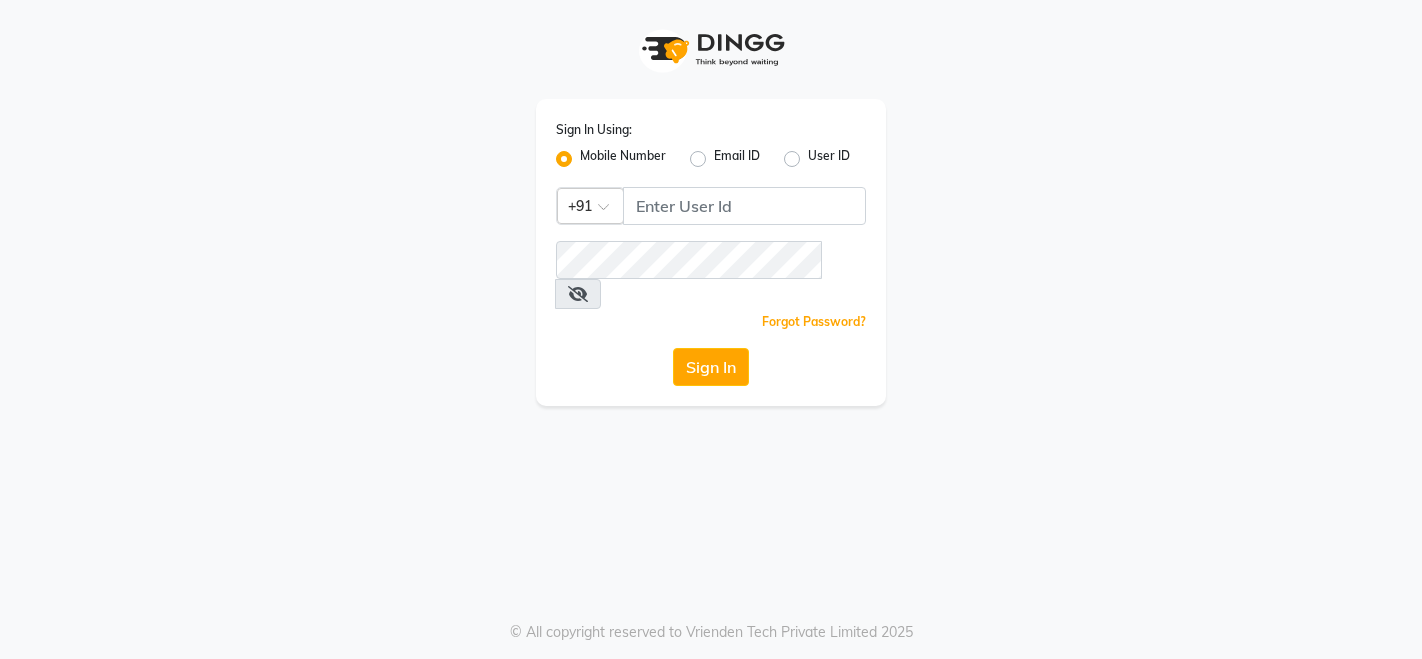 scroll, scrollTop: 0, scrollLeft: 0, axis: both 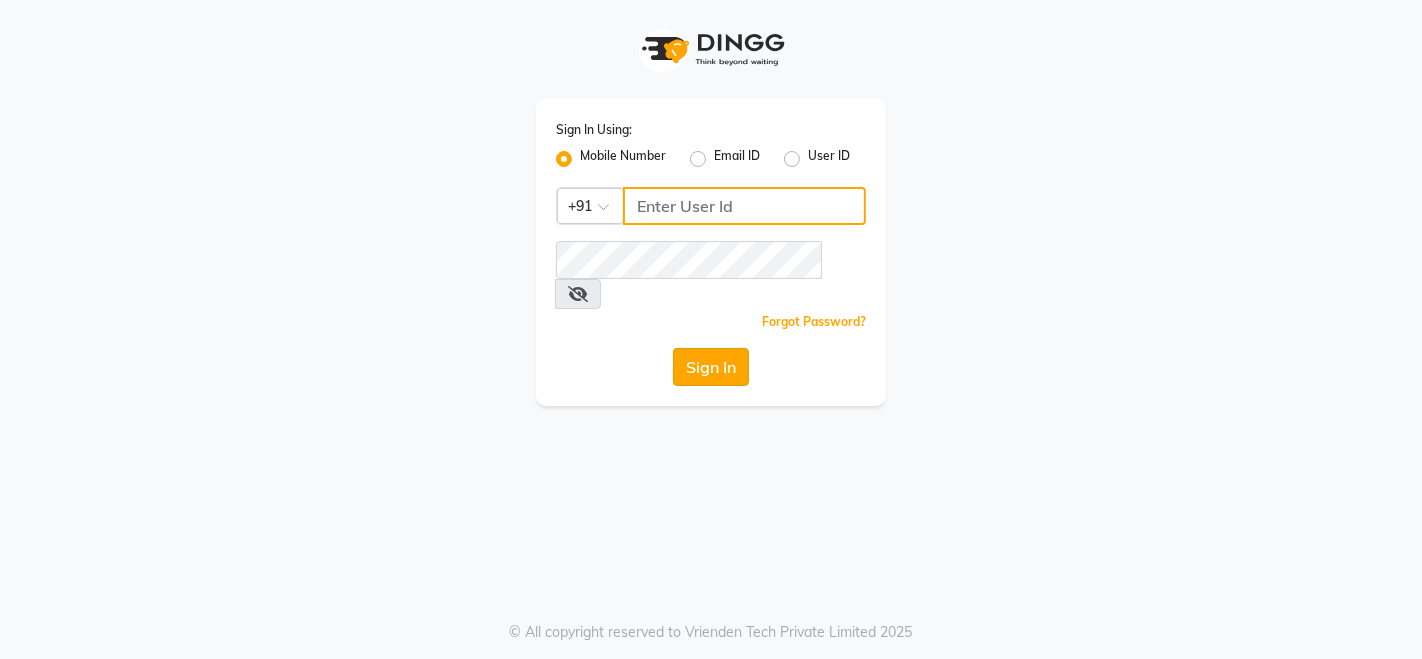 type on "9354747414" 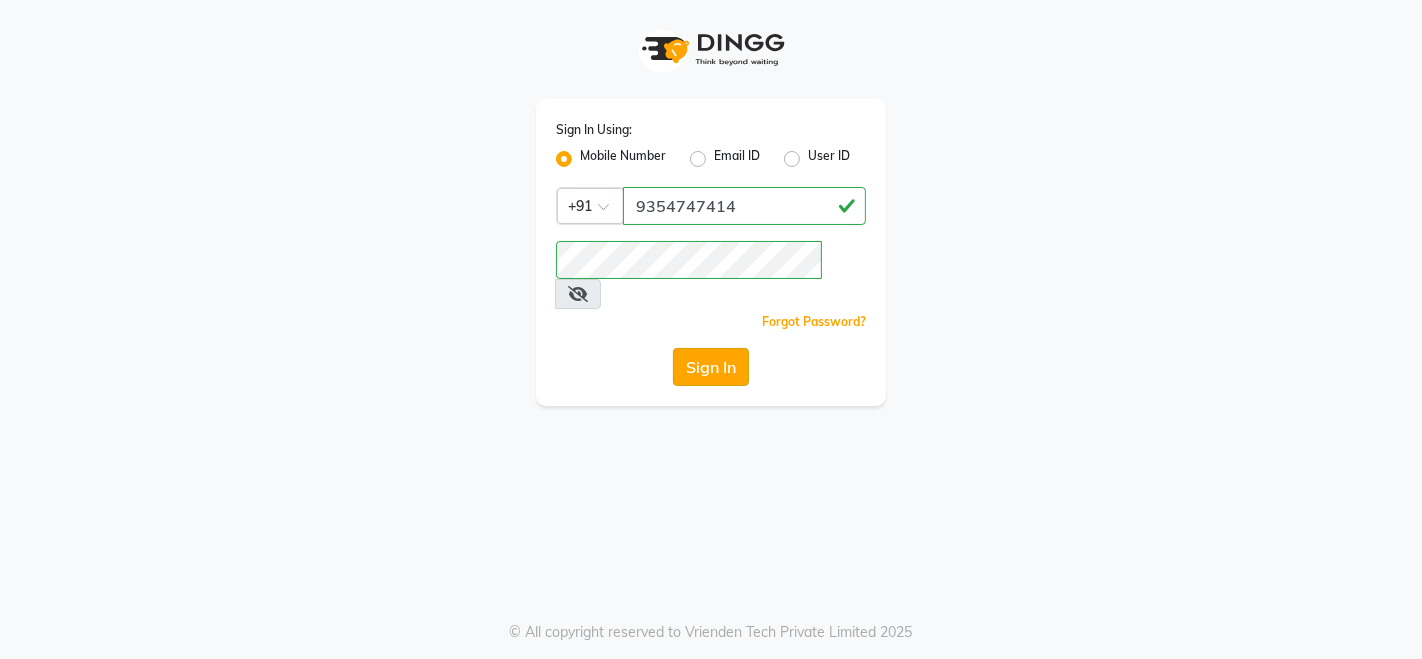 click on "Sign In" 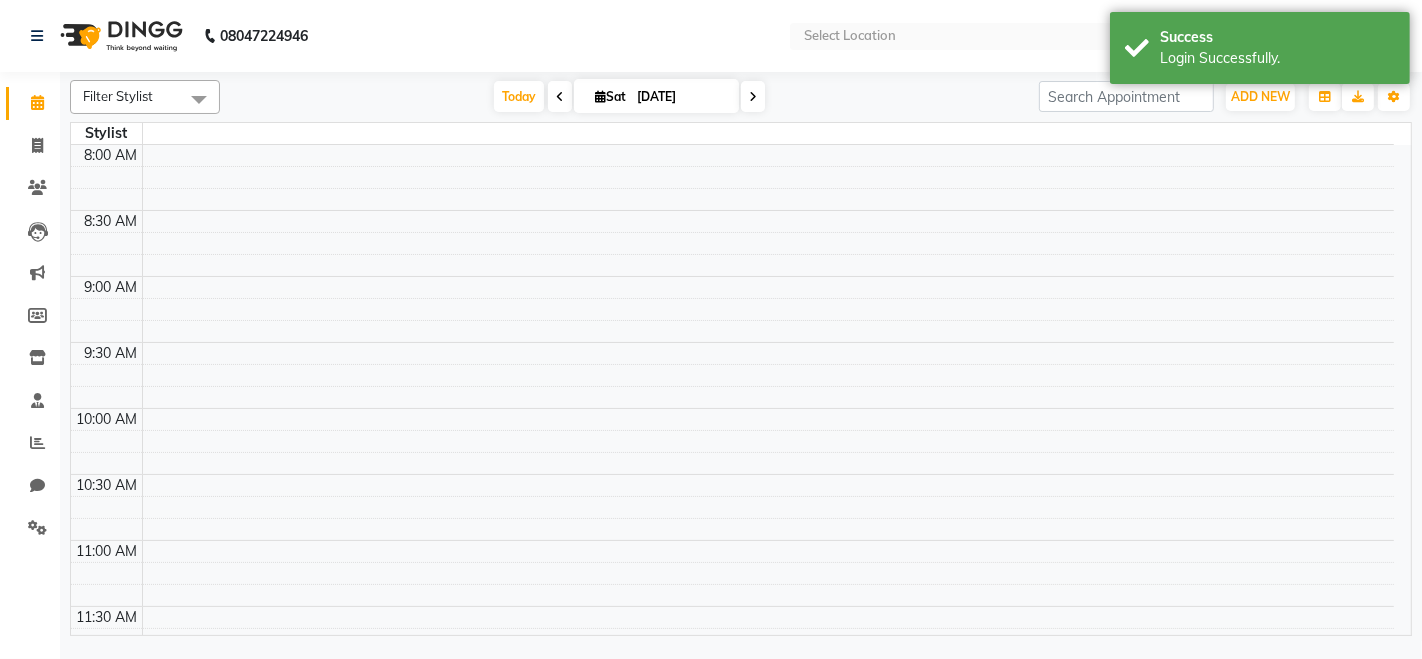 select on "en" 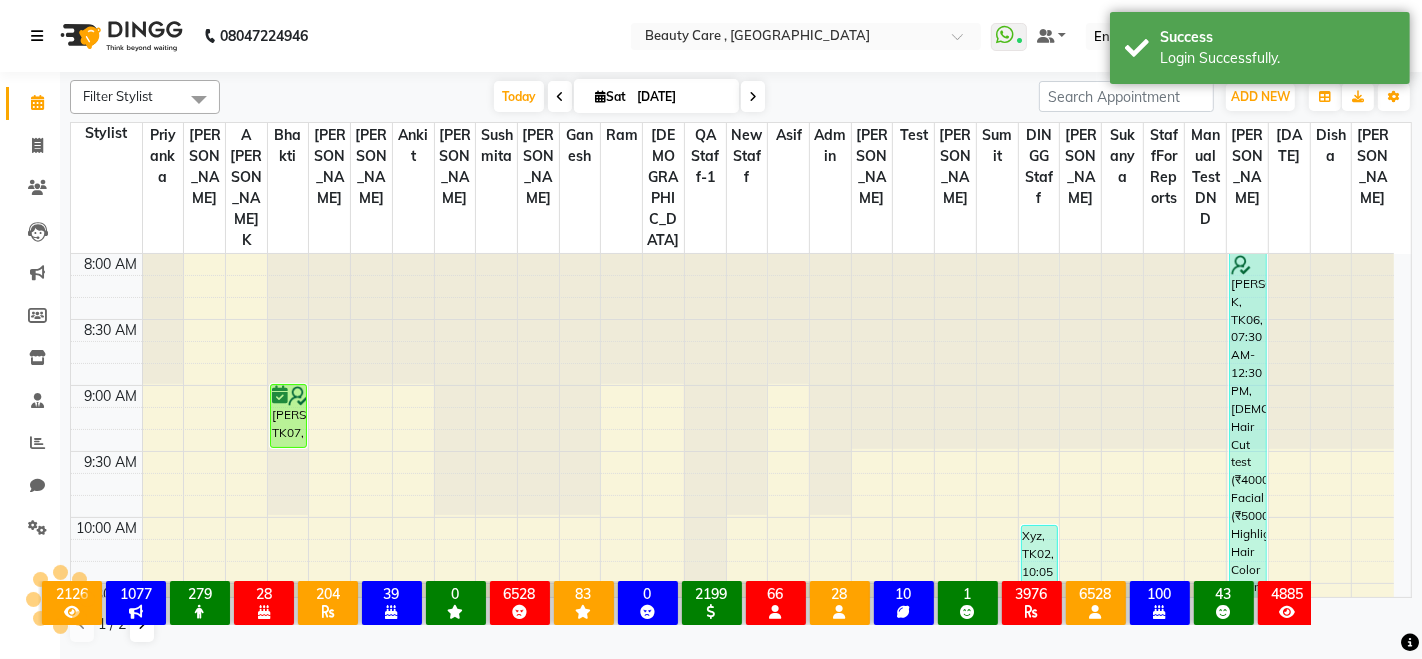 click at bounding box center [37, 36] 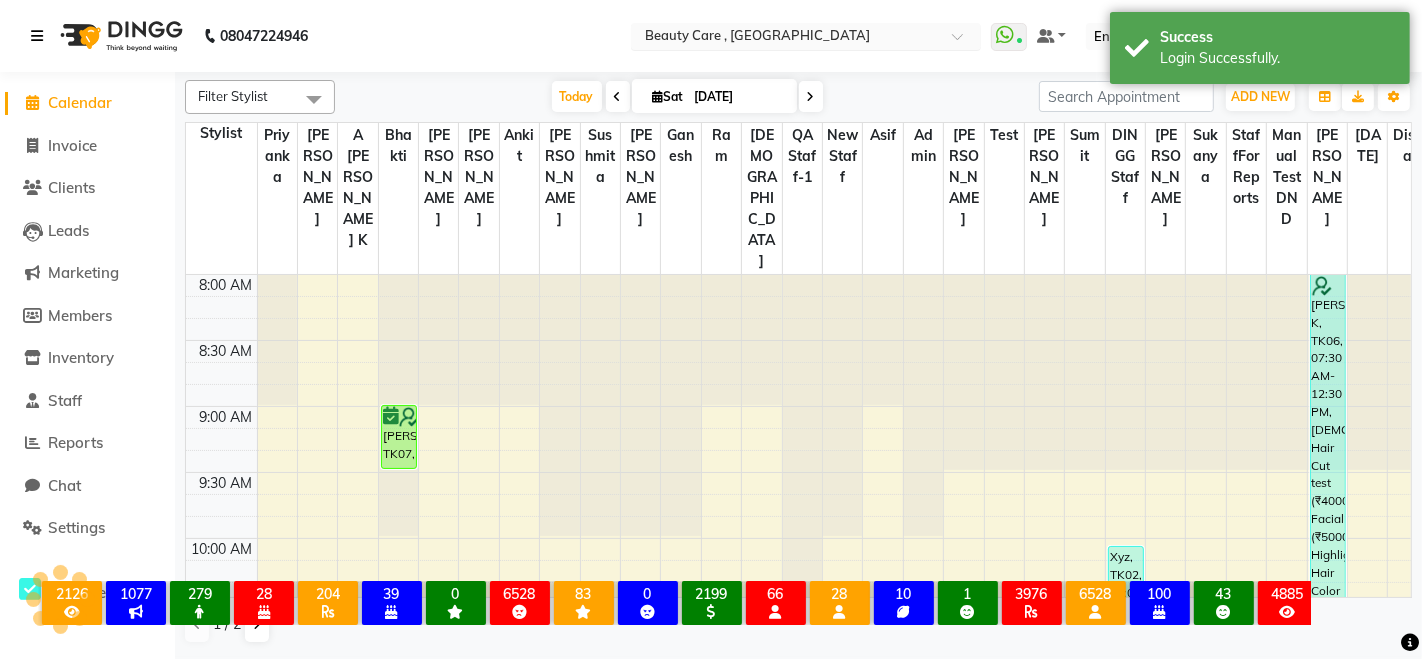 scroll, scrollTop: 0, scrollLeft: 0, axis: both 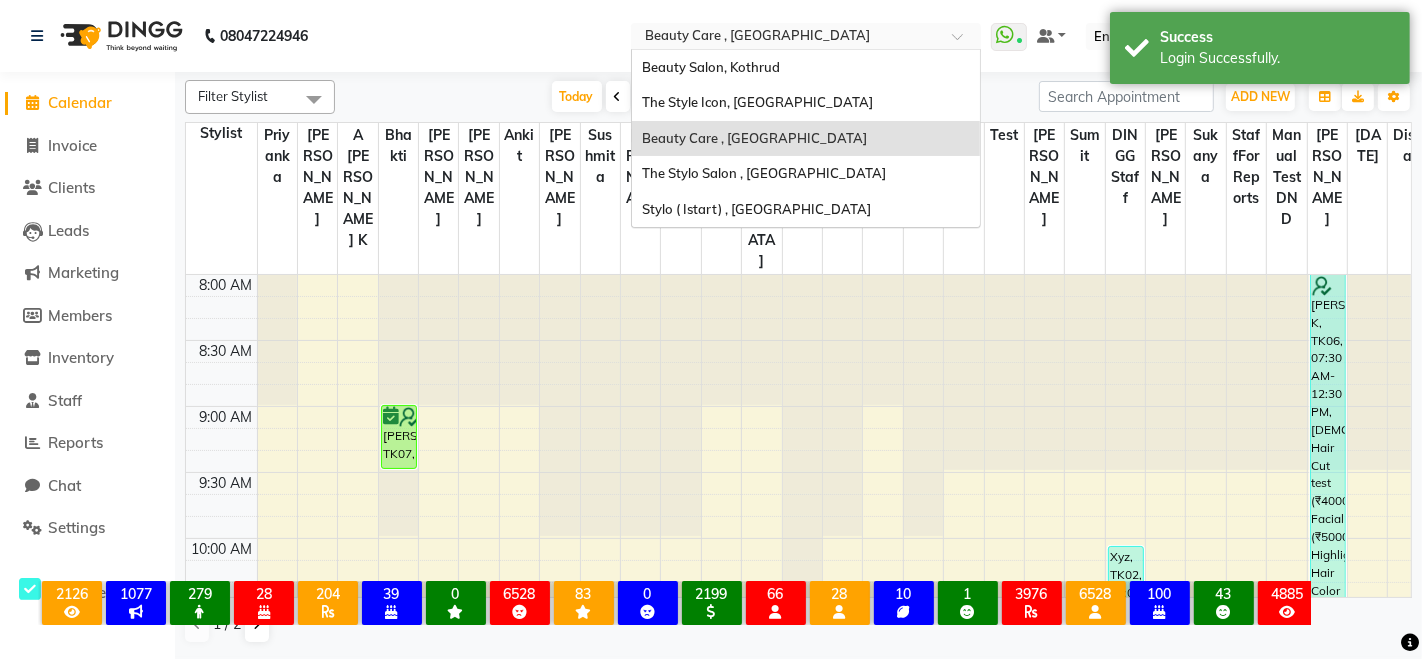 click at bounding box center [786, 38] 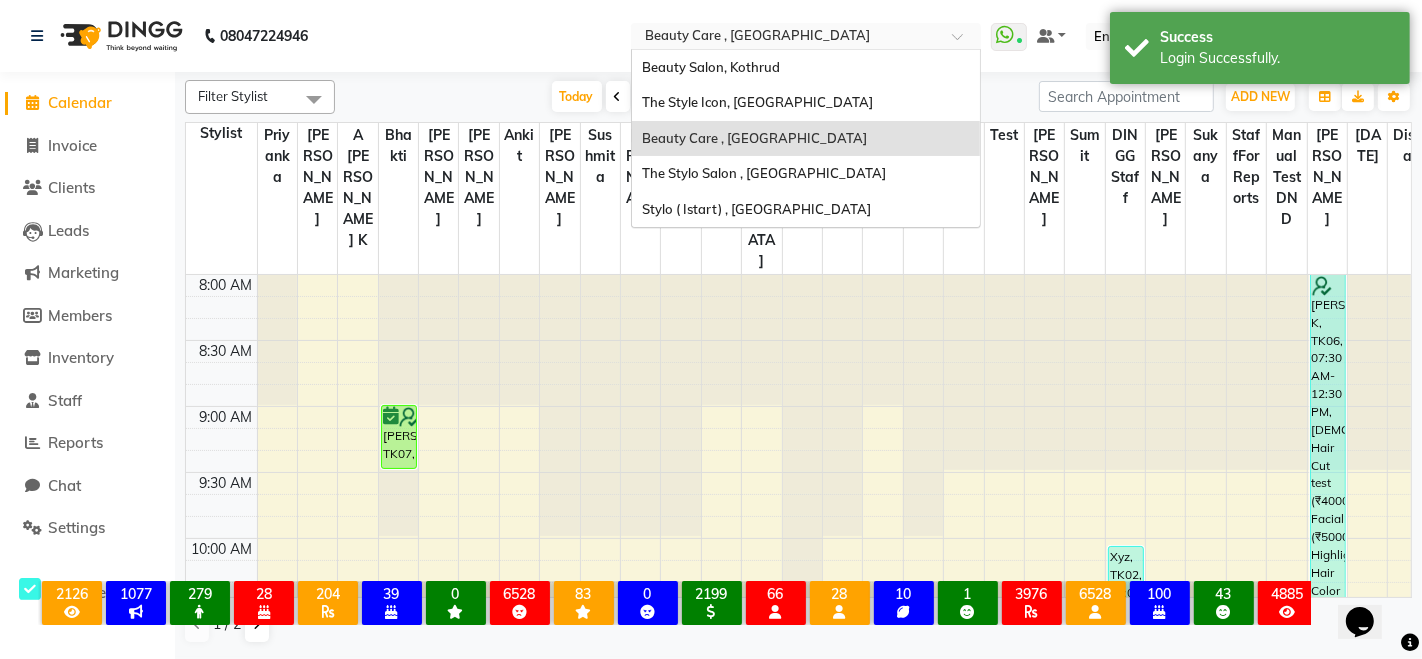 scroll, scrollTop: 0, scrollLeft: 0, axis: both 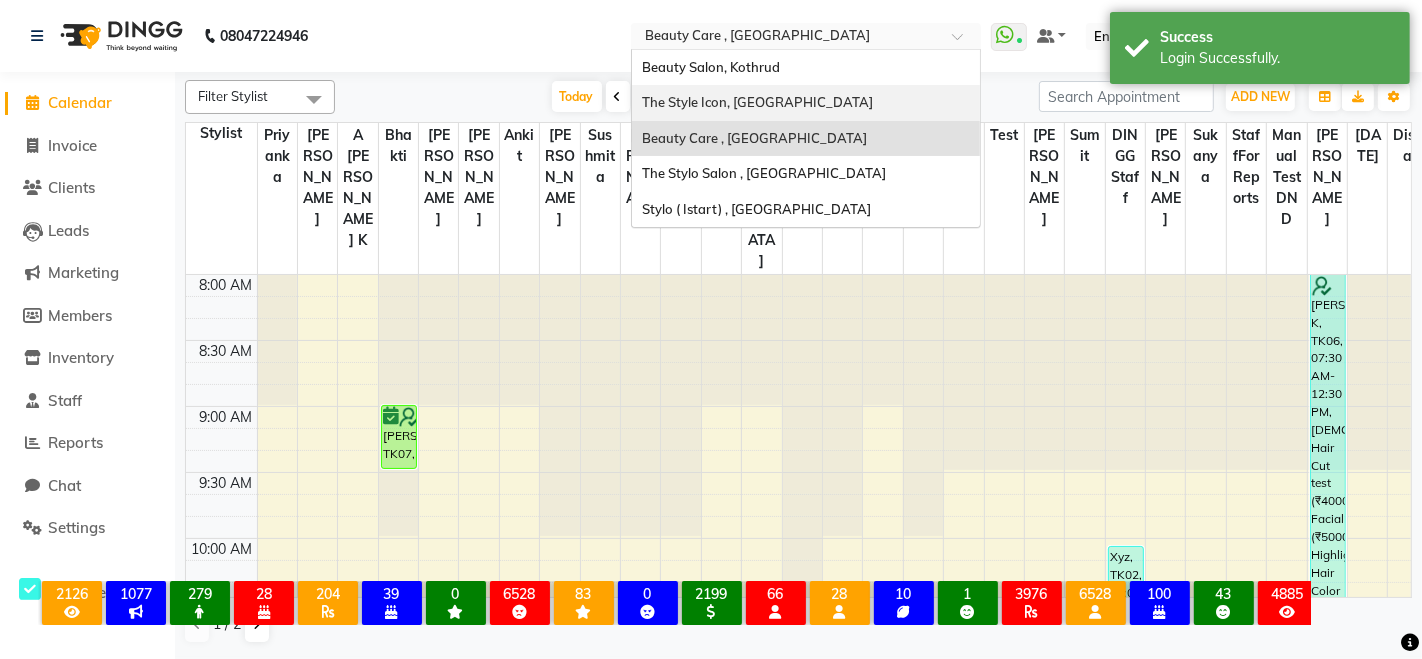 click on "The Style Icon, [GEOGRAPHIC_DATA]" at bounding box center (757, 102) 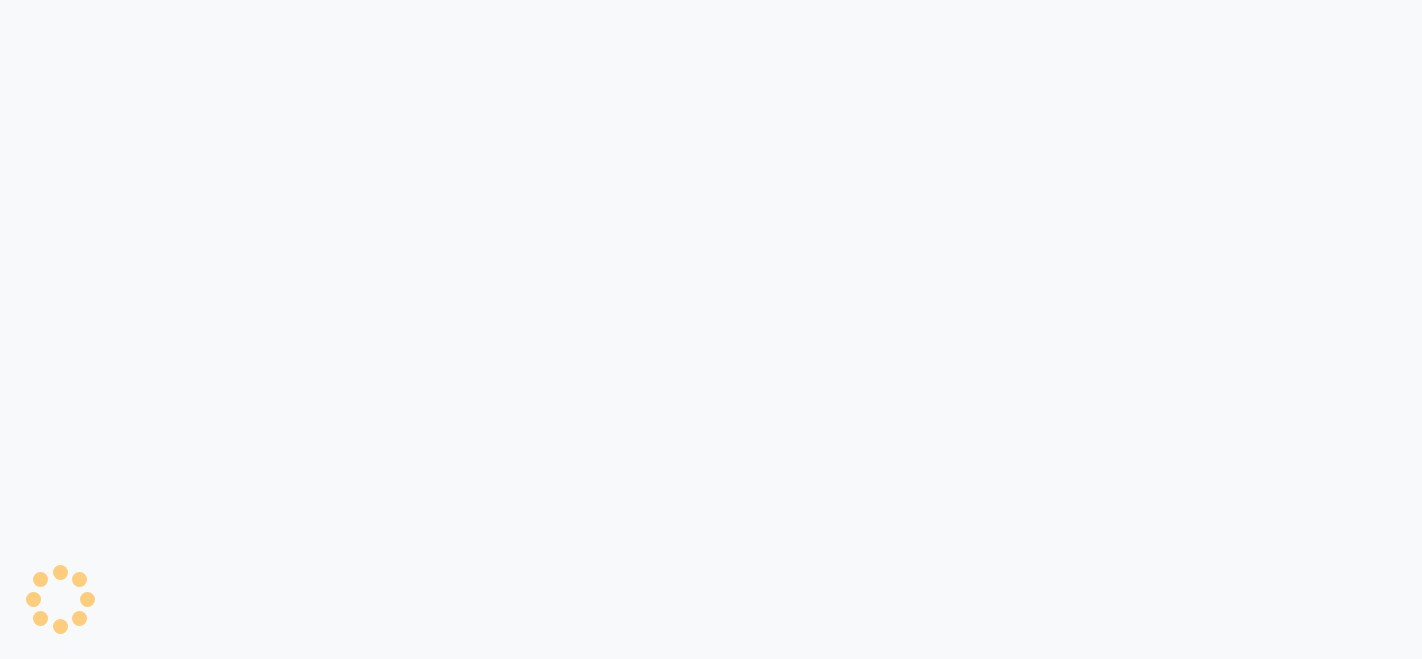 scroll, scrollTop: 0, scrollLeft: 0, axis: both 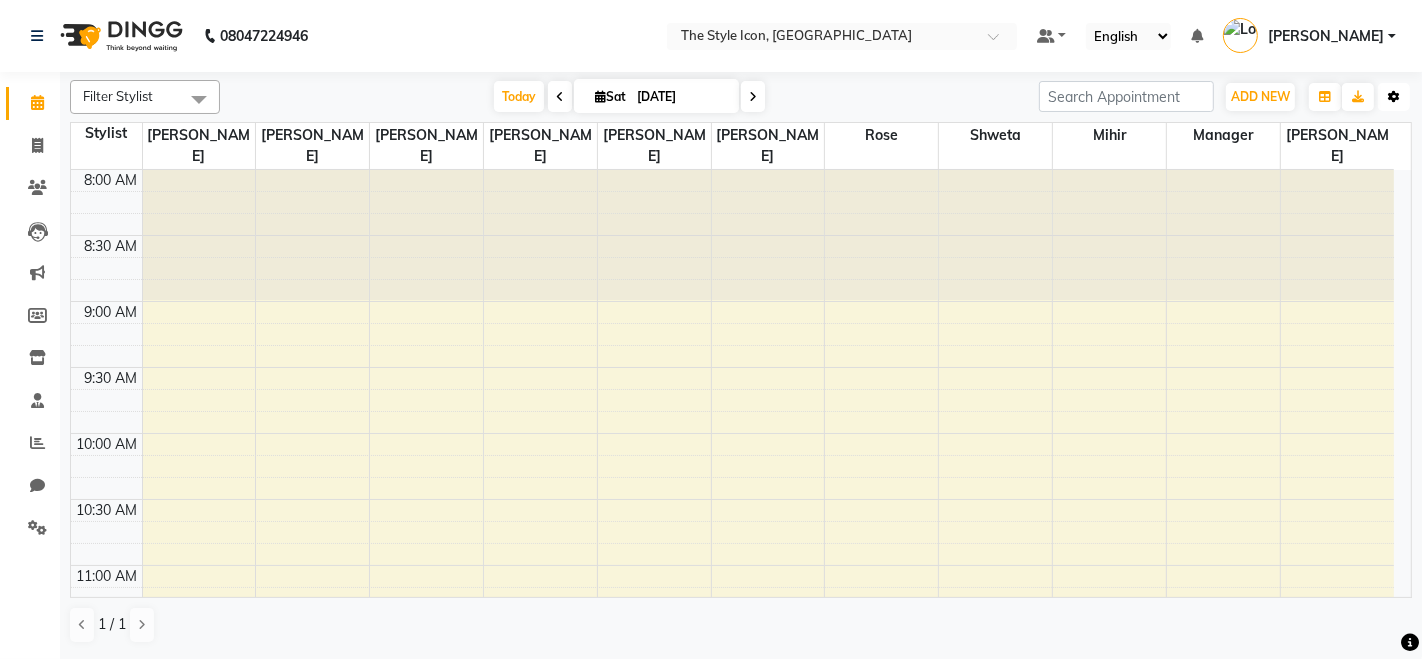 click on "Toggle Dropdown" at bounding box center (1394, 97) 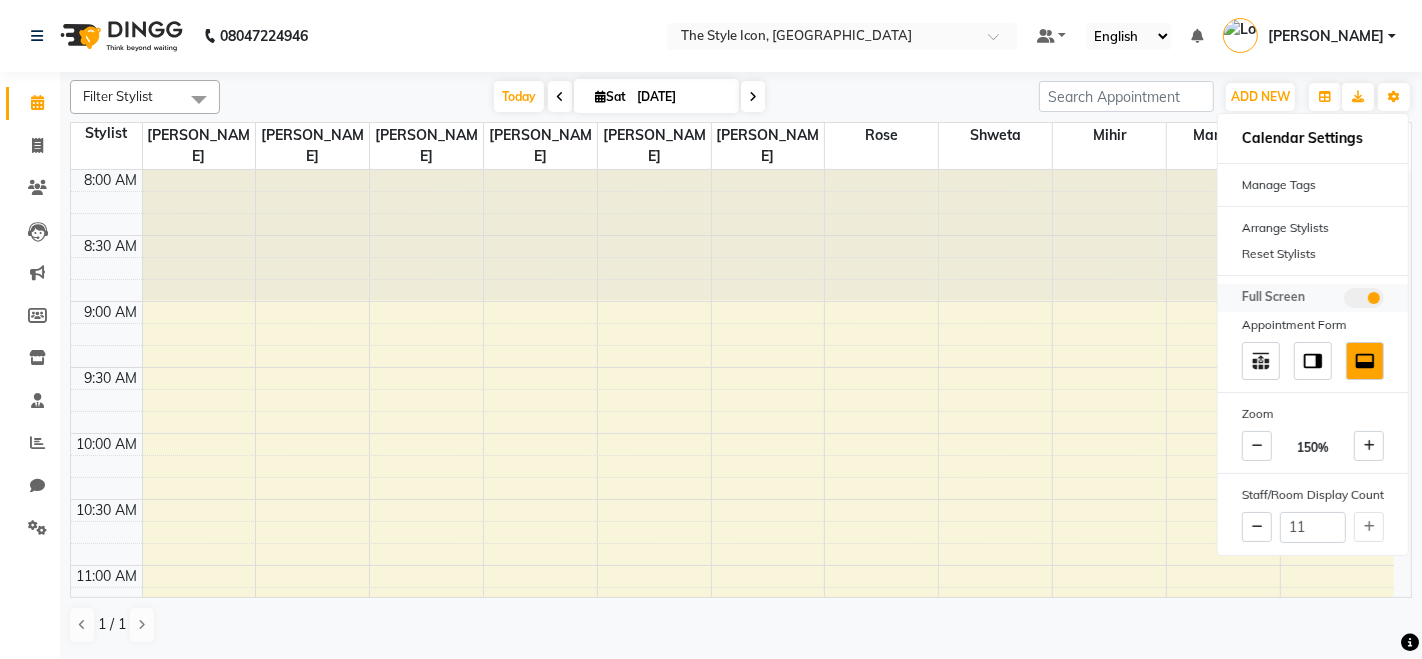 click at bounding box center (1364, 298) 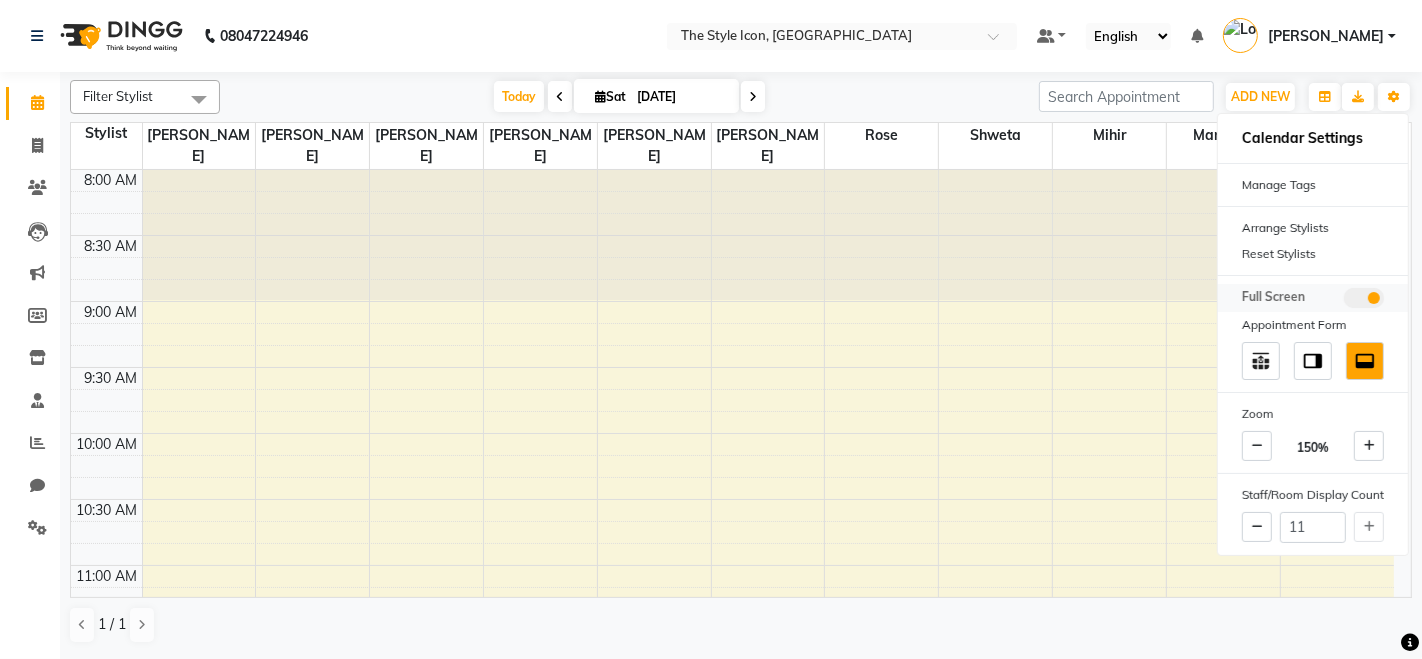 click at bounding box center (1344, 301) 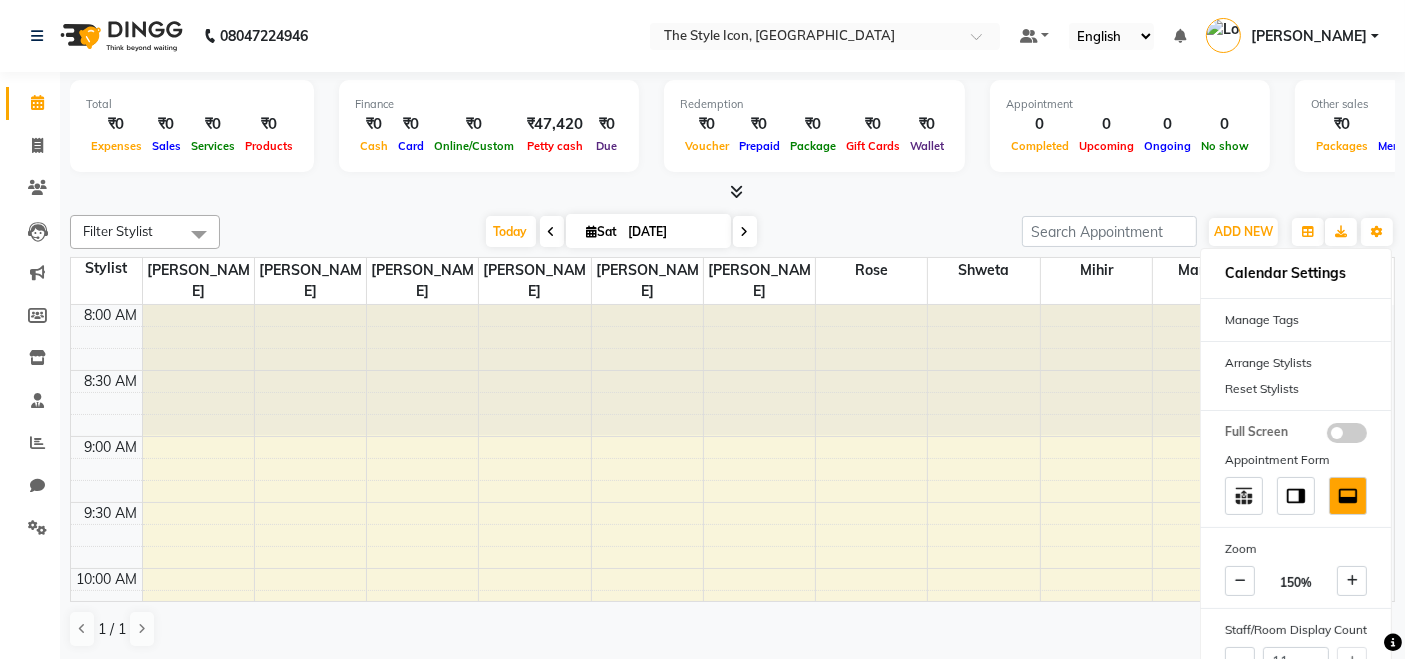 click on "Filter Stylist Select All [PERSON_NAME] M [PERSON_NAME] Manager [PERSON_NAME] [PERSON_NAME] [PERSON_NAME] [DATE]  [DATE] Toggle Dropdown Add Appointment Add Invoice Add Expense Add Attendance Add Client Add Transaction Toggle Dropdown Add Appointment Add Invoice Add Expense Add Attendance Add Client ADD NEW Toggle Dropdown Add Appointment Add Invoice Add Expense Add Attendance Add Client Add Transaction Filter Stylist Select All [PERSON_NAME] M [PERSON_NAME] Manager [PERSON_NAME] [PERSON_NAME] [PERSON_NAME] Group By  Staff View   Room View  View as Vertical  Vertical - Week View  Horizontal  Horizontal - Week View  List  Toggle Dropdown Calendar Settings Manage Tags   Arrange Stylists   Reset Stylists  Full Screen Appointment Form Zoom 150% Staff/Room Display Count 11 Stylist [PERSON_NAME] [PERSON_NAME] [PERSON_NAME] Dani [PERSON_NAME] Shweta [PERSON_NAME] Manager [PERSON_NAME] 8:00 AM 8:30 AM 9:00 AM 9:30 AM 10:00 AM 10:30 AM 11:00 AM 11:30 AM 12:00 PM 12:30 PM 1:00 PM 1:30 PM 2:00 PM 2:30 PM 3:00 PM 3:30 PM 4:00 PM 4:30 PM 5:00 PM 5:30 PM" 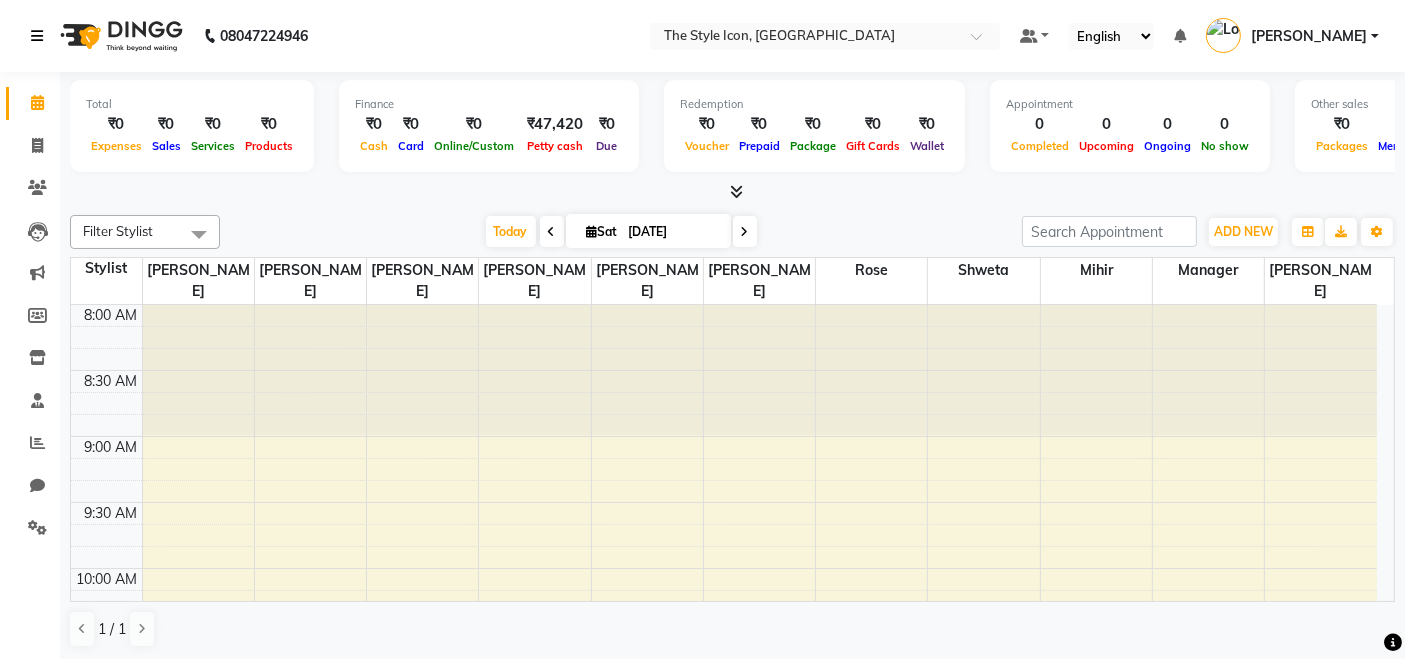click at bounding box center [41, 36] 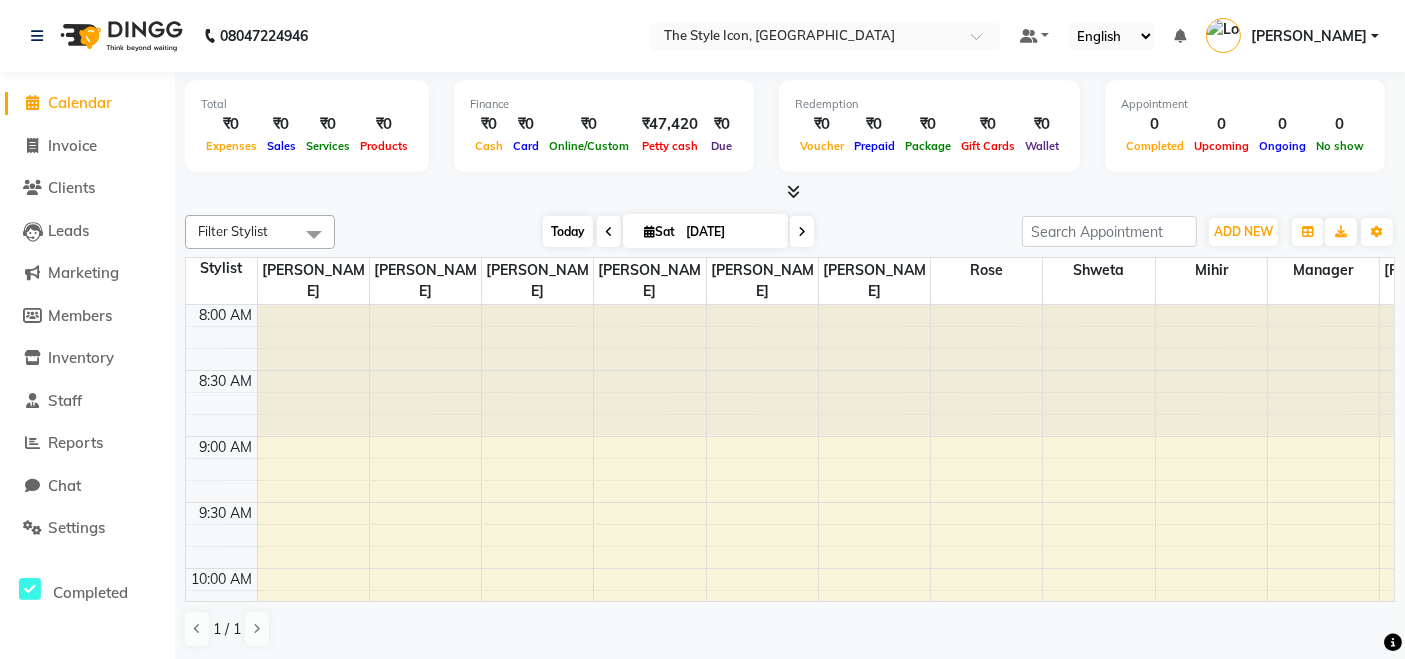 click on "Today" at bounding box center [568, 231] 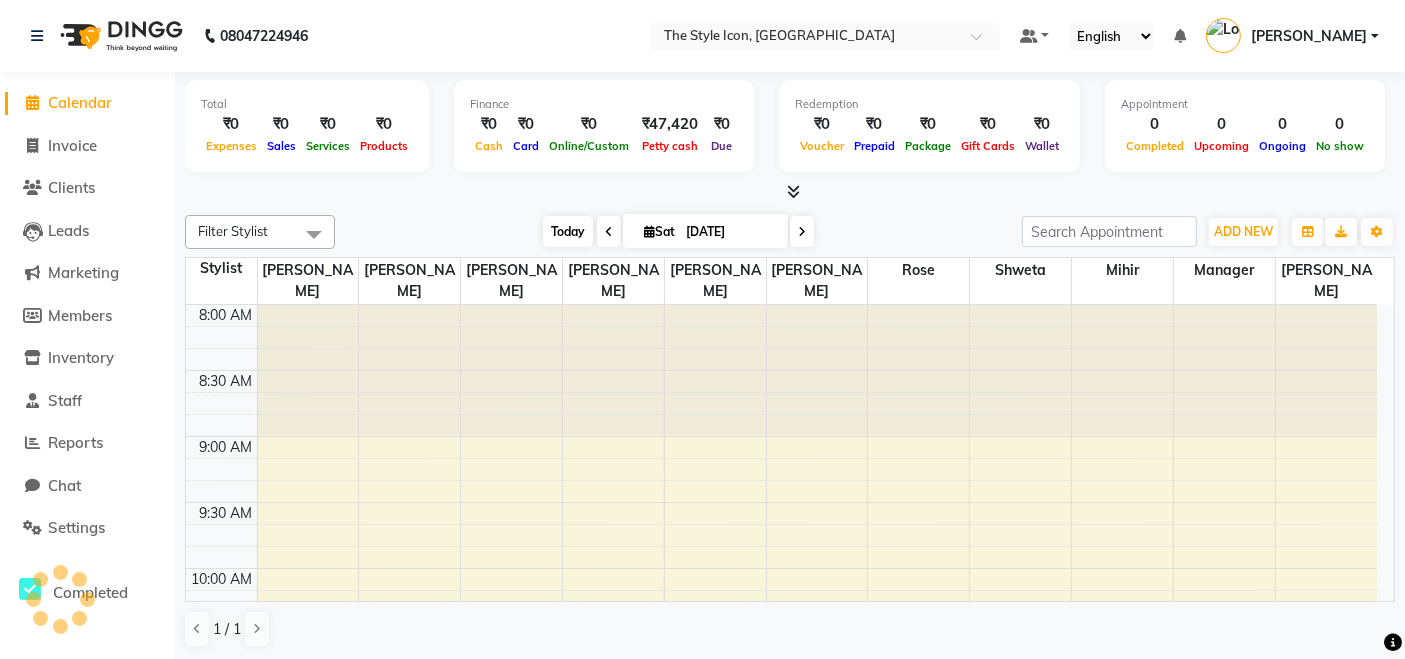 type on "12-07-2025" 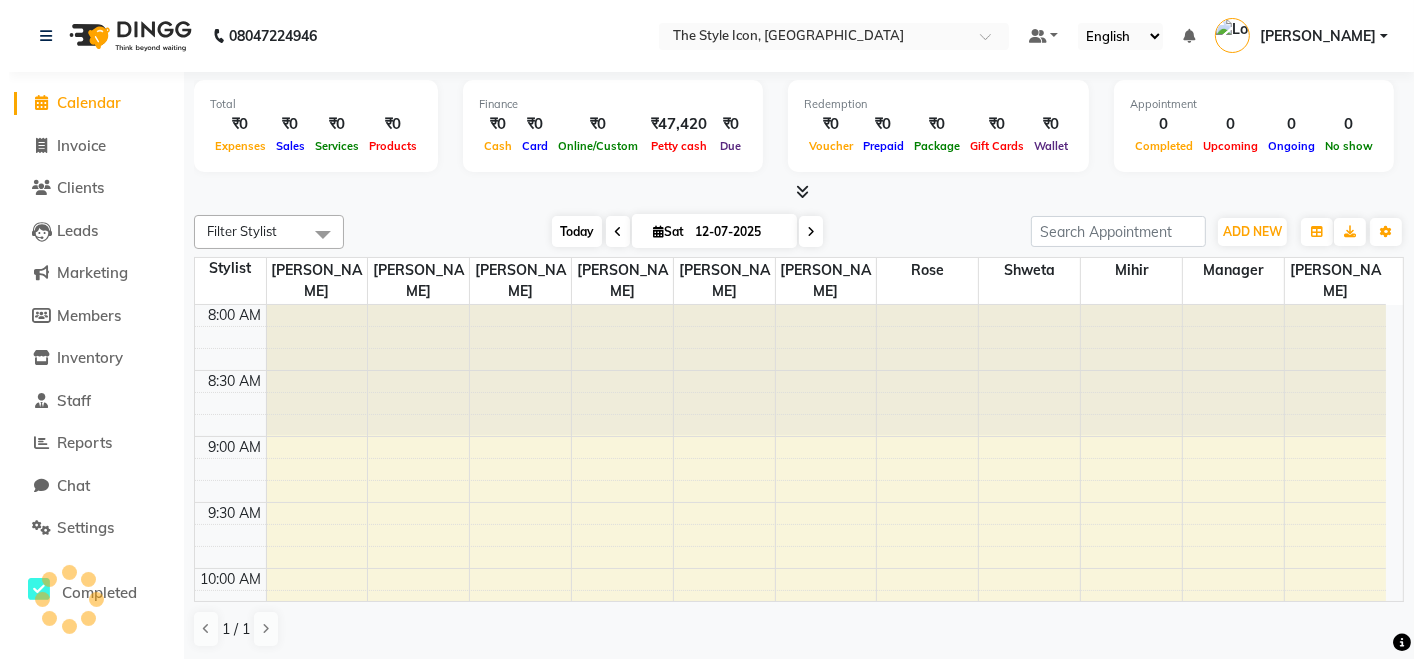 scroll, scrollTop: 783, scrollLeft: 0, axis: vertical 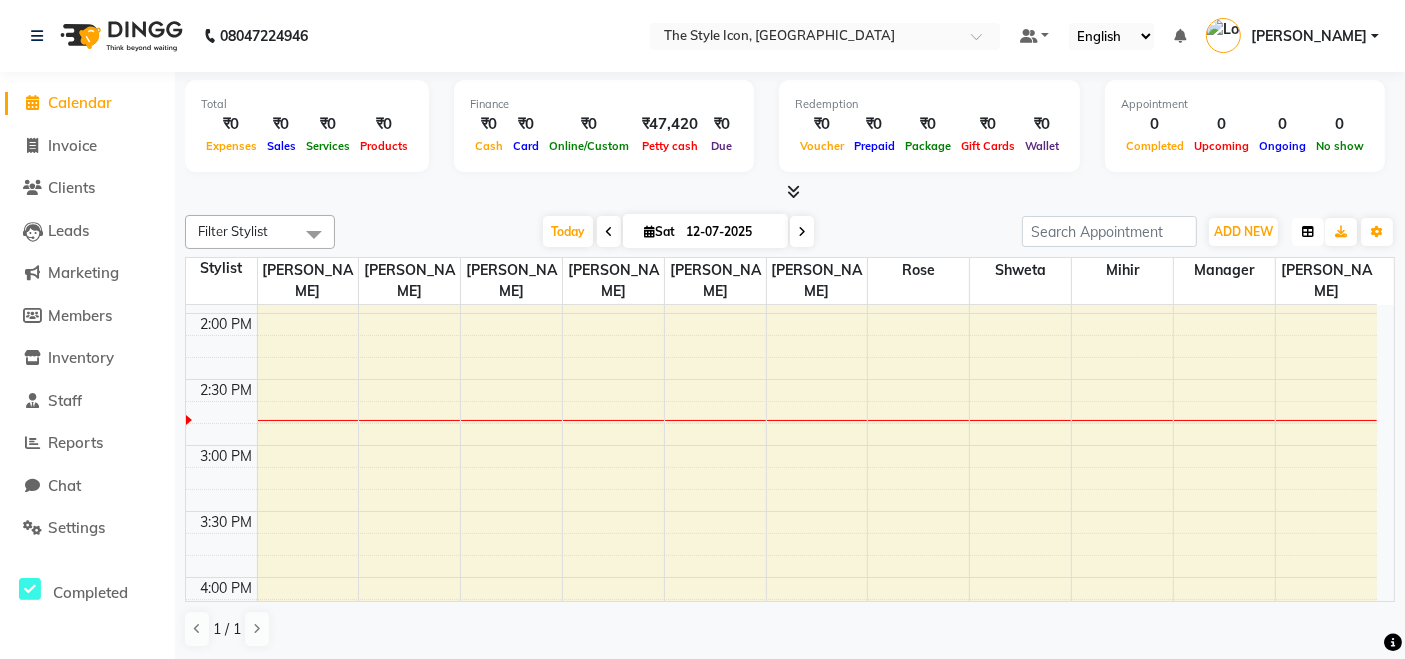 click at bounding box center [1308, 232] 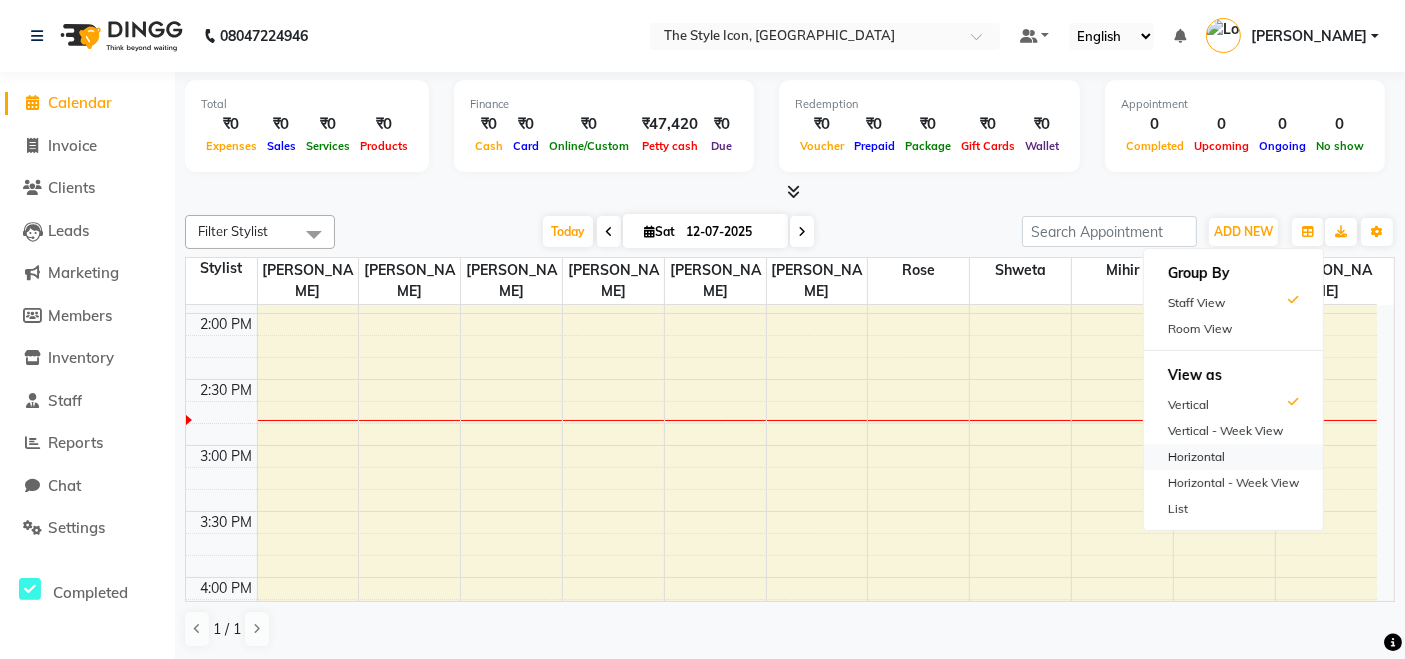 click on "Horizontal" at bounding box center (1233, 457) 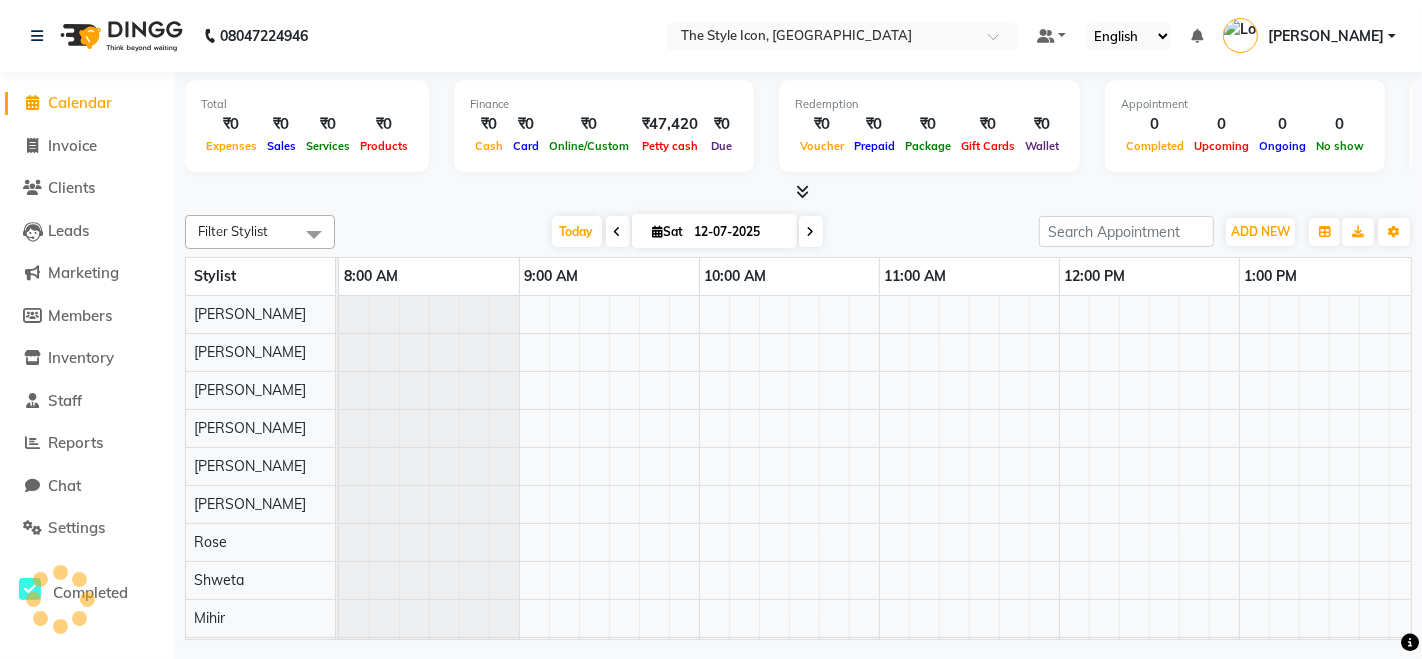 scroll, scrollTop: 0, scrollLeft: 1080, axis: horizontal 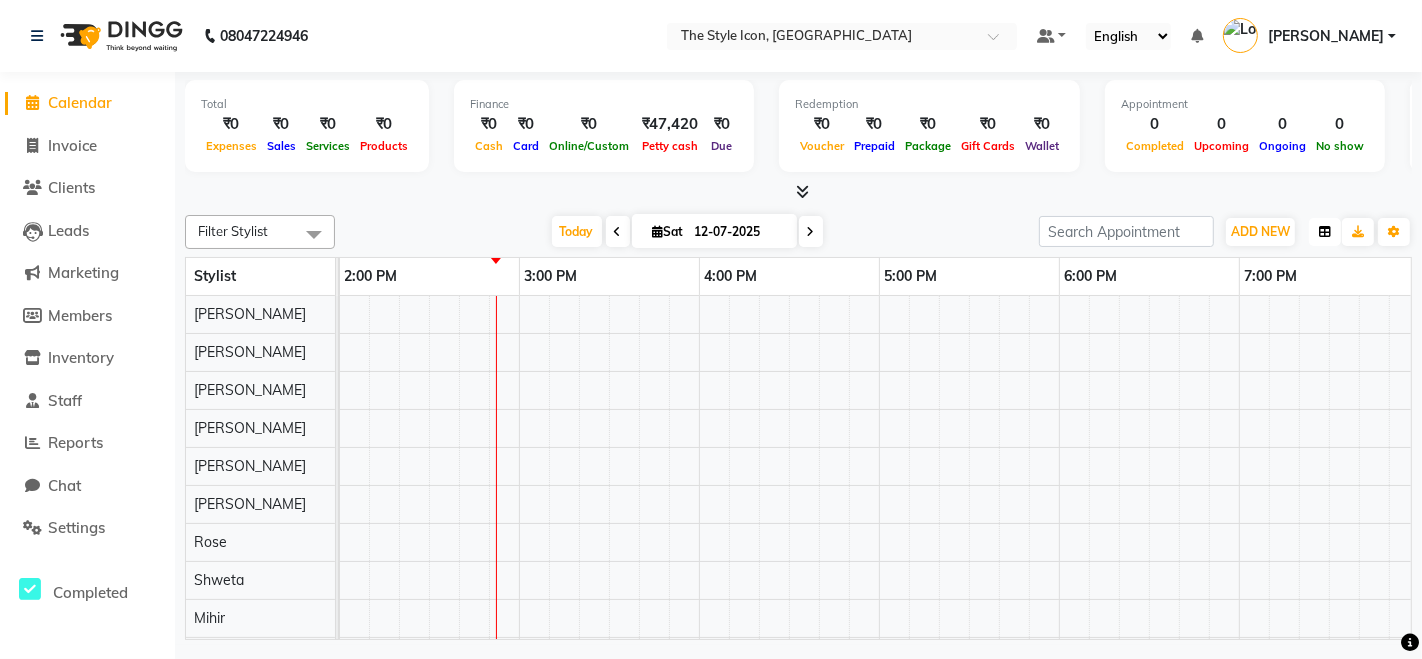 click at bounding box center (1325, 232) 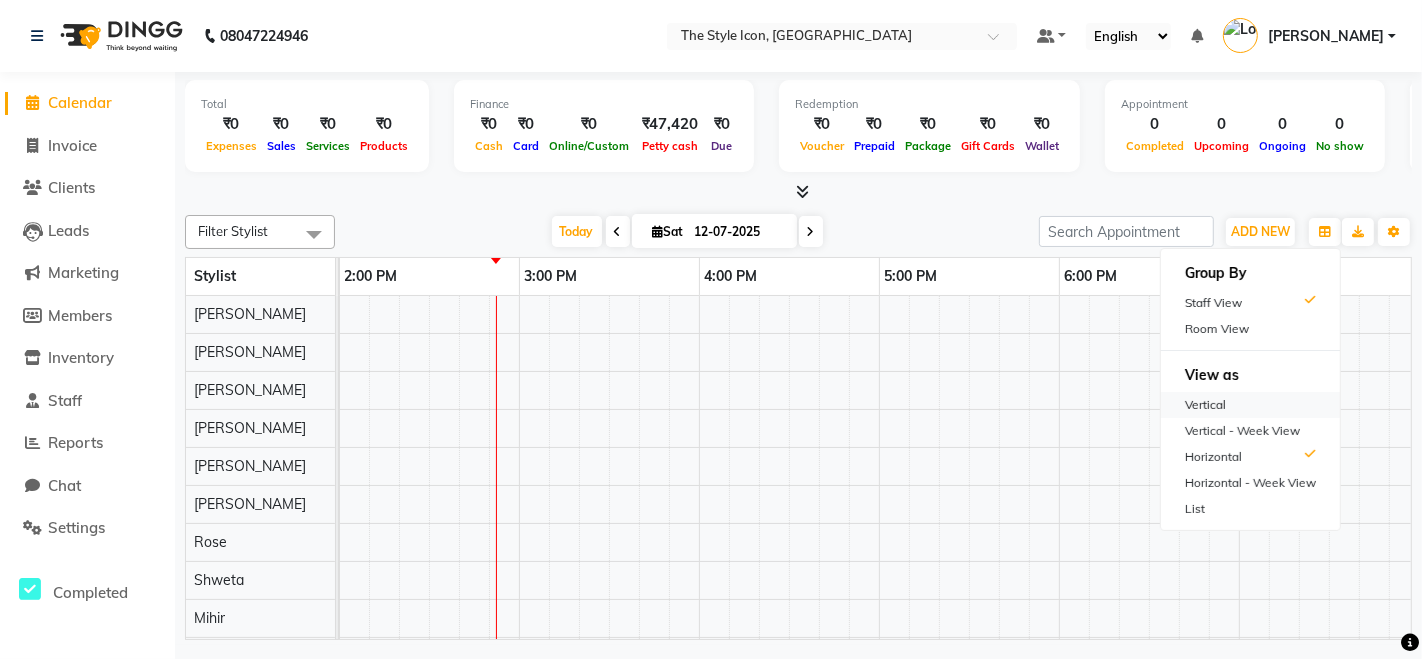 click on "Vertical" at bounding box center [1250, 405] 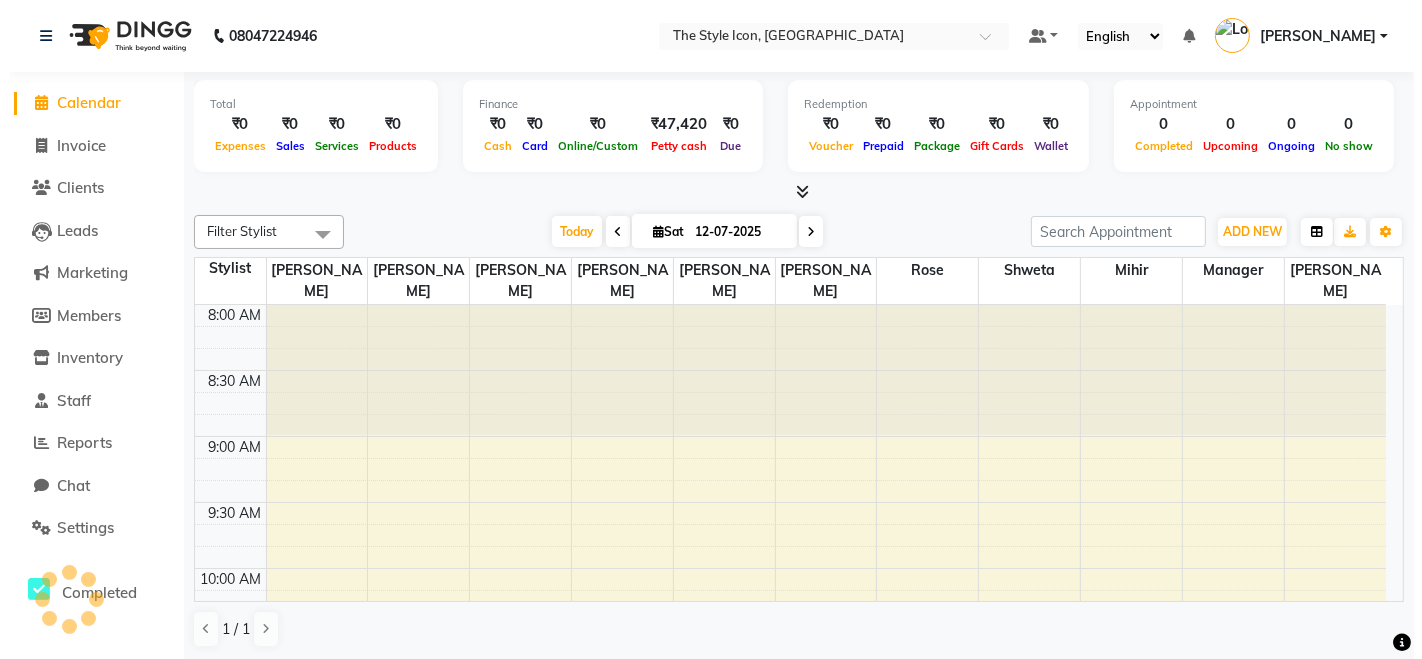 scroll, scrollTop: 783, scrollLeft: 0, axis: vertical 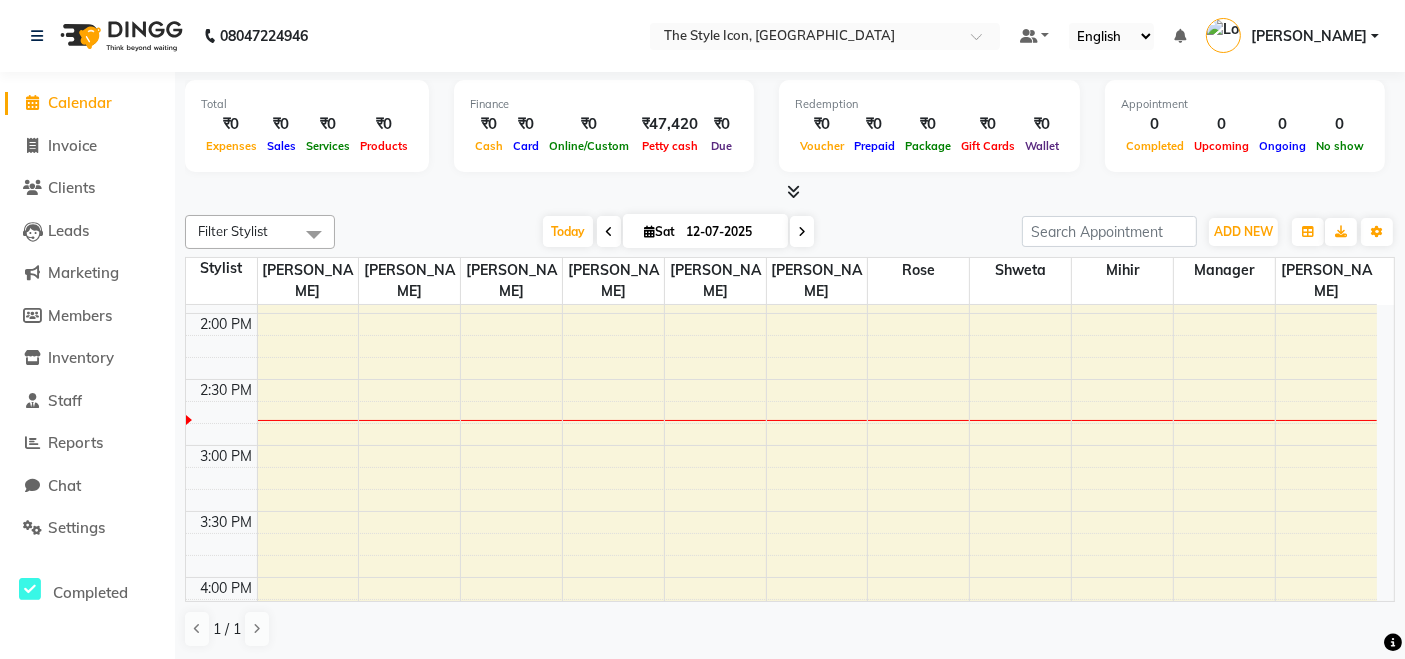 click at bounding box center (794, 191) 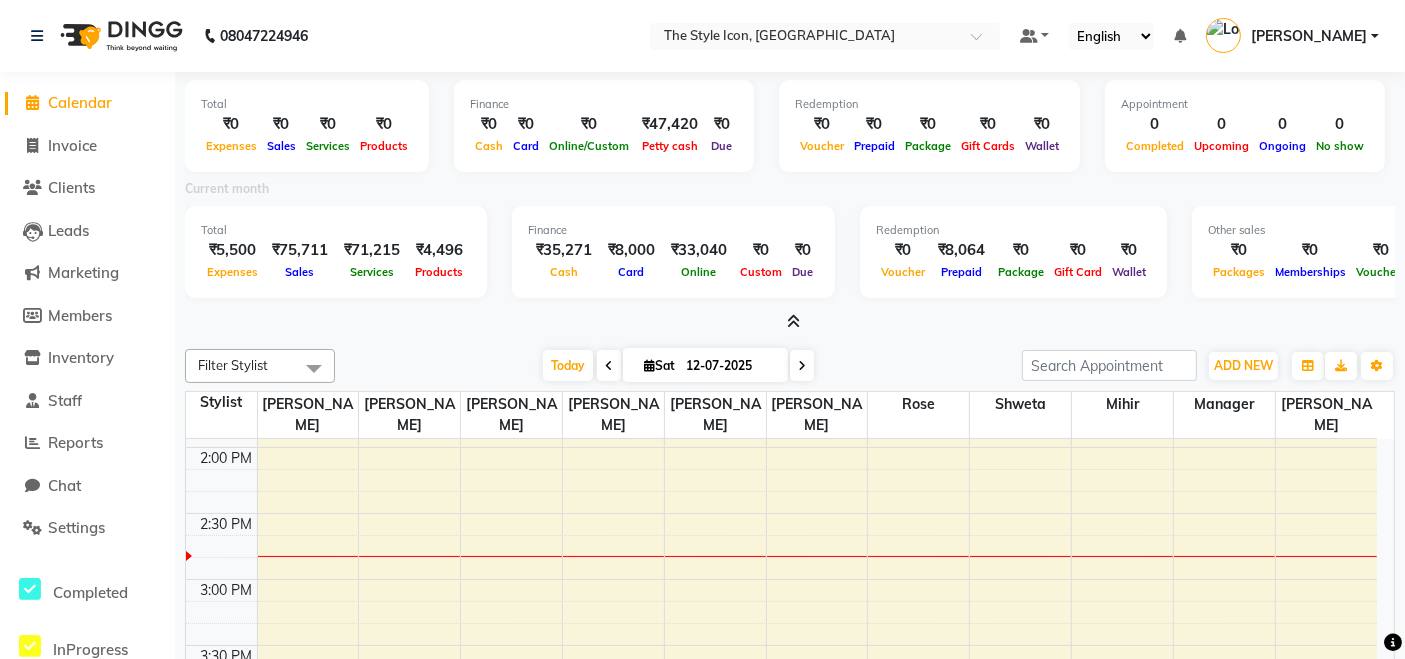 click at bounding box center [794, 321] 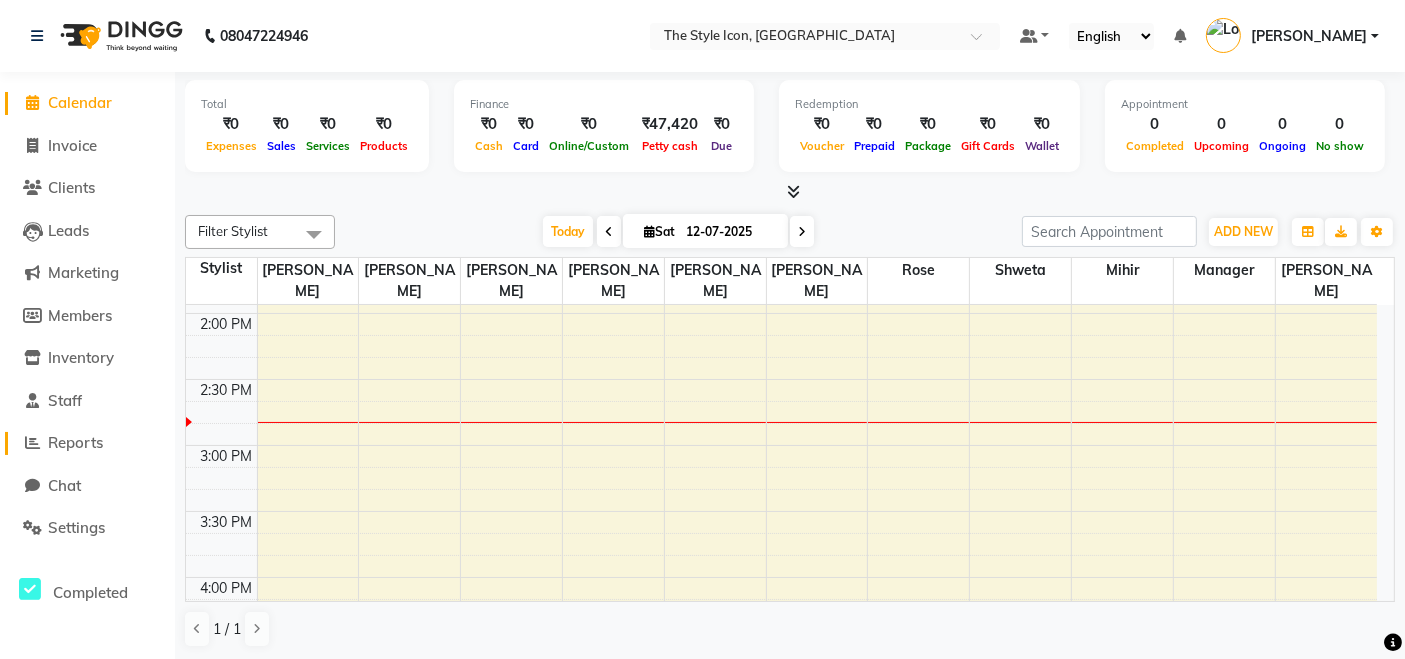 click on "Reports" 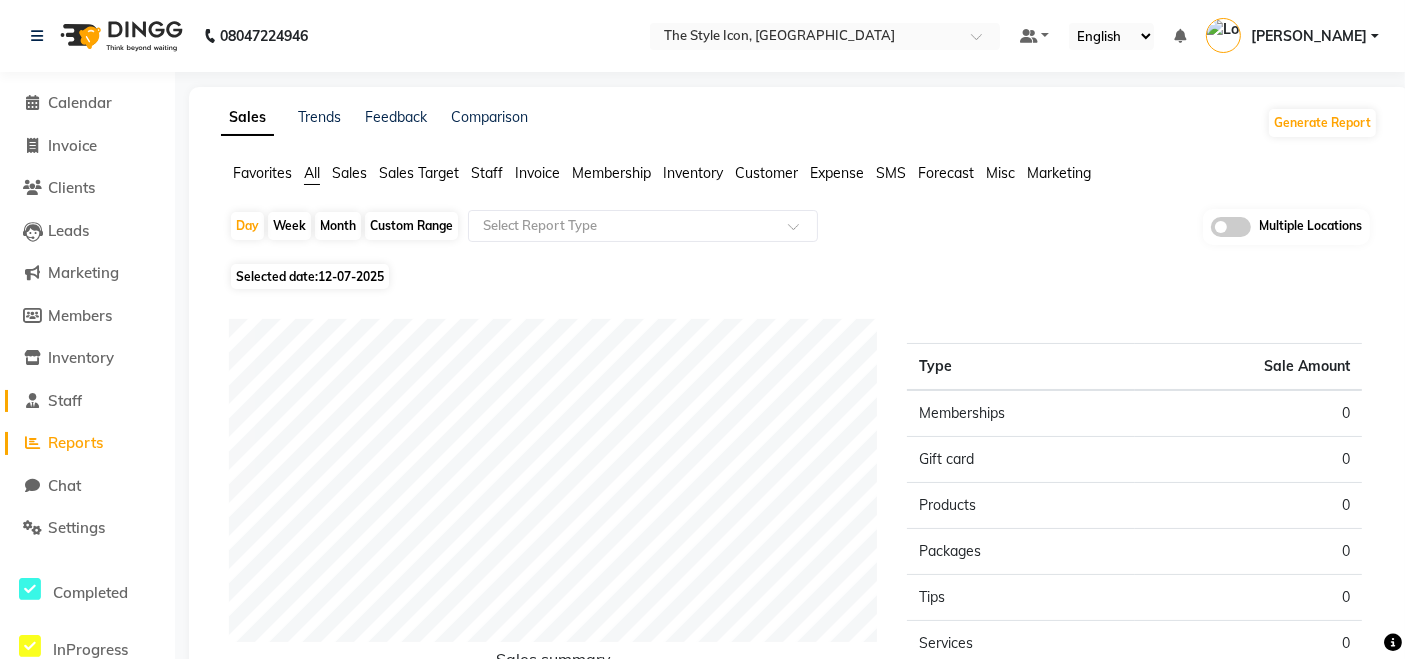 click on "Staff" 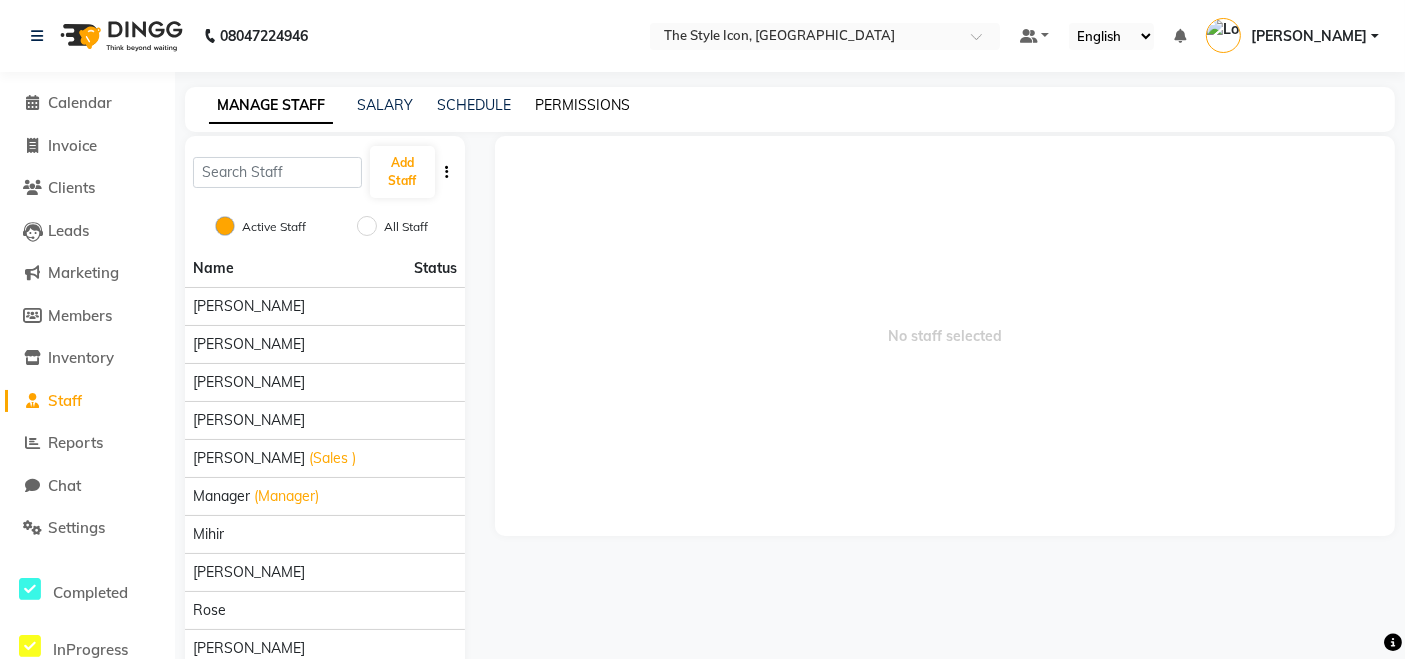 click on "PERMISSIONS" 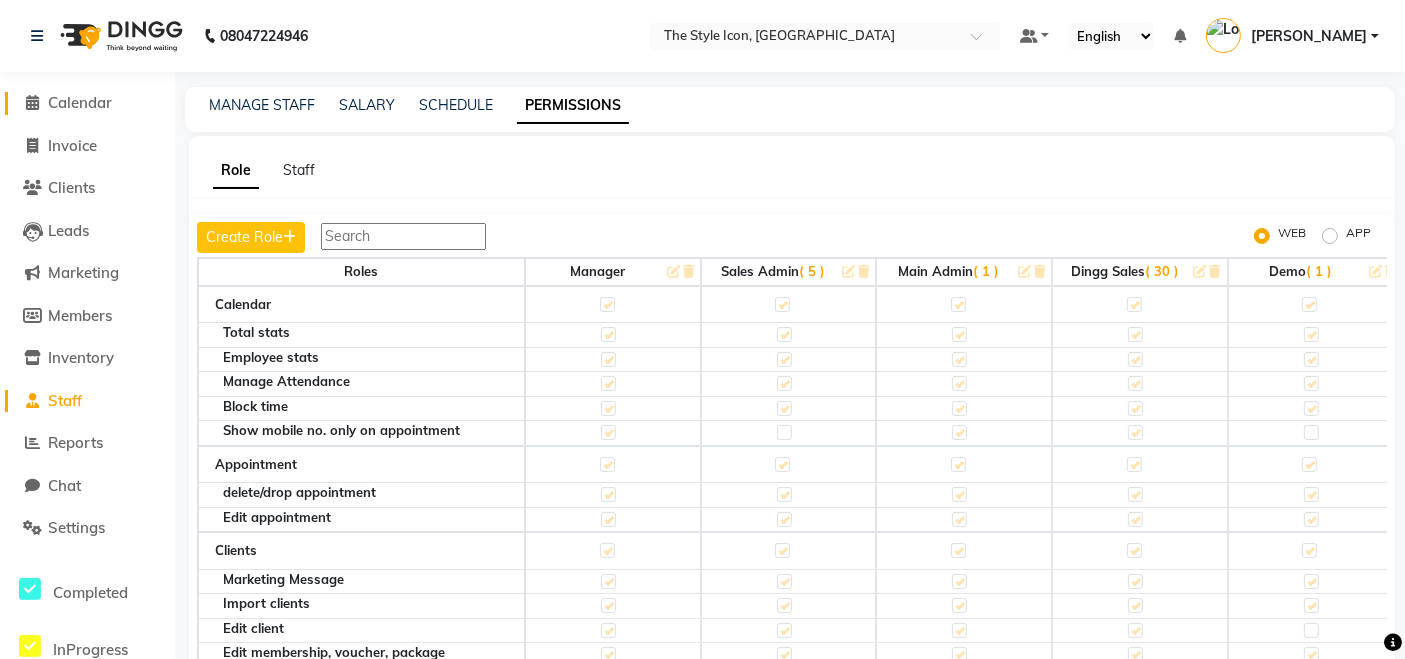 click on "Calendar" 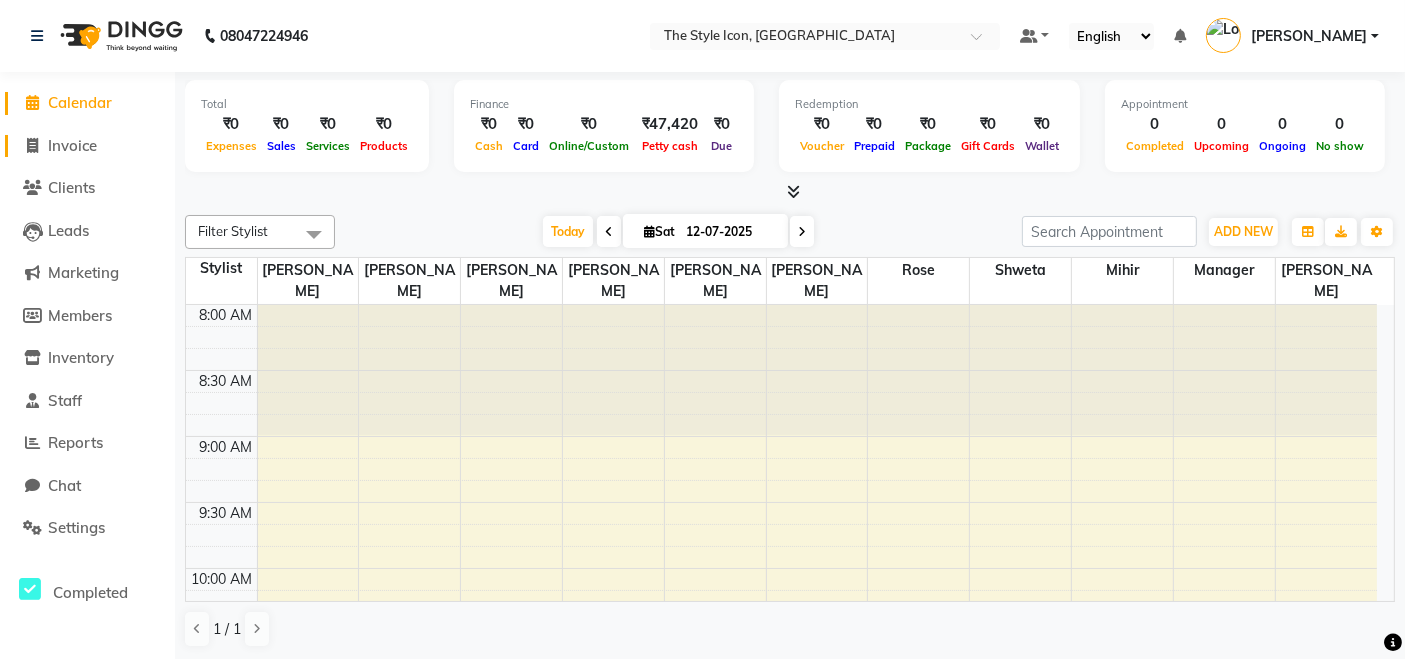 click on "Invoice" 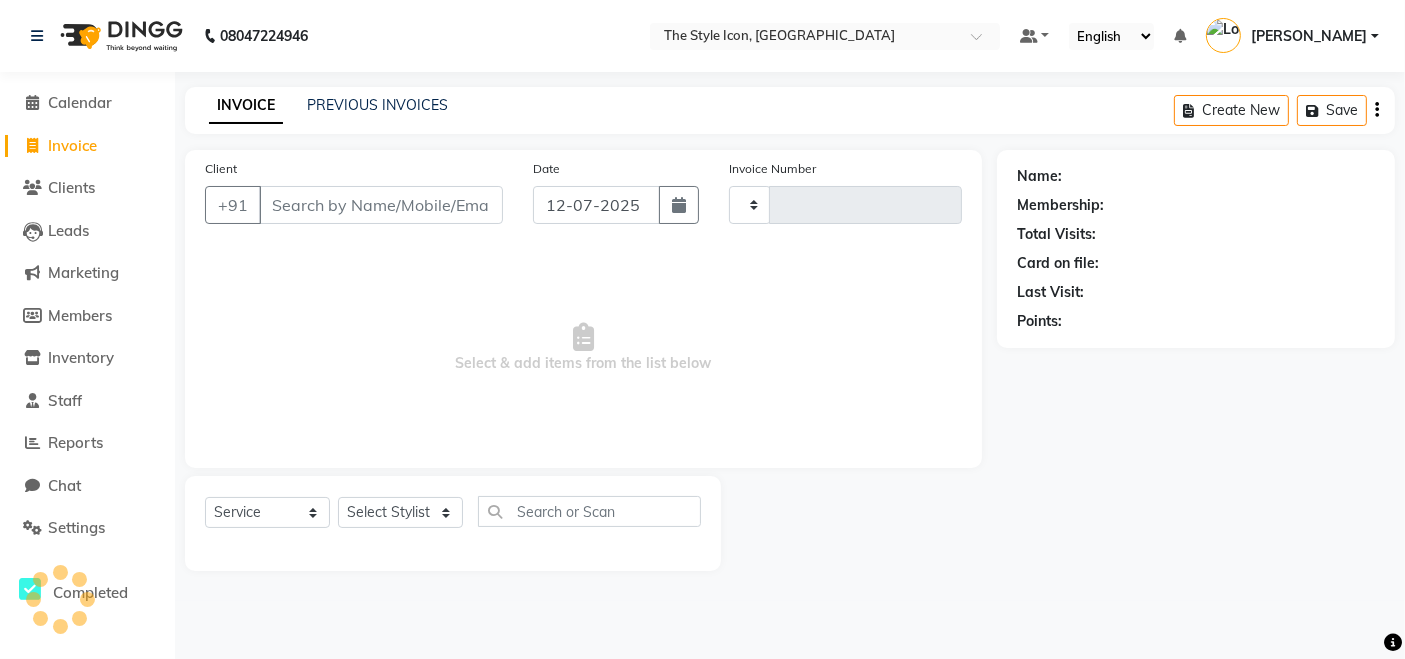 type on "0045" 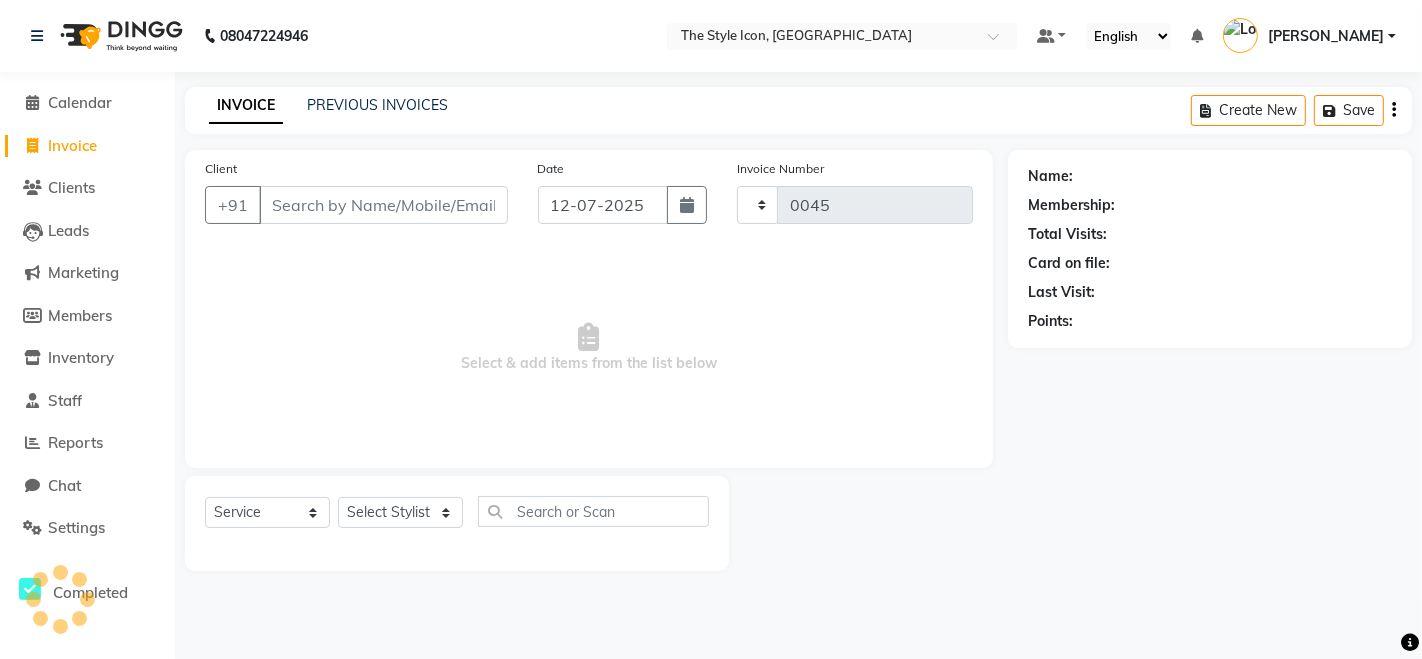 select on "6267" 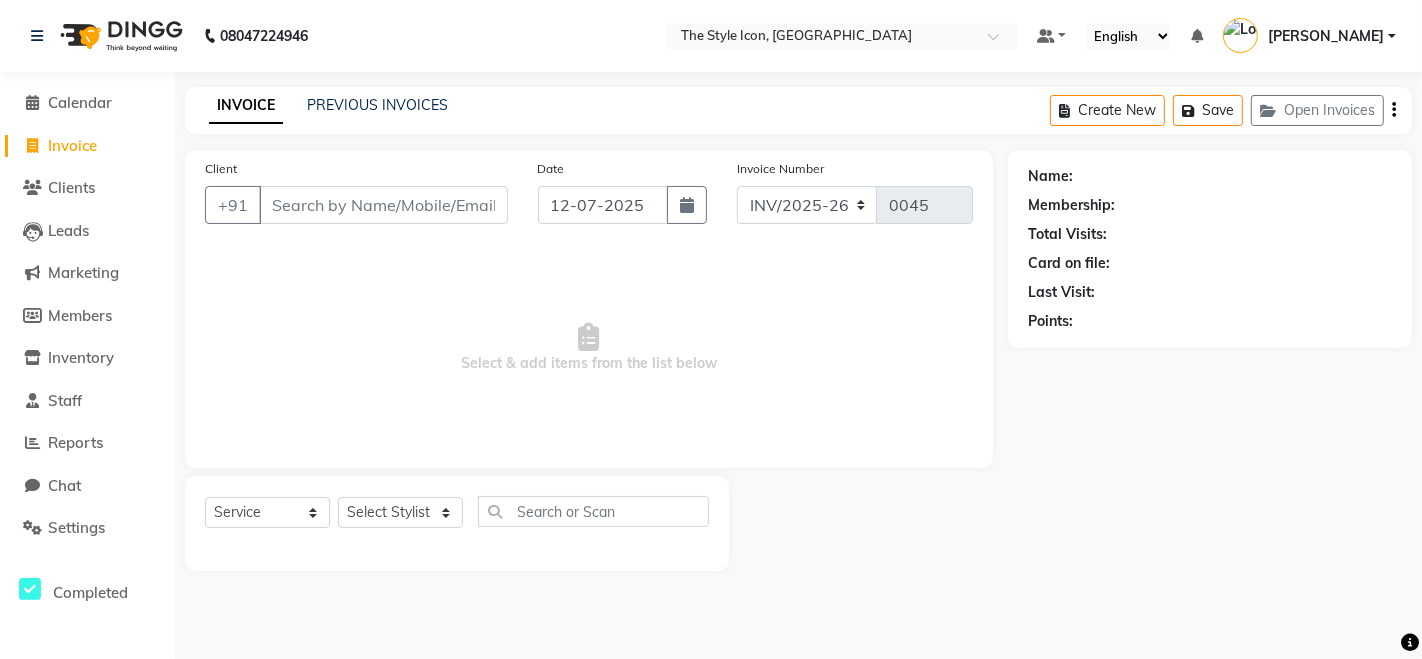 click on "Invoice" 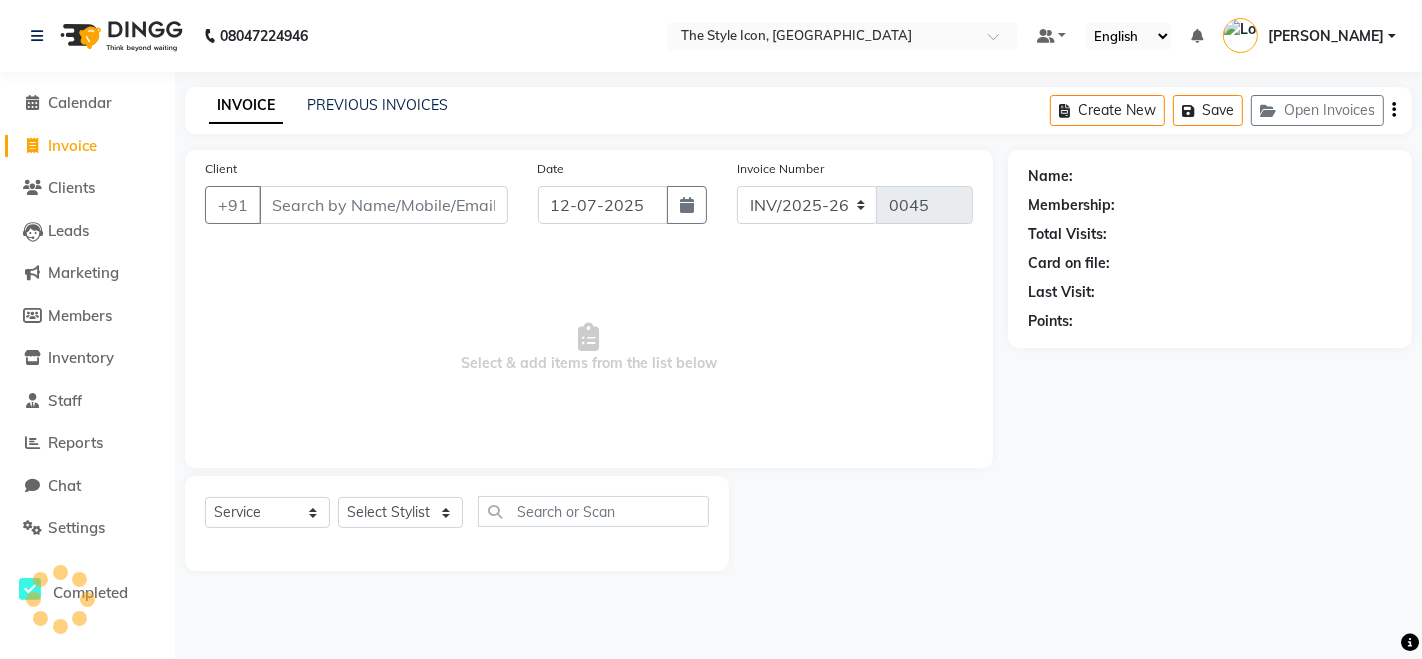 click on "Client" at bounding box center [383, 205] 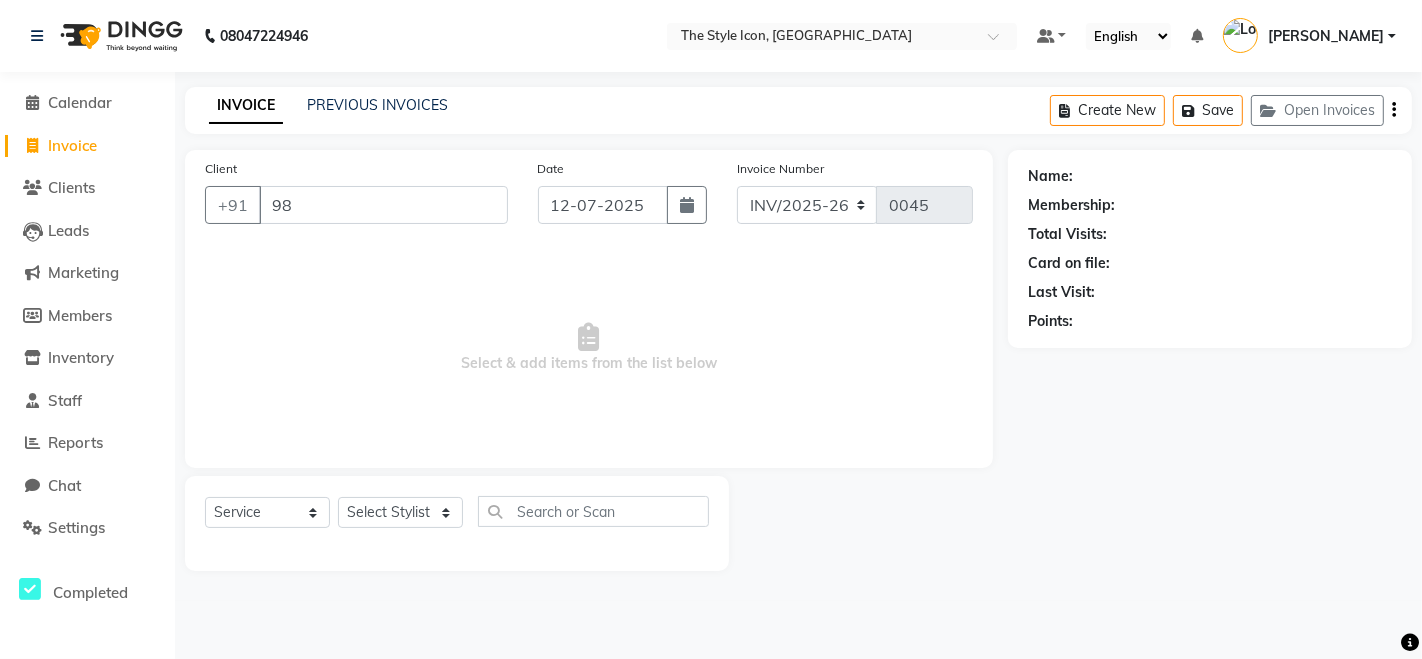 click on "Select & add items from the list below" at bounding box center (589, 348) 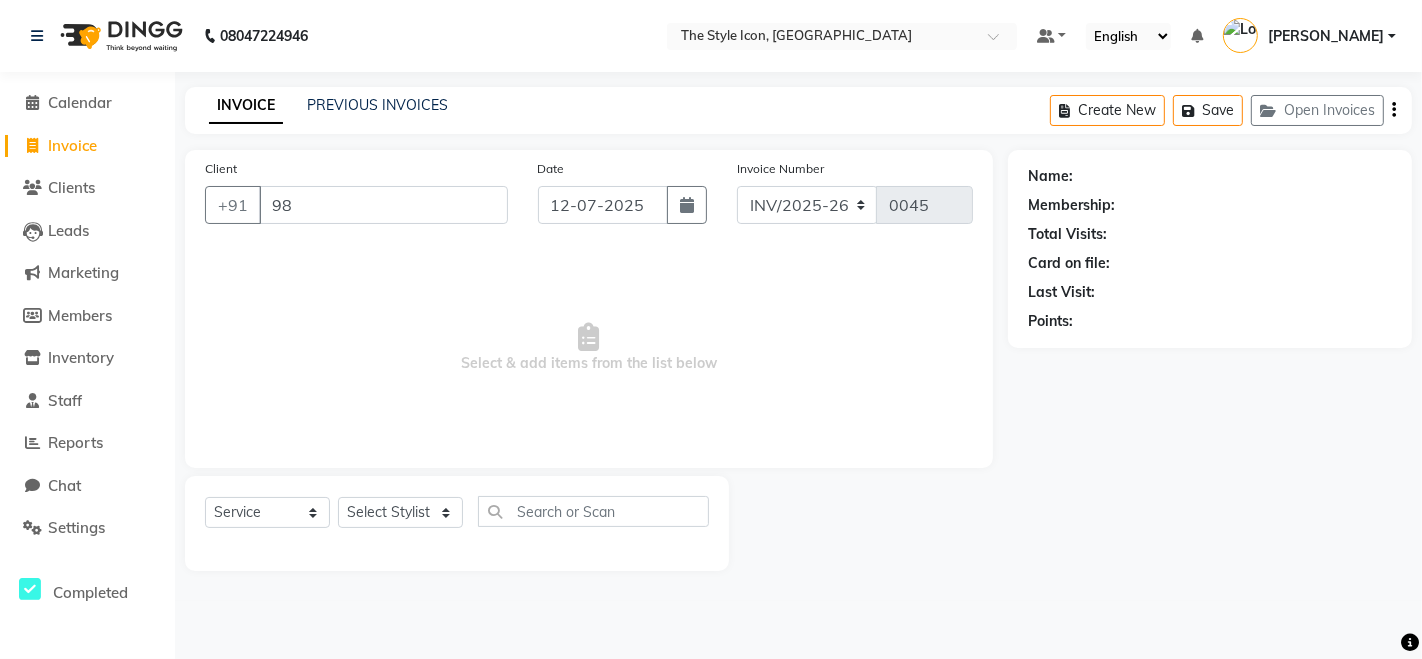 click on "Client +91 98" 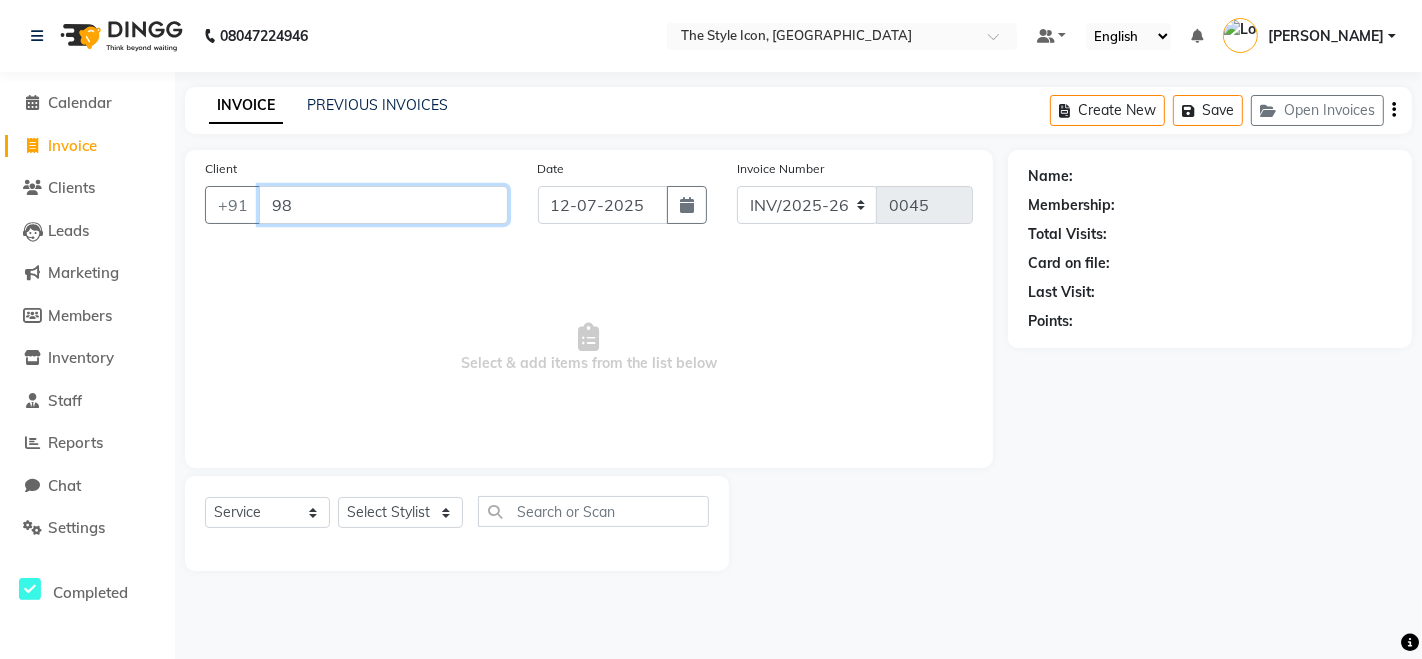click on "98" at bounding box center (383, 205) 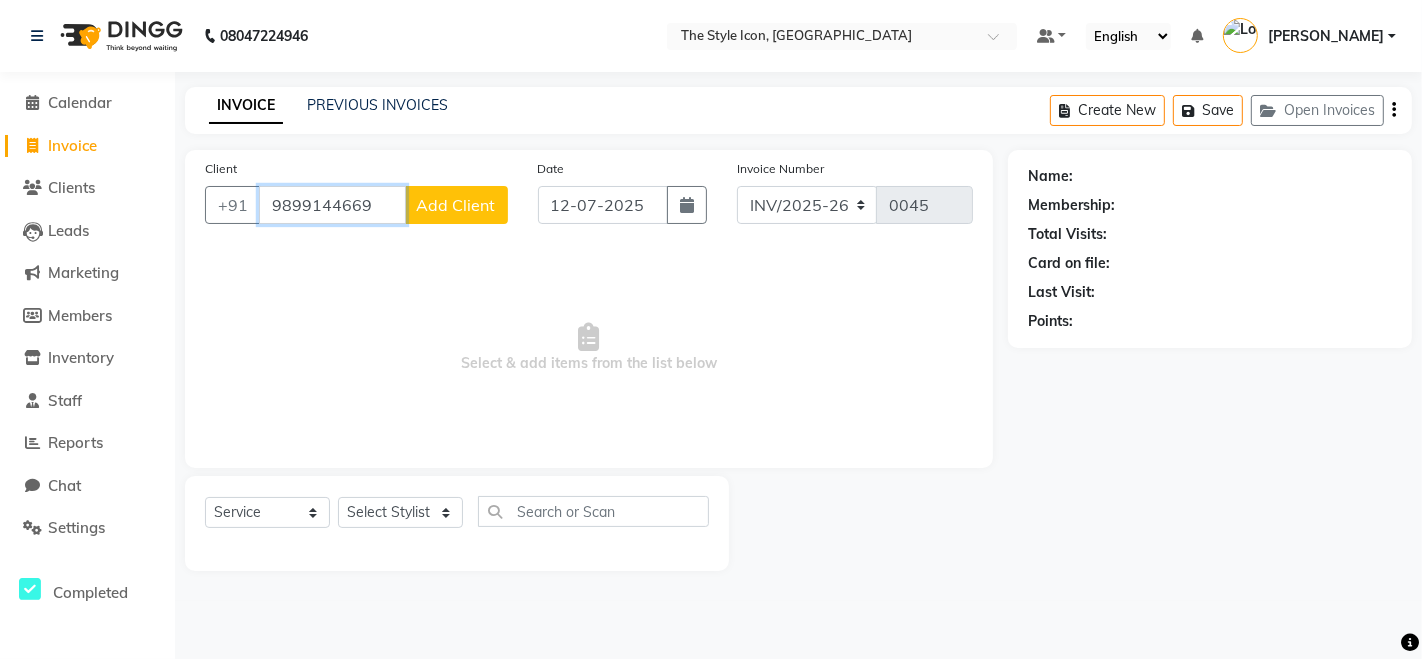 type on "9899144669" 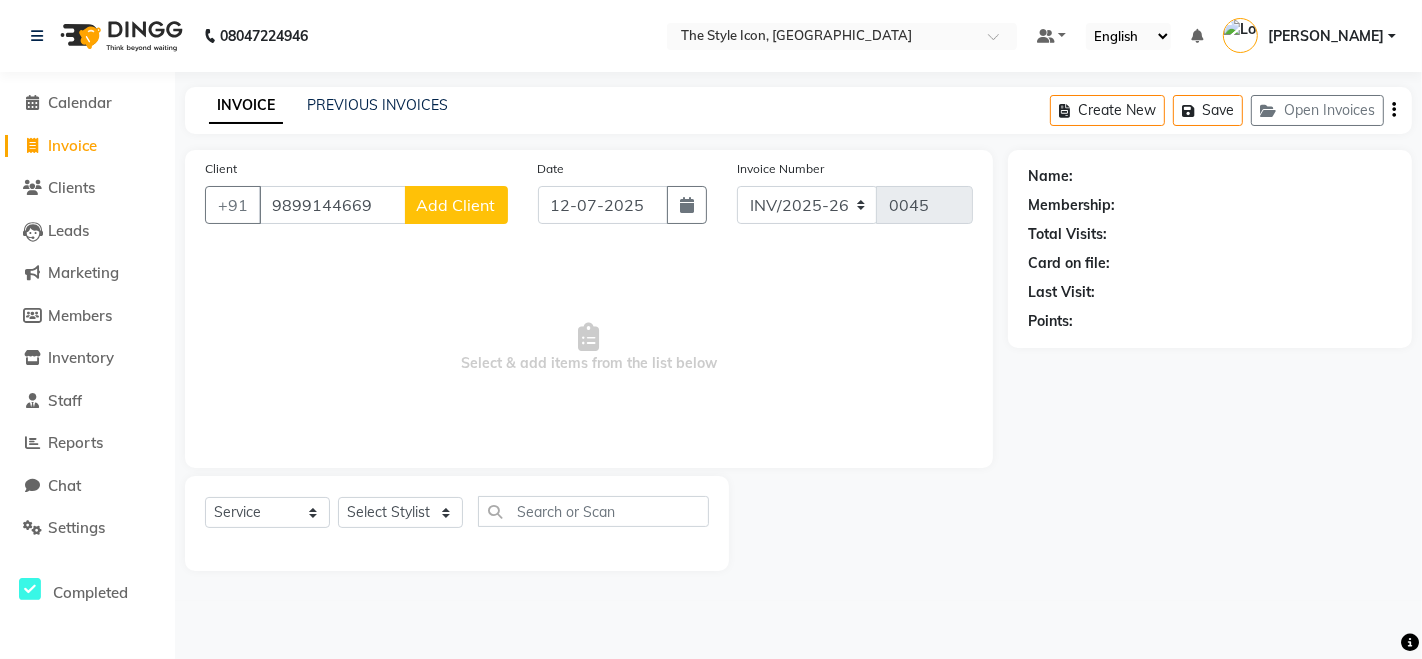 click on "Select & add items from the list below" at bounding box center (589, 348) 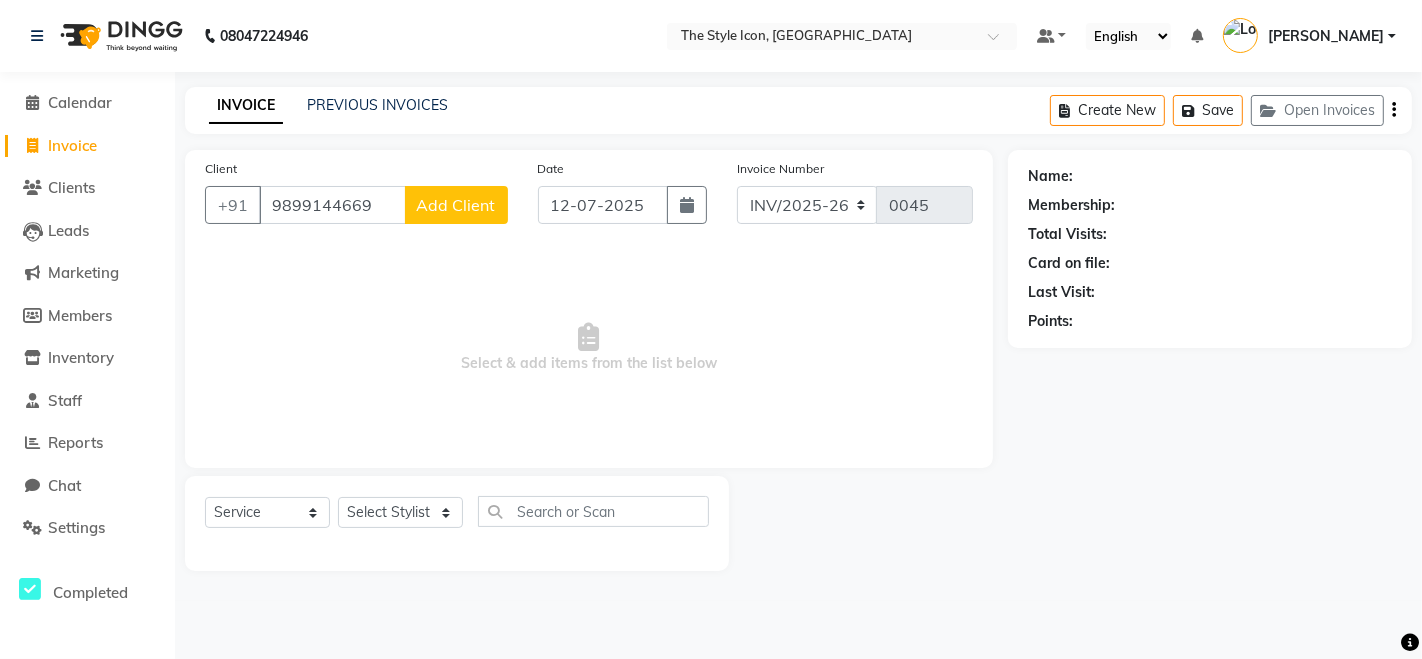 click on "Add Client" 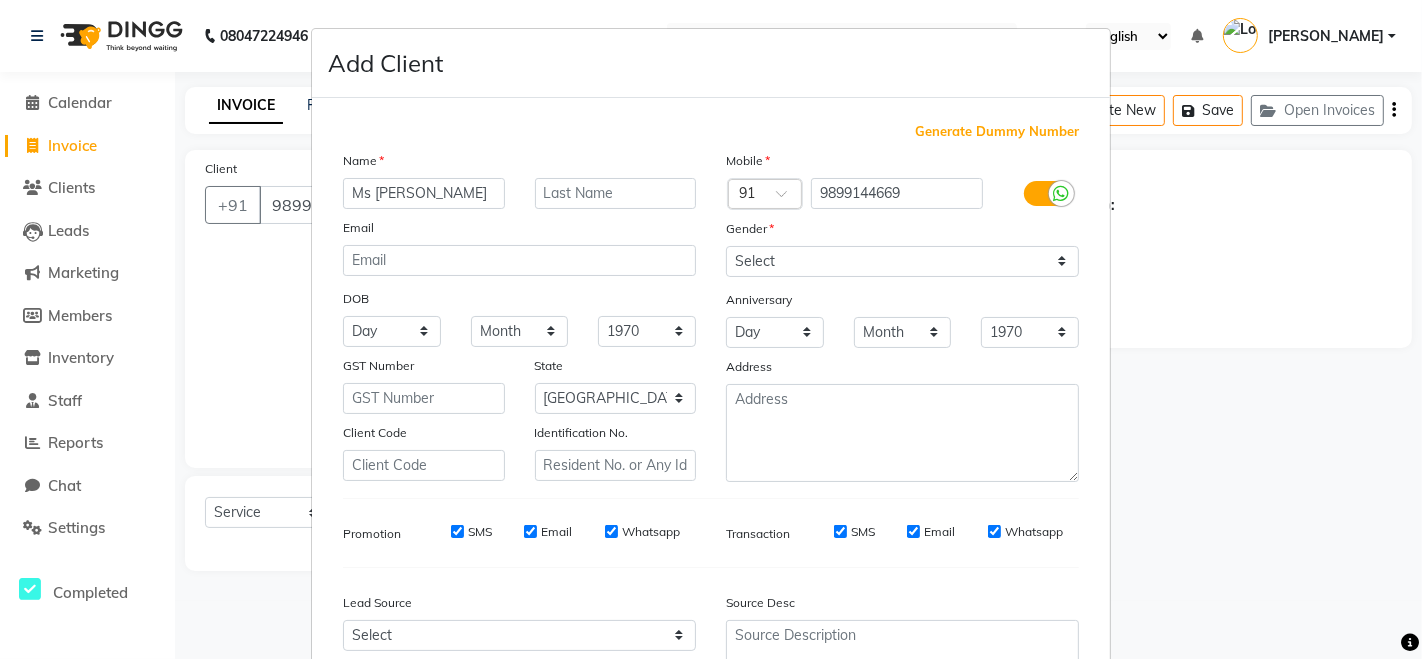 type on "Ms [PERSON_NAME]" 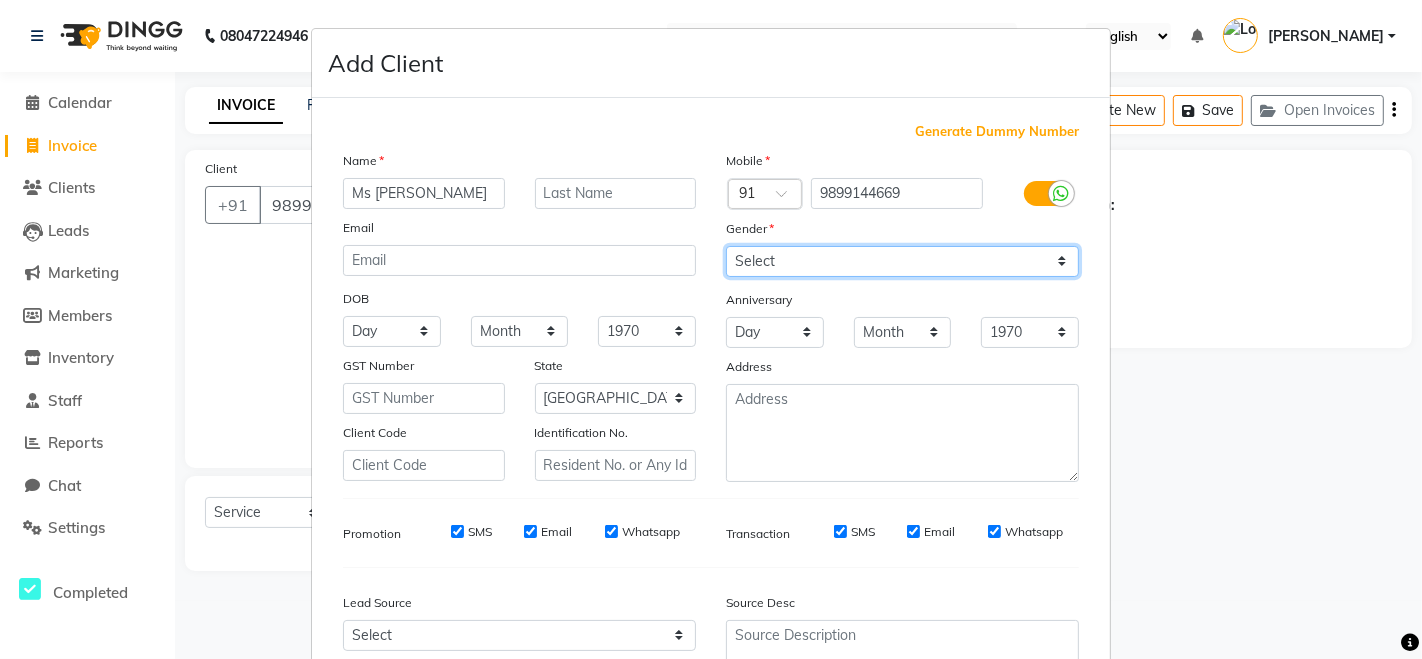 drag, startPoint x: 775, startPoint y: 250, endPoint x: 777, endPoint y: 260, distance: 10.198039 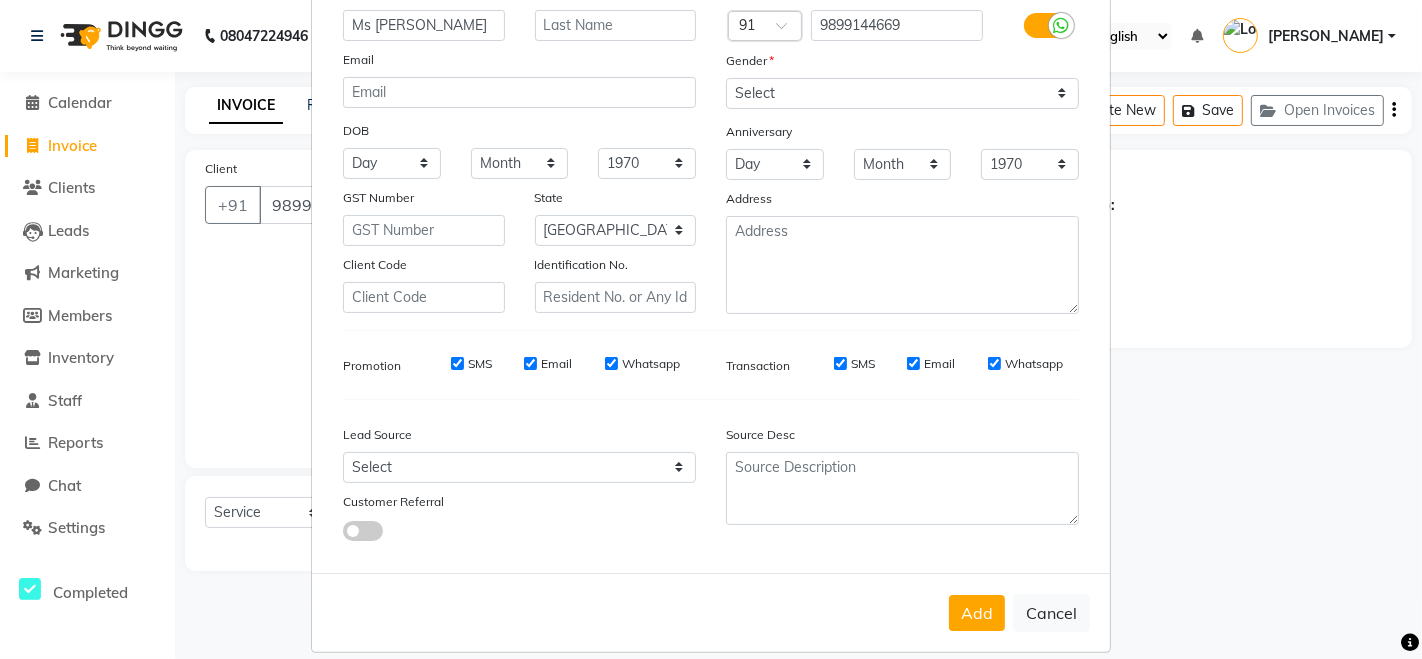 scroll, scrollTop: 181, scrollLeft: 0, axis: vertical 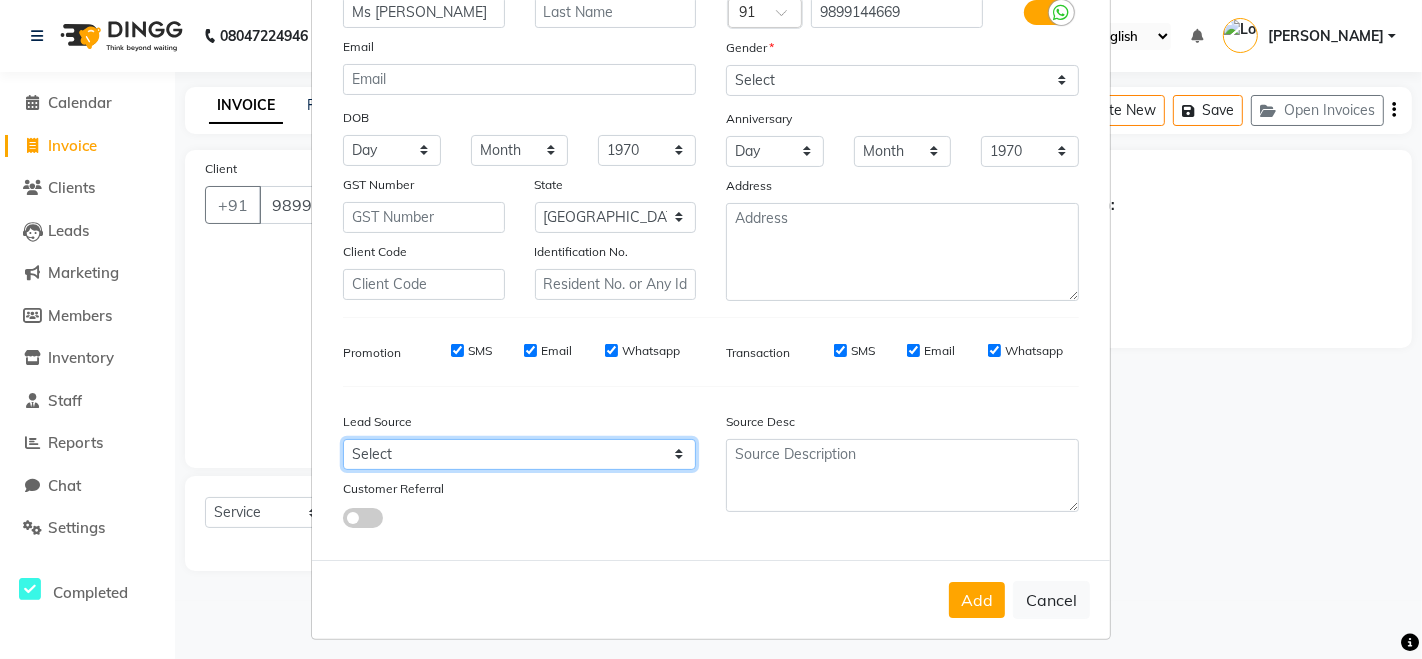 click on "Select Walk-in Referral Internet Friend Word of Mouth Advertisement Facebook JustDial Google Other Instagram  YouTube  WhatsApp" at bounding box center [519, 454] 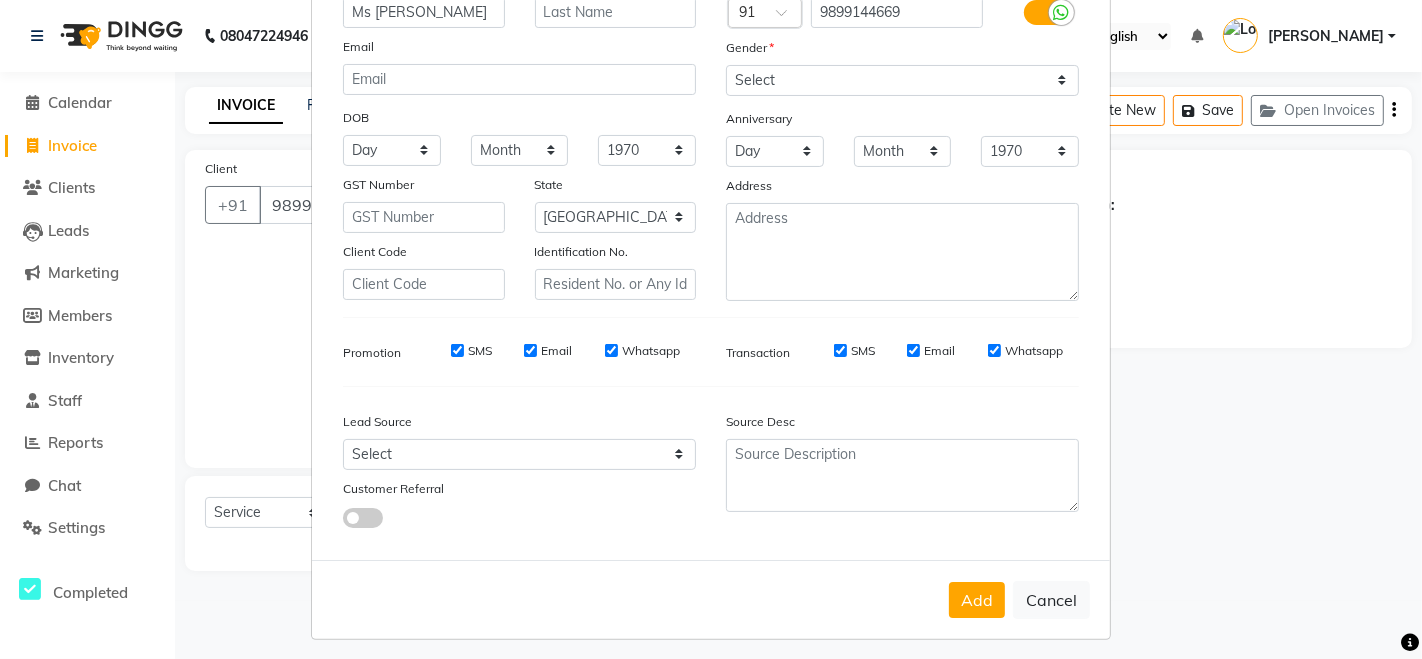 click on "Add   Cancel" at bounding box center (711, 599) 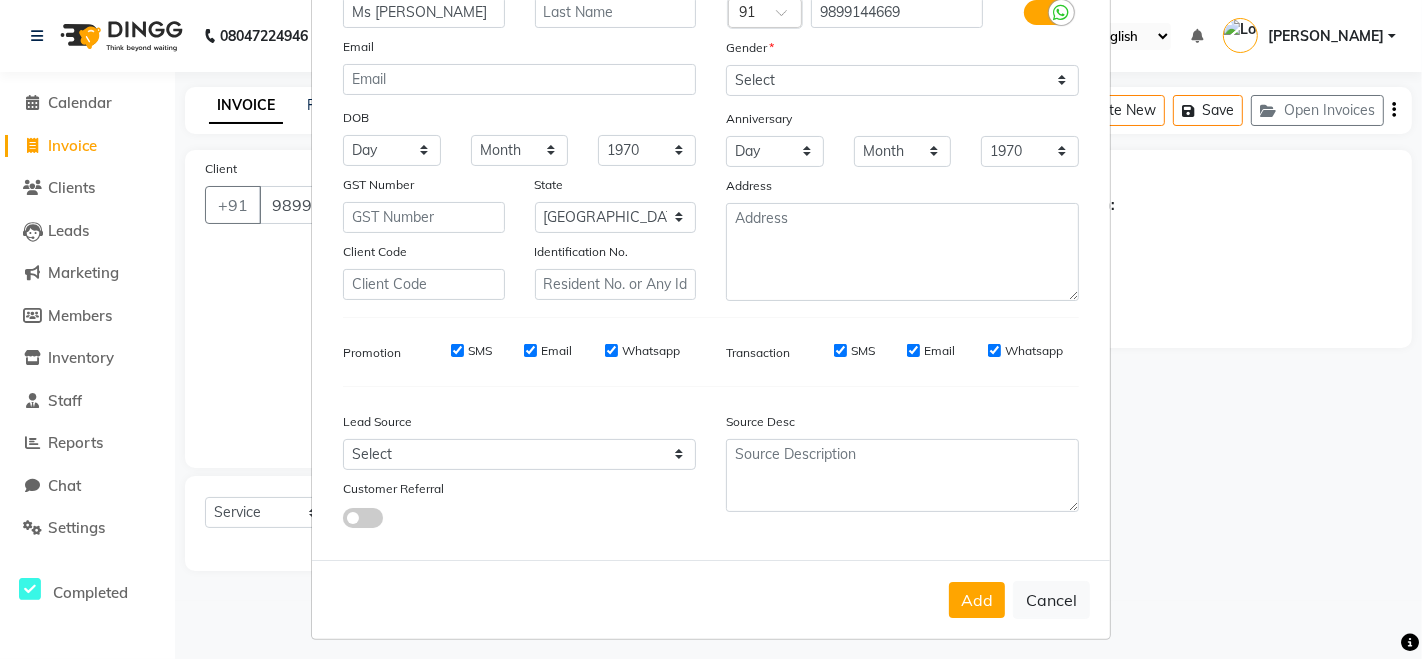 click at bounding box center [343, 521] 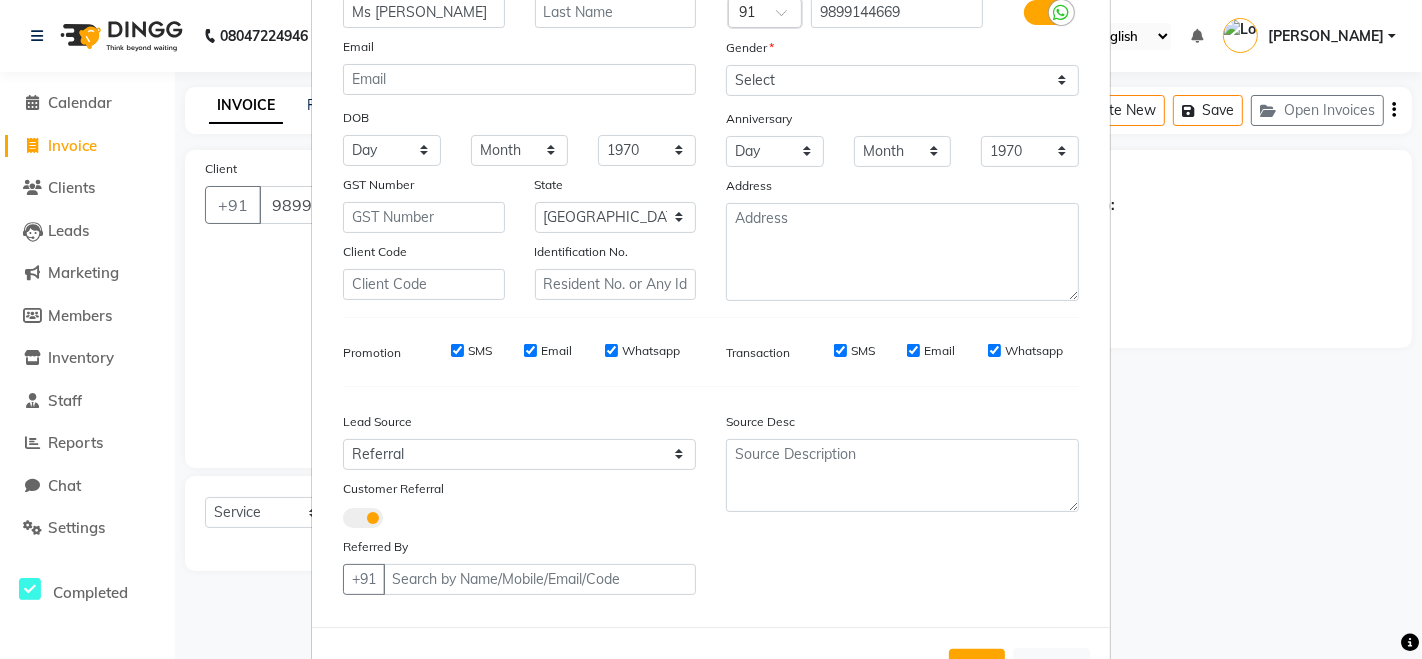 click at bounding box center (363, 518) 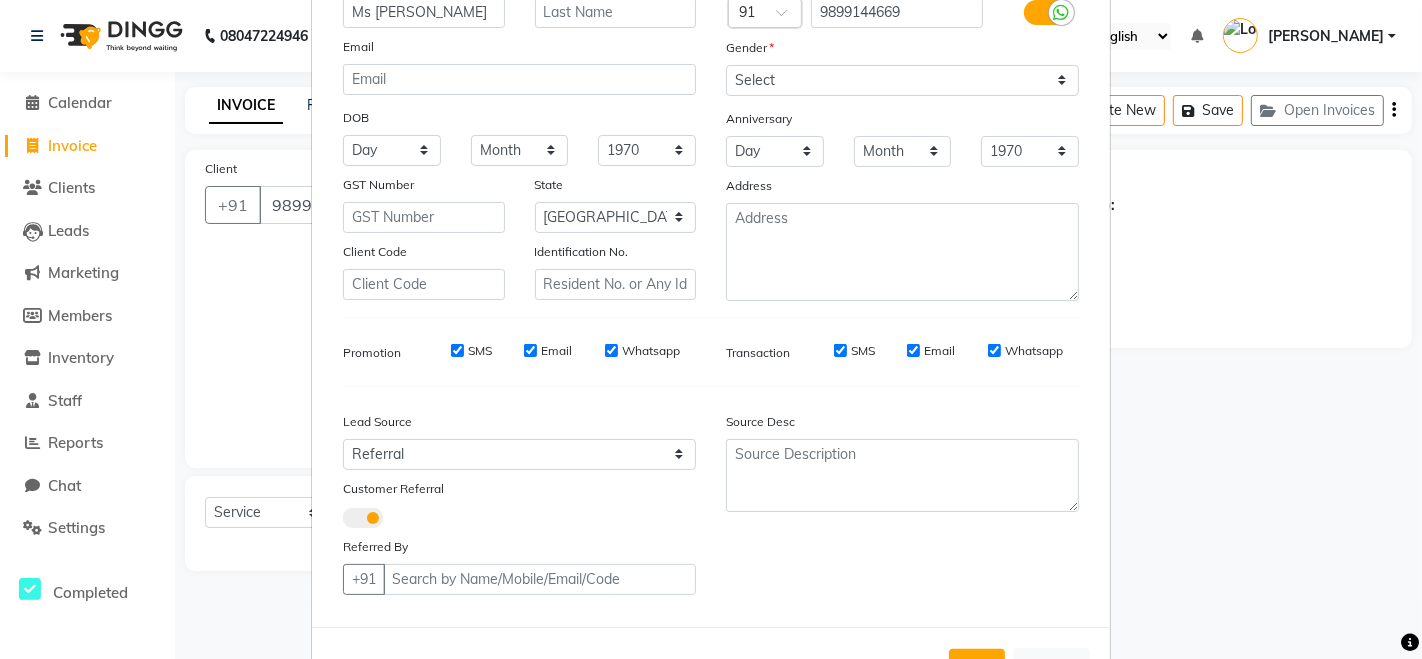 click at bounding box center (343, 521) 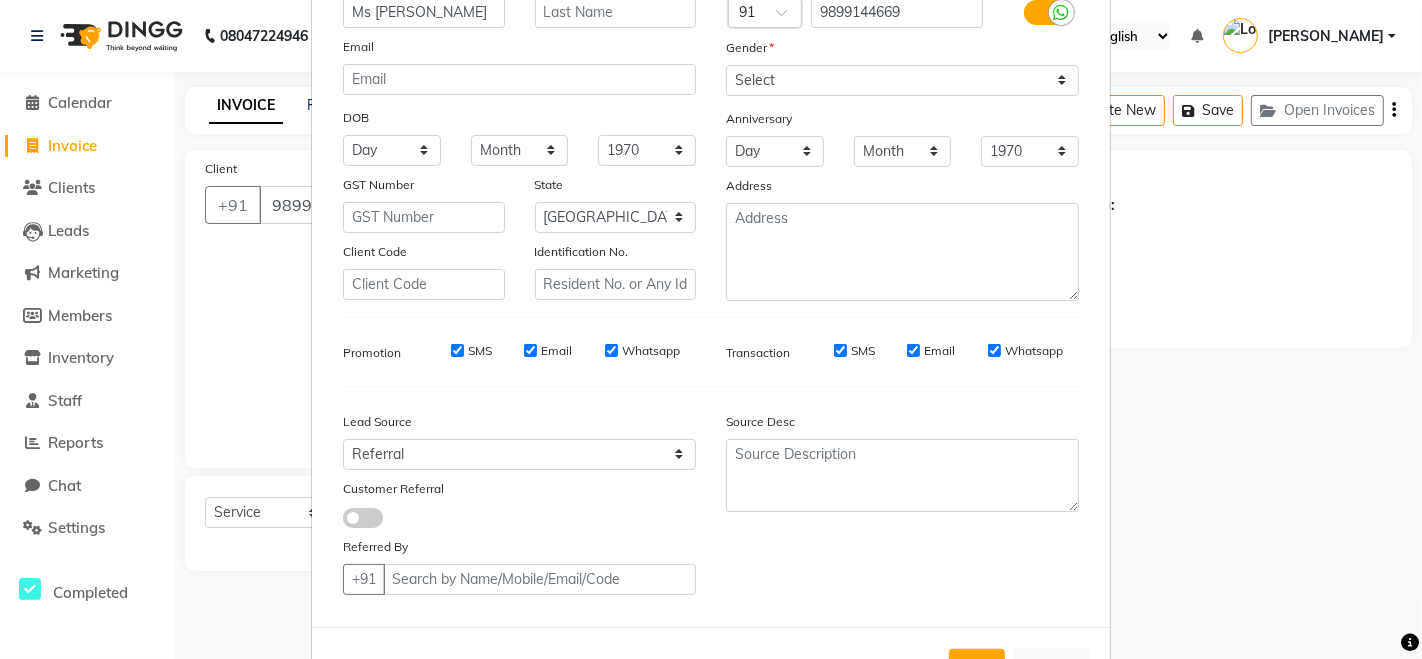select on "null" 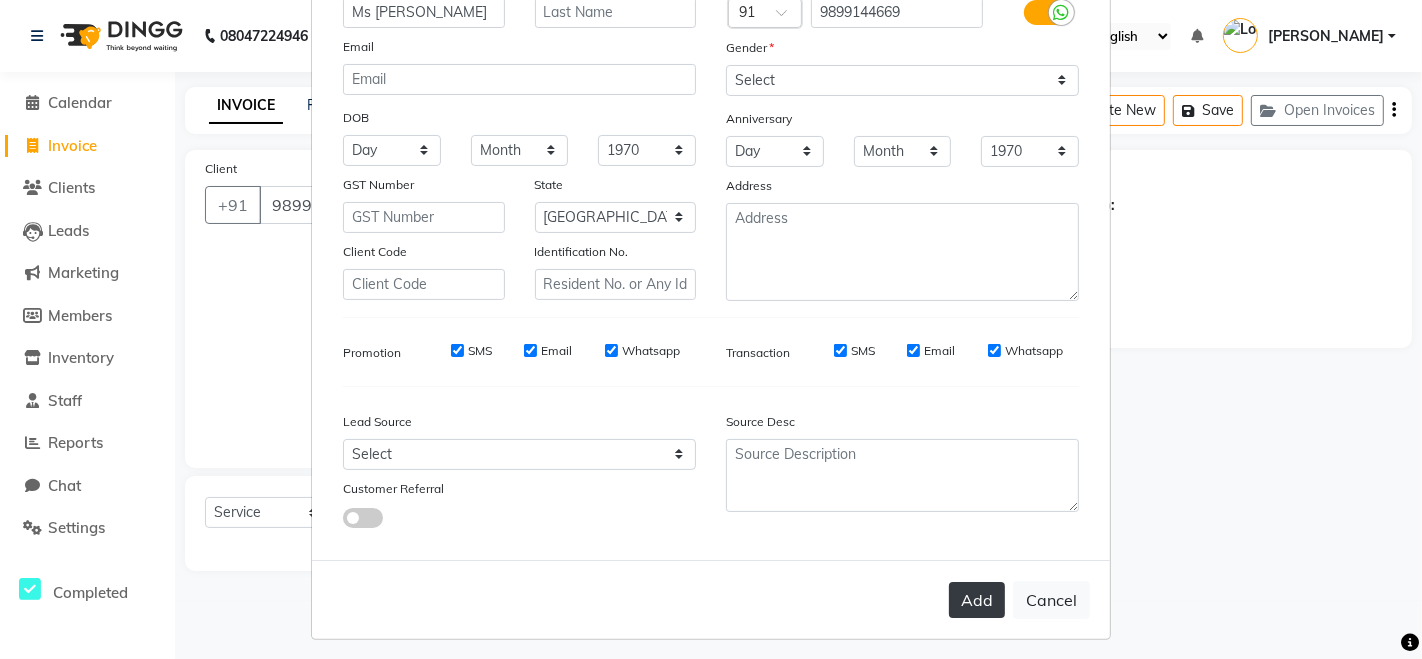 click on "Add" at bounding box center [977, 600] 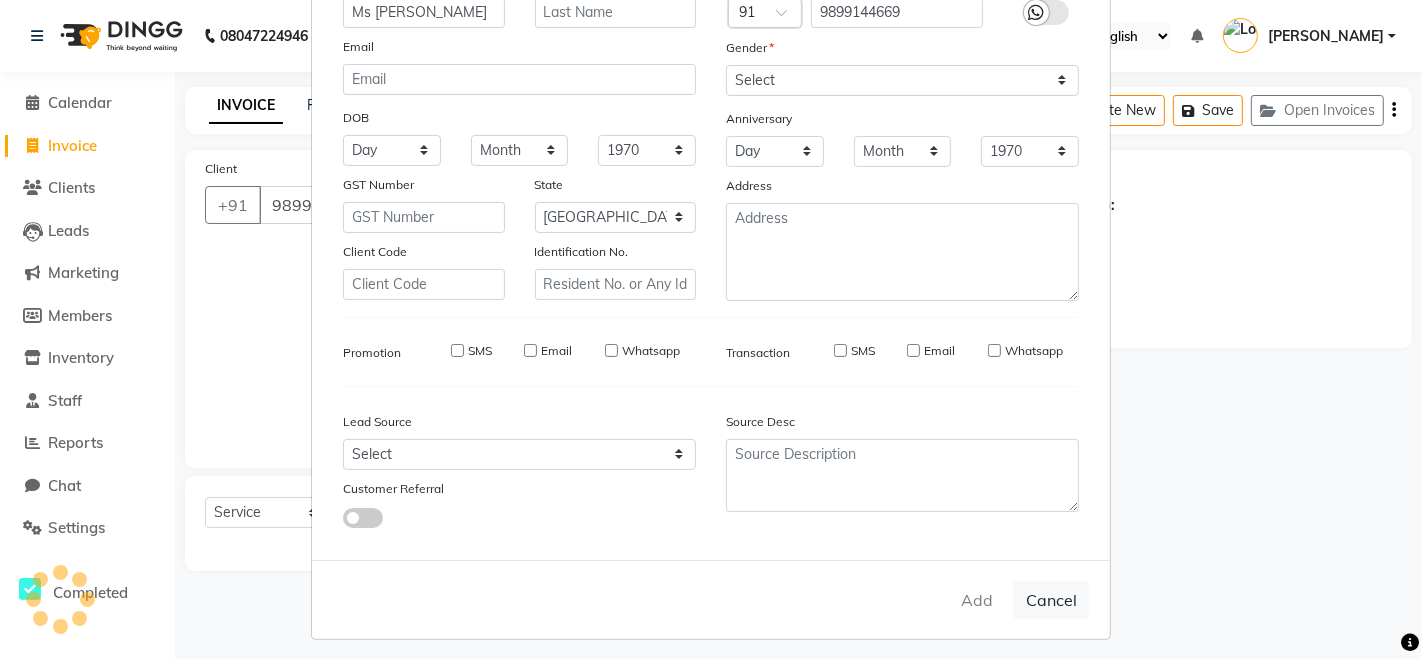 type 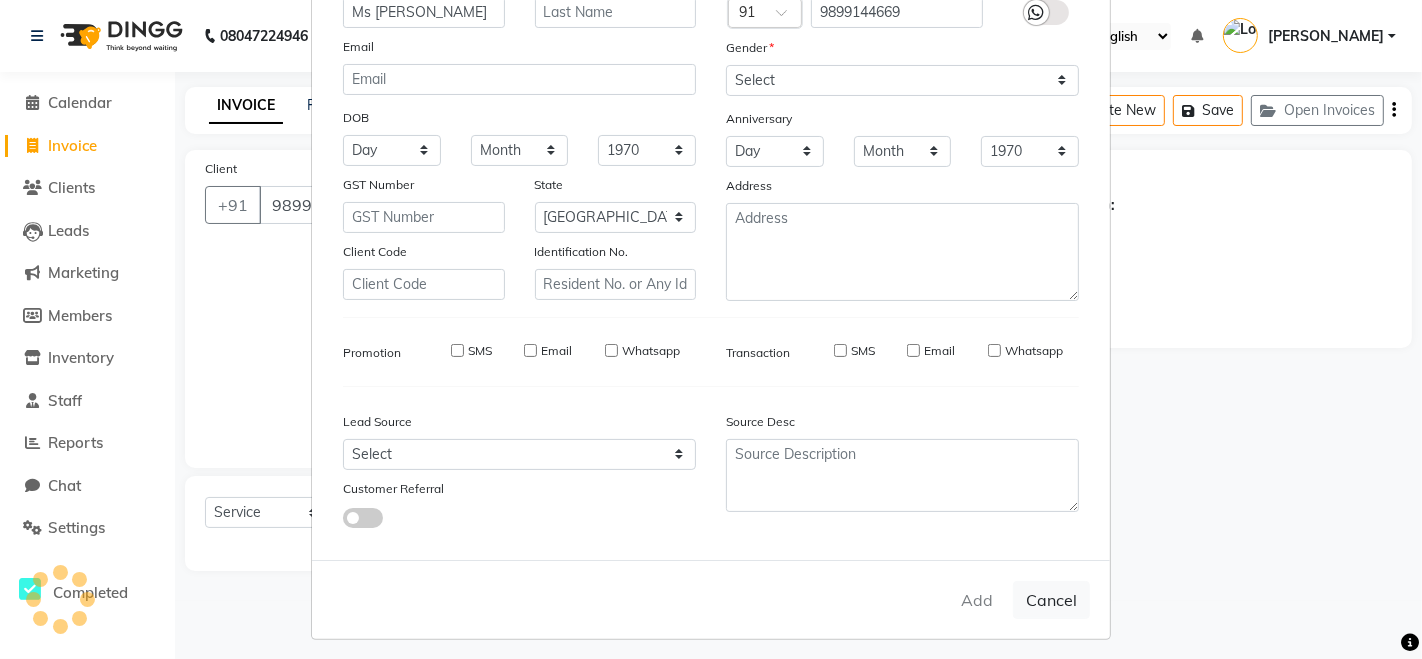 select 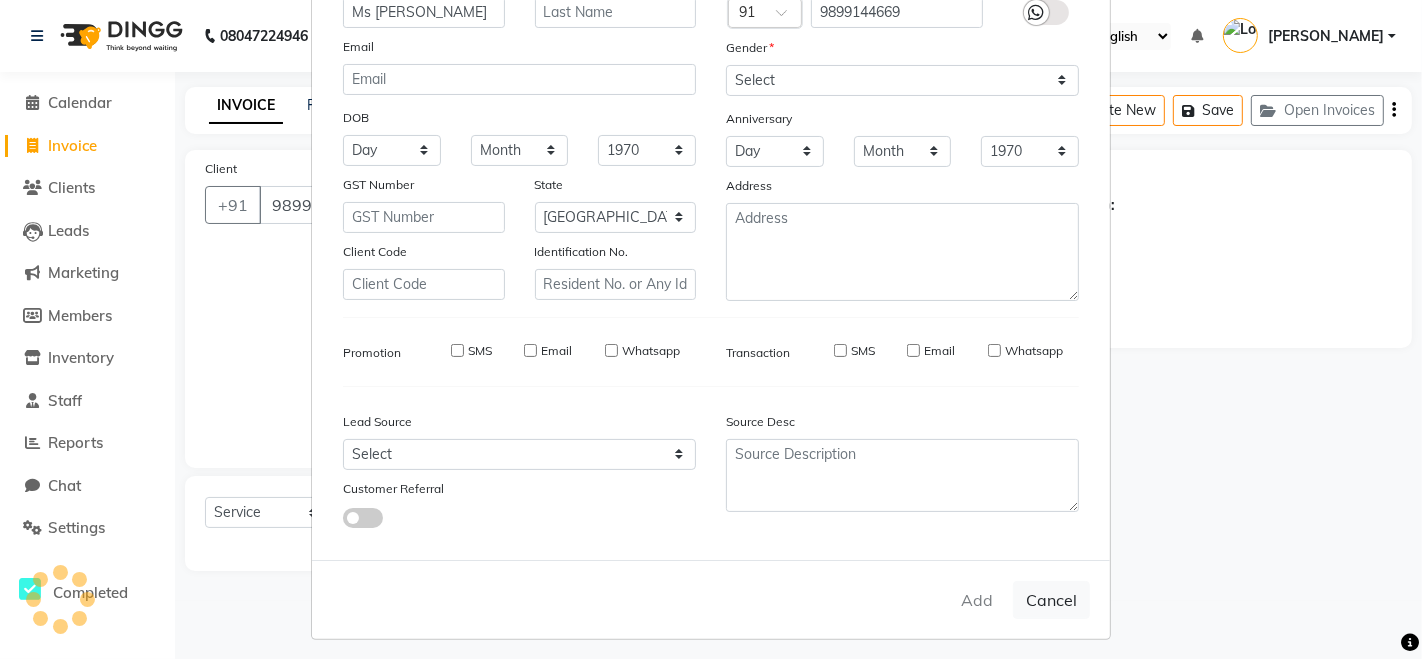 select 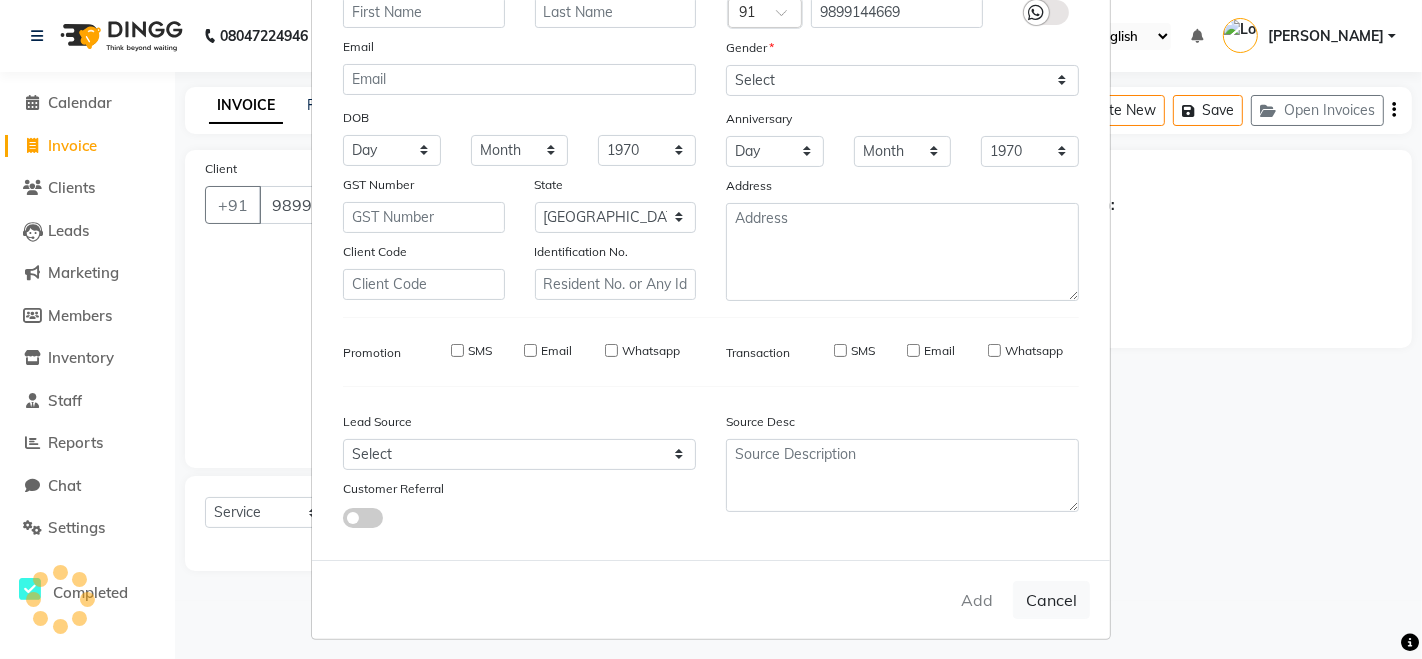 select 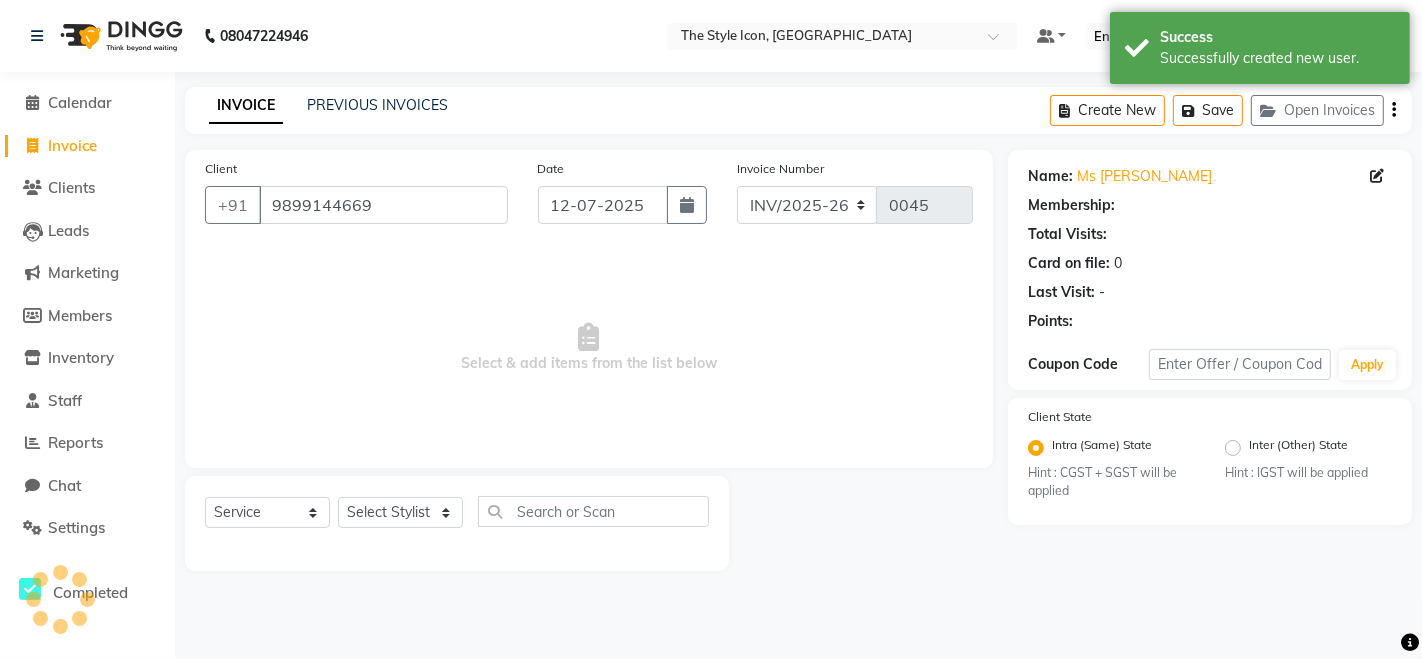 select on "1: Object" 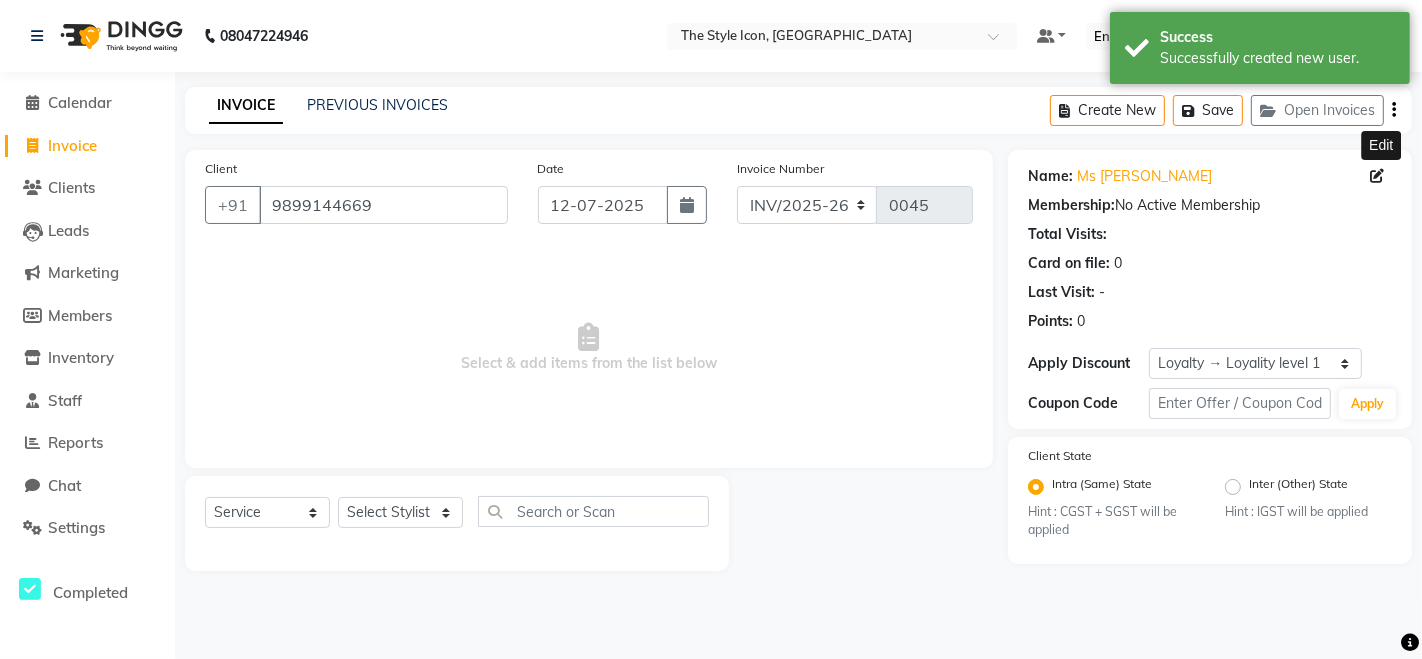 click 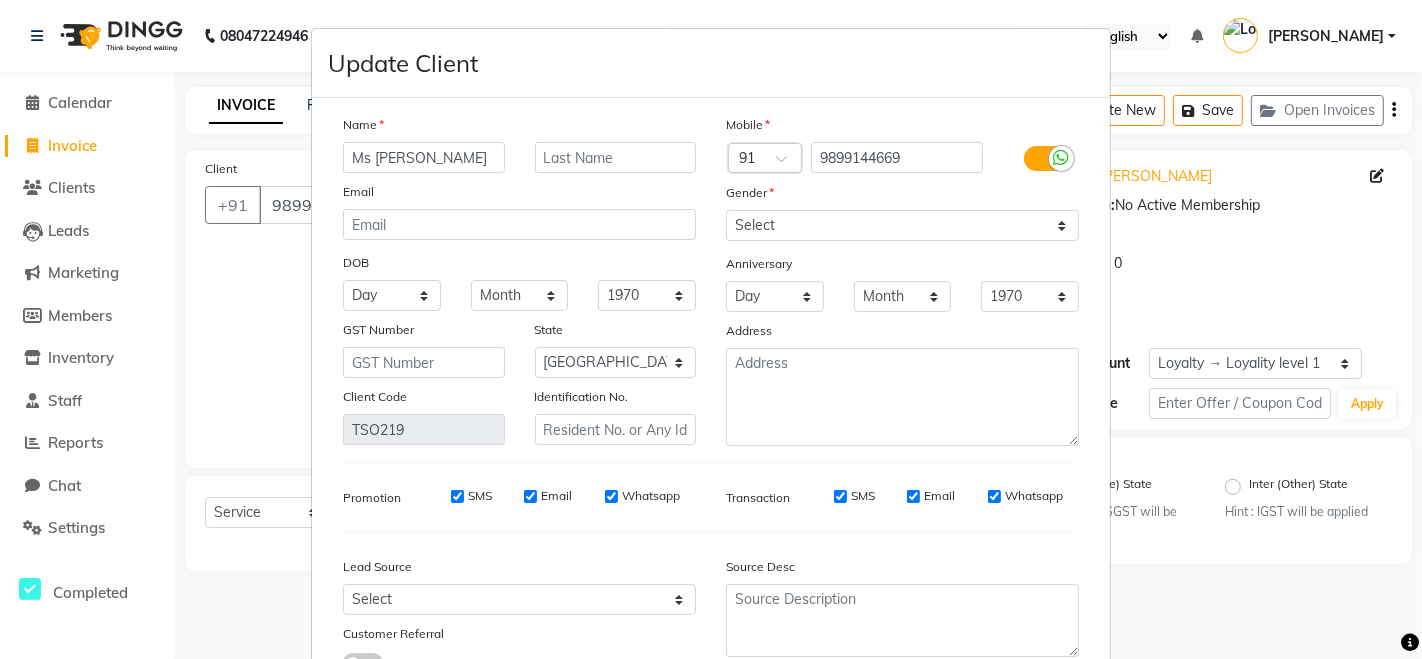 scroll, scrollTop: 152, scrollLeft: 0, axis: vertical 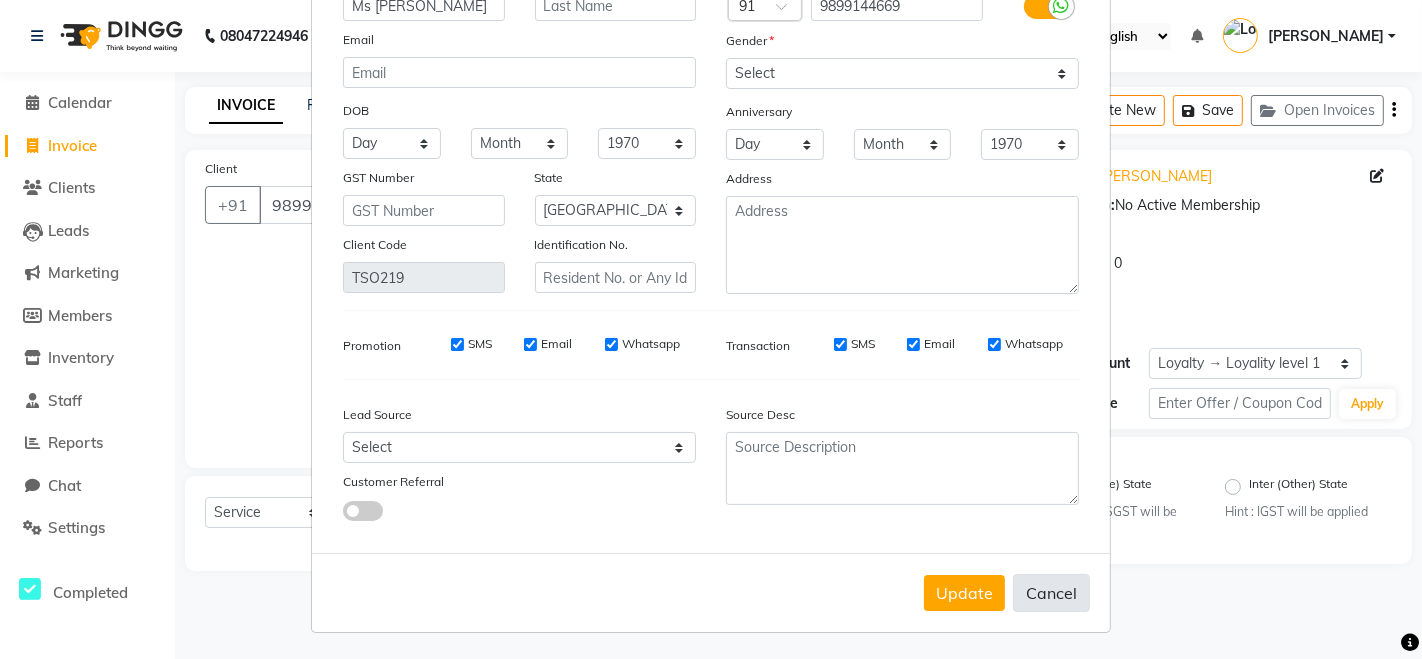 click on "Cancel" at bounding box center (1051, 593) 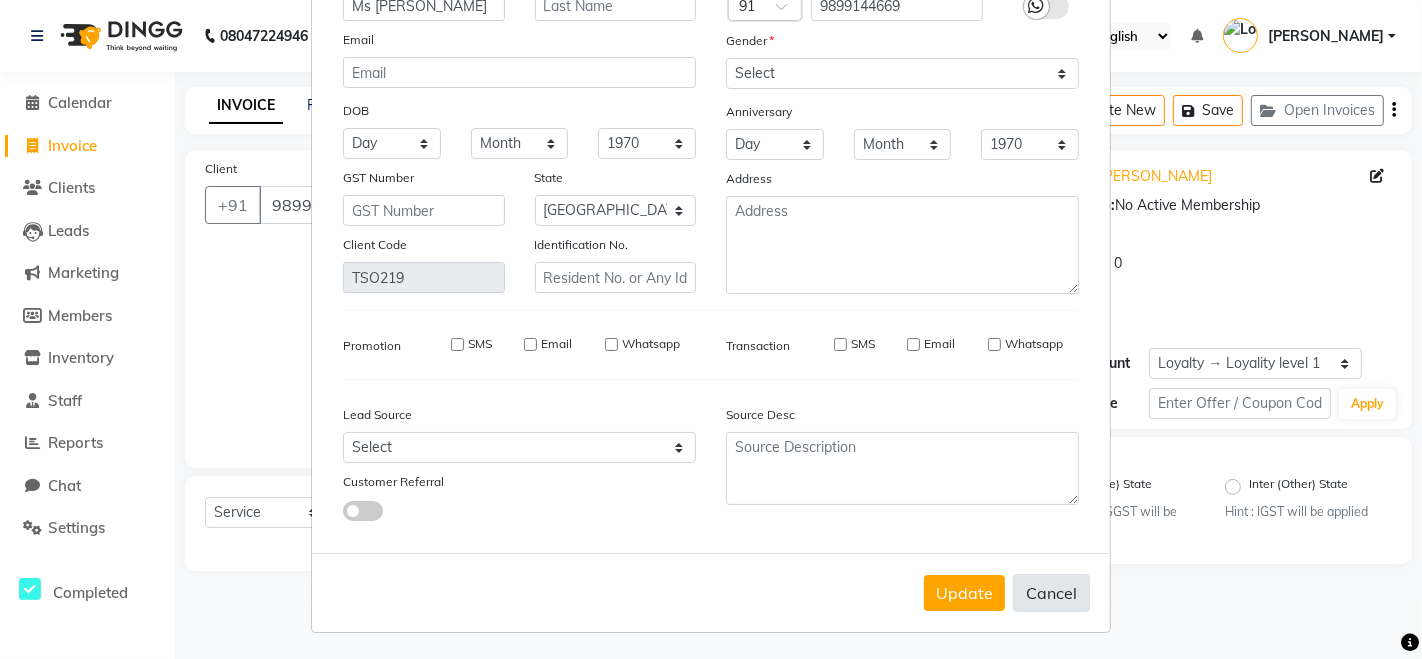 type 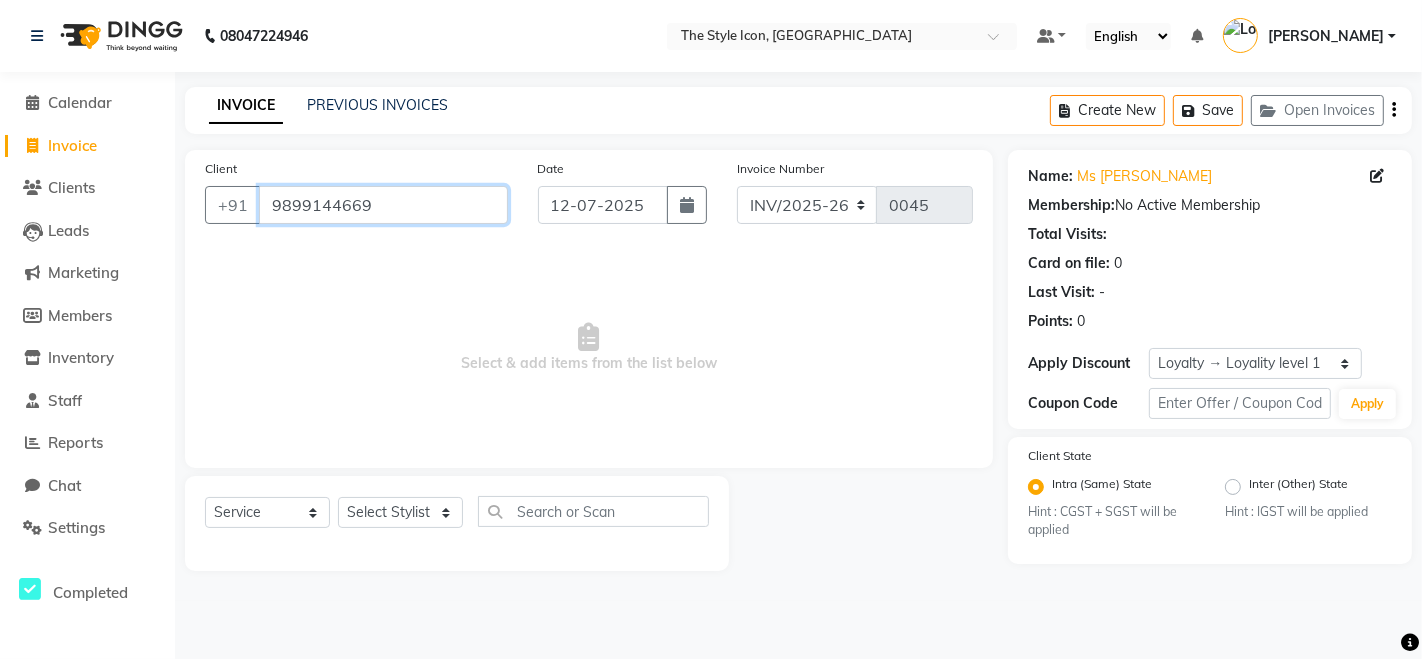drag, startPoint x: 404, startPoint y: 198, endPoint x: 162, endPoint y: 255, distance: 248.62221 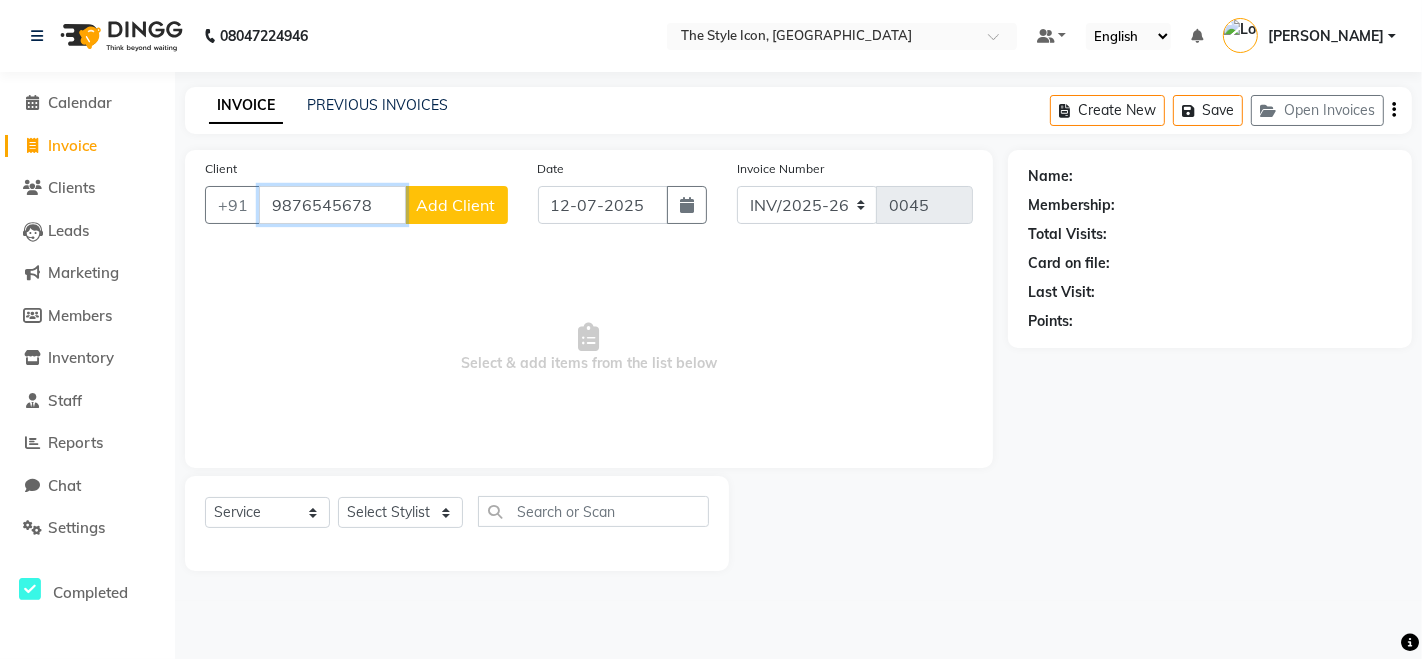type on "9876545678" 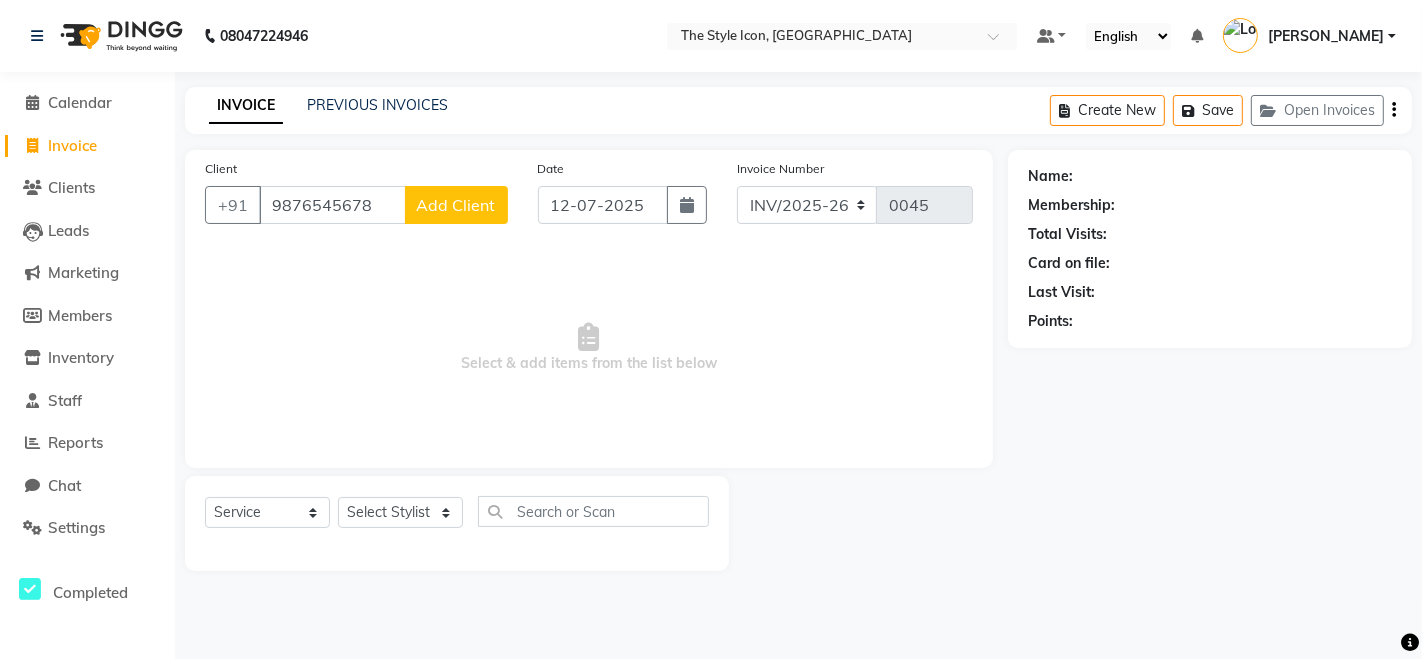 click on "Add Client" 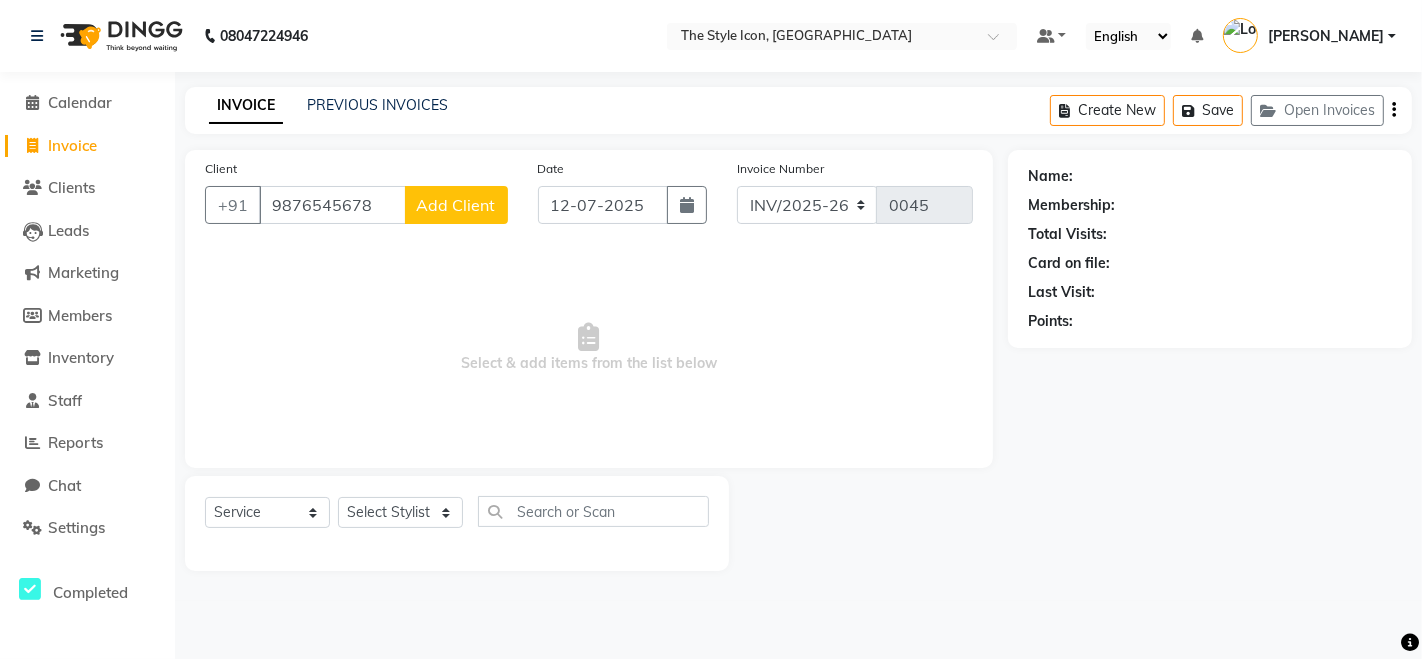 select on "22" 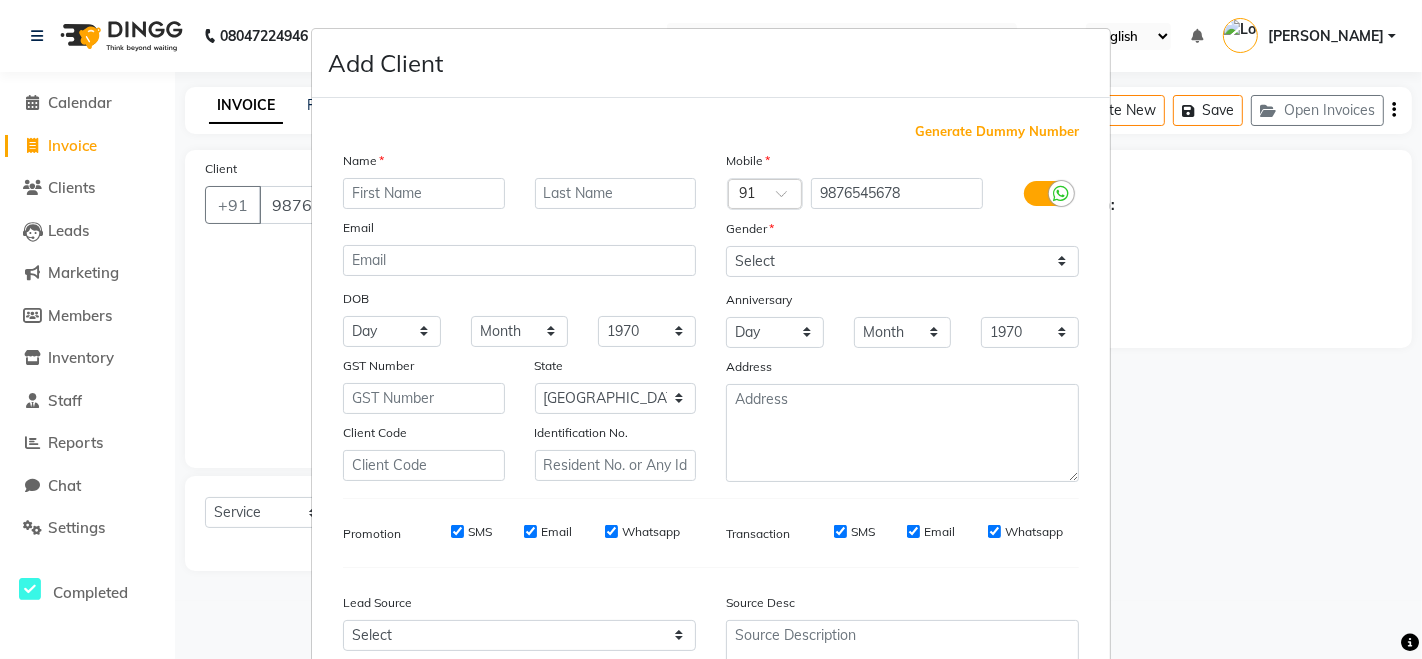 click on "Generate Dummy Number" at bounding box center [997, 132] 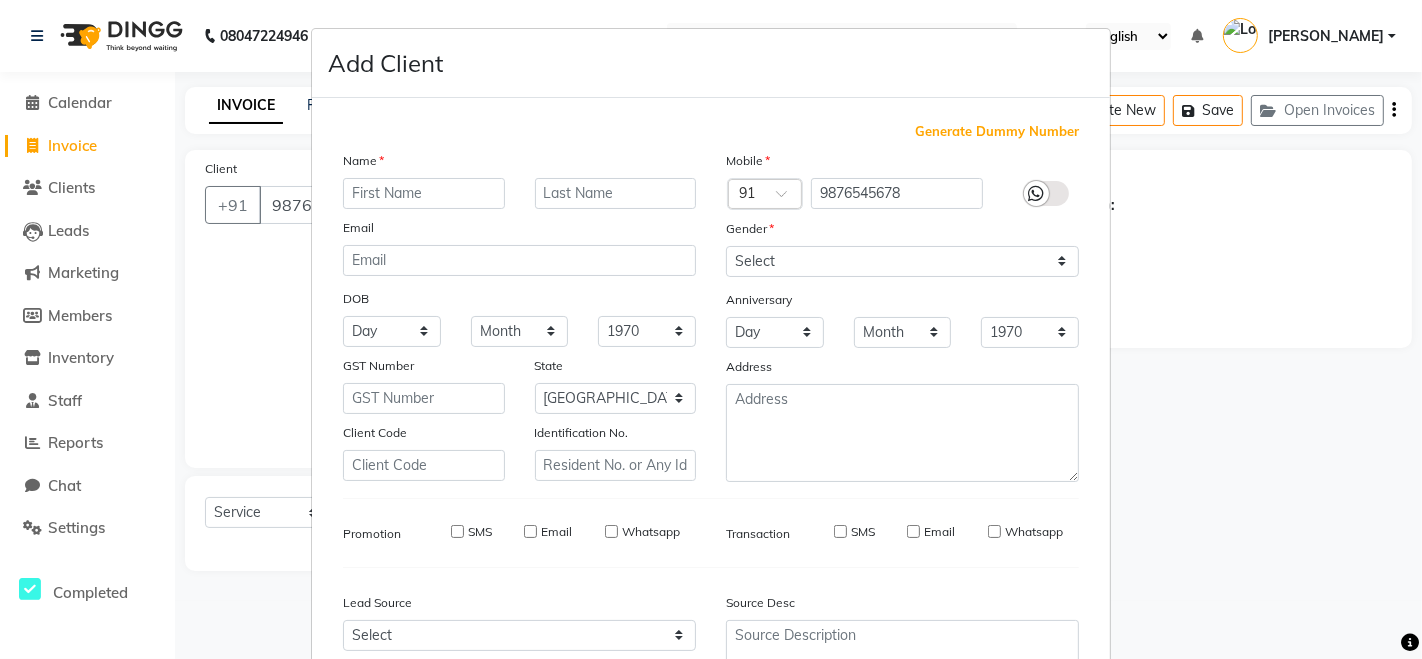type on "1253900000007" 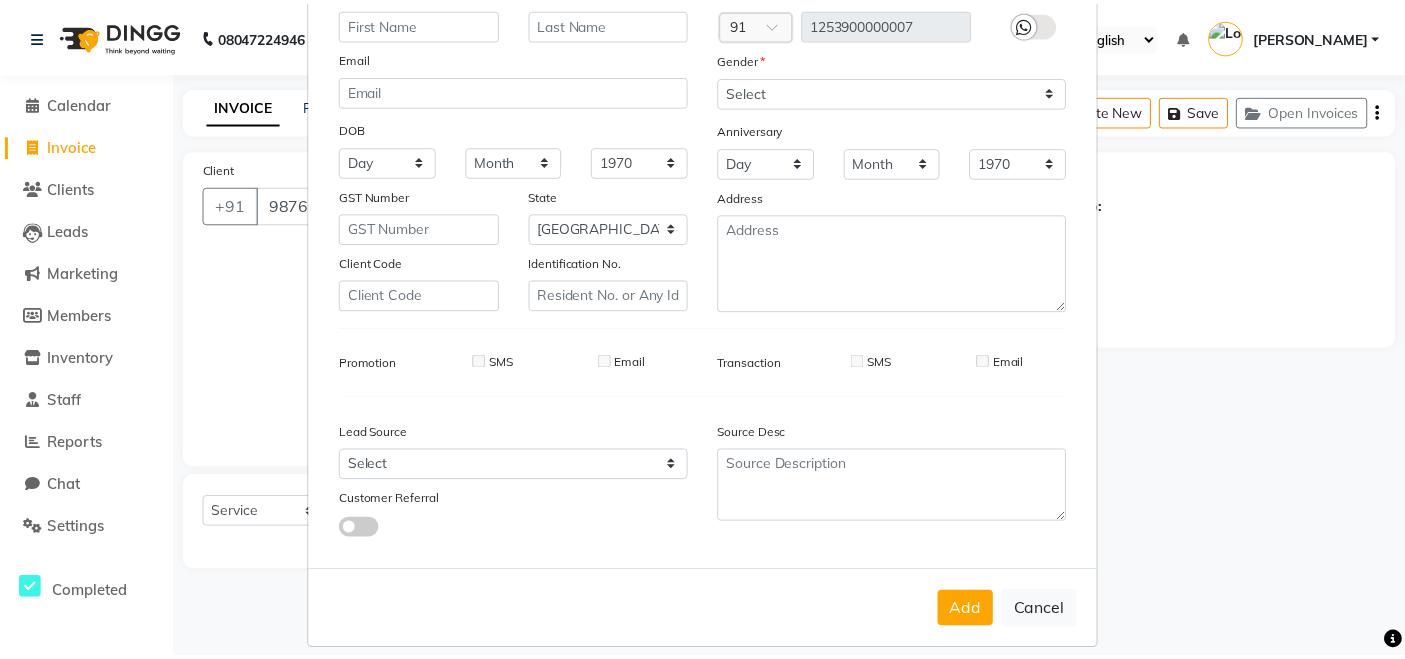 scroll, scrollTop: 188, scrollLeft: 0, axis: vertical 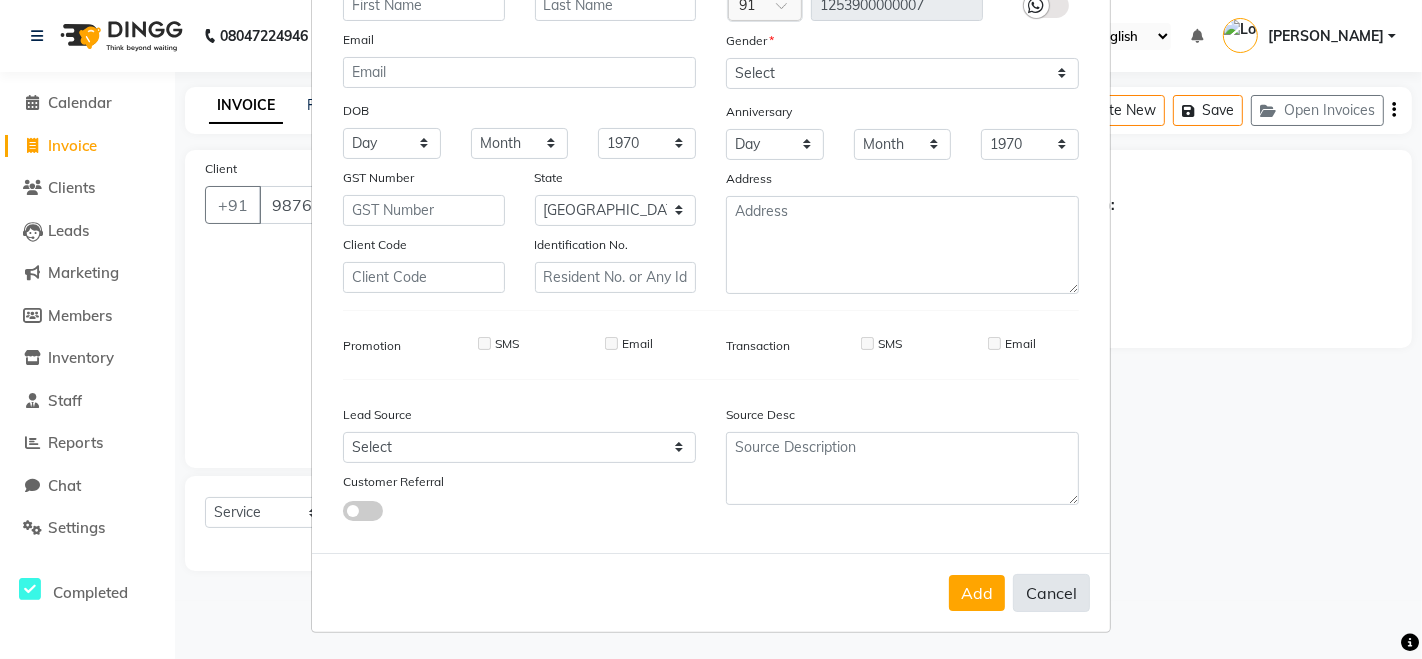 click on "Cancel" at bounding box center (1051, 593) 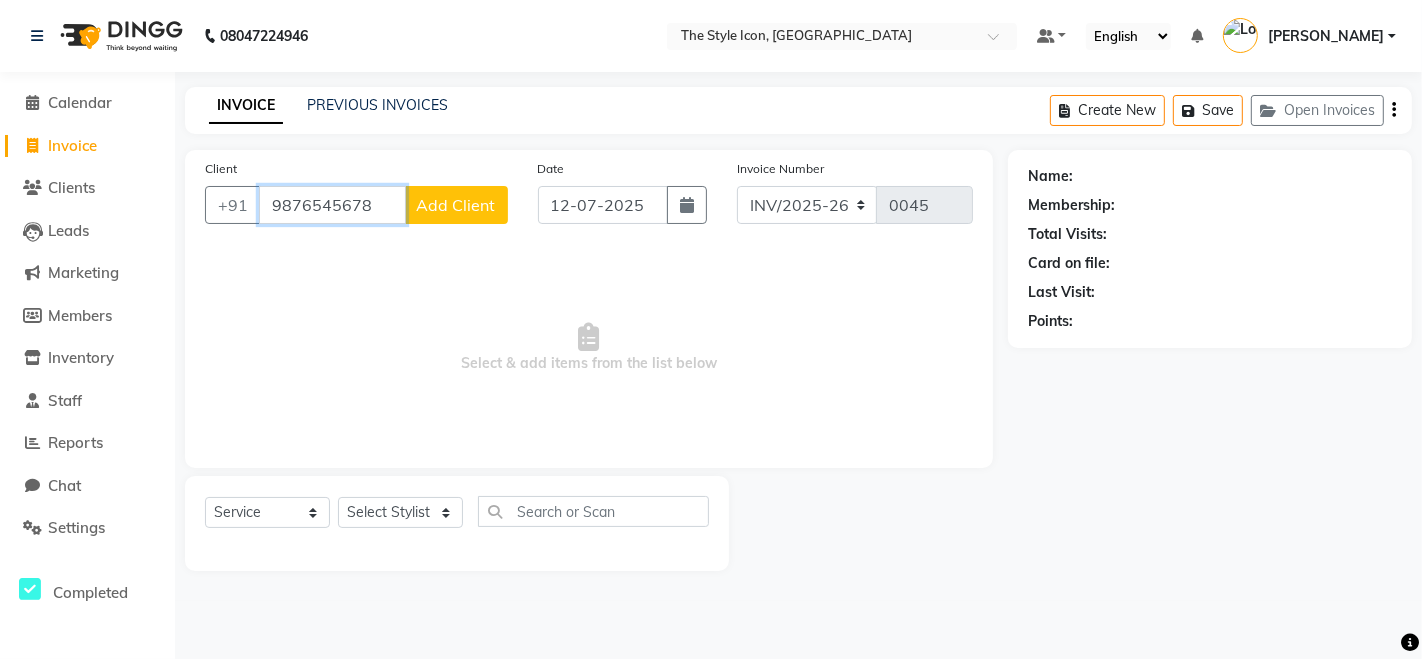 drag, startPoint x: 381, startPoint y: 210, endPoint x: 0, endPoint y: 252, distance: 383.30798 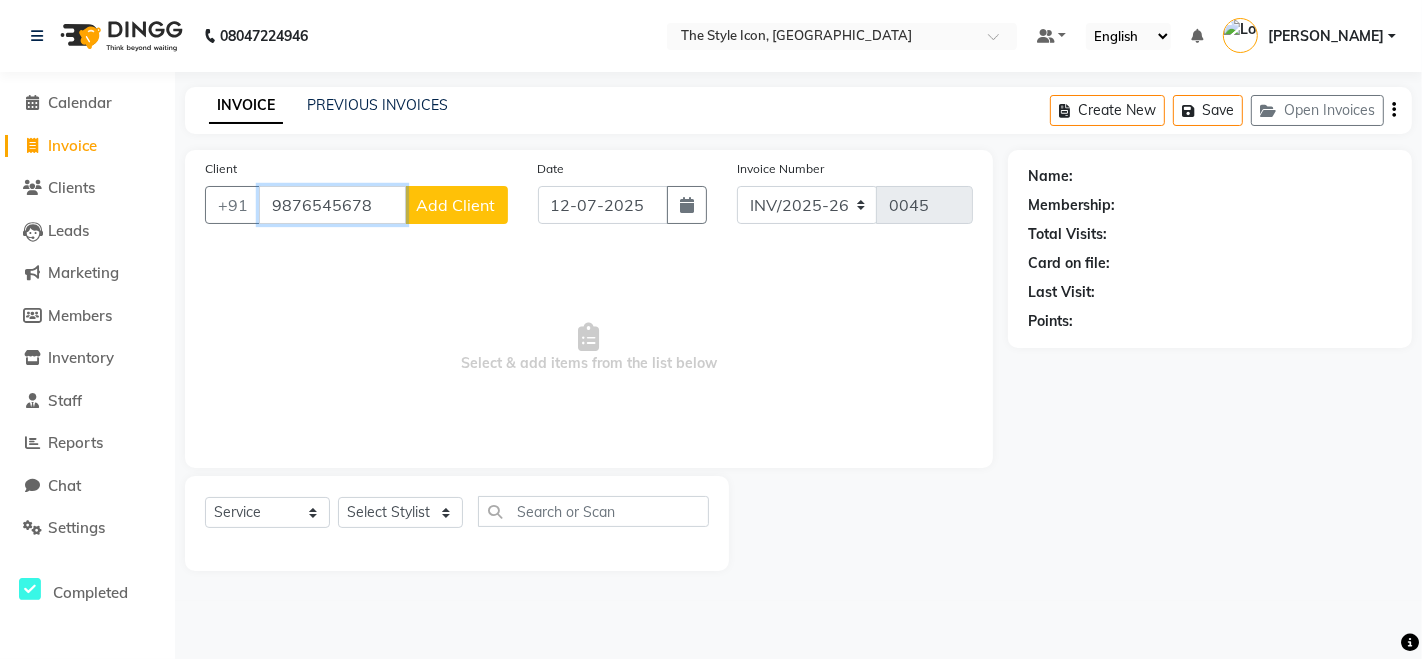 paste on "99144669" 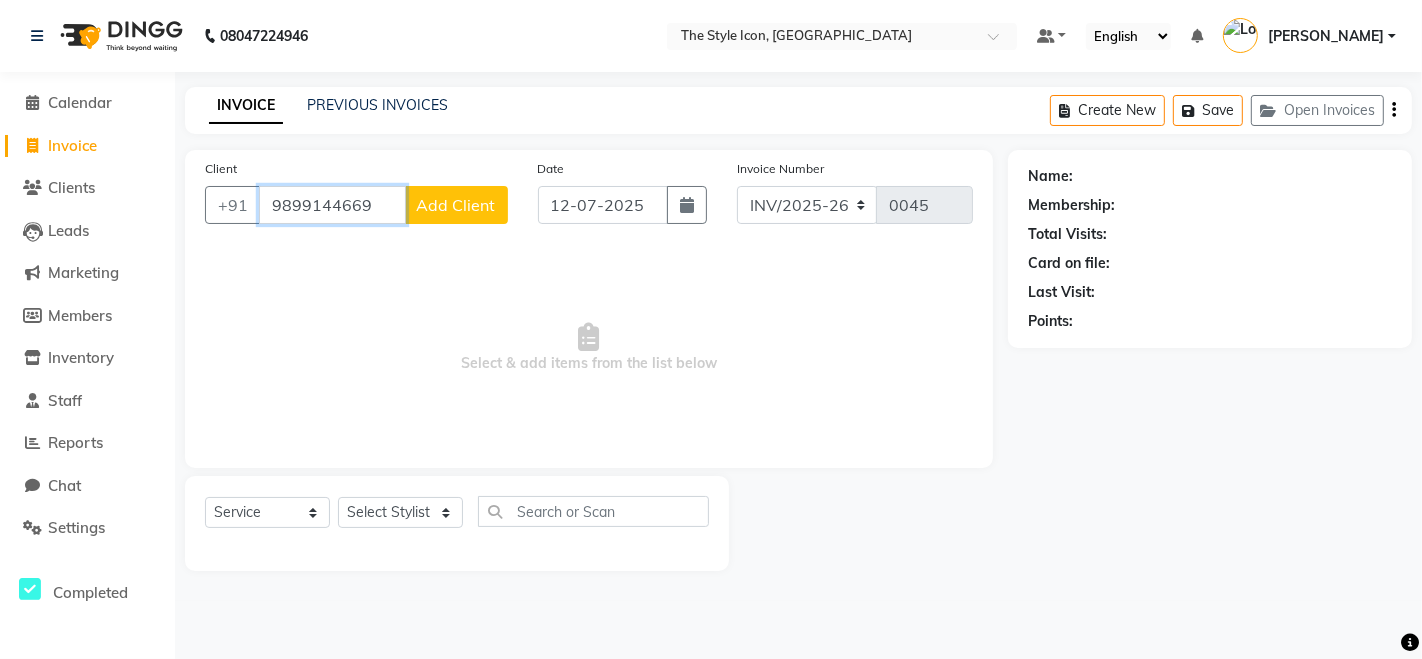 type on "9899144669" 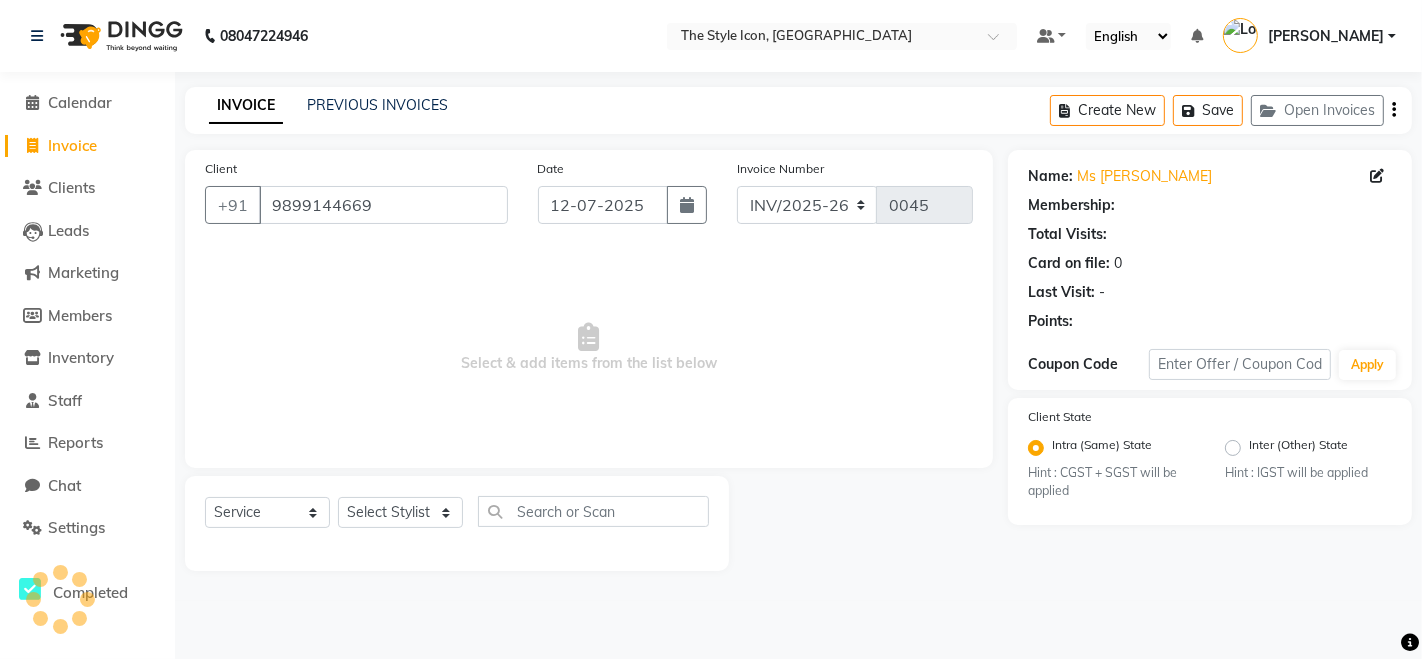 select on "1: Object" 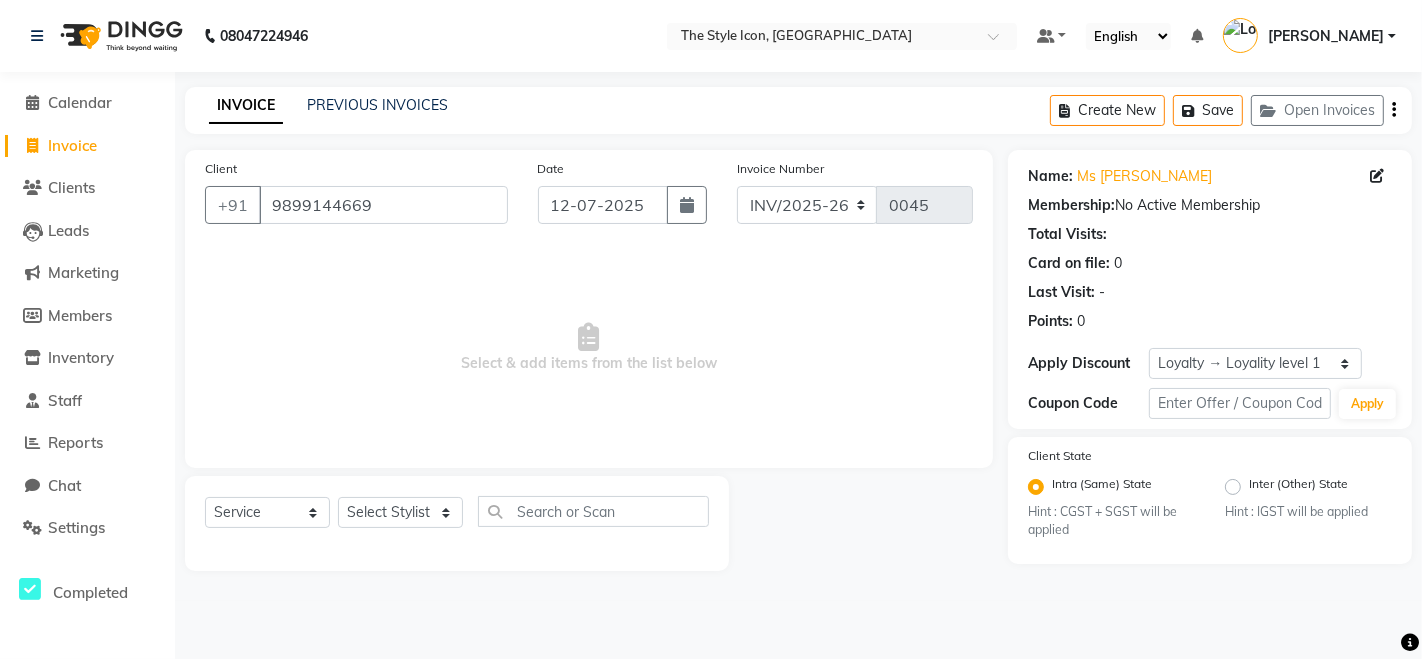 click on "Select  Service  Product  Membership  Package Voucher Prepaid Gift Card  Select Stylist [PERSON_NAME] M [PERSON_NAME] [PERSON_NAME] Manager [PERSON_NAME] [PERSON_NAME] [PERSON_NAME]" 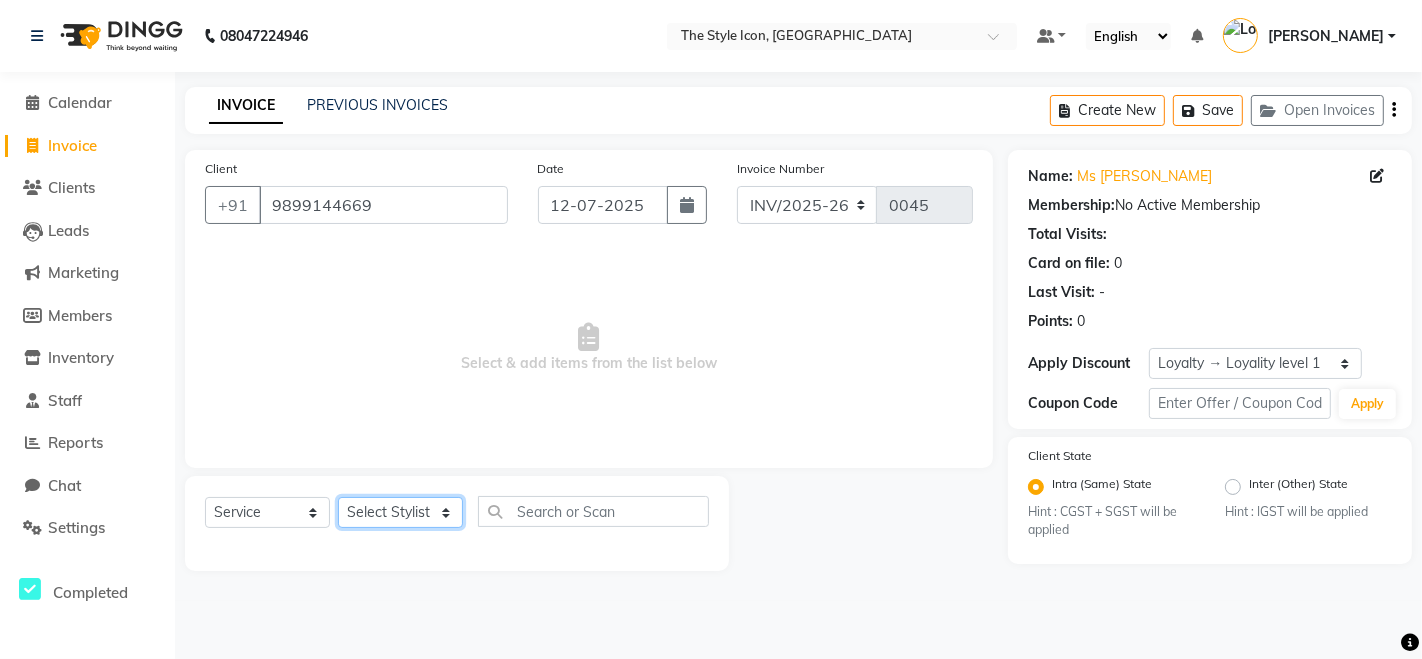 click on "Select Stylist [PERSON_NAME] M [PERSON_NAME] [PERSON_NAME] Manager [PERSON_NAME] [PERSON_NAME] [PERSON_NAME]" 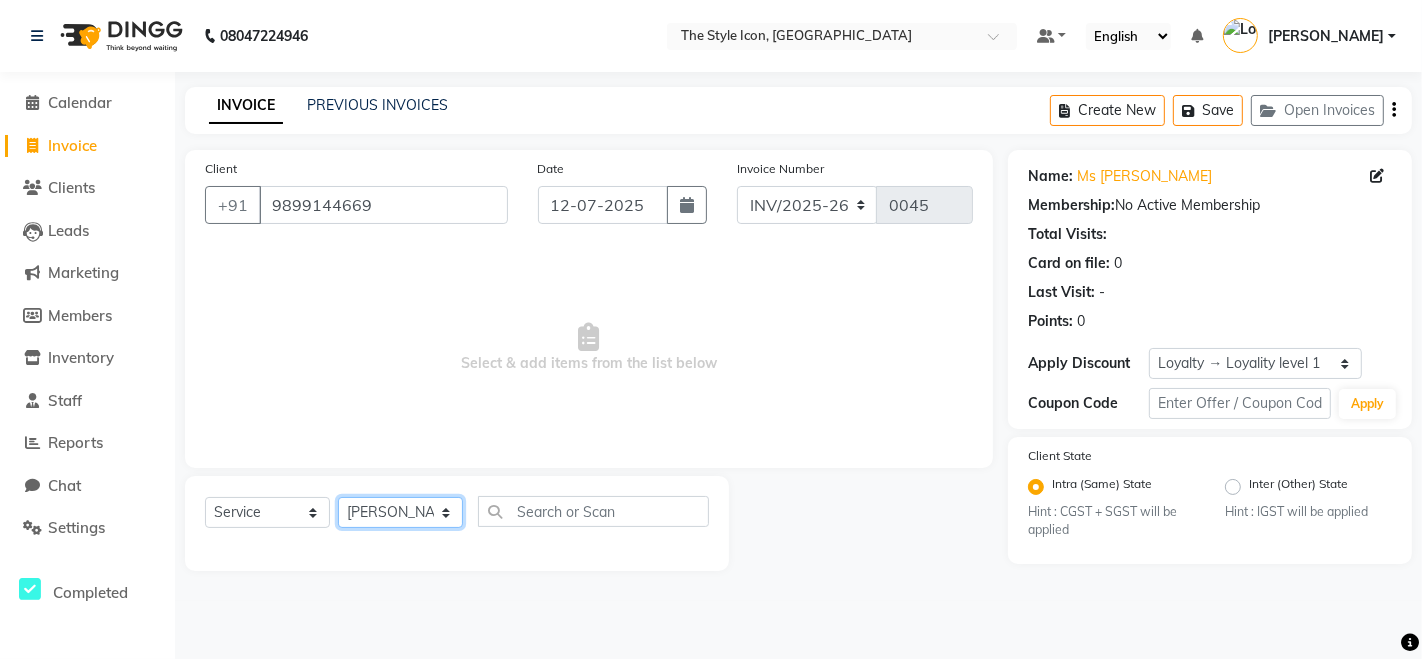 click on "Select Stylist [PERSON_NAME] M [PERSON_NAME] [PERSON_NAME] Manager [PERSON_NAME] [PERSON_NAME] [PERSON_NAME]" 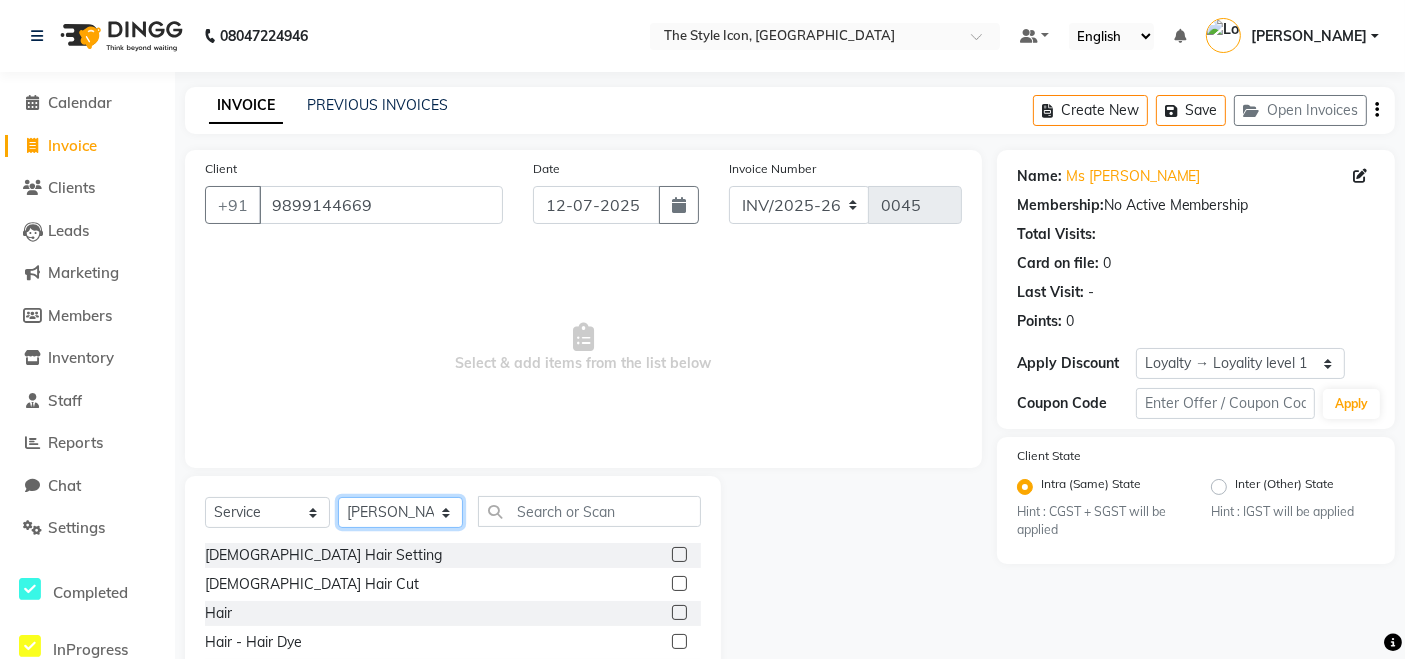 scroll, scrollTop: 141, scrollLeft: 0, axis: vertical 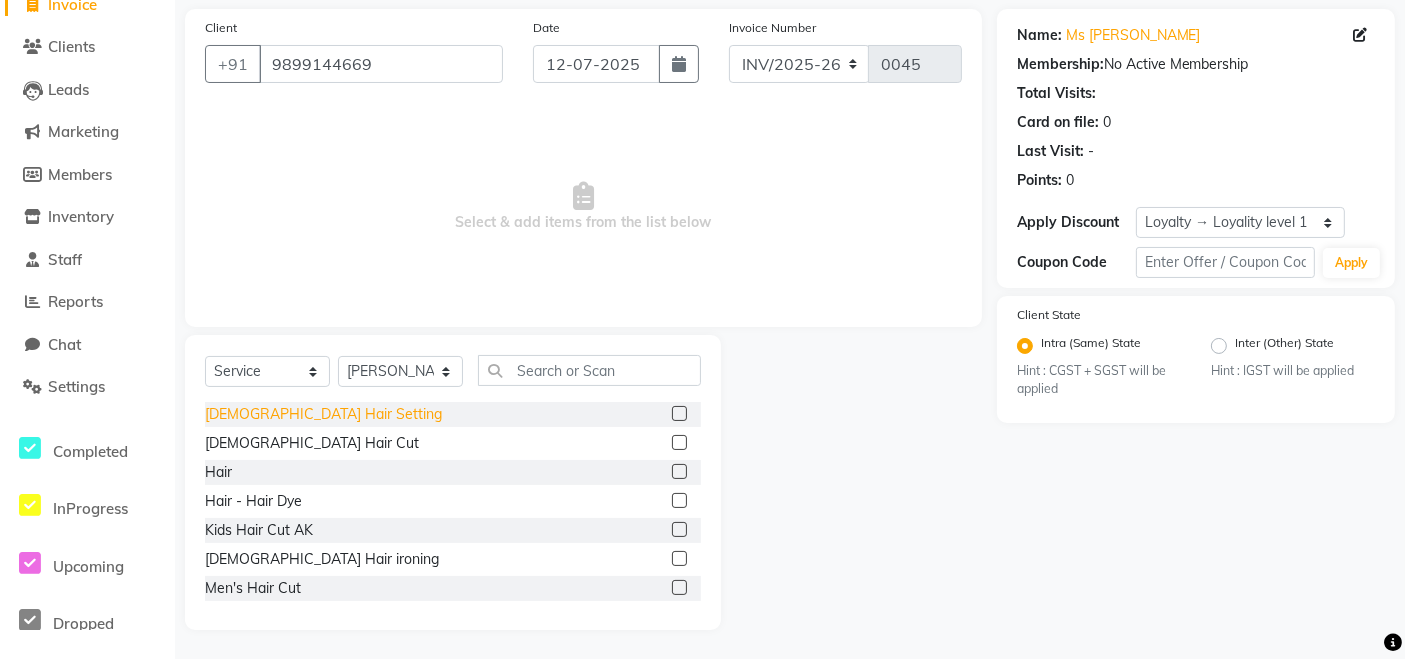 click on "[DEMOGRAPHIC_DATA] Hair Setting" 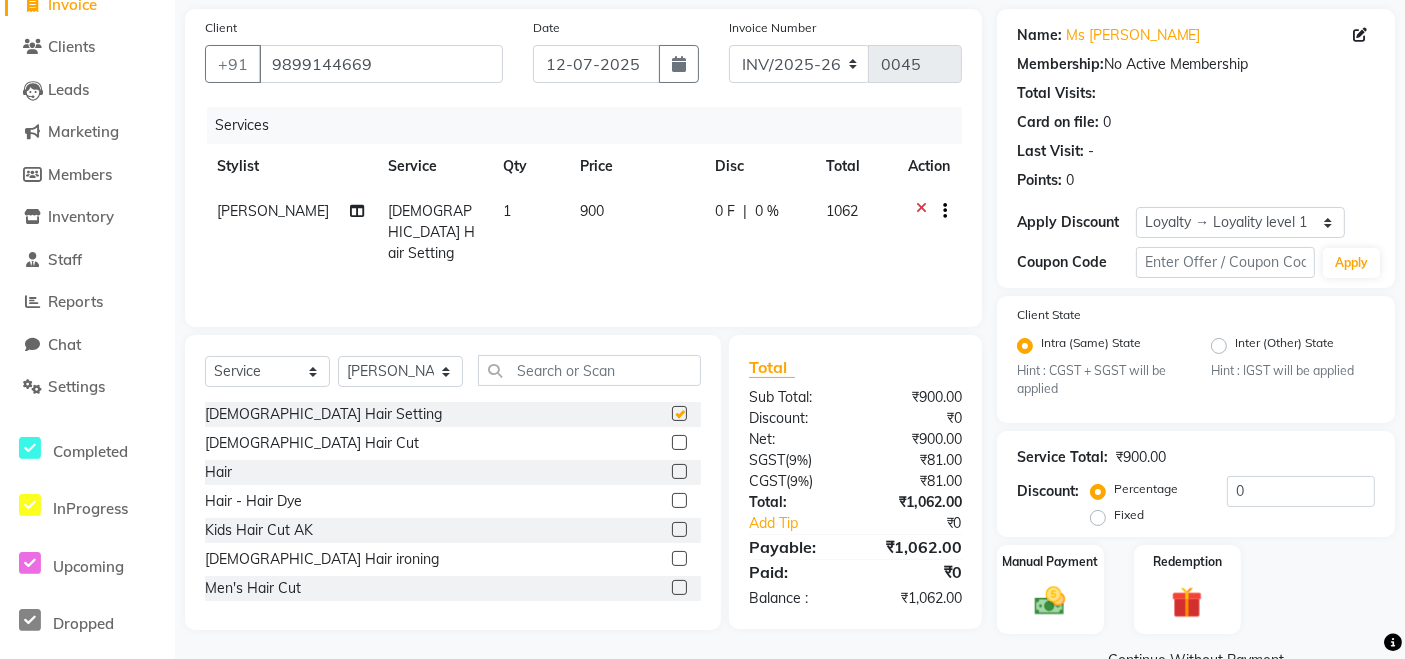 checkbox on "false" 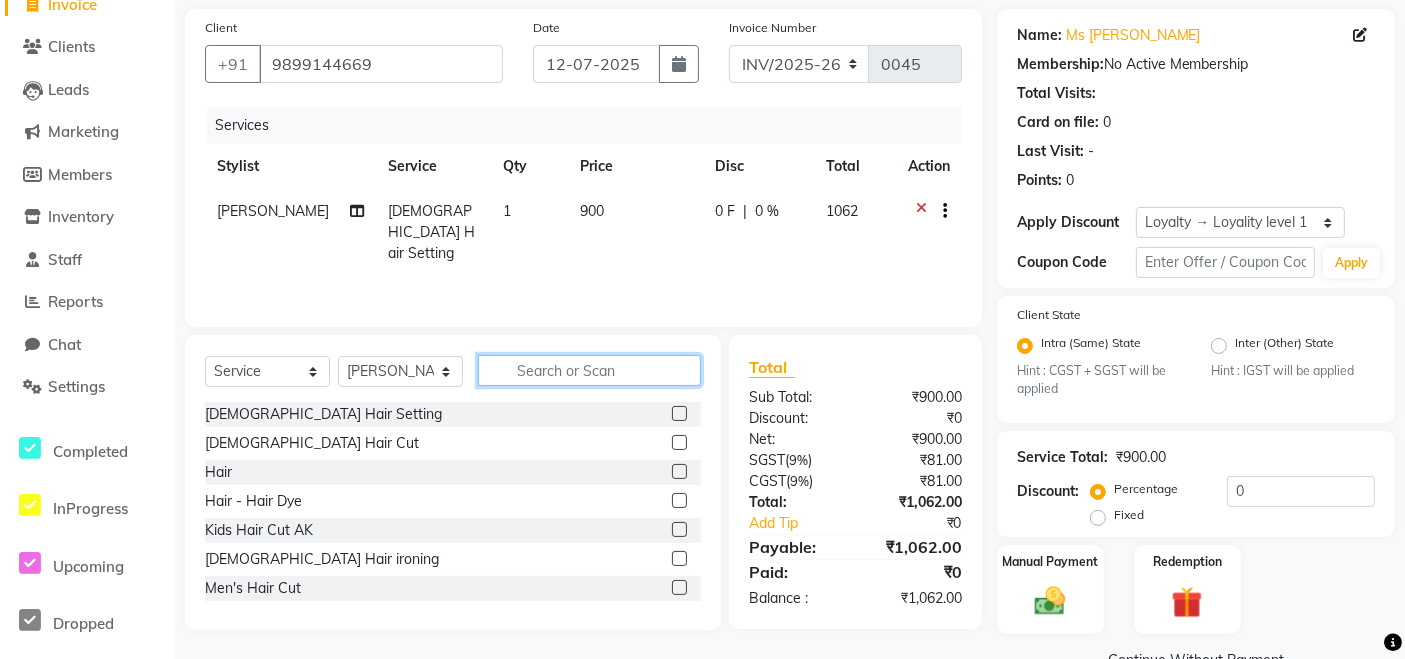 click 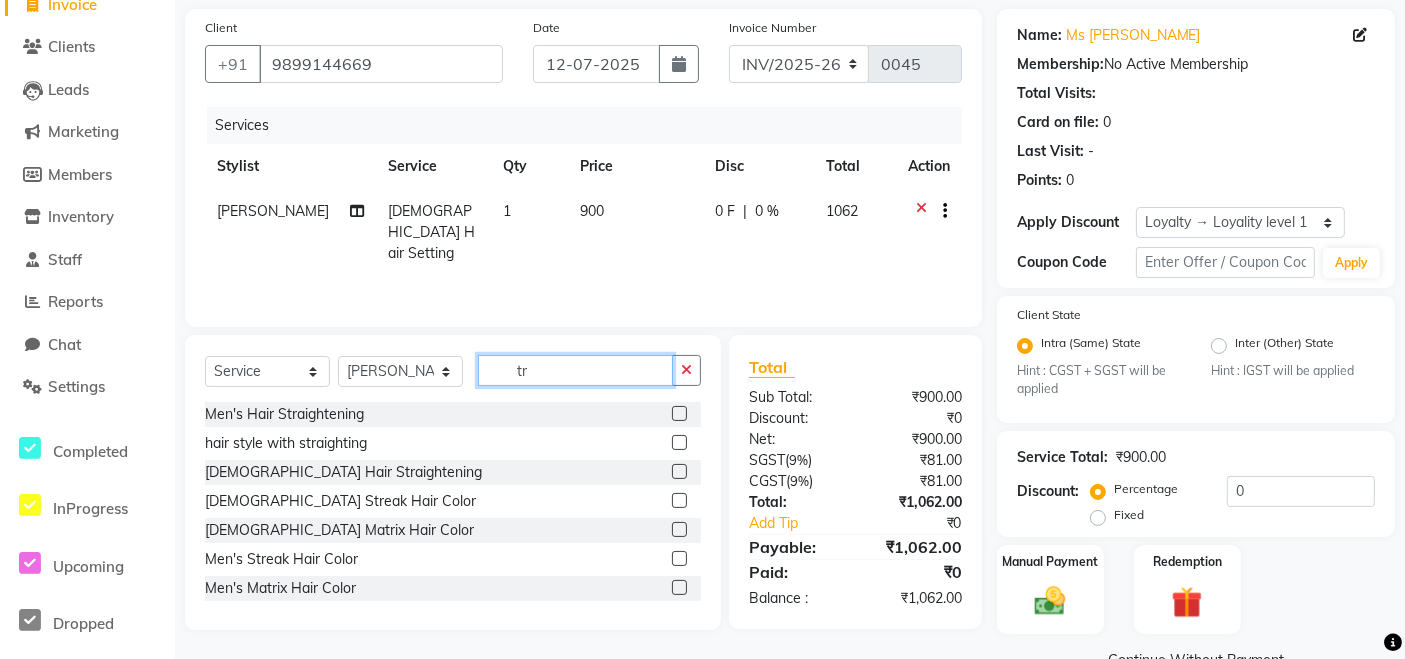 type on "t" 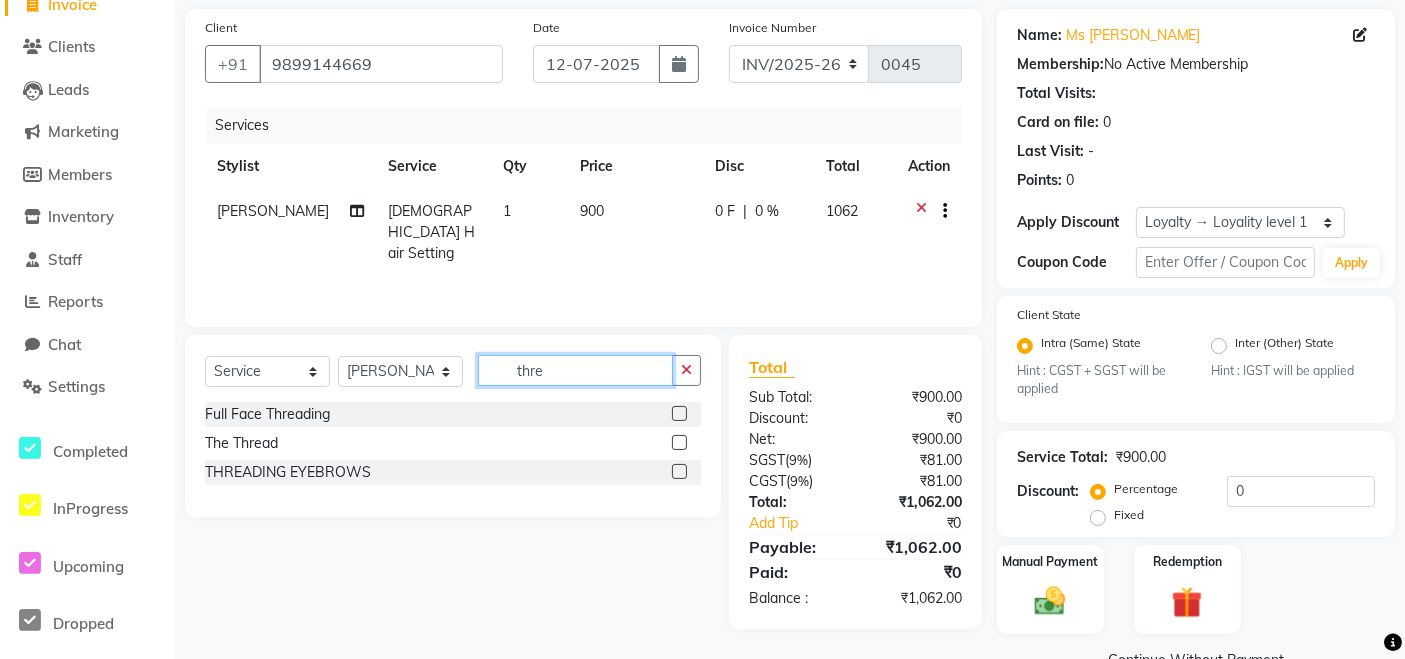 type on "thre" 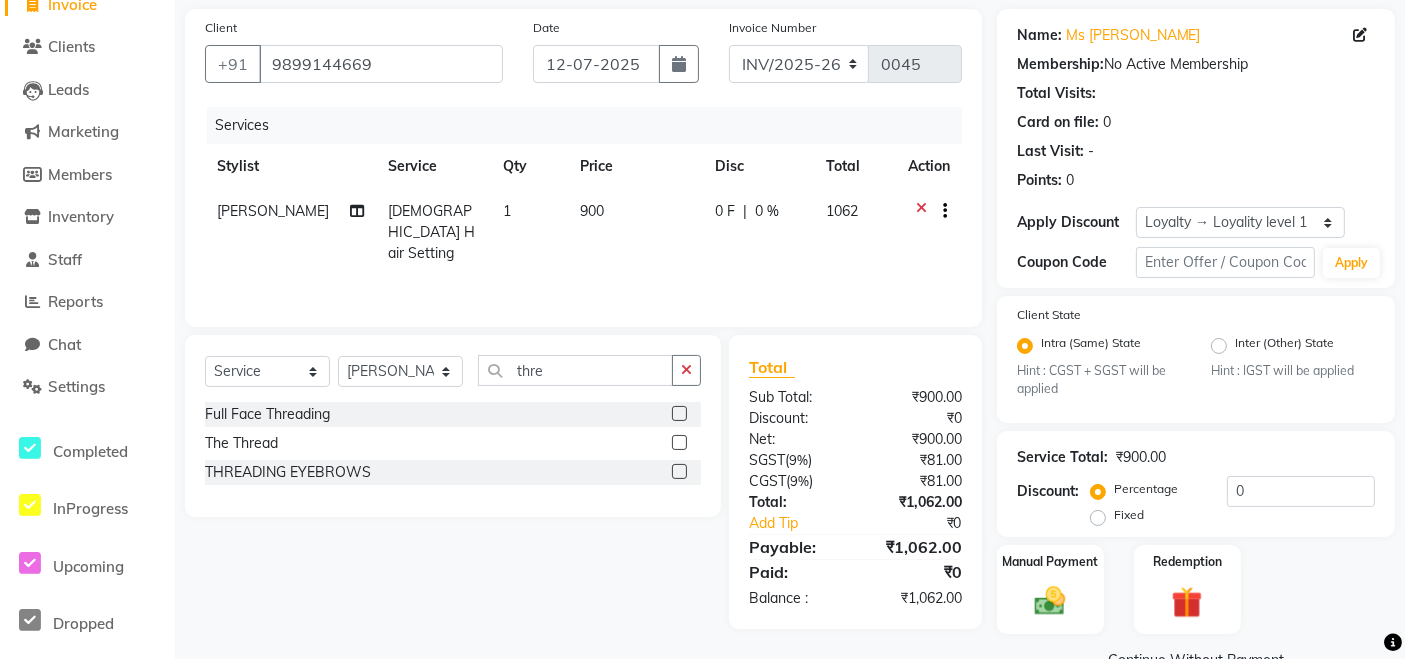 click on "Full Face Threading  The Thread  THREADING EYEBROWS" 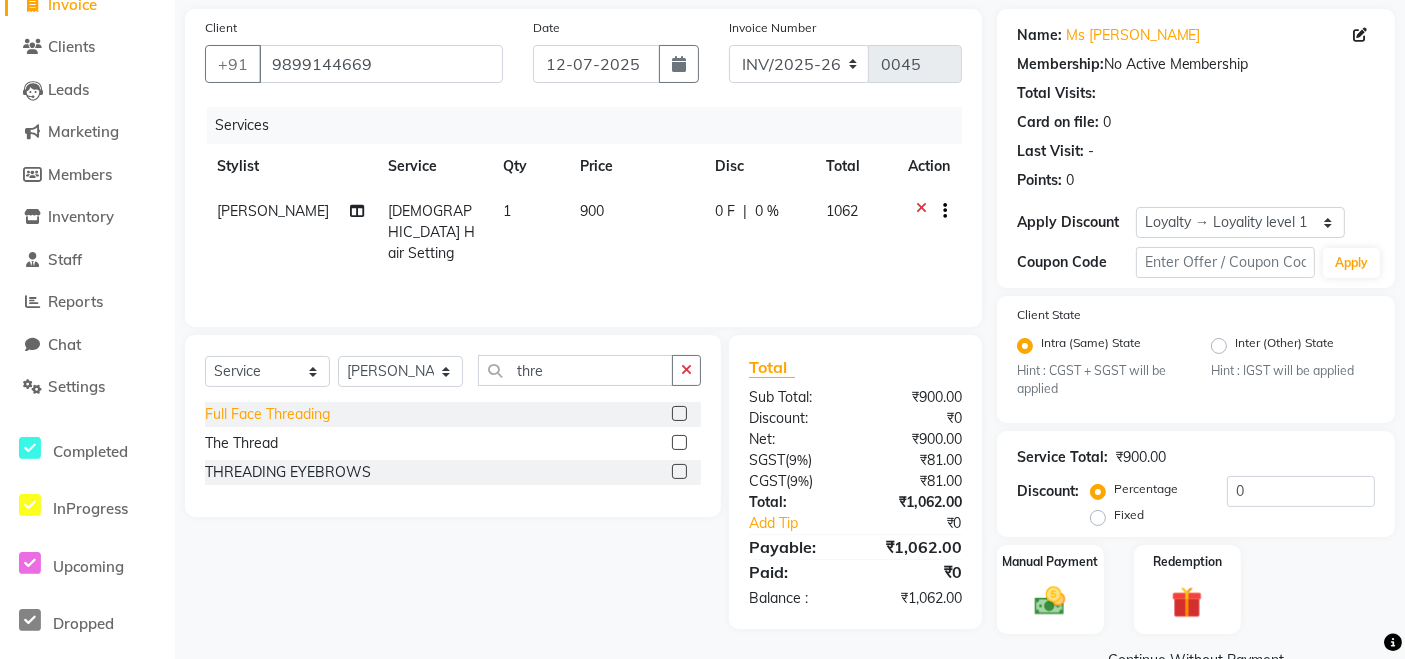 click on "Full Face Threading" 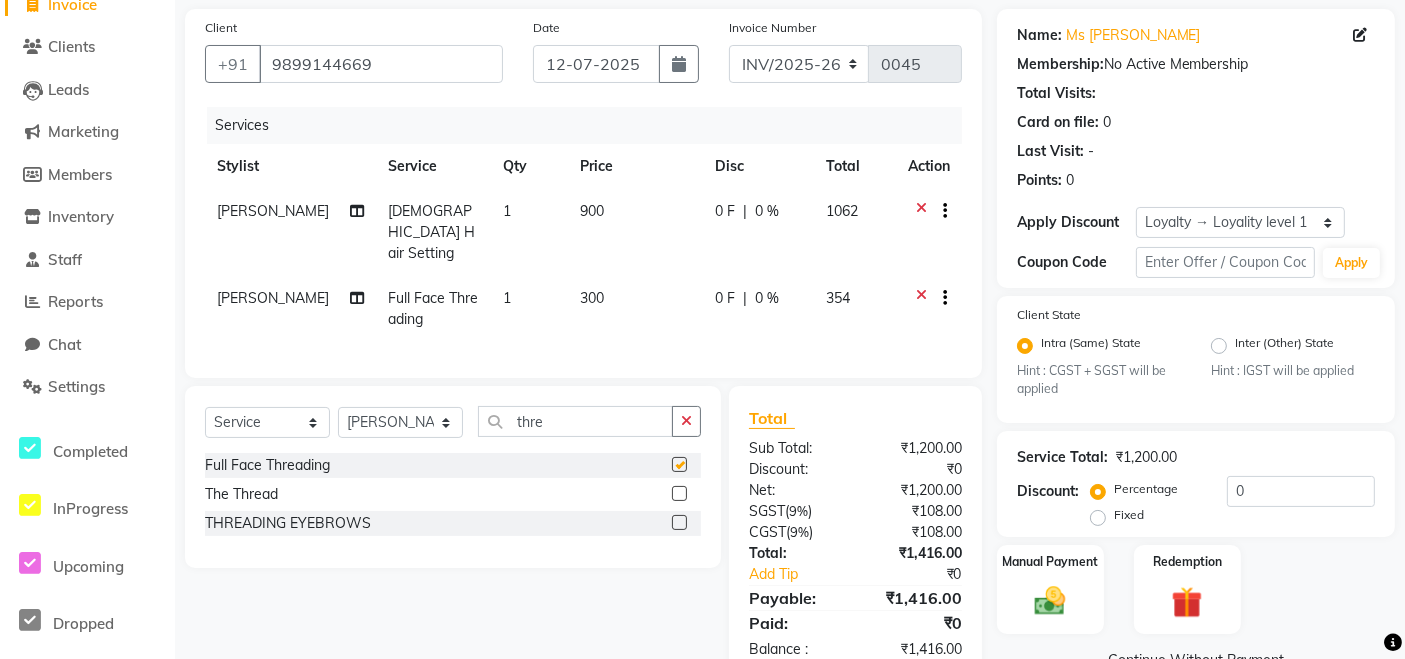 checkbox on "false" 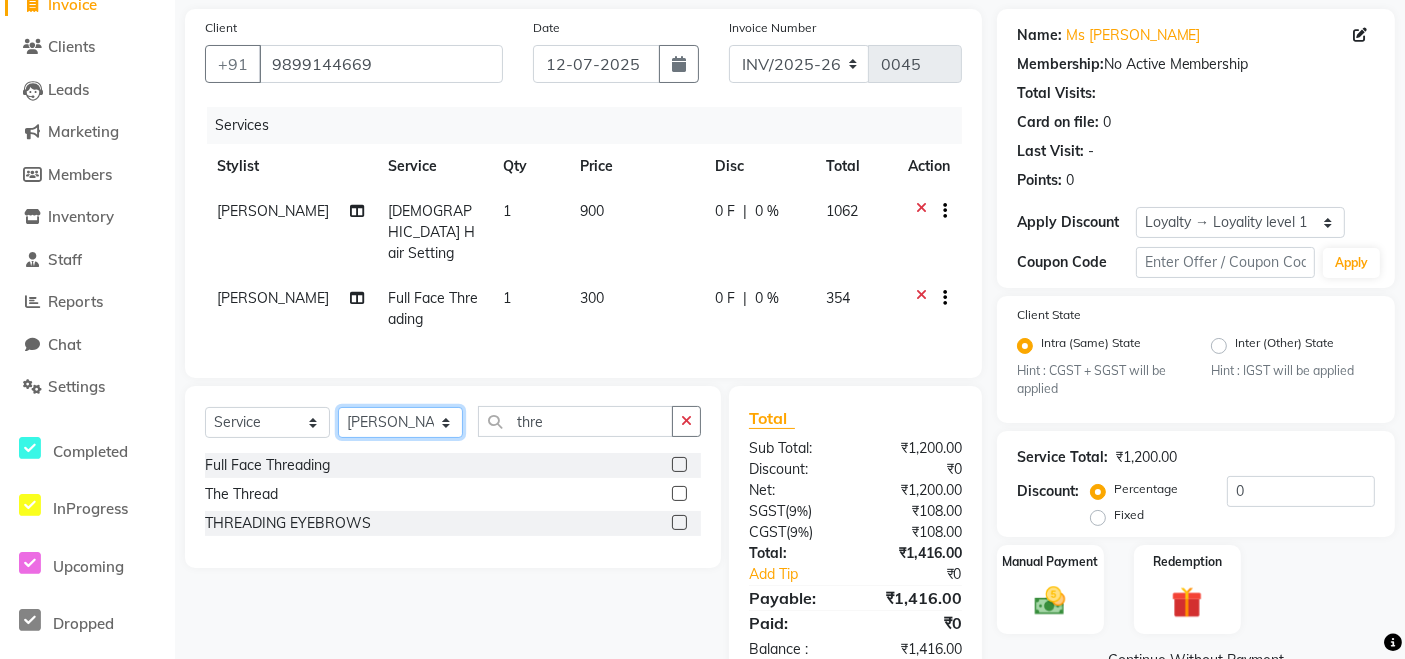 click on "Select Stylist [PERSON_NAME] M [PERSON_NAME] [PERSON_NAME] Manager [PERSON_NAME] [PERSON_NAME] [PERSON_NAME]" 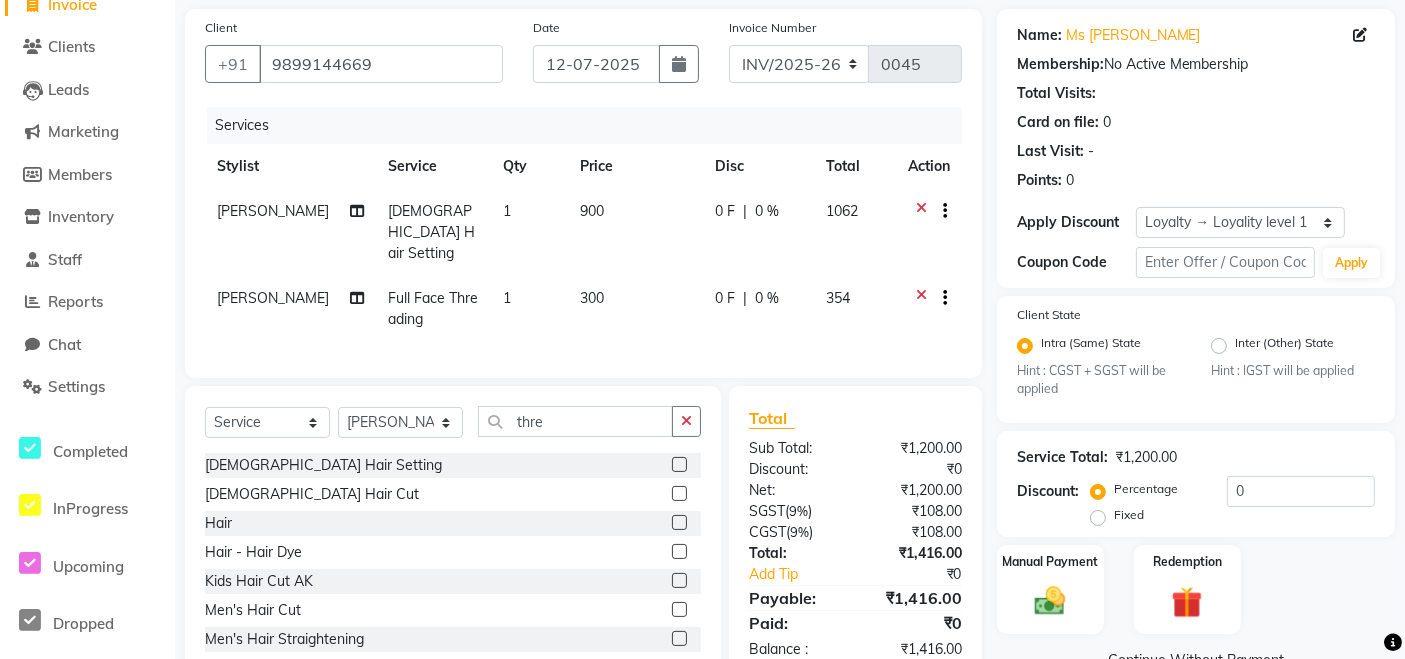drag, startPoint x: 568, startPoint y: 399, endPoint x: 435, endPoint y: 422, distance: 134.97408 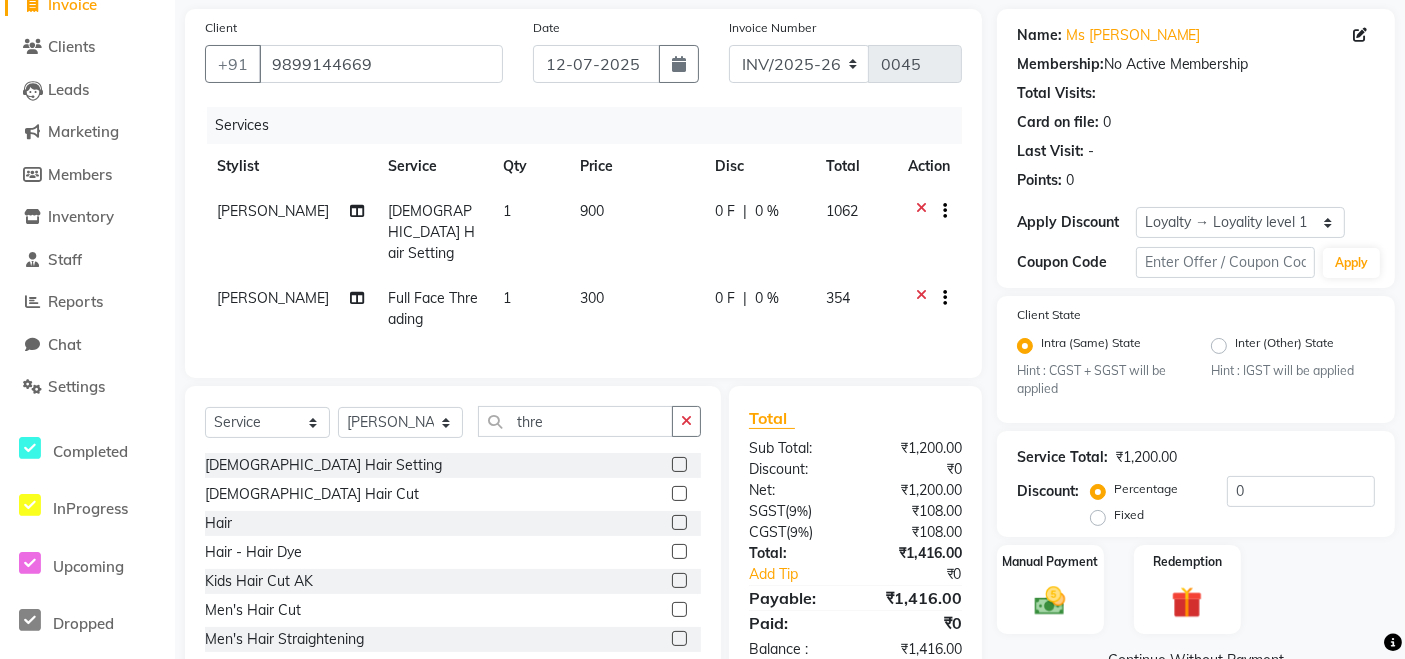 click on "Select  Service  Product  Membership  Package Voucher Prepaid Gift Card  Select Stylist [PERSON_NAME] M [PERSON_NAME] [PERSON_NAME] Manager [PERSON_NAME] [PERSON_NAME] [PERSON_NAME] thre [DEMOGRAPHIC_DATA] Hair Setting  [DEMOGRAPHIC_DATA] Hair Cut  Hair  Hair - Hair Dye  Kids Hair Cut AK  Men's Hair Cut  Men's Hair Straightening  [DEMOGRAPHIC_DATA] Hair ironing  Hair Spa  Men's Hair Wash  sdfg  hair wash  GHFHJ  Hair Wash Apple   with wash  Hair Cut [DEMOGRAPHIC_DATA]  Hair Cut  ABCD hair cut  Head Massage New  Hair color  Hair's Cut  Head massage  Nail spa  Demo  service  indore event  Hair spa wow  Membership  [PERSON_NAME] hair style   [PERSON_NAME] Hair style  [PERSON_NAME] hair style  Advance  Advance 2  [PERSON_NAME] Hair Style 1  cost test   Hair Patch  Hair Bonding  [PERSON_NAME] 786  Mem 10k  Organic Colour  Hair cut  hair color  Hairstyle by senior hairstylist  Special Manicure (M)  xyz (F)  Classic Manicure  Half hand manicure  [DEMOGRAPHIC_DATA] Hair Straightening  Rica Manicure  RICA WAK   Mani+ [PERSON_NAME] Manicure  Men's Sarso Oil Massage  [DEMOGRAPHIC_DATA] [PERSON_NAME] Oil Massage  [DEMOGRAPHIC_DATA] Daber Amla  Oil Massage" 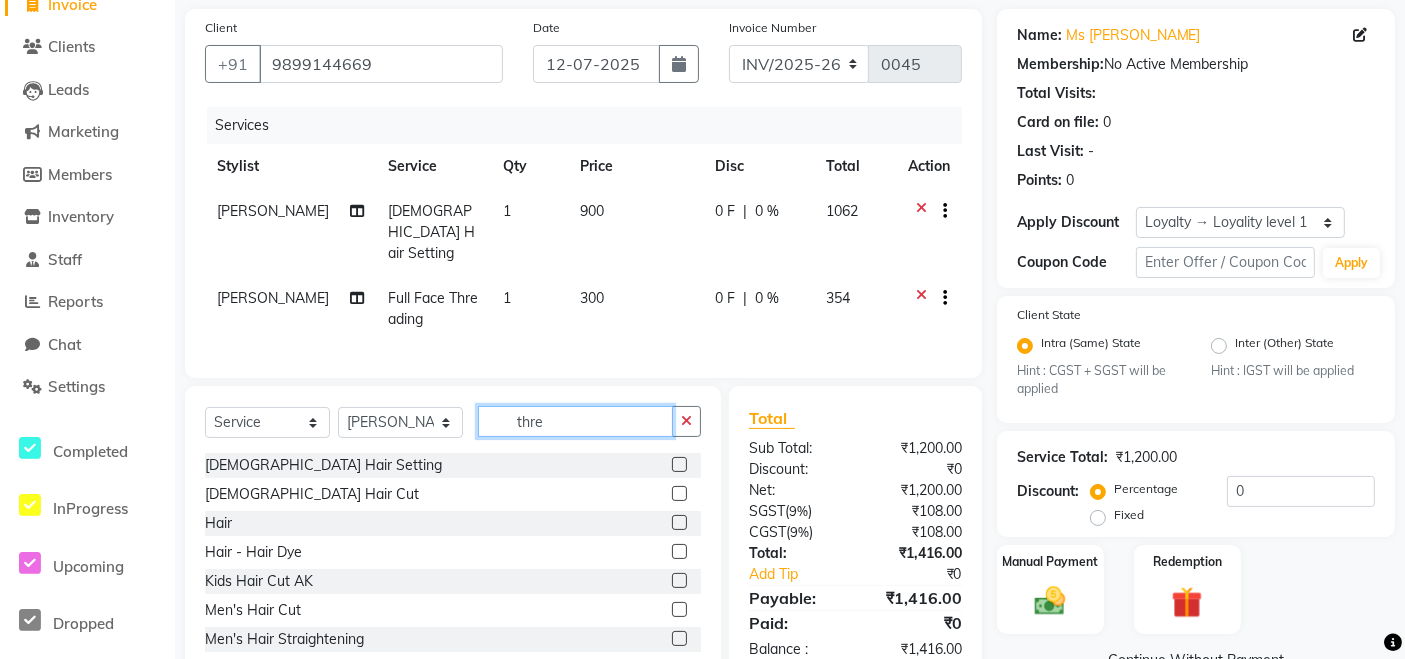 drag, startPoint x: 610, startPoint y: 418, endPoint x: 330, endPoint y: 425, distance: 280.0875 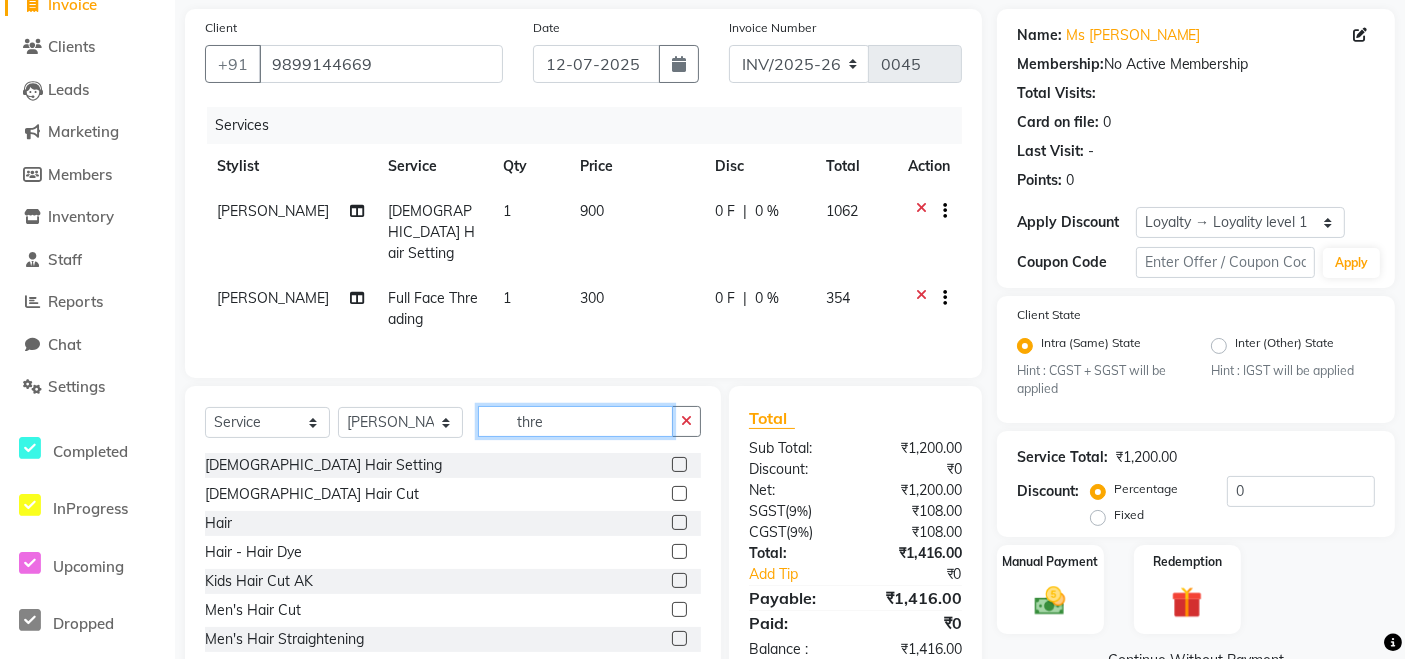 click on "Select  Service  Product  Membership  Package Voucher Prepaid Gift Card  Select Stylist [PERSON_NAME] M [PERSON_NAME] [PERSON_NAME] Manager [PERSON_NAME] [PERSON_NAME] [PERSON_NAME] thre" 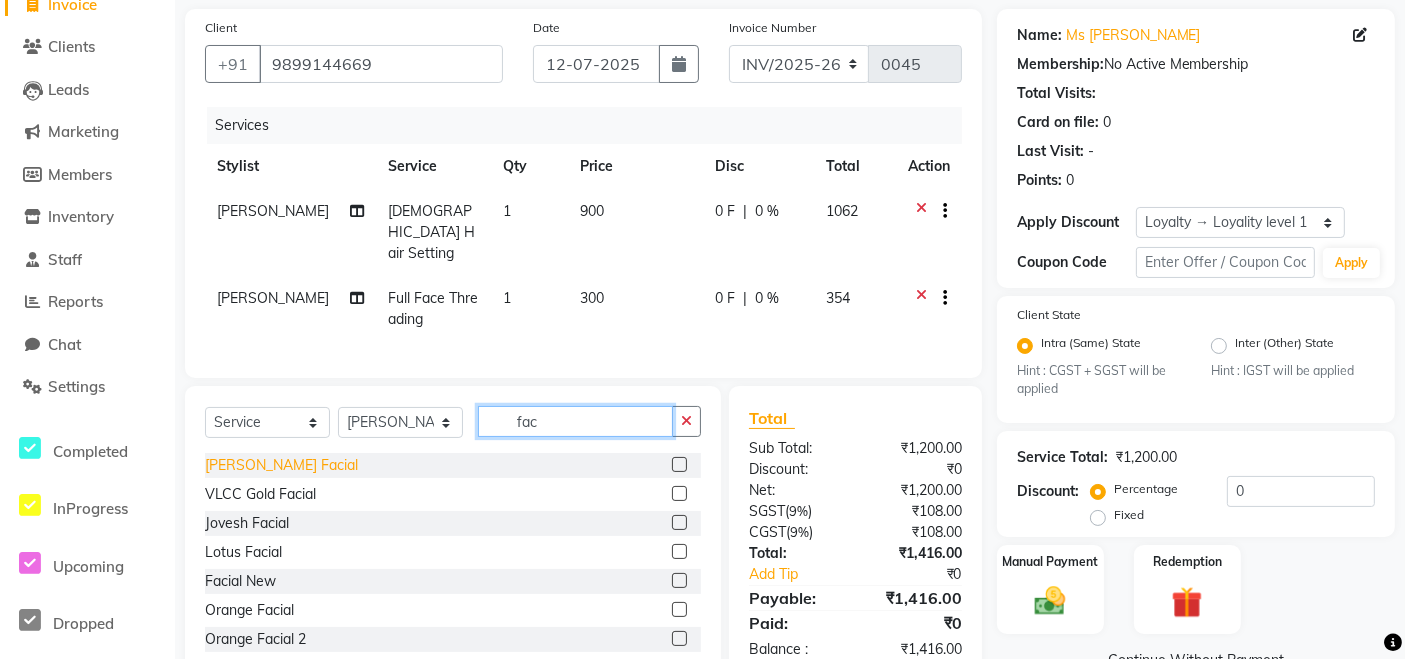 type on "fac" 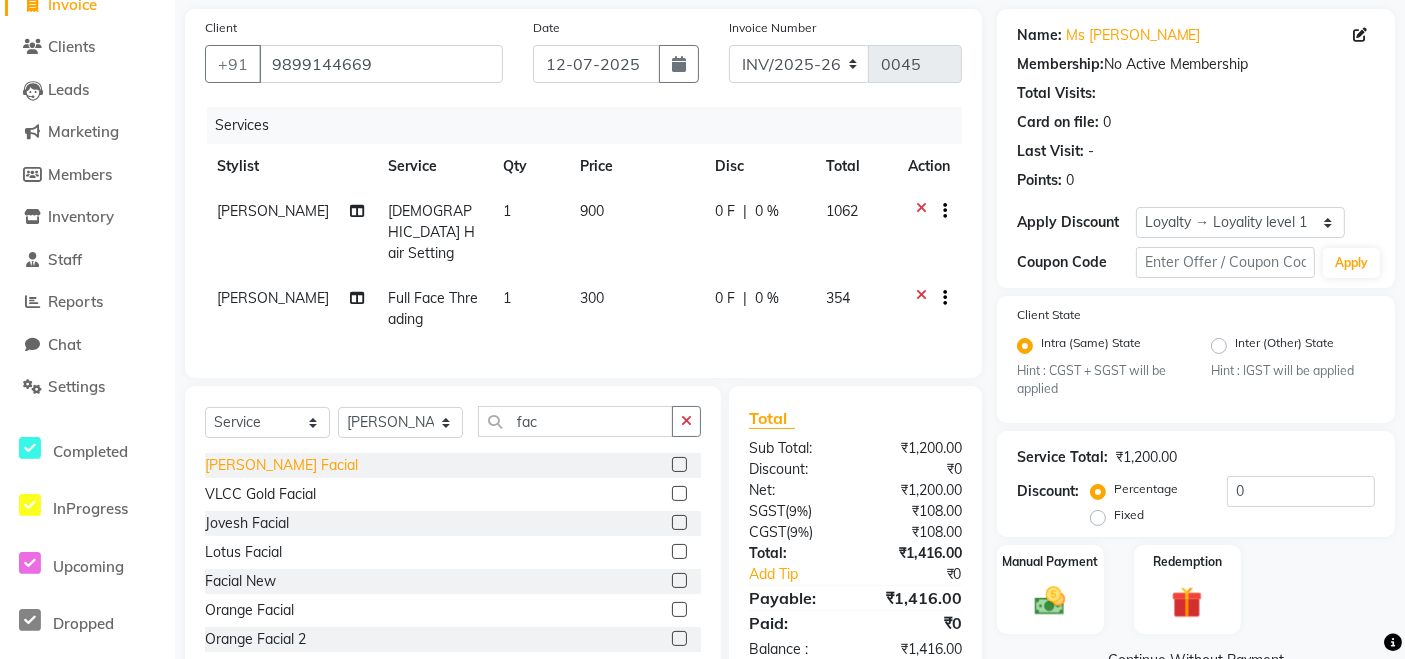 click on "[PERSON_NAME] Facial" 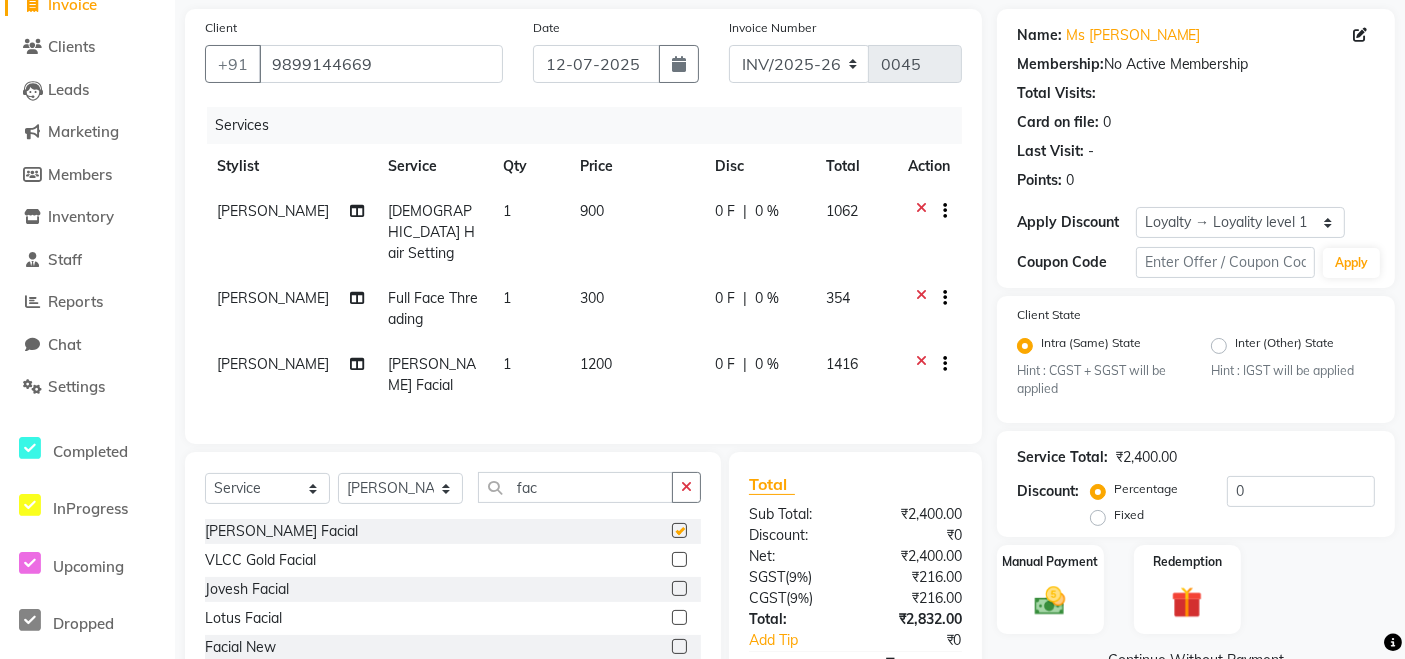 checkbox on "false" 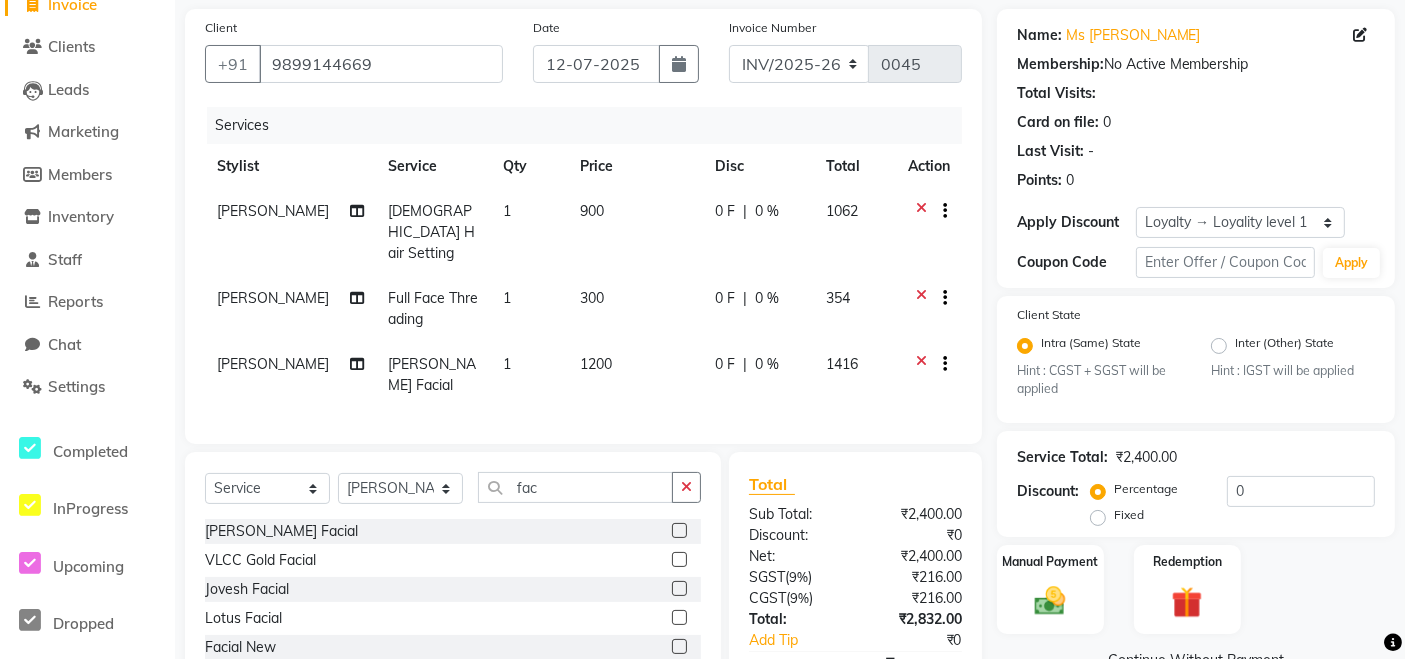 click on "1200" 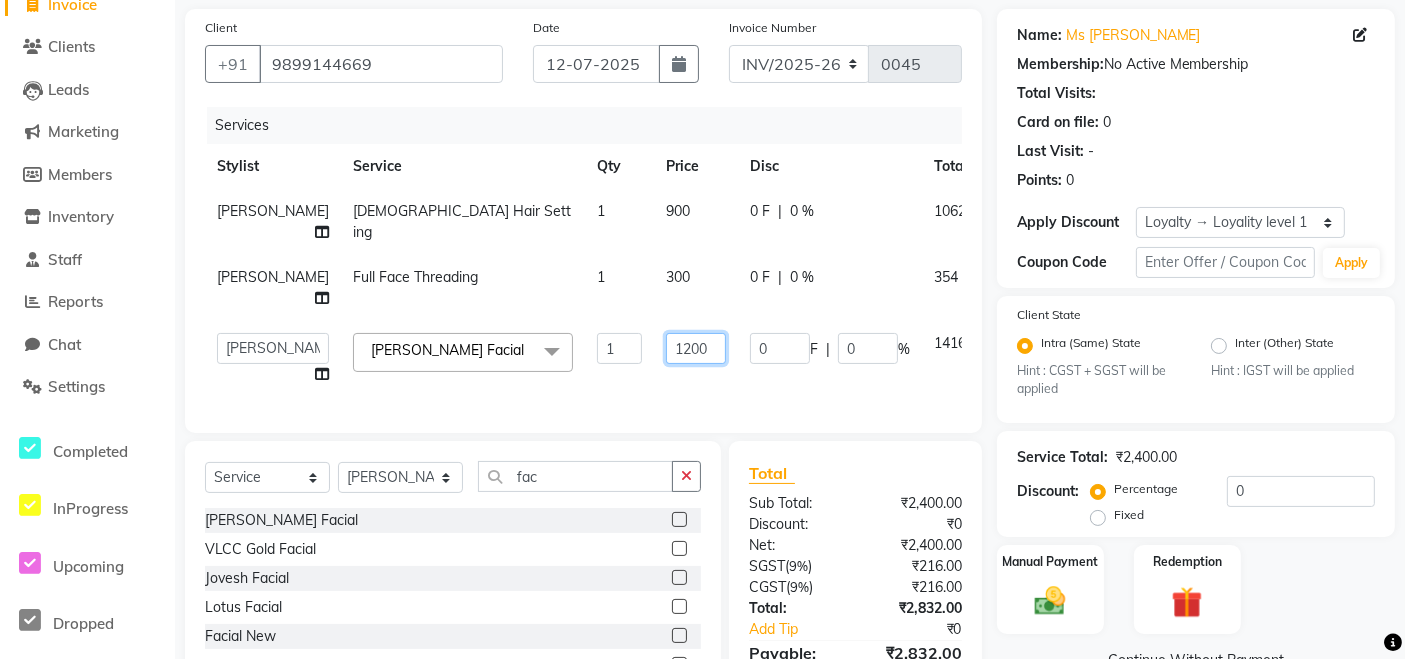 click on "1200" 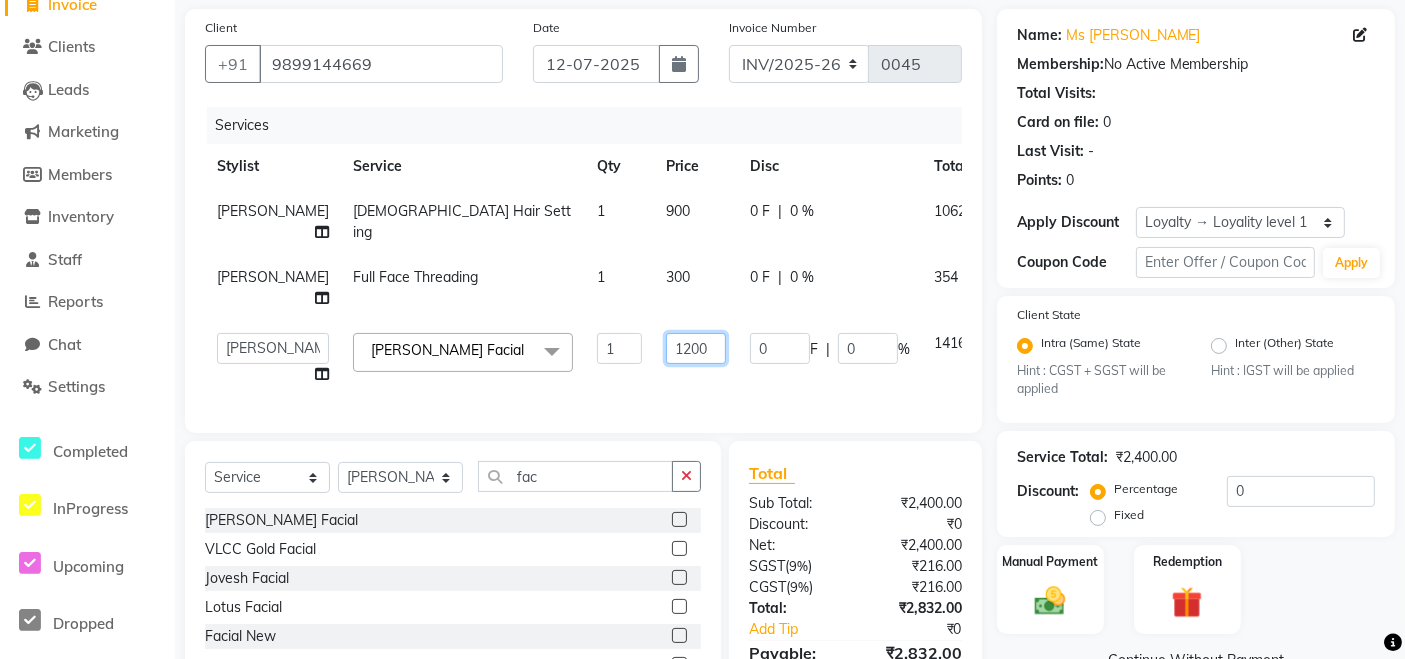 type on "12000" 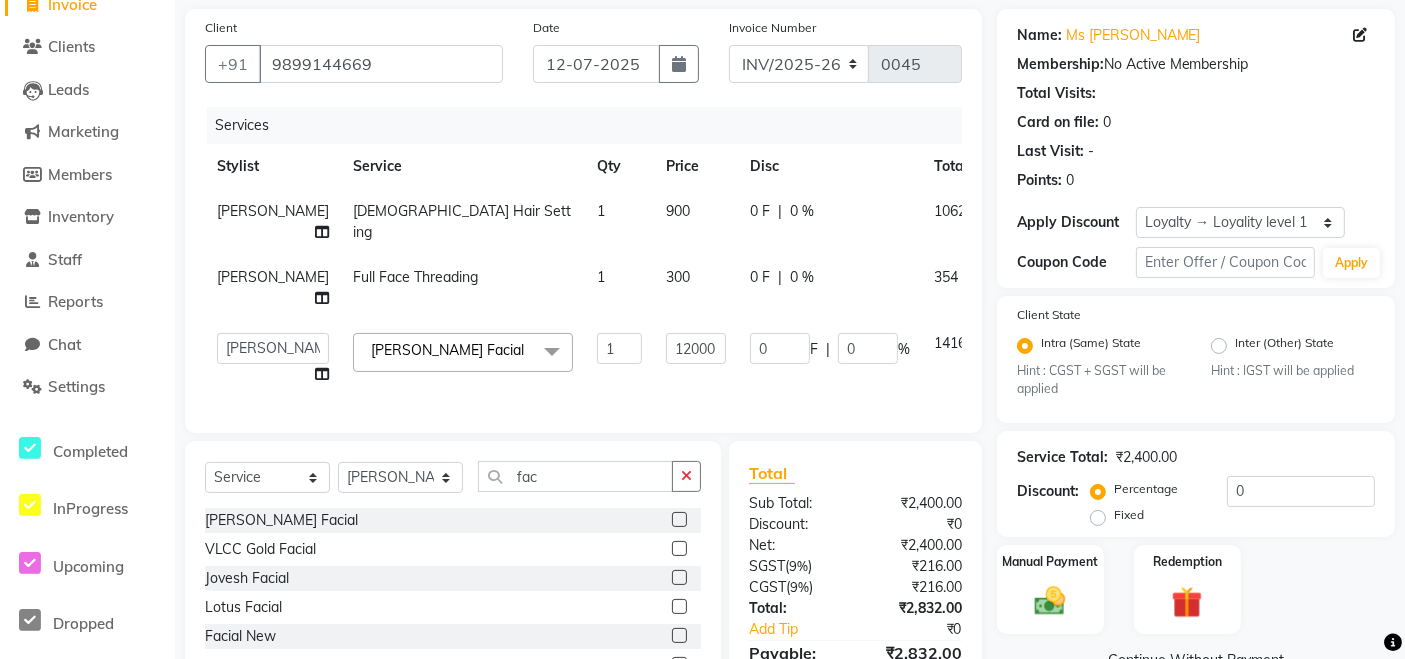 click on "300" 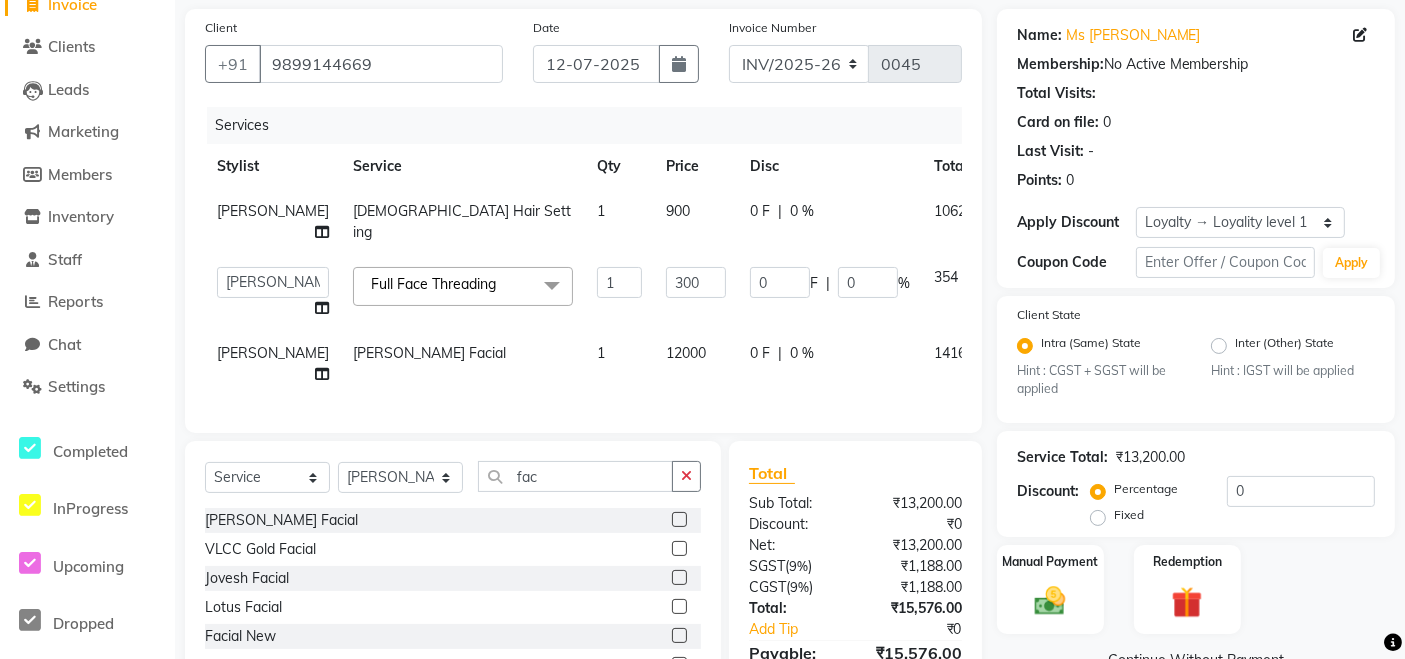scroll, scrollTop: 238, scrollLeft: 0, axis: vertical 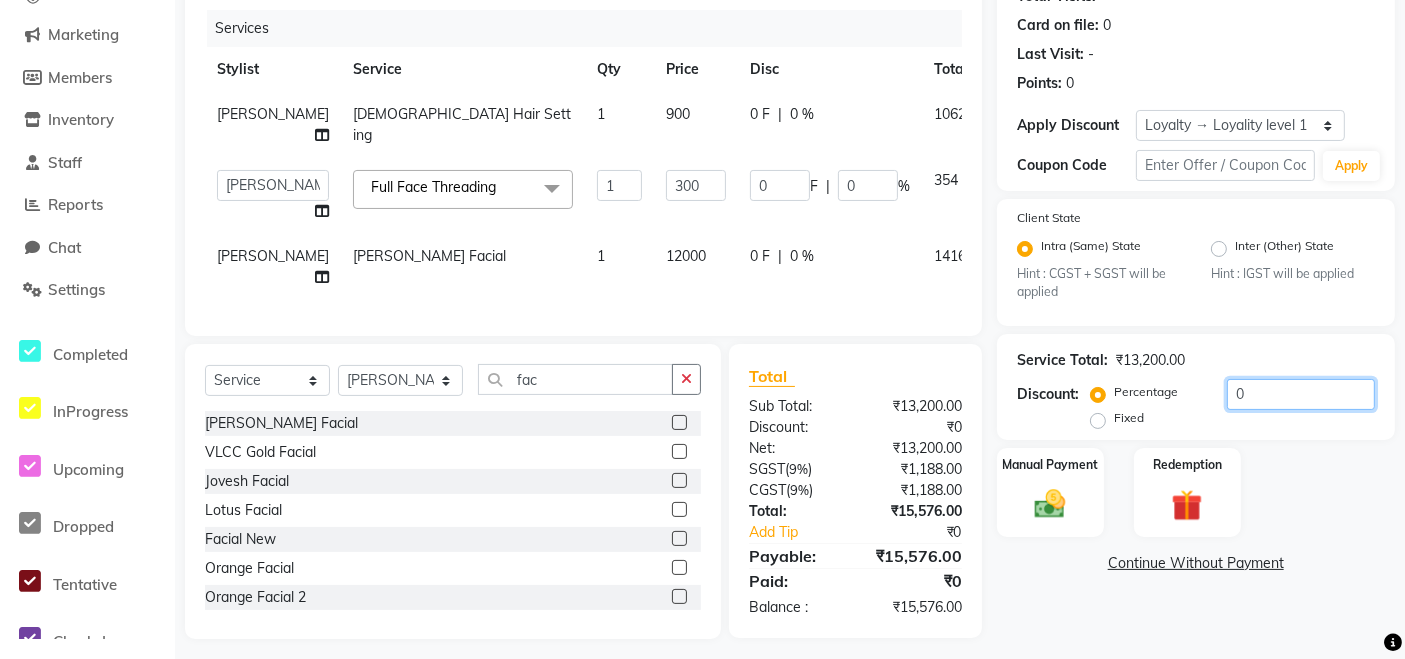 click on "0" 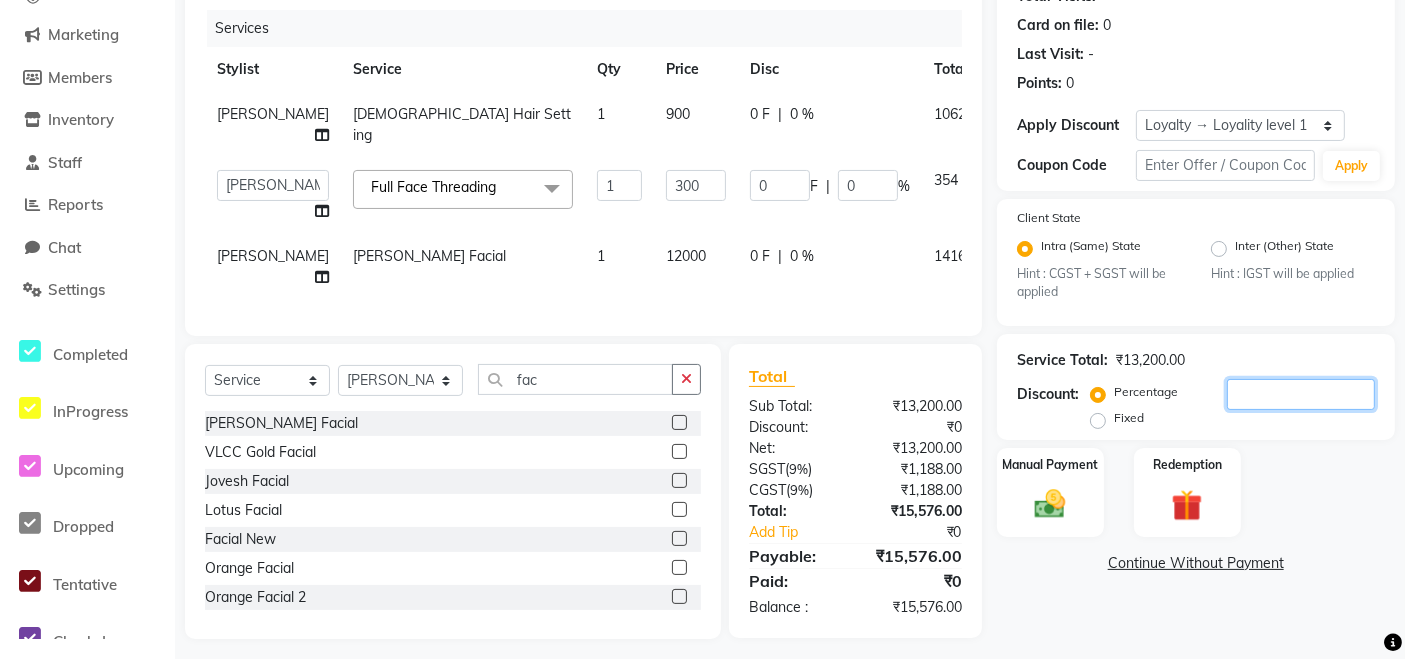 type on "3" 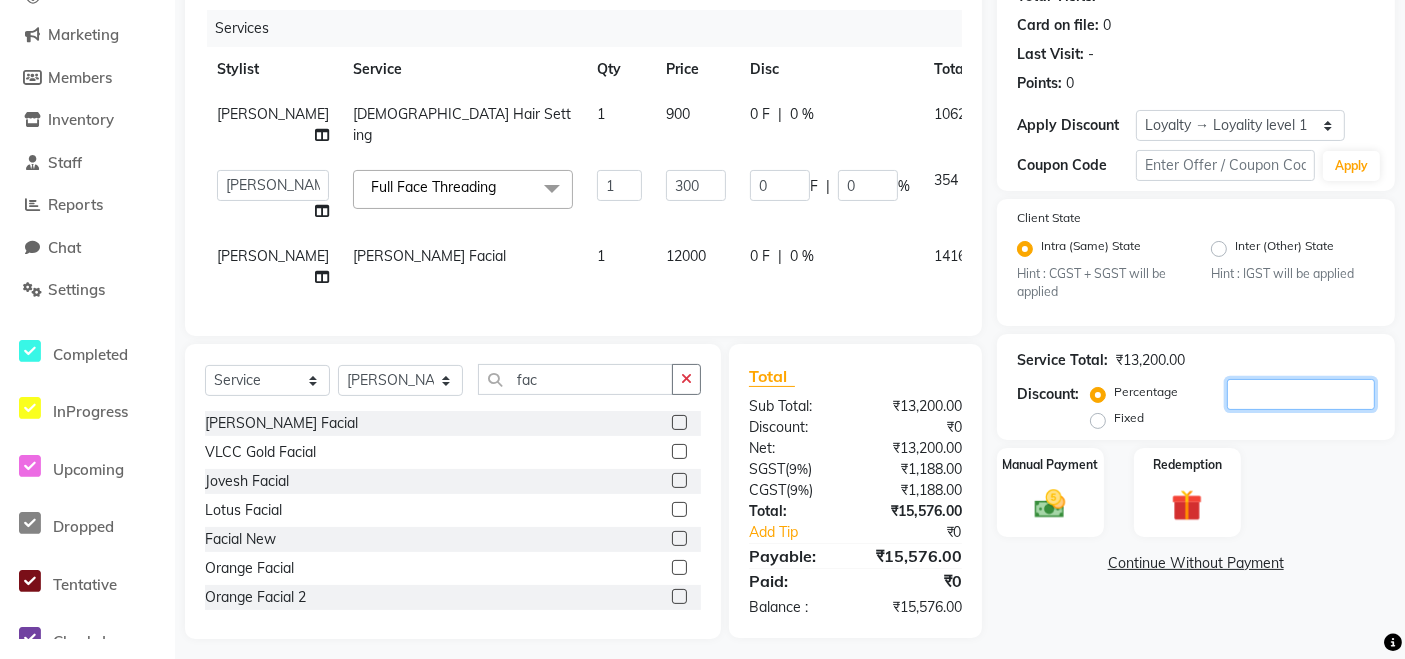type on "9" 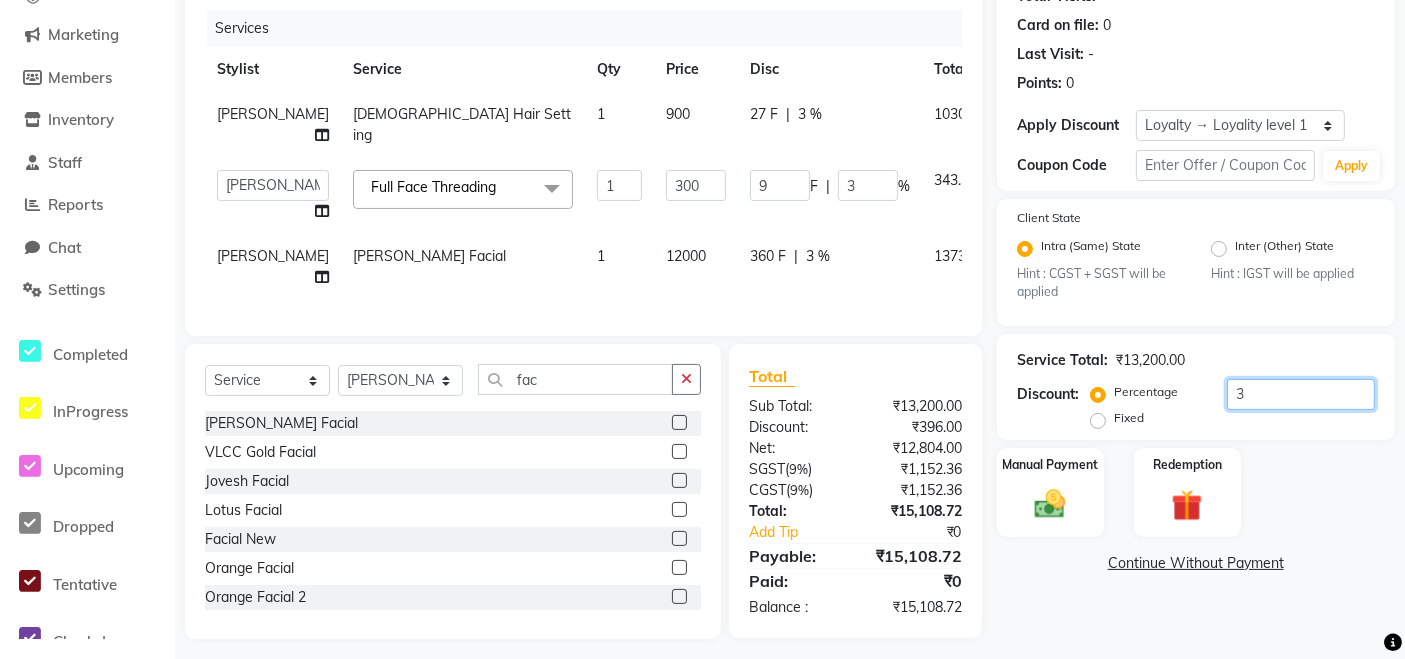 type on "30" 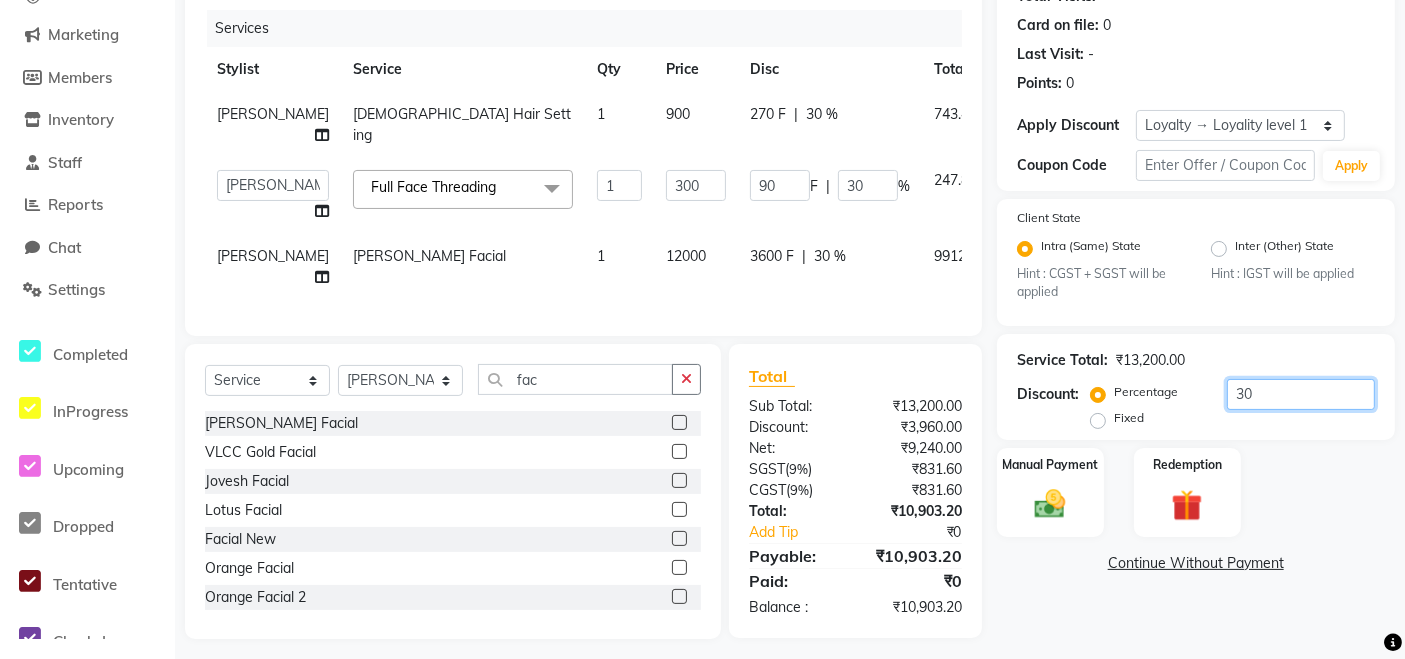 scroll, scrollTop: 247, scrollLeft: 0, axis: vertical 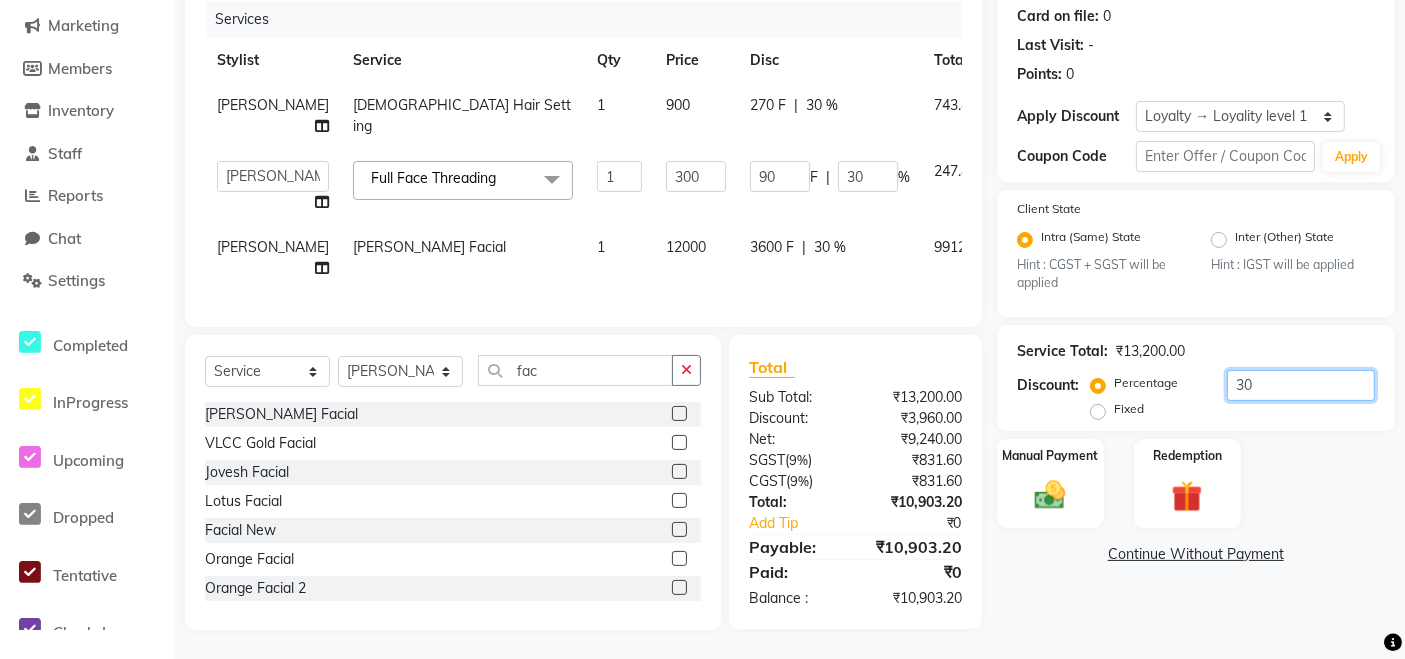 type on "30" 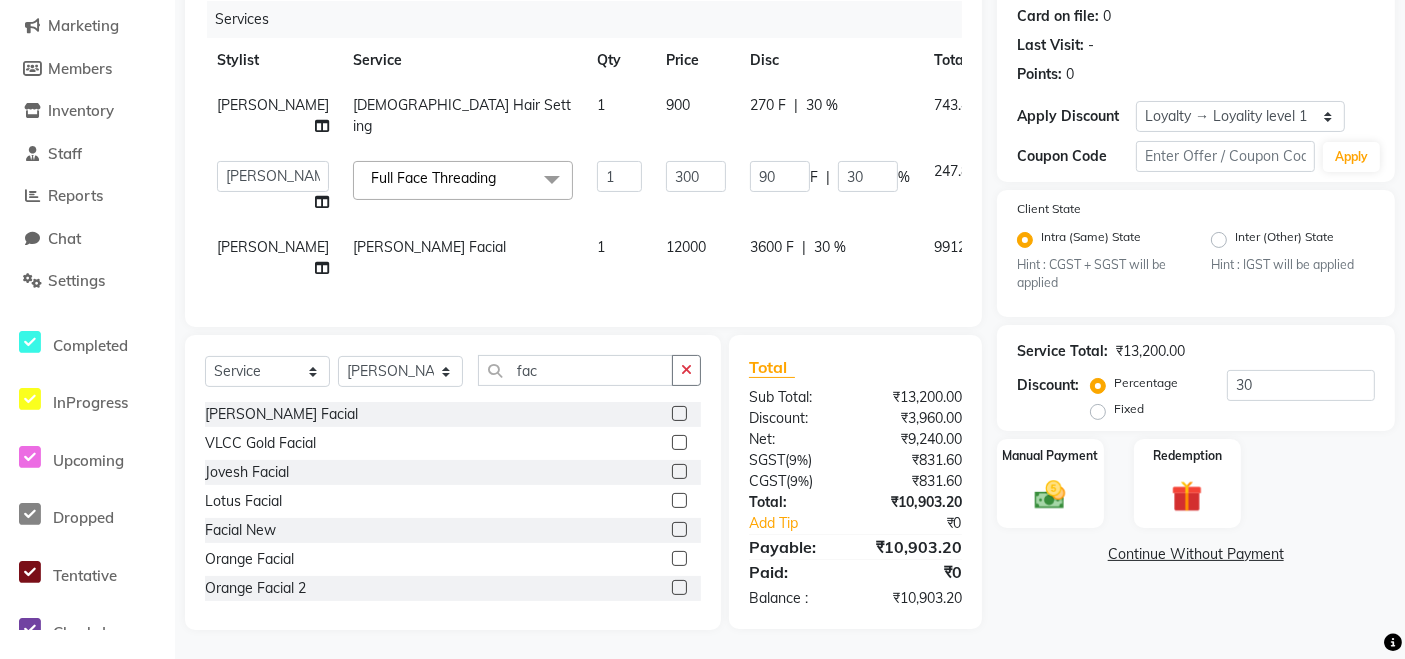 click on "Fixed" 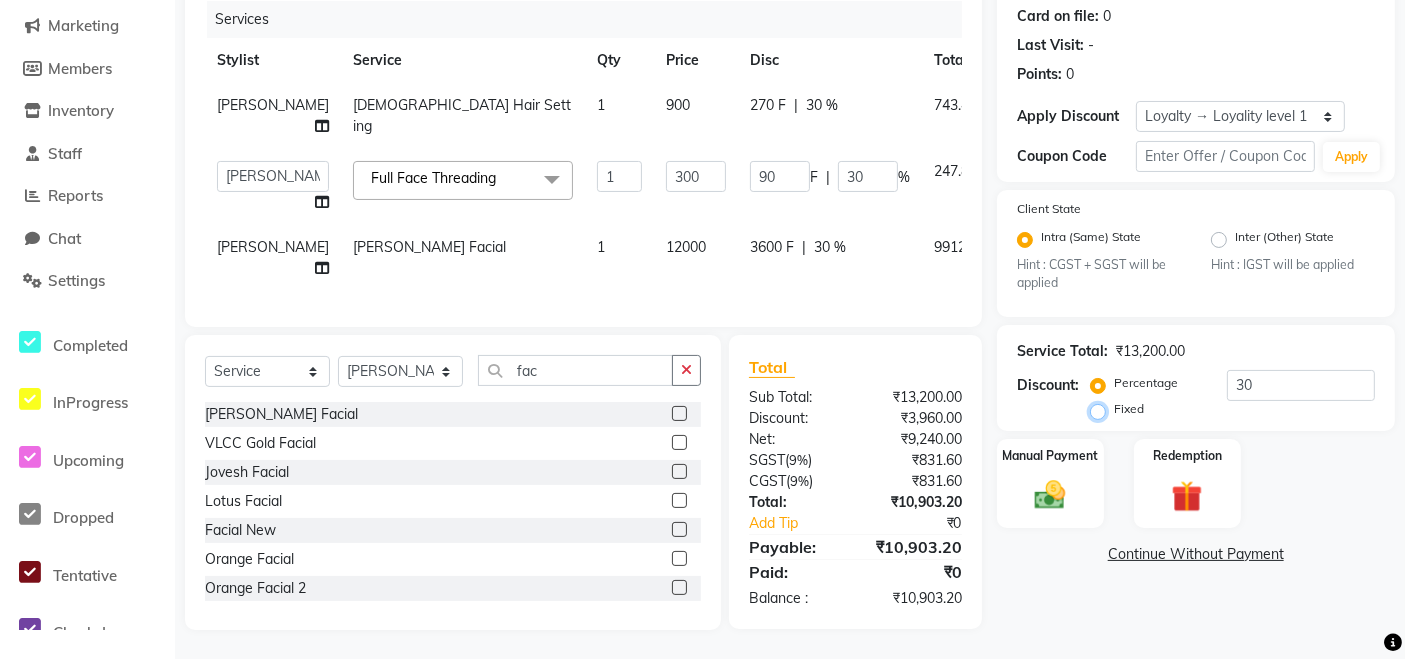 click on "Fixed" at bounding box center (1102, 409) 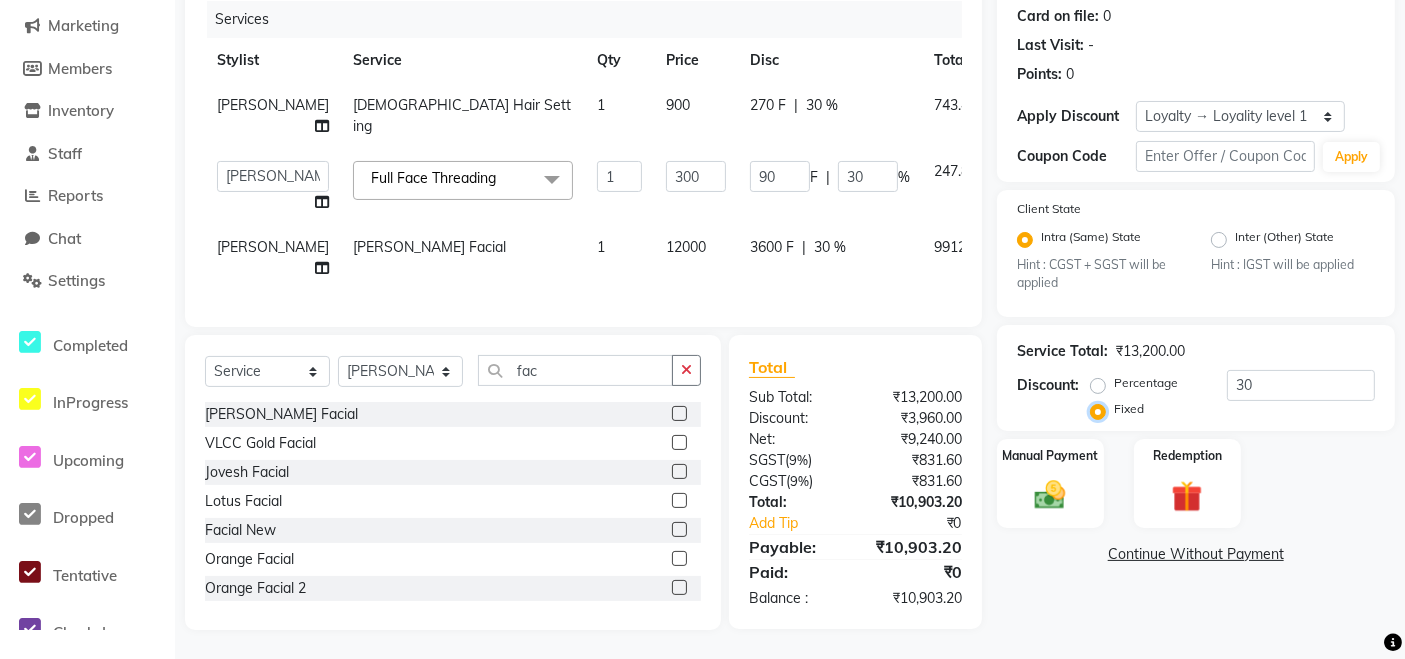 type on "0.68" 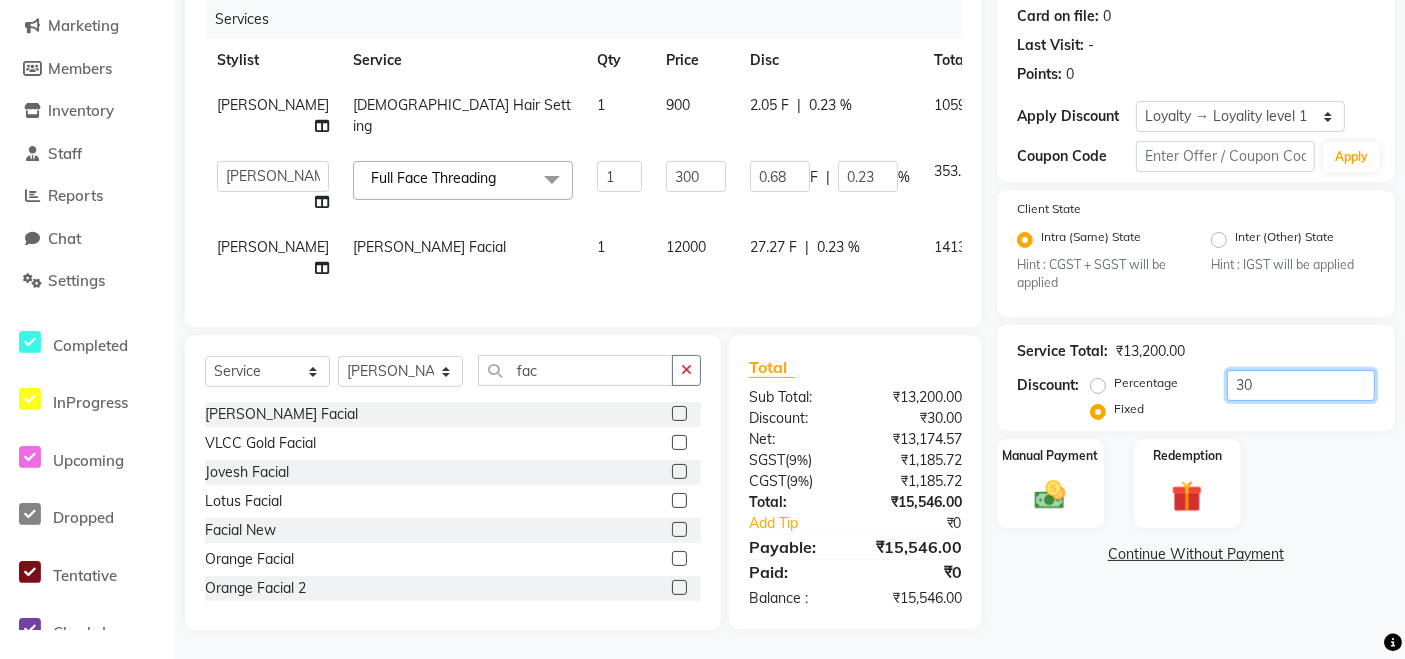 click on "30" 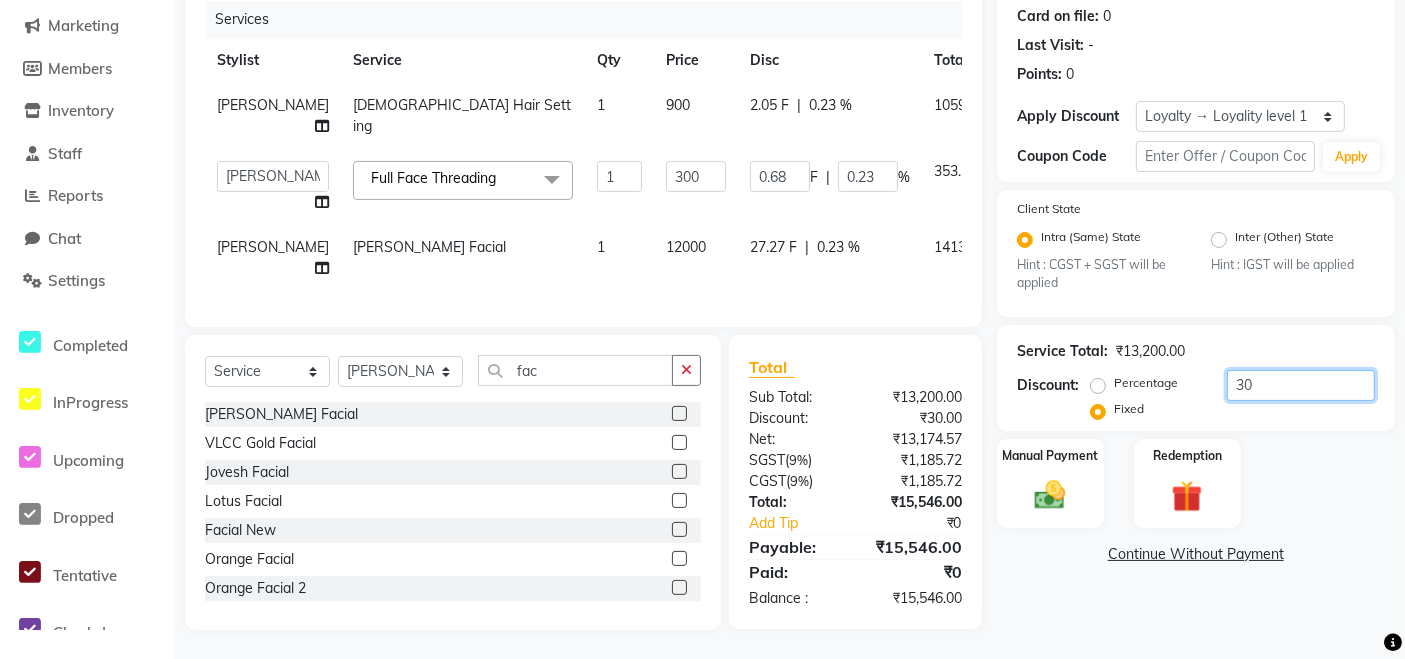 type on "3" 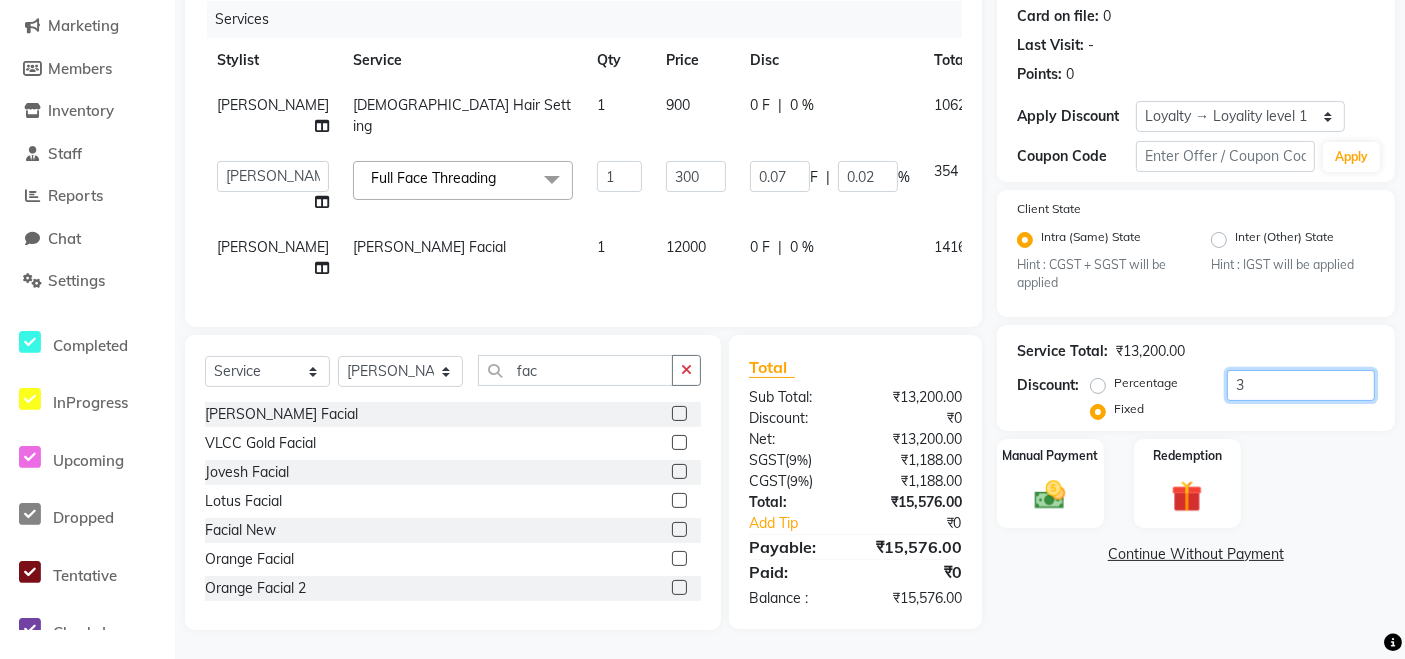 type 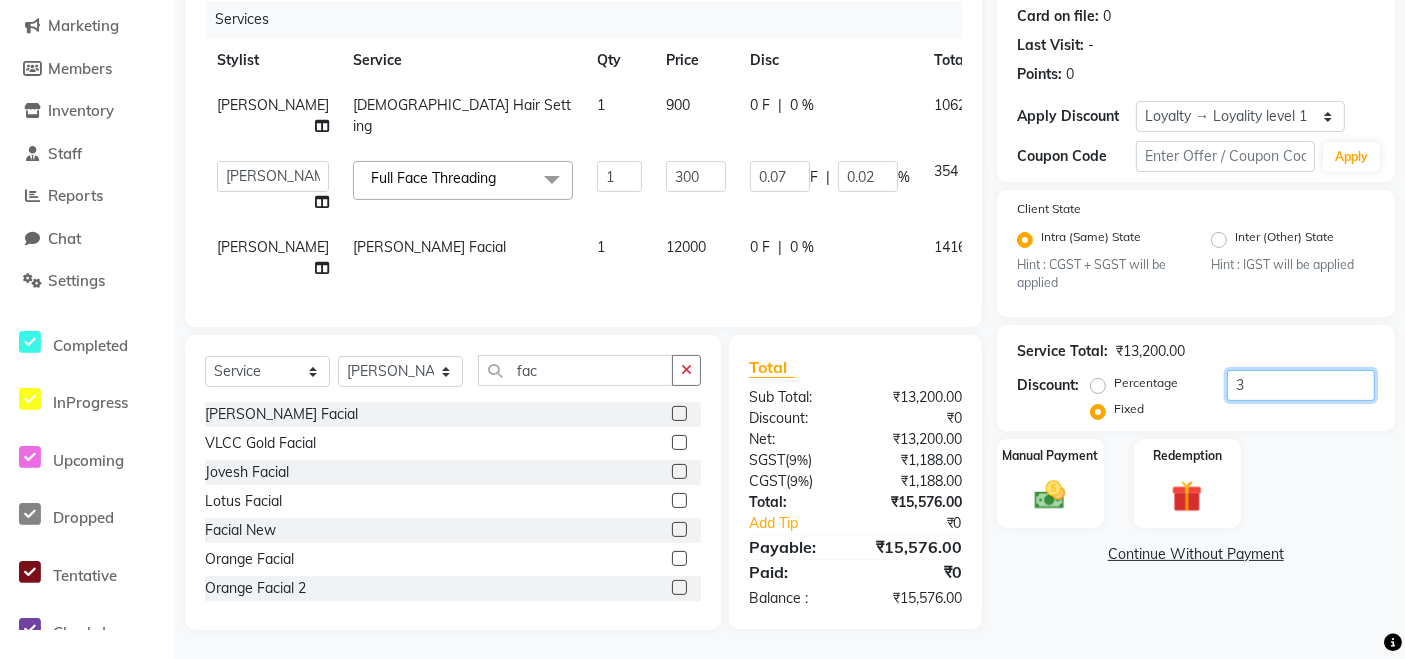 type on "0" 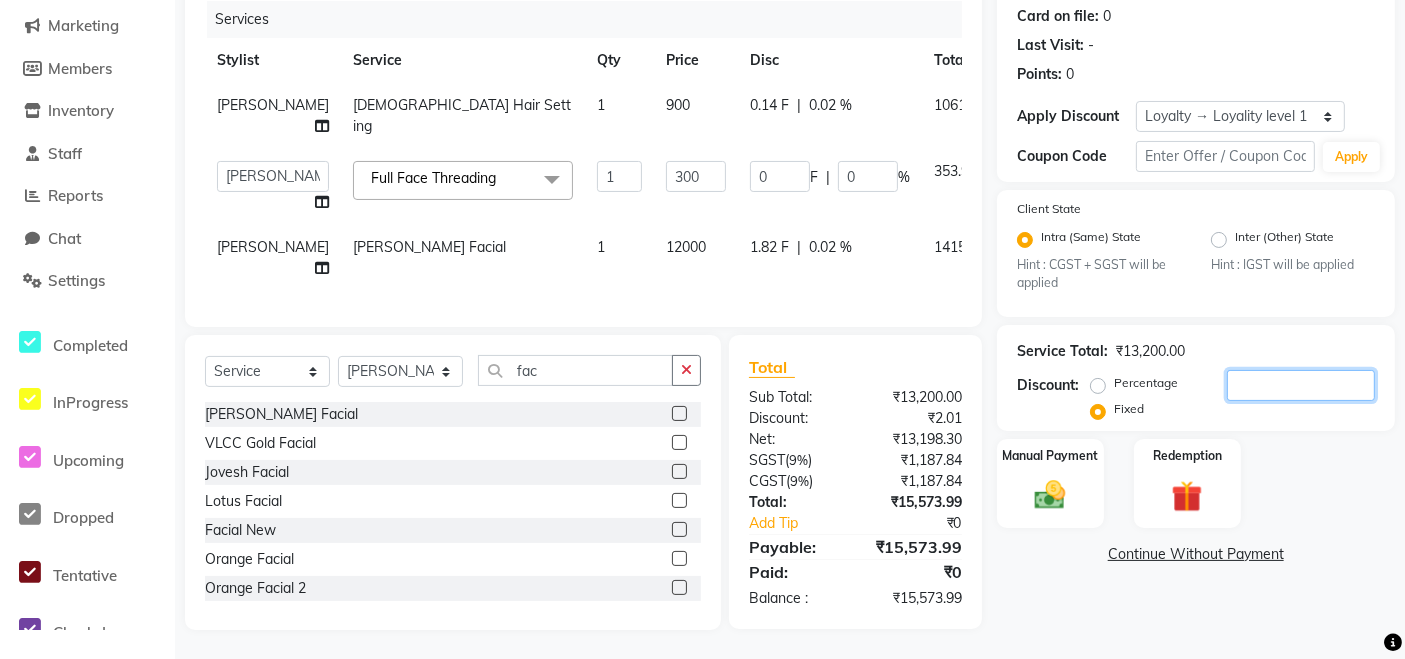 type on "2" 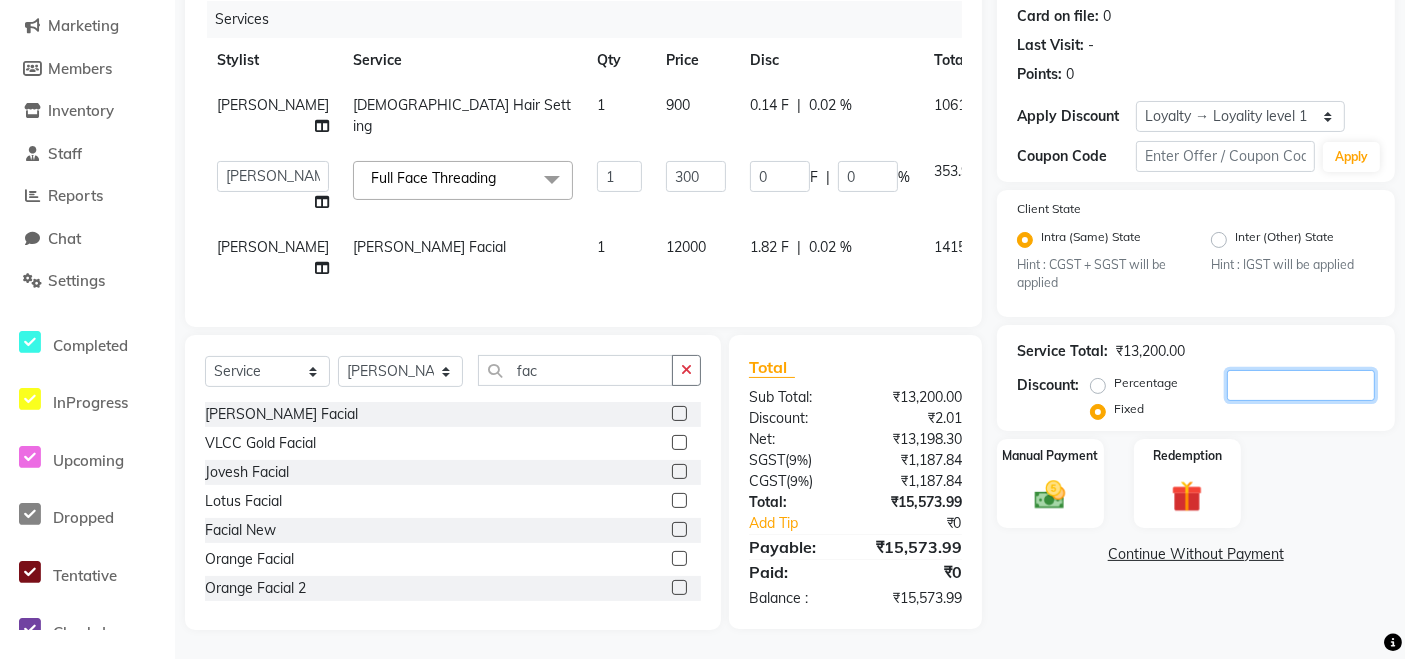 type on "0.05" 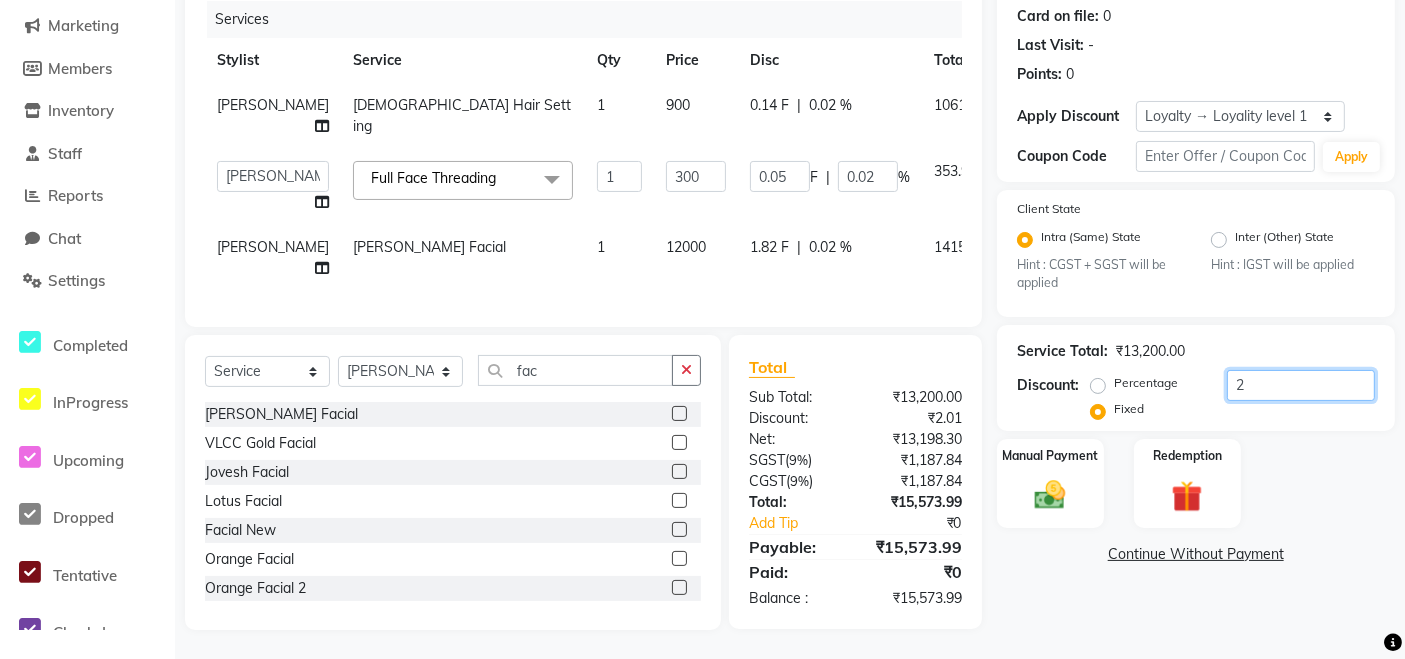 type on "20" 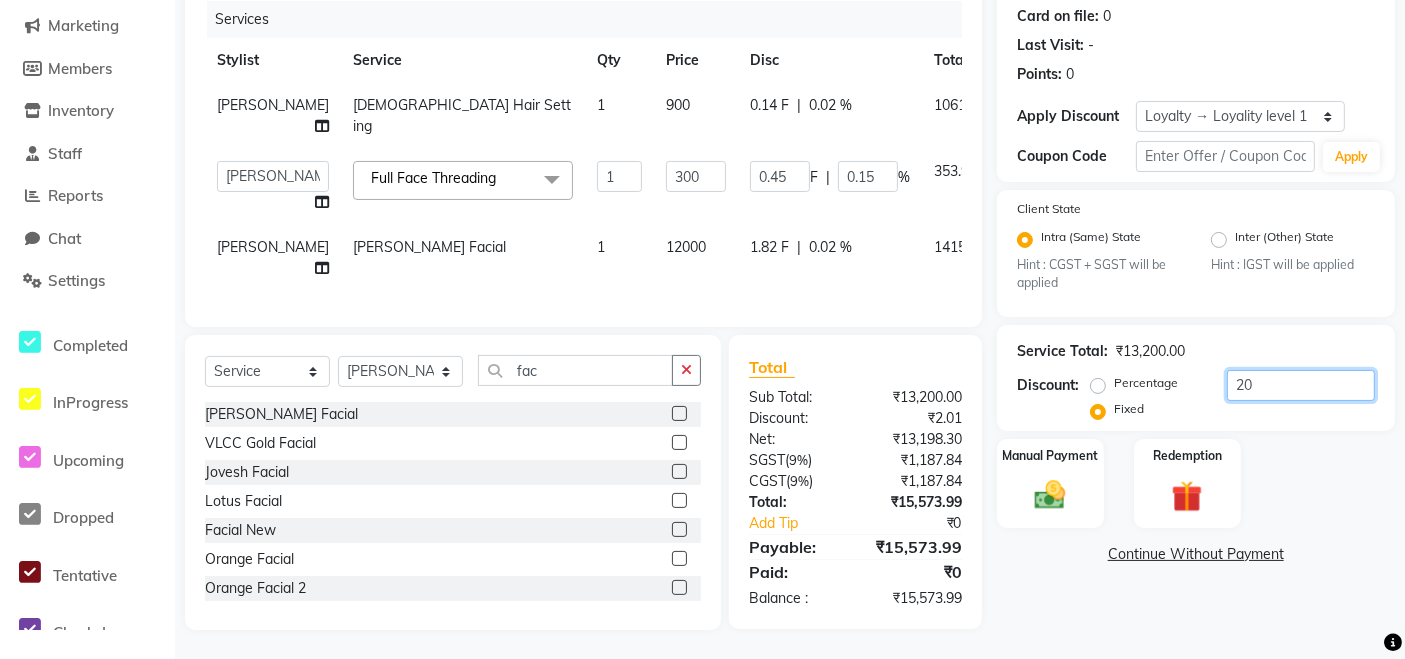 type on "200" 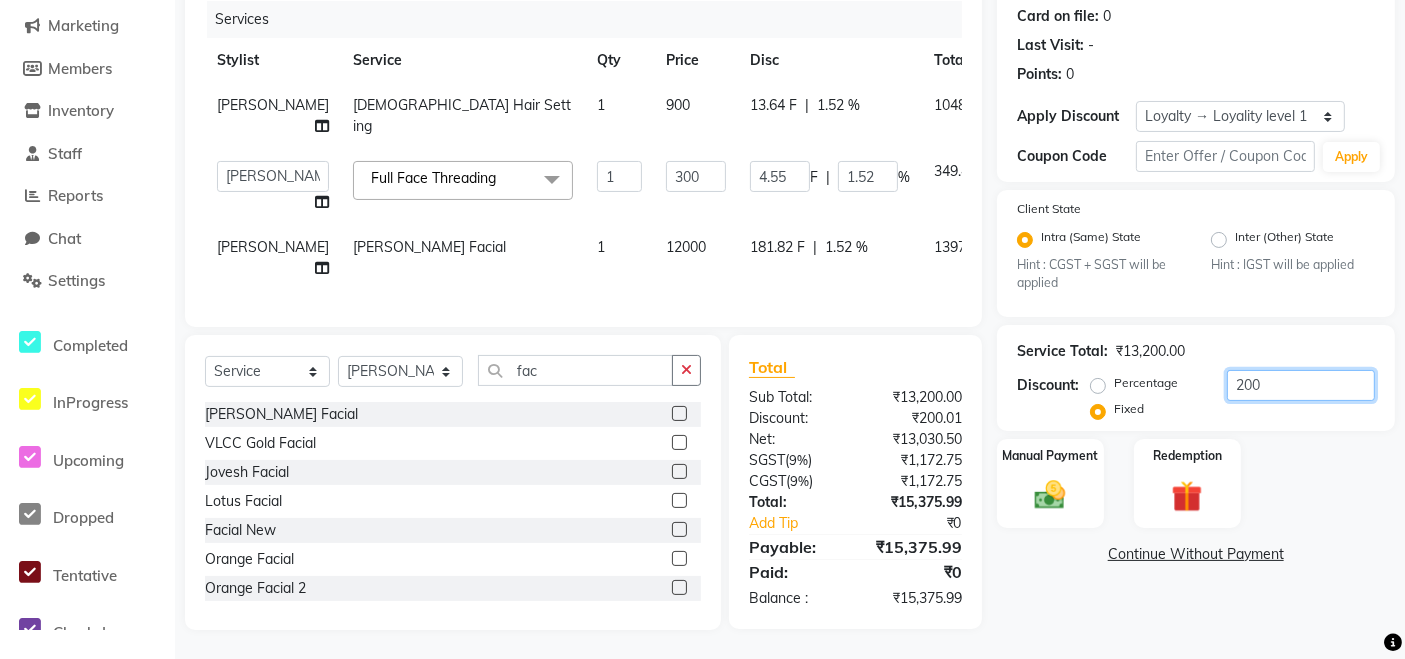 type on "2000" 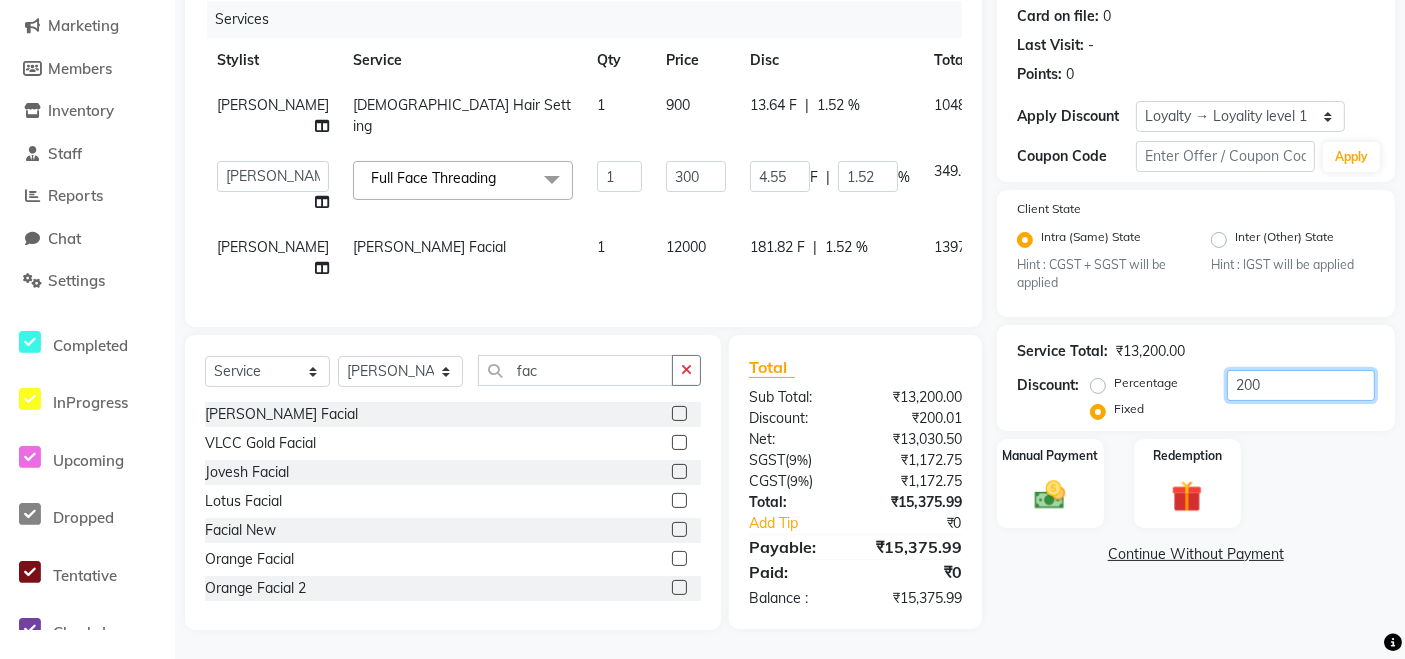 type on "45.45" 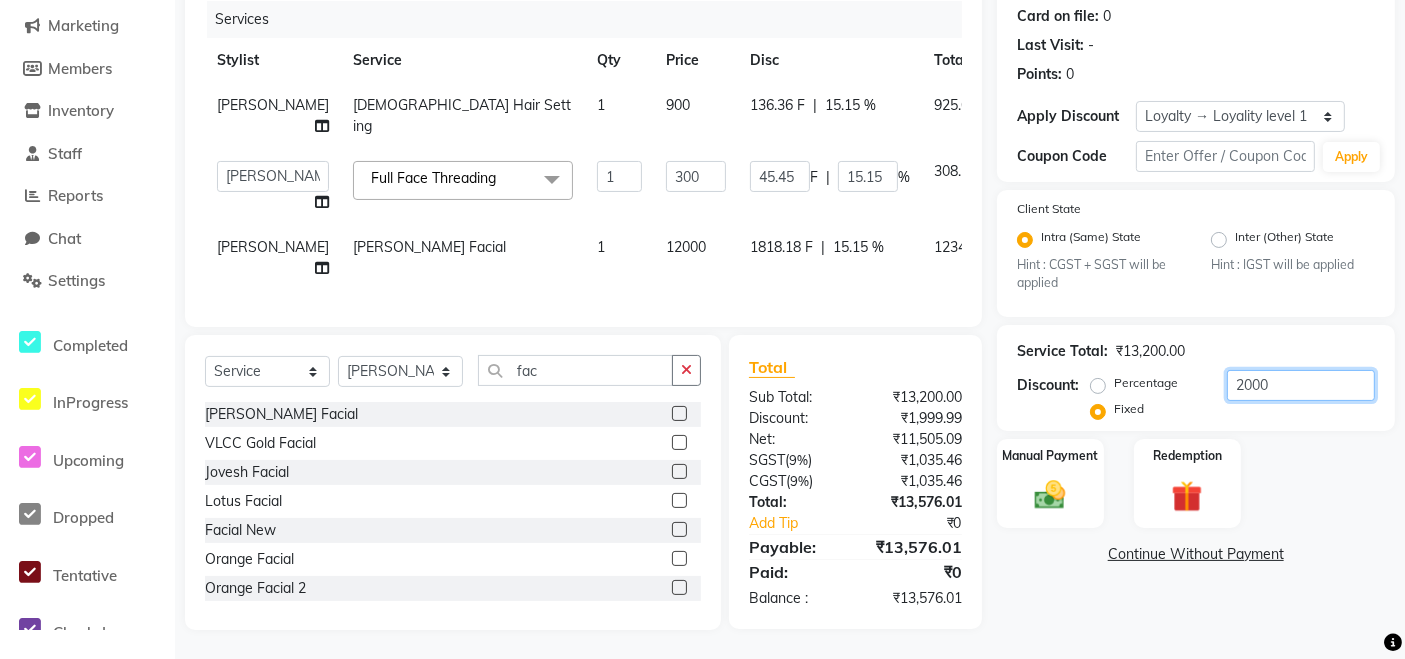 drag, startPoint x: 1268, startPoint y: 380, endPoint x: 928, endPoint y: 424, distance: 342.83524 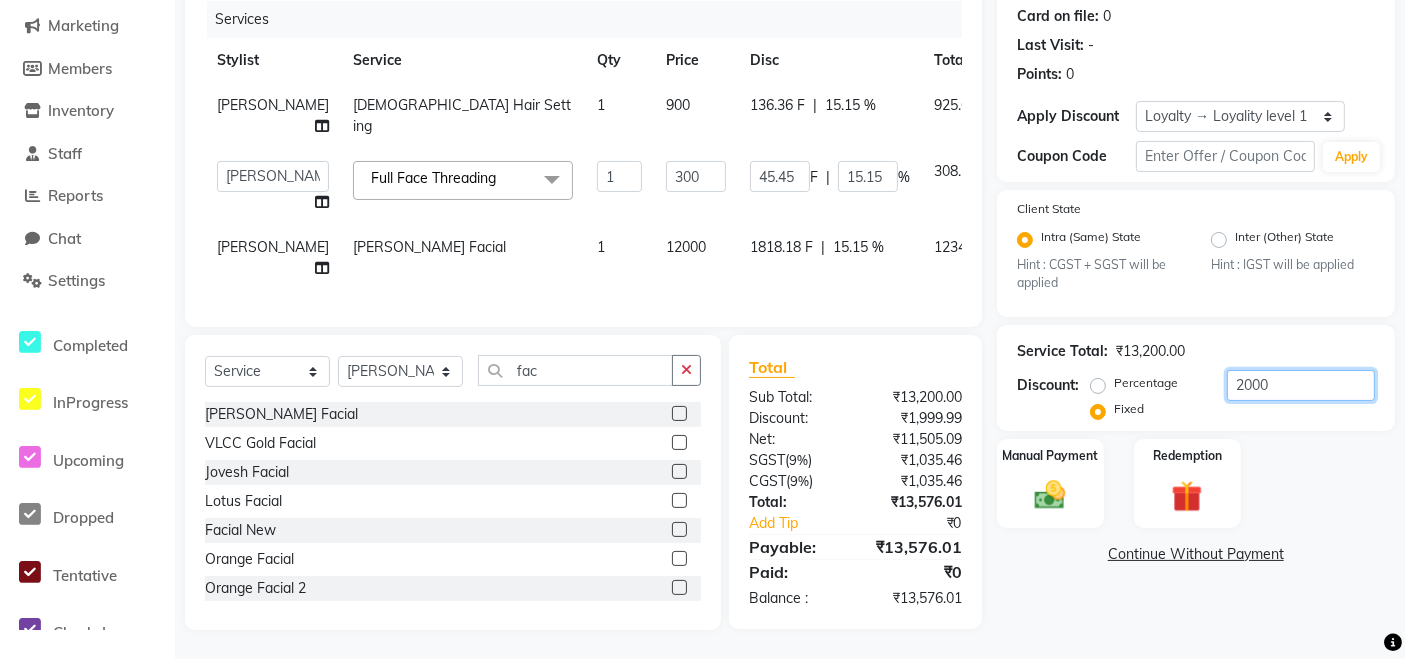 click on "Client [PHONE_NUMBER] Date [DATE] Invoice Number CSH/25 INV/[PHONE_NUMBER] Services Stylist Service Qty Price Disc Total Action [PERSON_NAME] [DEMOGRAPHIC_DATA] Hair Setting 1 900 136.36 F | 15.15 % 925.64  [PERSON_NAME] M   [PERSON_NAME]   [PERSON_NAME]   Manager   [PERSON_NAME]   [PERSON_NAME]   [PERSON_NAME]  Full Face Threading  x [DEMOGRAPHIC_DATA] Hair Setting [DEMOGRAPHIC_DATA] Hair Cut Hair Hair - Hair Dye Kids Hair Cut AK [DEMOGRAPHIC_DATA] Hair ironing Men's Hair Cut Men's Hair Straightening Hair Spa Men's Hair Wash sdfg hair wash GHFHJ Hair Wash Apple  with wash Hair Cut [DEMOGRAPHIC_DATA] Hair Cut ABCD hair cut Head Massage New Hair color Hair's Cut Head massage Nail spa Demo service indore event Hair spa wow Membership [PERSON_NAME] hair style  hair style with straighting 5 min service Near By  Body Theraphy aroma ther [PERSON_NAME] Hair style [PERSON_NAME] hair style Advance Advance 2 [PERSON_NAME] Hair Style 1 cost test  Hair Patch Hair Bonding [PERSON_NAME] 786 Mem 10k Organic Colour Hair cut hair color Hairstyle by senior hairstylist Special Manicure (M) xyz (F) Classic Manicure RICA WAK  1" 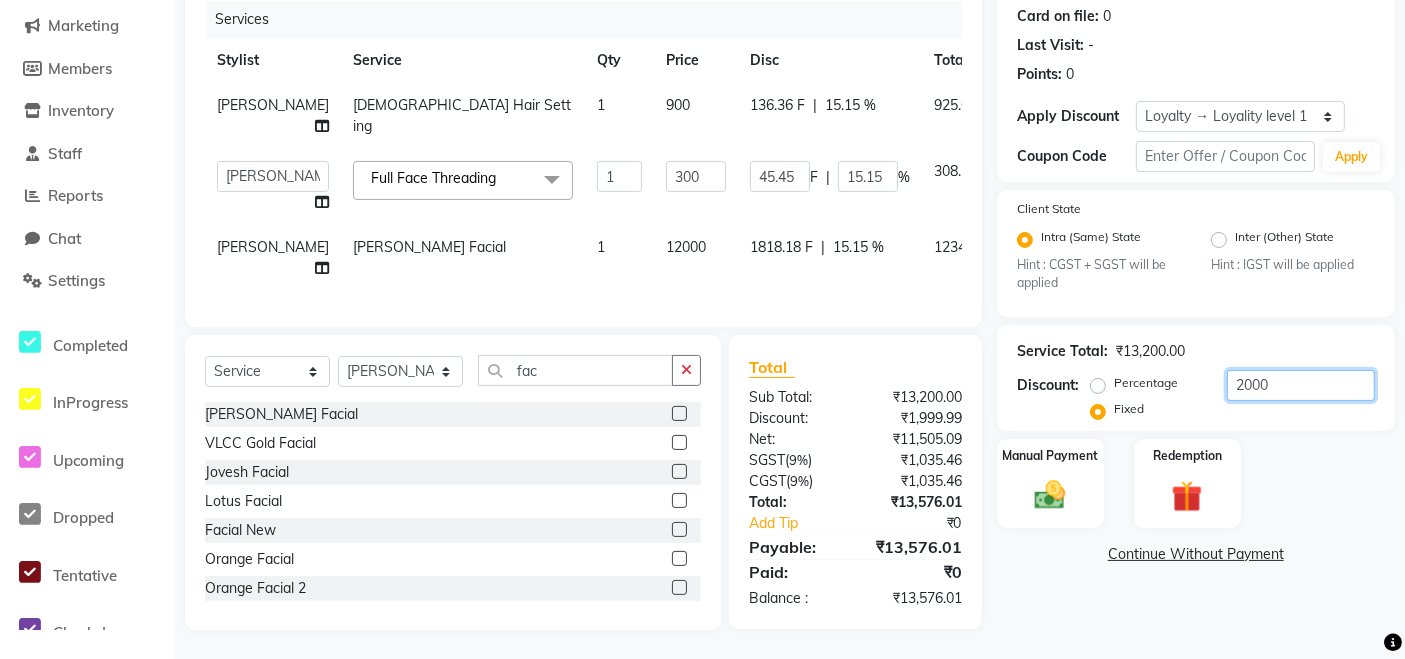 type 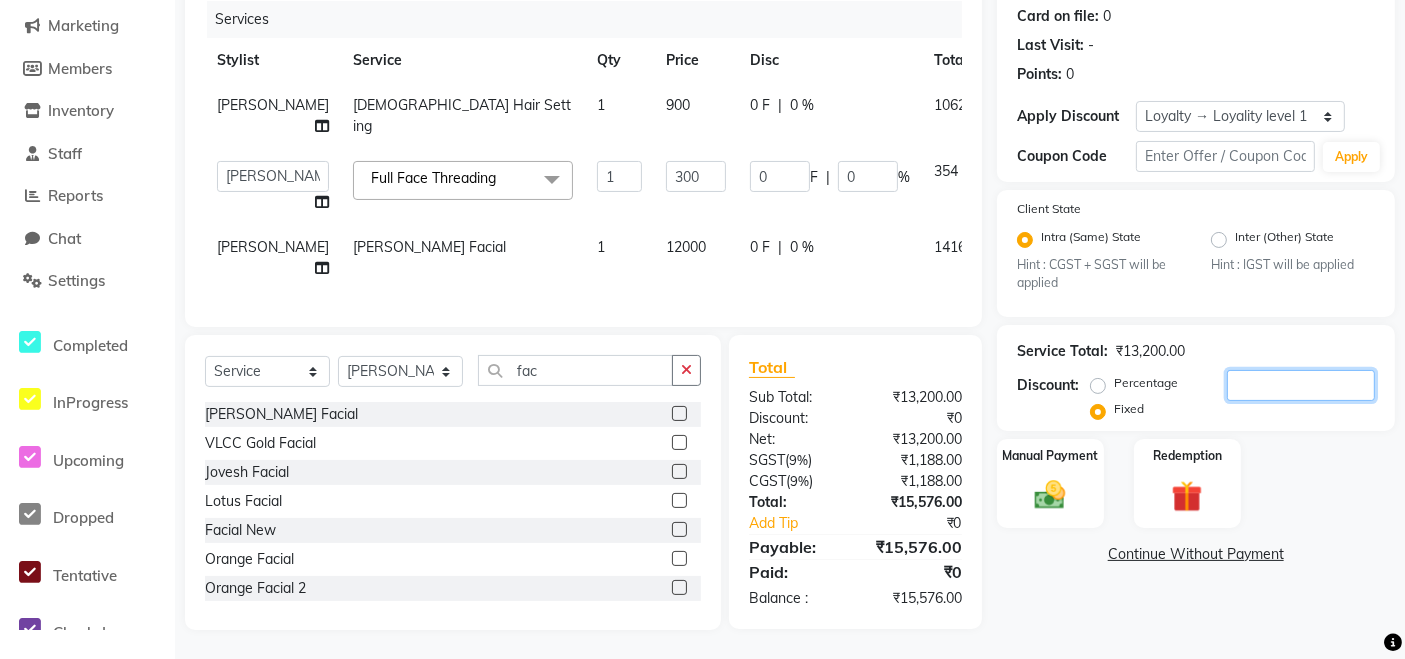 type 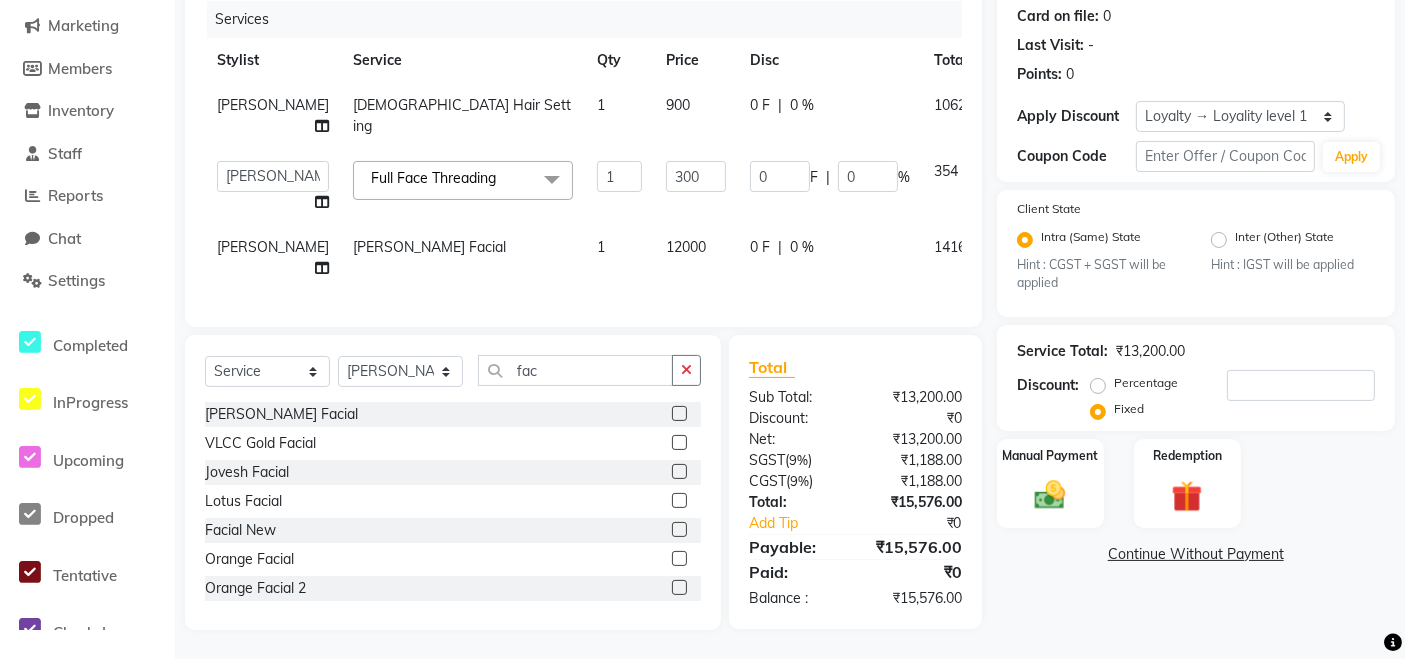 drag, startPoint x: 699, startPoint y: 278, endPoint x: 698, endPoint y: 264, distance: 14.035668 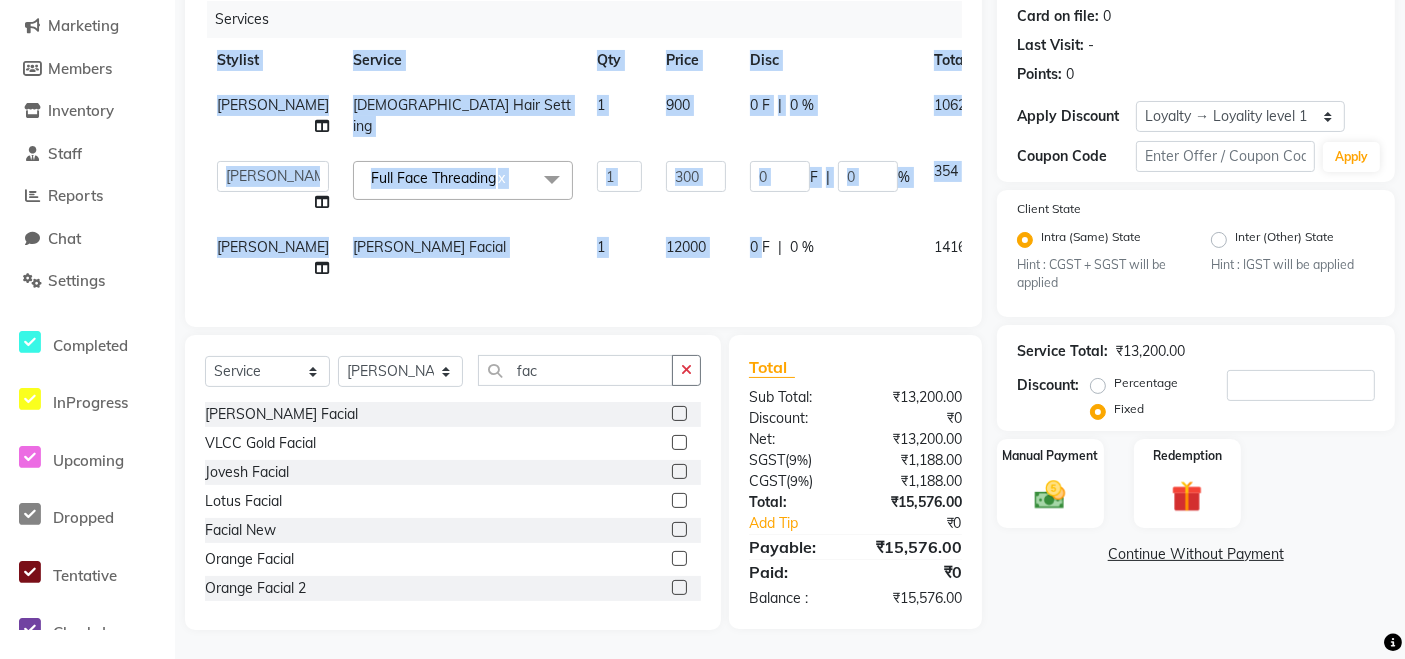 click on "0 F | 0 %" 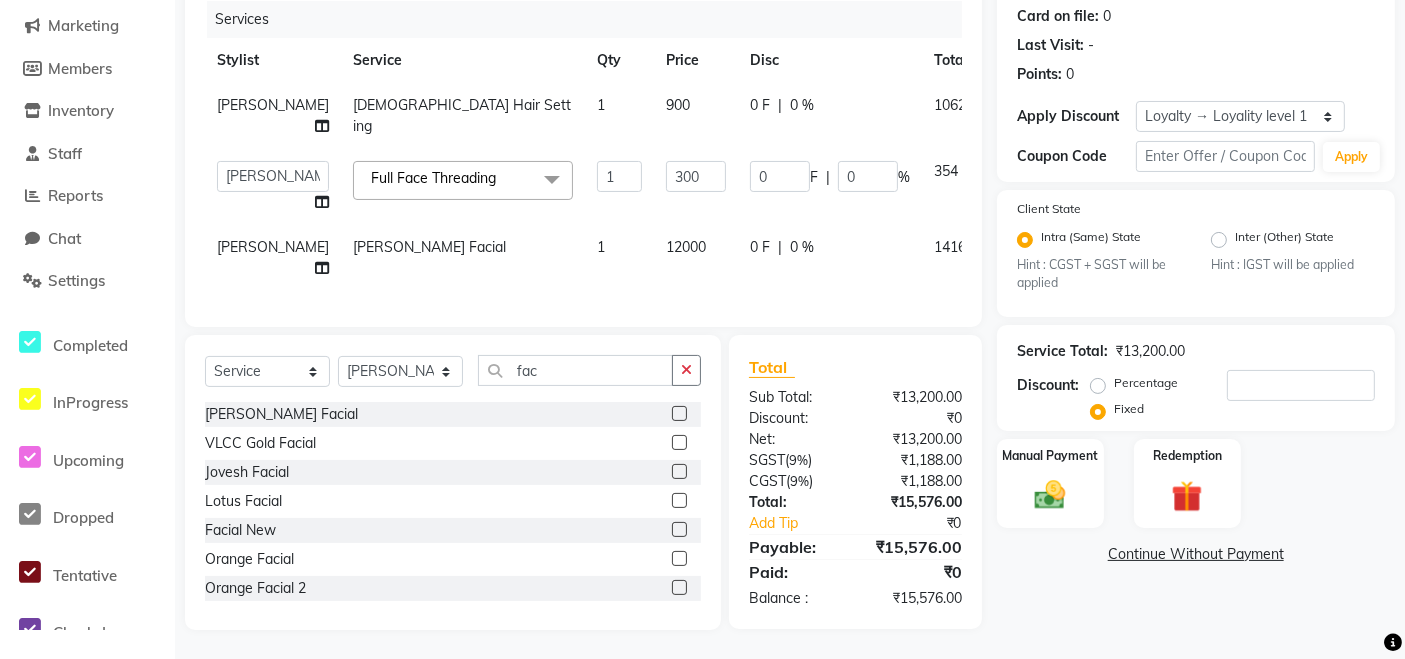 select on "41990" 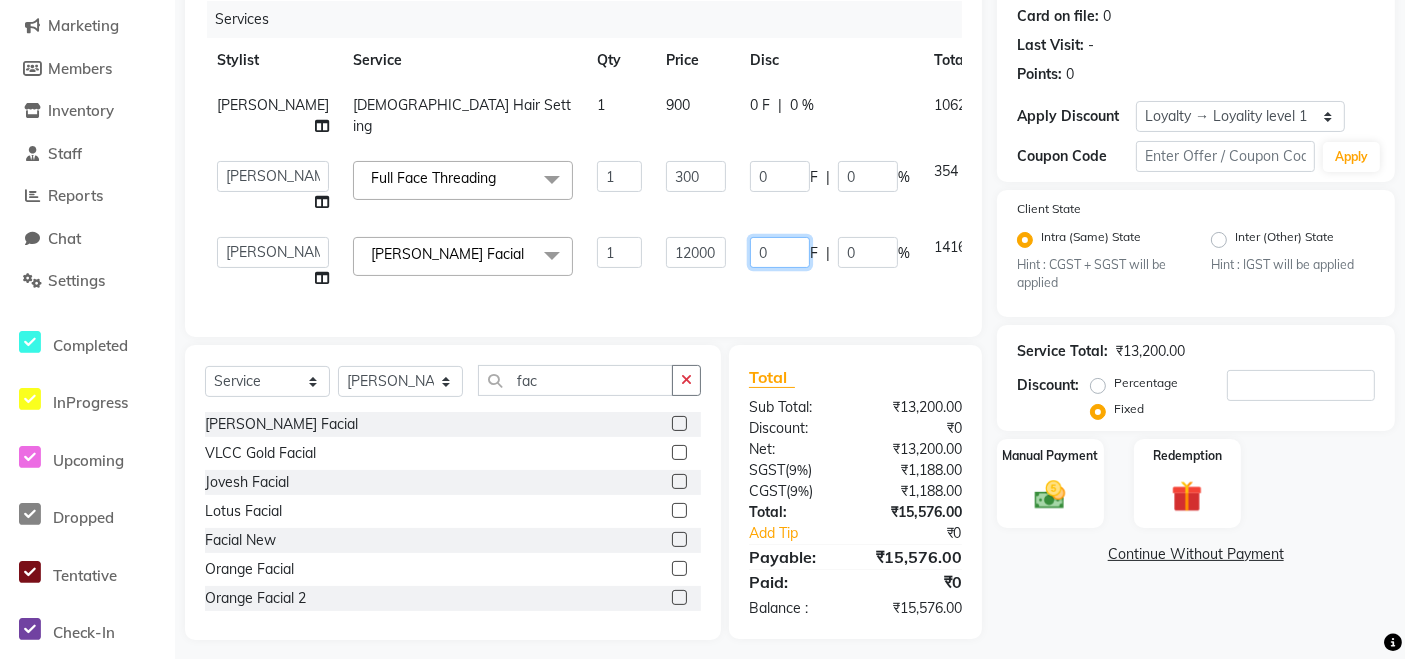 click on "0" 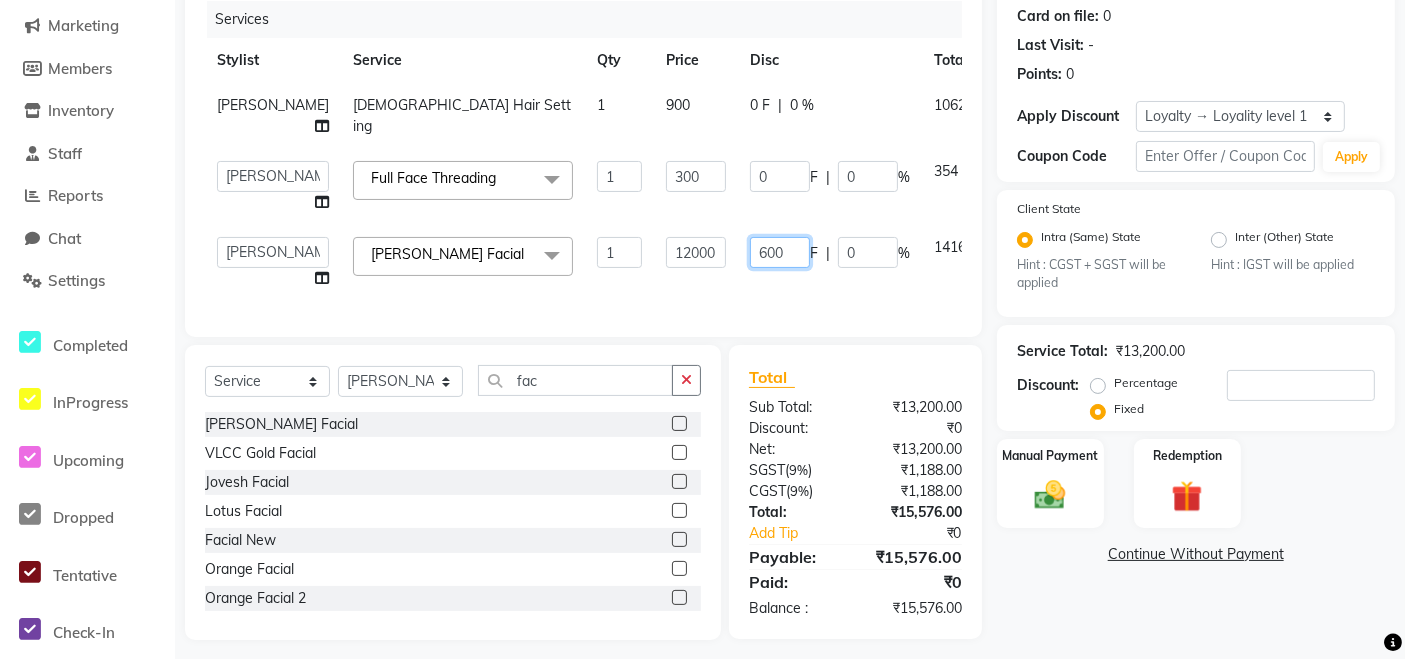 type on "6000" 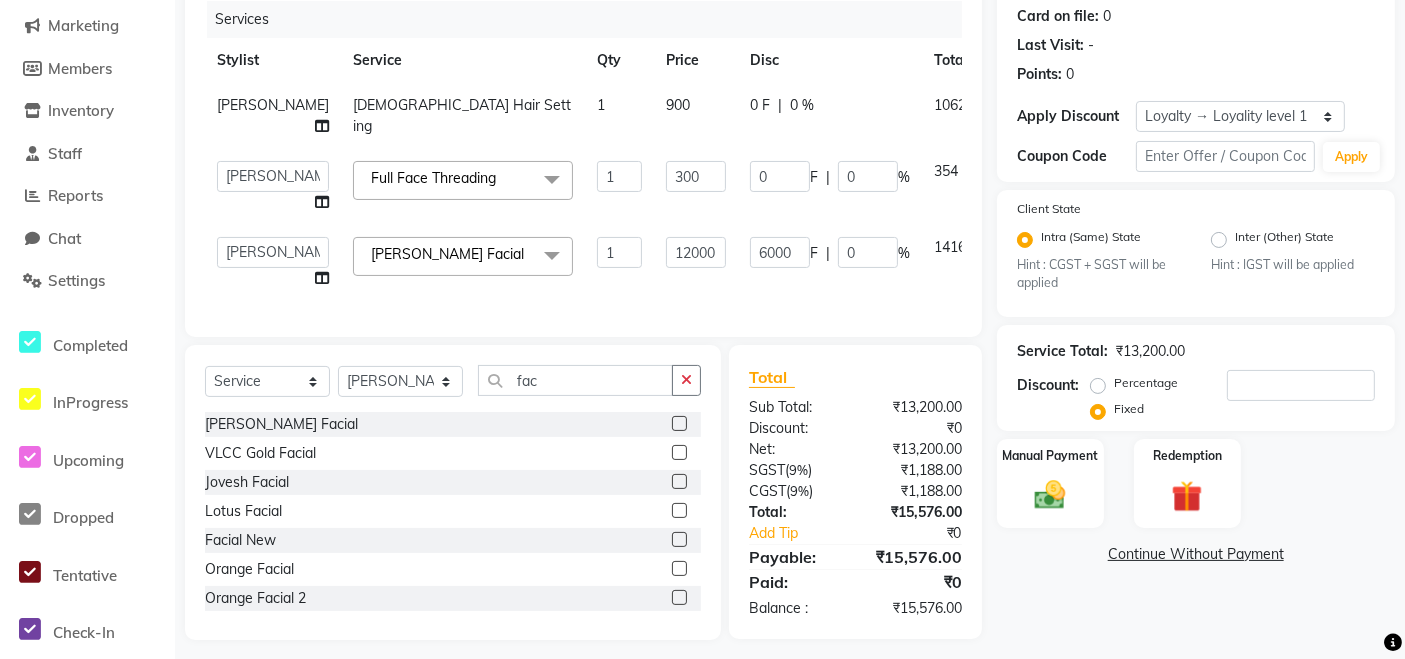 click on "Services Stylist Service Qty Price Disc Total Action [PERSON_NAME] [DEMOGRAPHIC_DATA] Hair Setting 1 900 0 F | 0 % 1062  [PERSON_NAME] M   [PERSON_NAME]   [PERSON_NAME]   Manager   [PERSON_NAME]   [PERSON_NAME]   [PERSON_NAME]  Full Face Threading  x [DEMOGRAPHIC_DATA] Hair Setting [DEMOGRAPHIC_DATA] Hair Cut Hair Hair - Hair Dye Kids Hair Cut AK [DEMOGRAPHIC_DATA] Hair ironing Men's Hair Cut Men's Hair Straightening Hair Spa Men's Hair Wash sdfg hair wash GHFHJ Hair Wash Apple  with wash Hair Cut [DEMOGRAPHIC_DATA] Hair Cut ABCD hair cut Head Massage New Hair color Hair's Cut Head massage Nail spa Demo service indore event Hair spa wow Membership [PERSON_NAME] hair style  hair style with straighting 5 min service Near By  Body Theraphy aroma ther [PERSON_NAME] Hair style [PERSON_NAME] hair style Advance Advance 2 [PERSON_NAME] Hair Style 1 cost test  Hair Patch Hair Bonding [PERSON_NAME] 786 Mem 10k Organic Colour Hair cut hair color Hairstyle by senior hairstylist Special Manicure (M) xyz (F) Classic Manicure Half hand manicure [DEMOGRAPHIC_DATA] Hair Straightening Rica Manicure RICA WAK  Mani+ [PERSON_NAME] Manicure xyz" 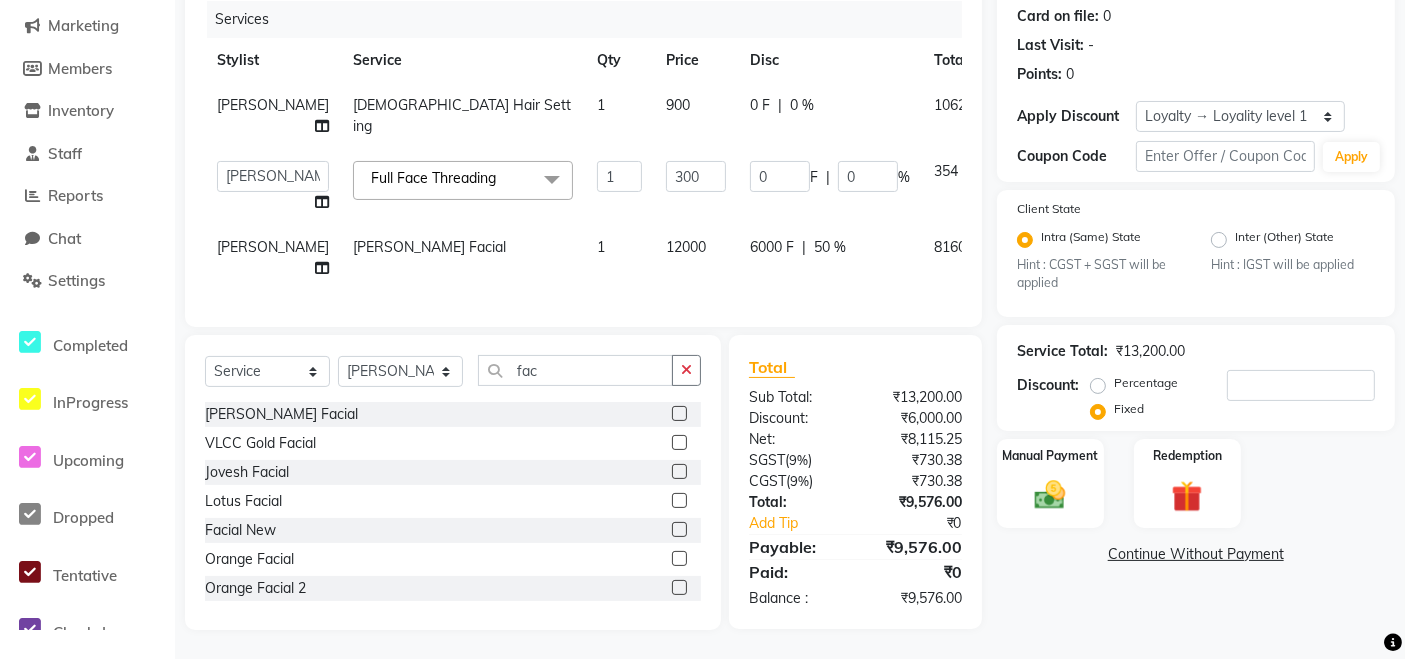 click on "Select  Service  Product  Membership  Package Voucher Prepaid Gift Card  Select Stylist [PERSON_NAME] M [PERSON_NAME] [PERSON_NAME] Manager [PERSON_NAME] [PERSON_NAME] [PERSON_NAME] fac" 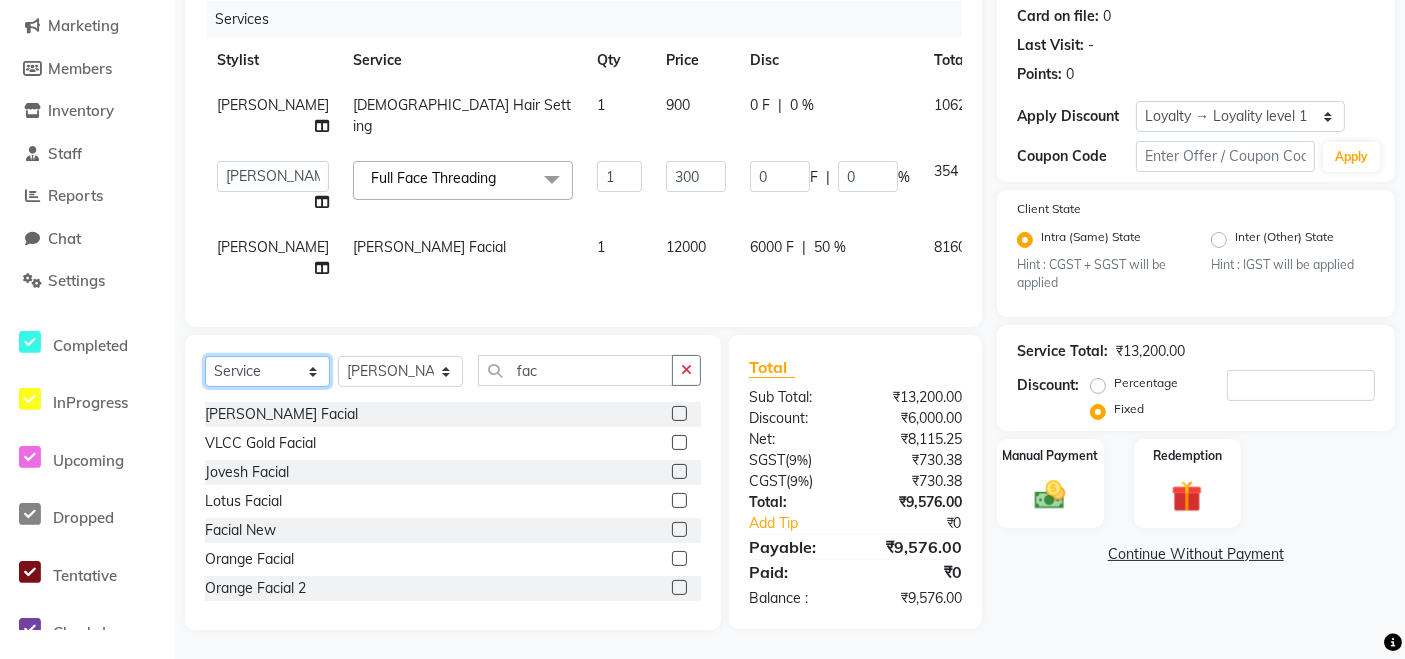 click on "Select  Service  Product  Membership  Package Voucher Prepaid Gift Card" 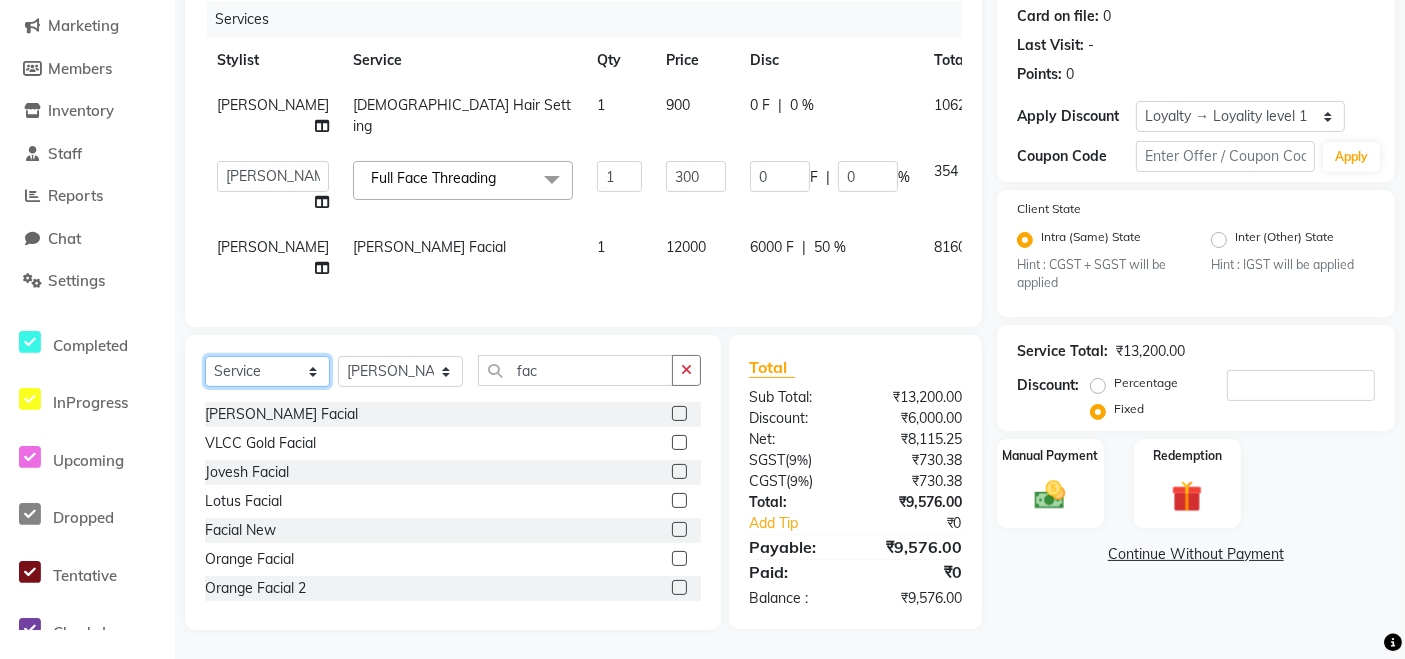 select on "product" 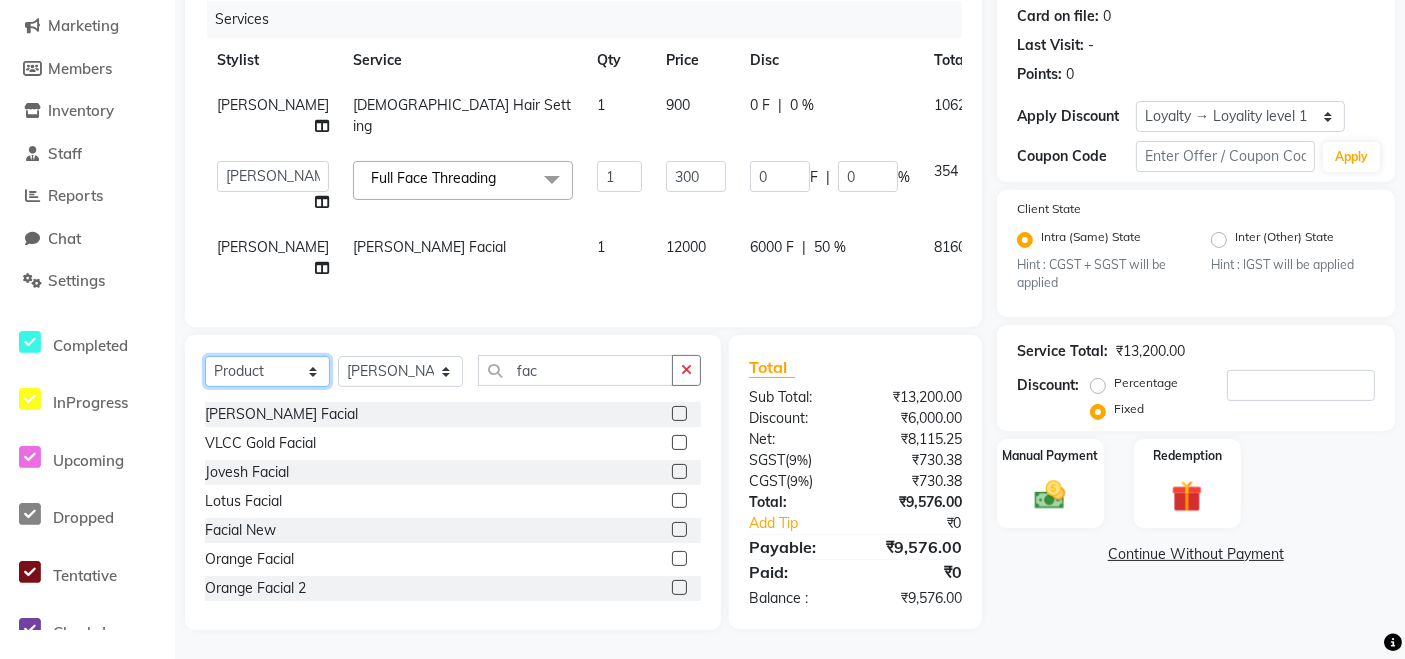 click on "Select  Service  Product  Membership  Package Voucher Prepaid Gift Card" 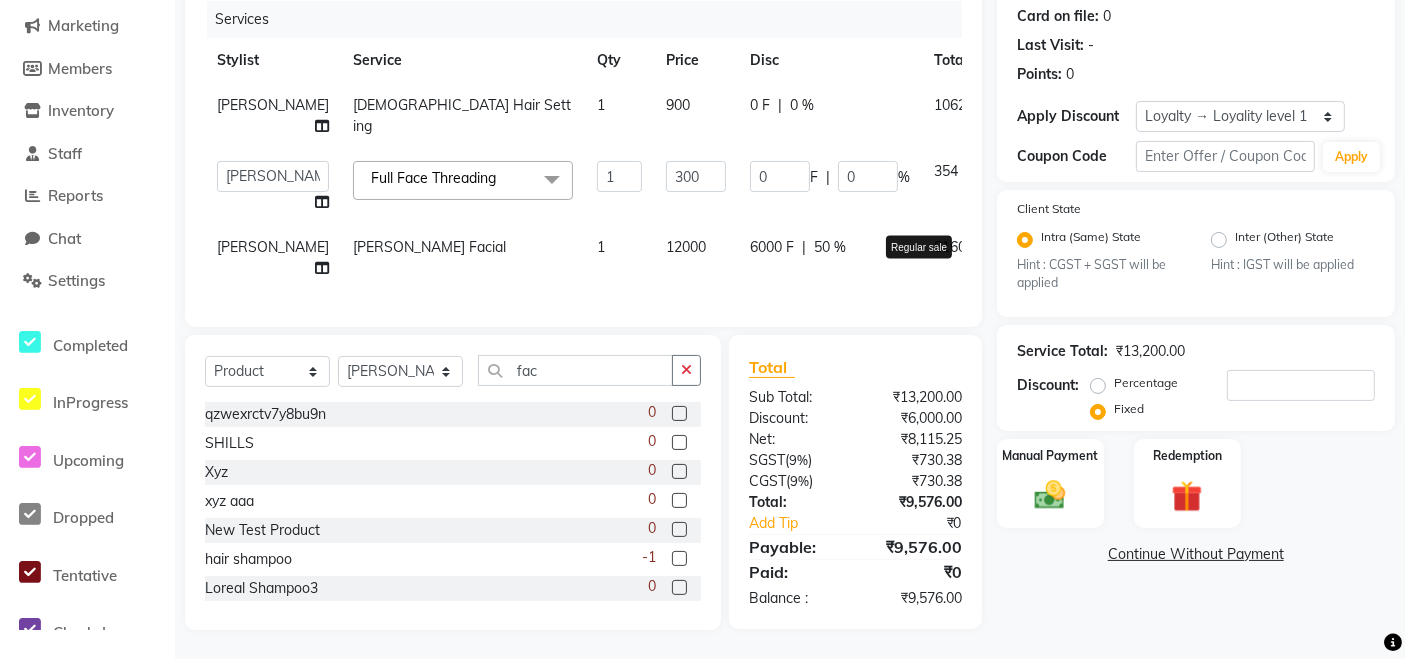 click 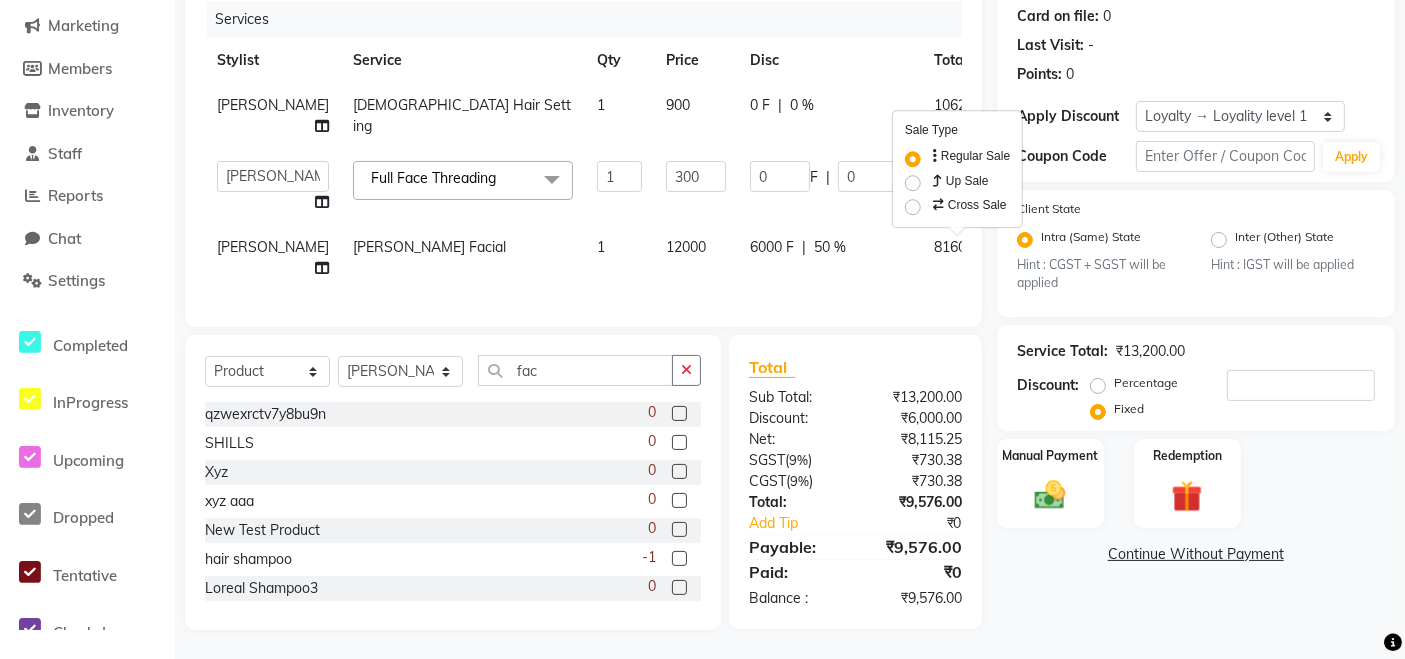 click on "Cross Sale" at bounding box center (968, 205) 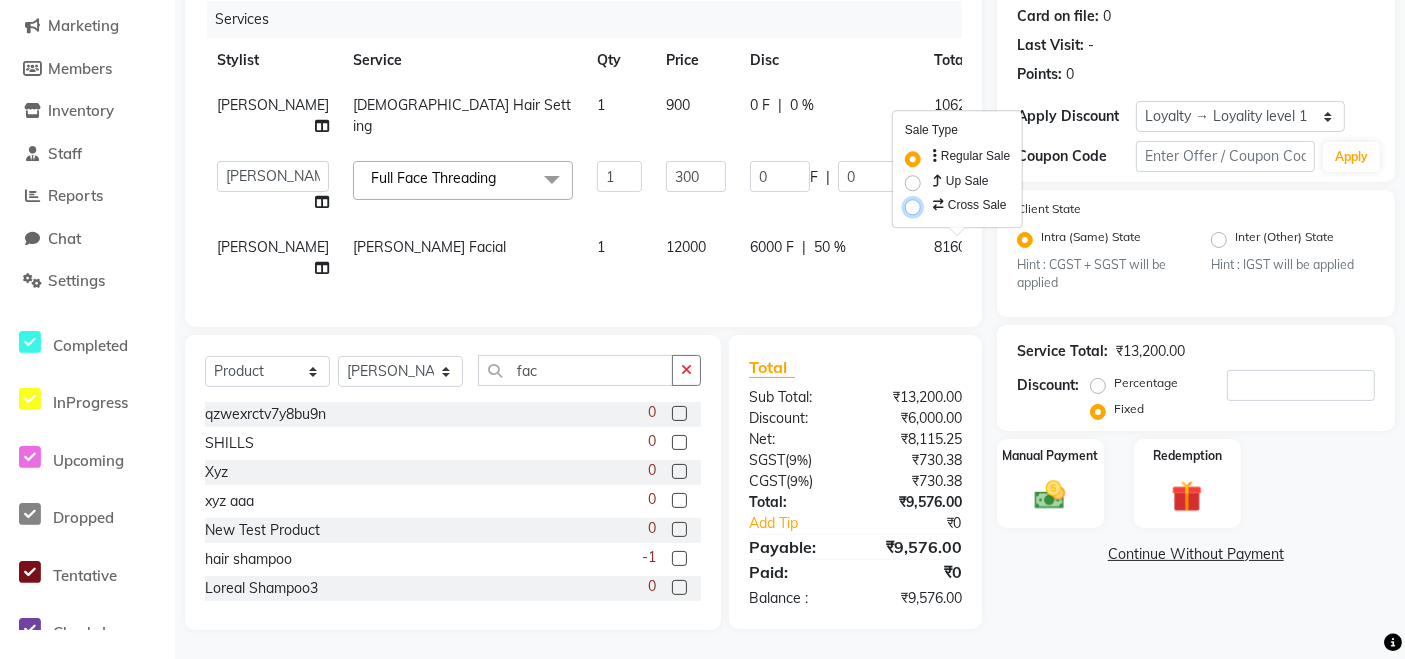 click on "Cross Sale" at bounding box center [935, 201] 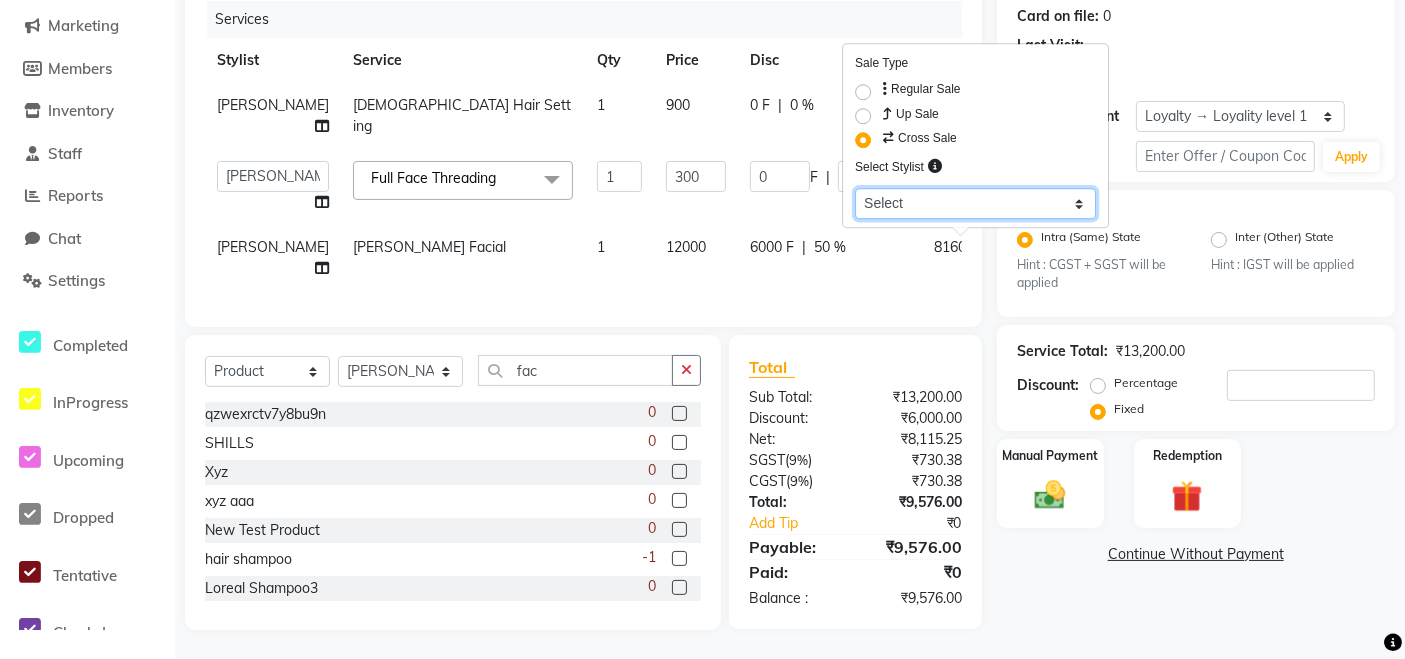 click on "Select [PERSON_NAME] M [PERSON_NAME] [PERSON_NAME] Manager [PERSON_NAME] [PERSON_NAME]" at bounding box center [975, 203] 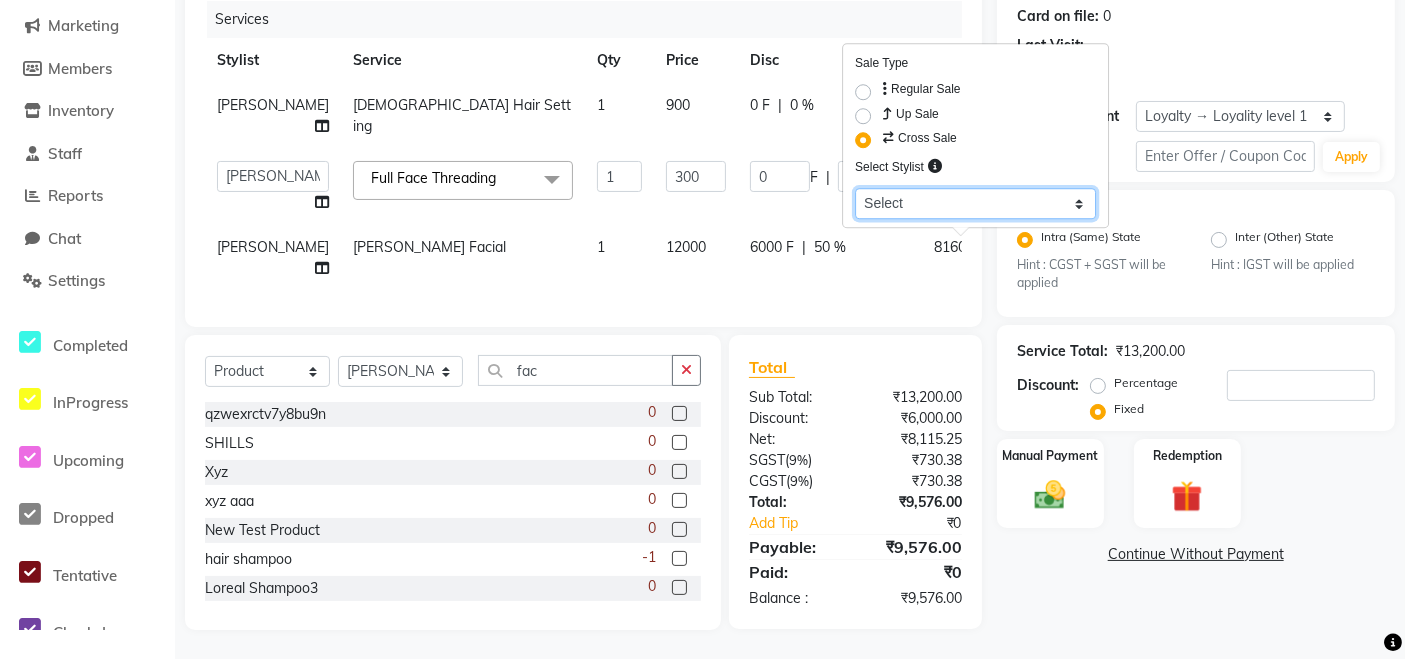 select on "43894" 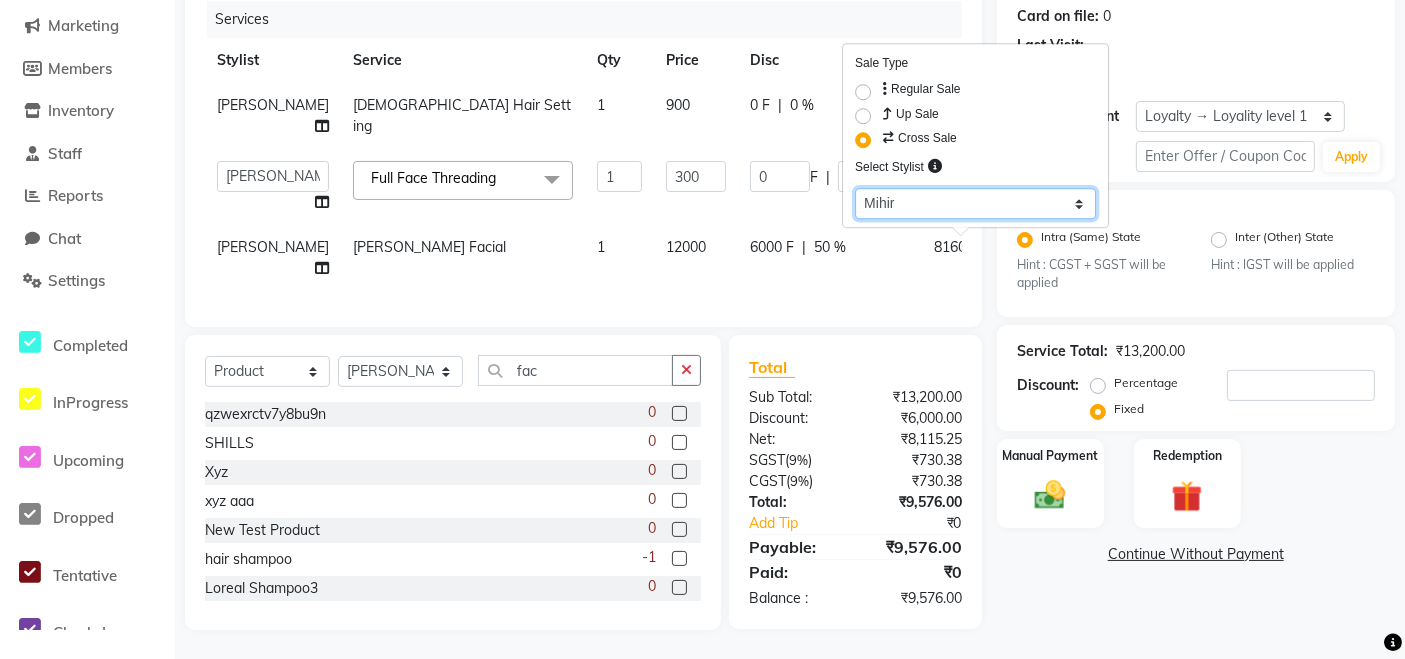 click on "Select [PERSON_NAME] M [PERSON_NAME] [PERSON_NAME] Manager [PERSON_NAME] [PERSON_NAME]" at bounding box center (975, 203) 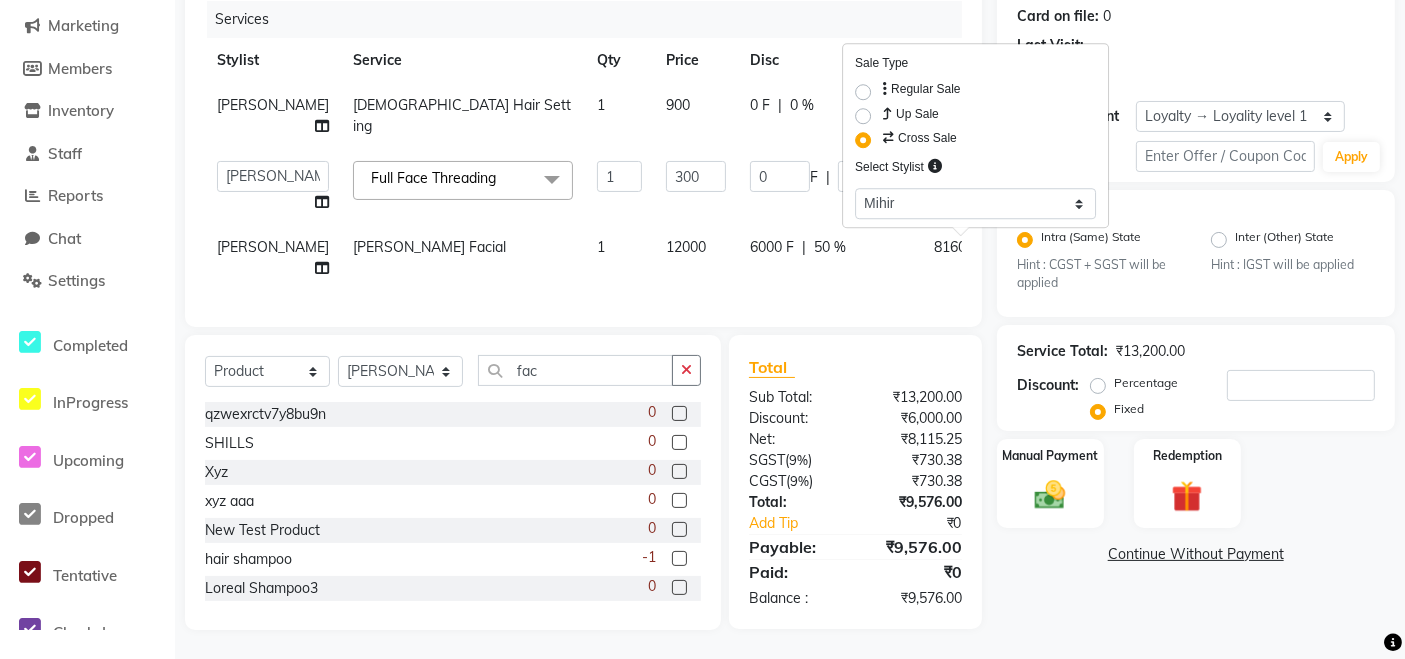 click on "6000 F | 50 %" 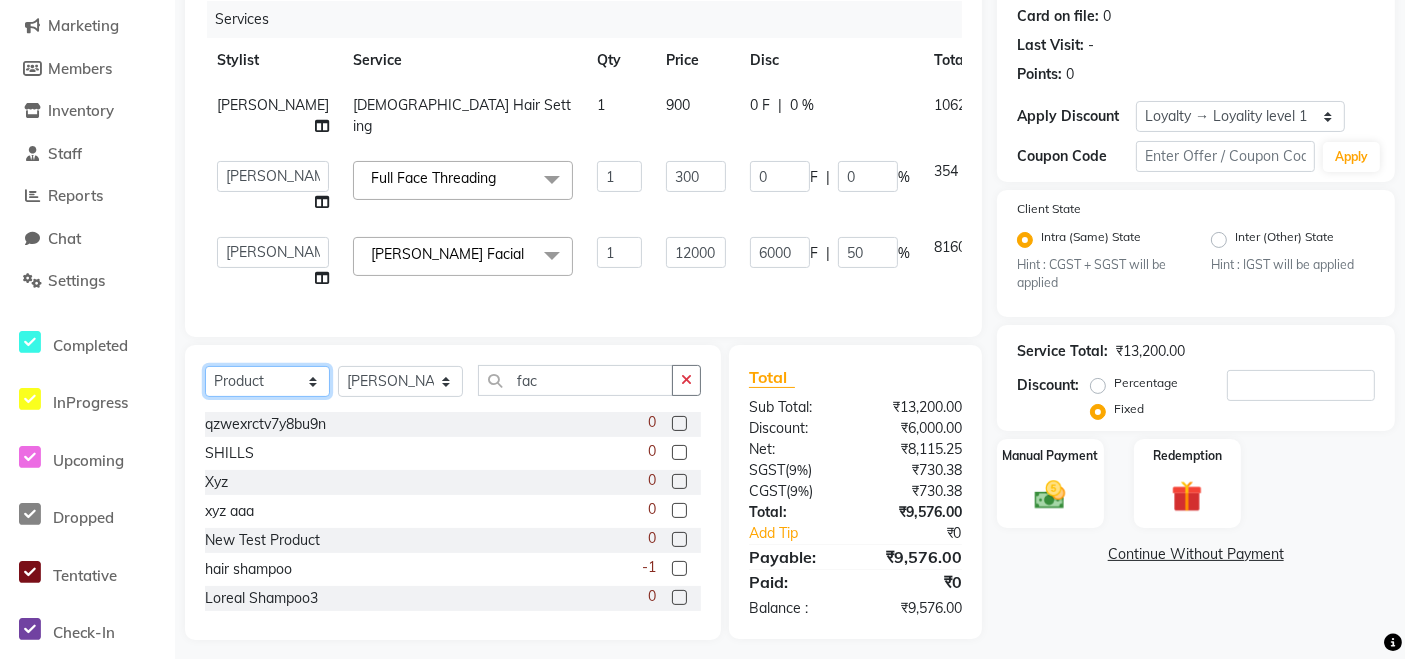click on "Select  Service  Product  Membership  Package Voucher Prepaid Gift Card" 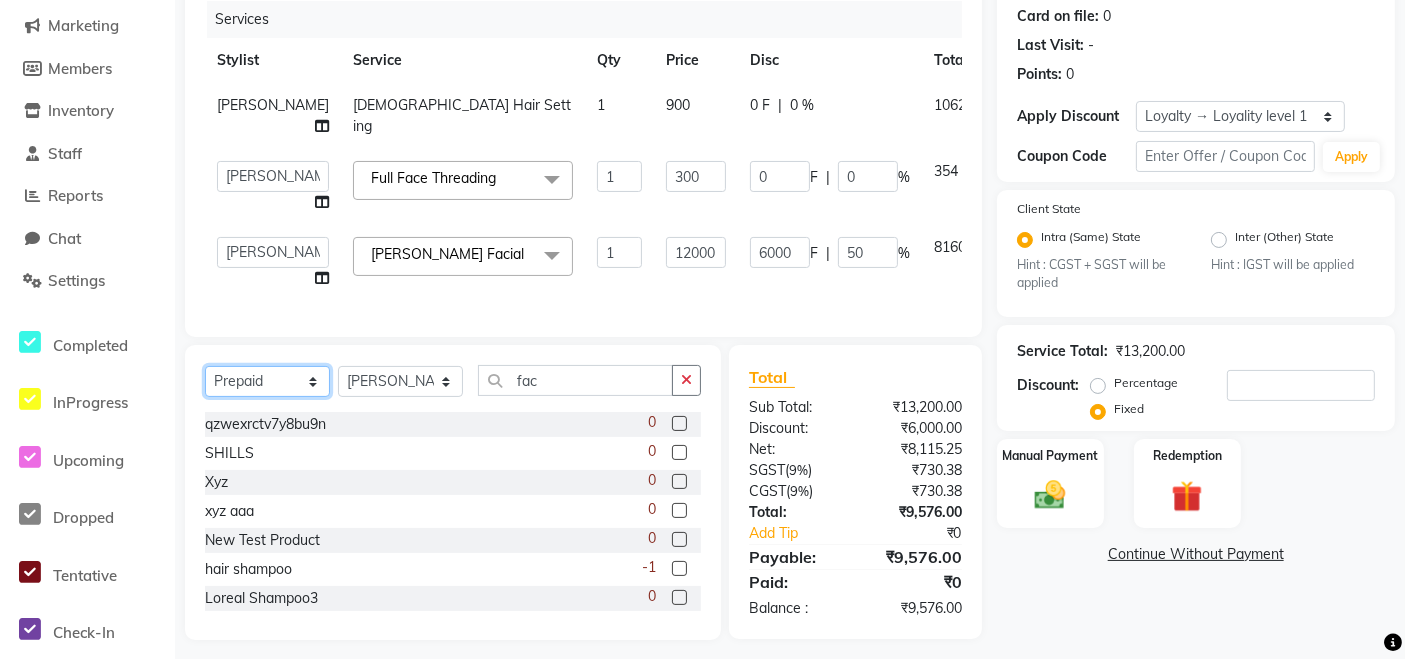 click on "Select  Service  Product  Membership  Package Voucher Prepaid Gift Card" 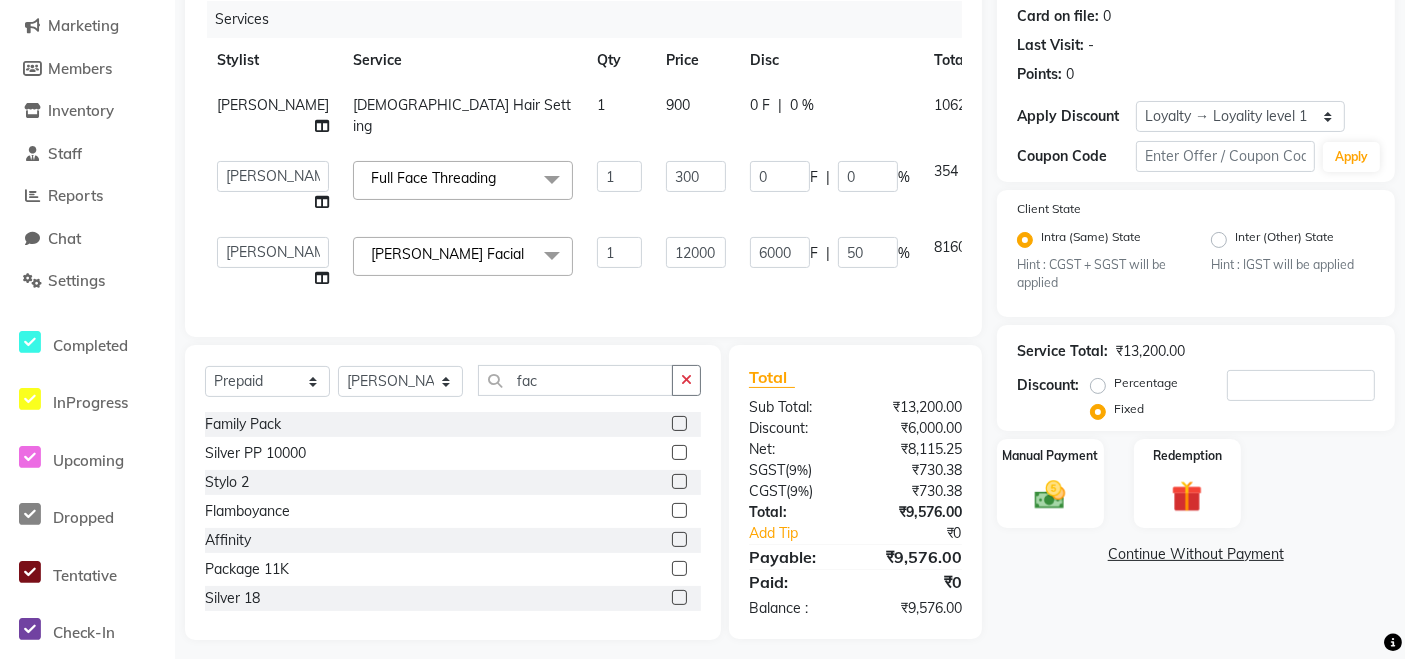 click on "Select  Service  Product  Membership  Package Voucher Prepaid Gift Card  Select Stylist [PERSON_NAME] M [PERSON_NAME] [PERSON_NAME] Manager [PERSON_NAME] [PERSON_NAME] [PERSON_NAME] fac" 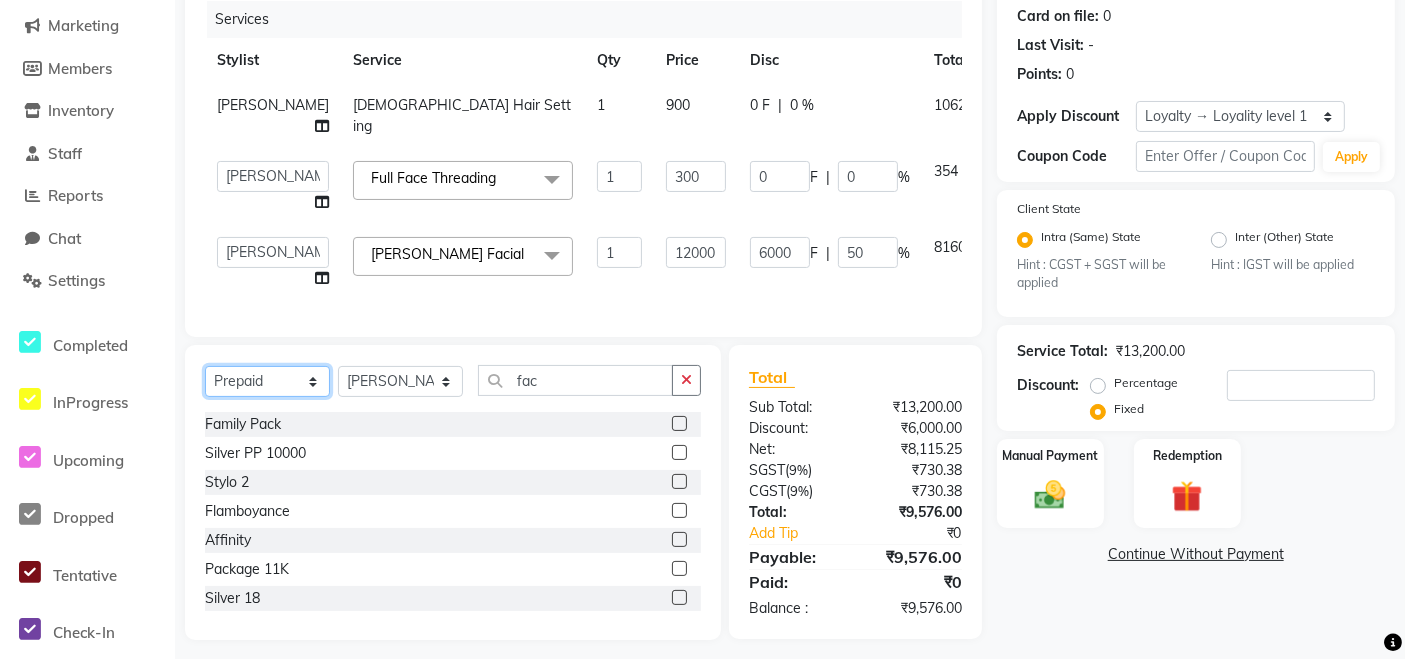 click on "Select  Service  Product  Membership  Package Voucher Prepaid Gift Card" 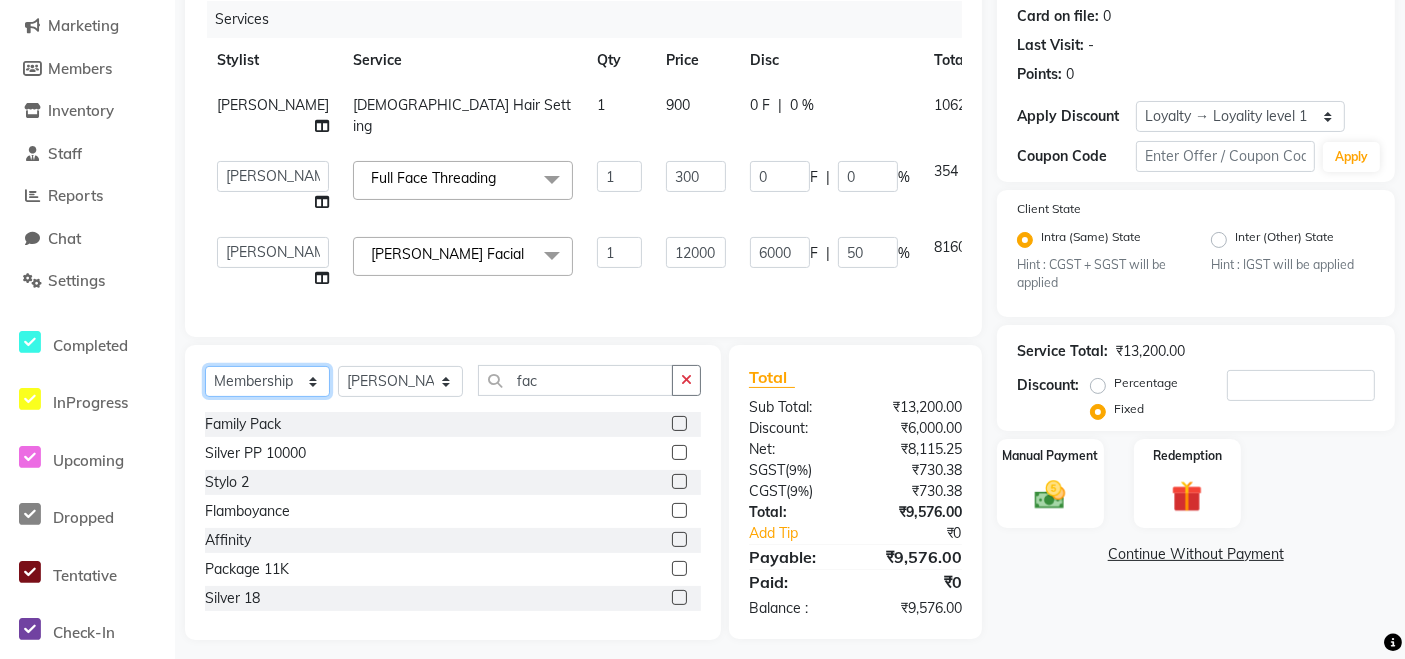 click on "Select  Service  Product  Membership  Package Voucher Prepaid Gift Card" 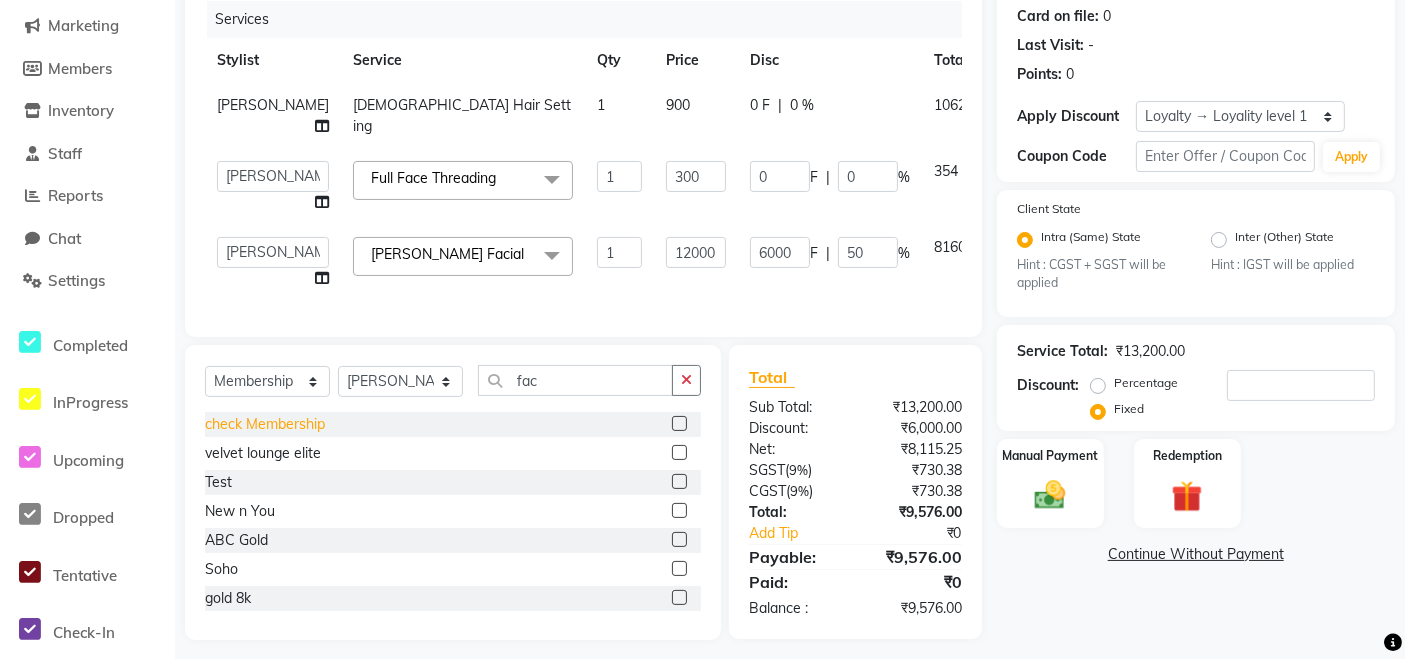 click on "check Membership" 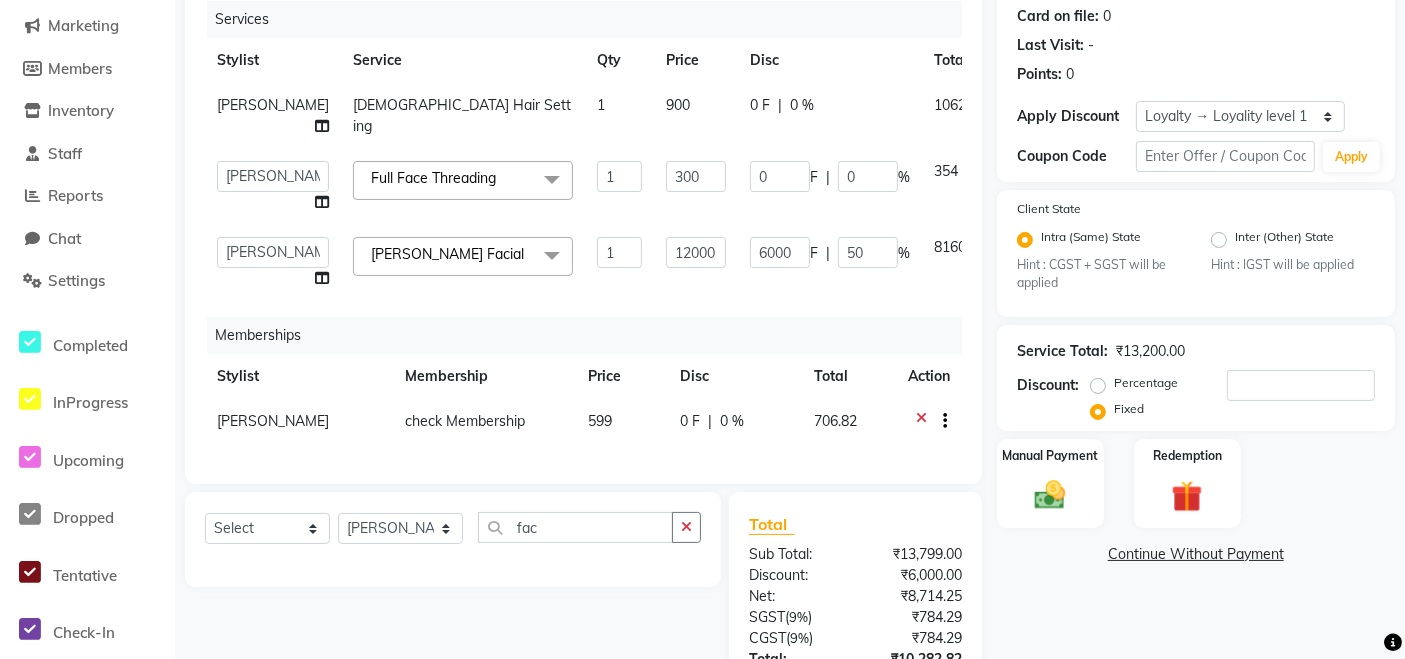 drag, startPoint x: 885, startPoint y: 470, endPoint x: 897, endPoint y: 470, distance: 12 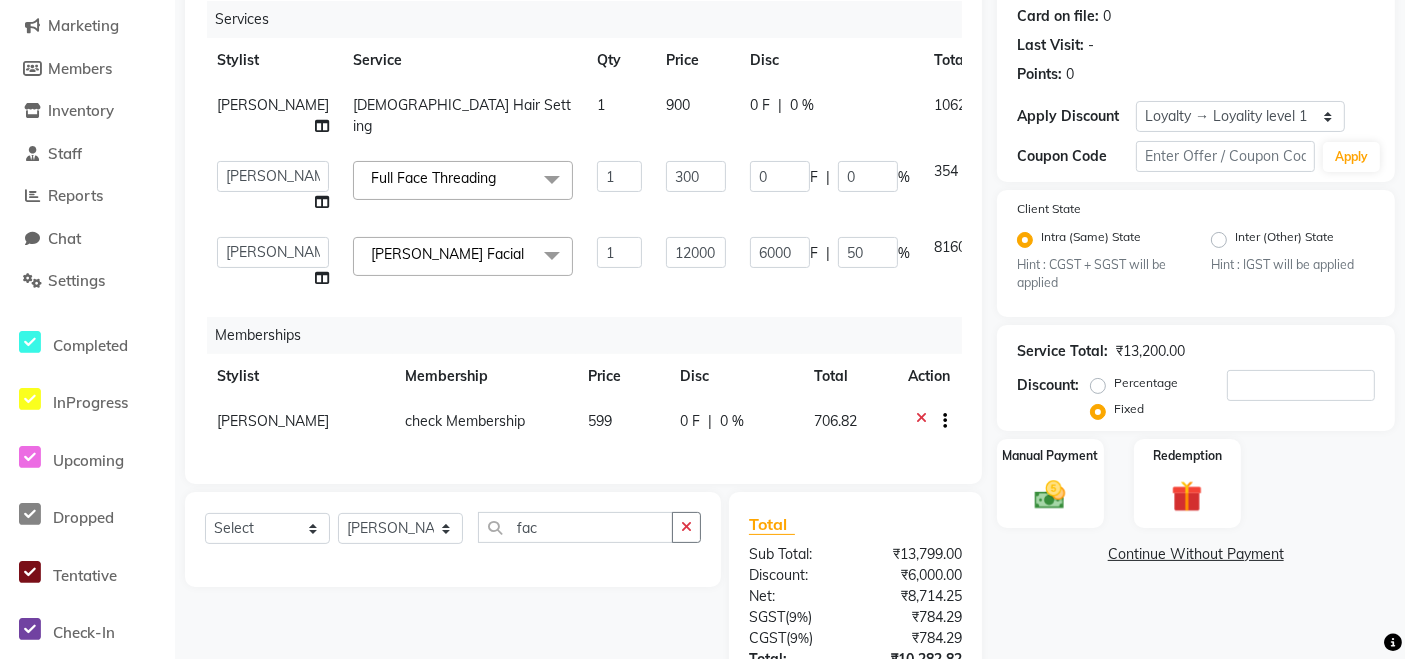 click on "Services Stylist Service Qty Price Disc Total Action [PERSON_NAME] [DEMOGRAPHIC_DATA] Hair Setting 1 900 0 F | 0 % 1062  [PERSON_NAME] M   [PERSON_NAME]   [PERSON_NAME]   Manager   [PERSON_NAME]   [PERSON_NAME]   [PERSON_NAME]  Full Face Threading  x [DEMOGRAPHIC_DATA] Hair Setting [DEMOGRAPHIC_DATA] Hair Cut Hair Hair - Hair Dye Kids Hair Cut AK [DEMOGRAPHIC_DATA] Hair ironing Men's Hair Cut Men's Hair Straightening Hair Spa Men's Hair Wash sdfg hair wash GHFHJ Hair Wash Apple  with wash Hair Cut [DEMOGRAPHIC_DATA] Hair Cut ABCD hair cut Head Massage New Hair color Hair's Cut Head massage Nail spa Demo service indore event Hair spa wow Membership [PERSON_NAME] hair style  hair style with straighting 5 min service Near By  Body Theraphy aroma ther [PERSON_NAME] Hair style [PERSON_NAME] hair style Advance Advance 2 [PERSON_NAME] Hair Style 1 cost test  Hair Patch Hair Bonding [PERSON_NAME] 786 Mem 10k Organic Colour Hair cut hair color Hairstyle by senior hairstylist Special Manicure (M) xyz (F) Classic Manicure Half hand manicure [DEMOGRAPHIC_DATA] Hair Straightening Rica Manicure RICA WAK  Mani+ [PERSON_NAME] Manicure xyz" 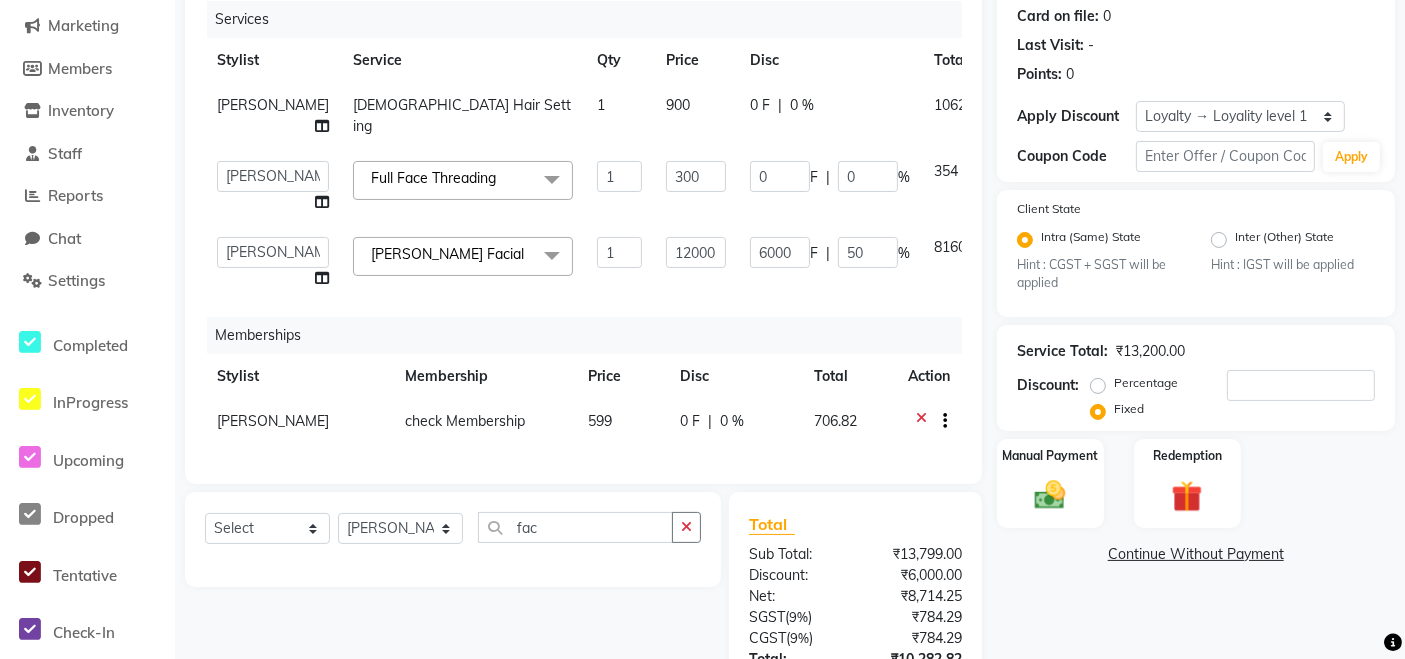 scroll, scrollTop: 399, scrollLeft: 0, axis: vertical 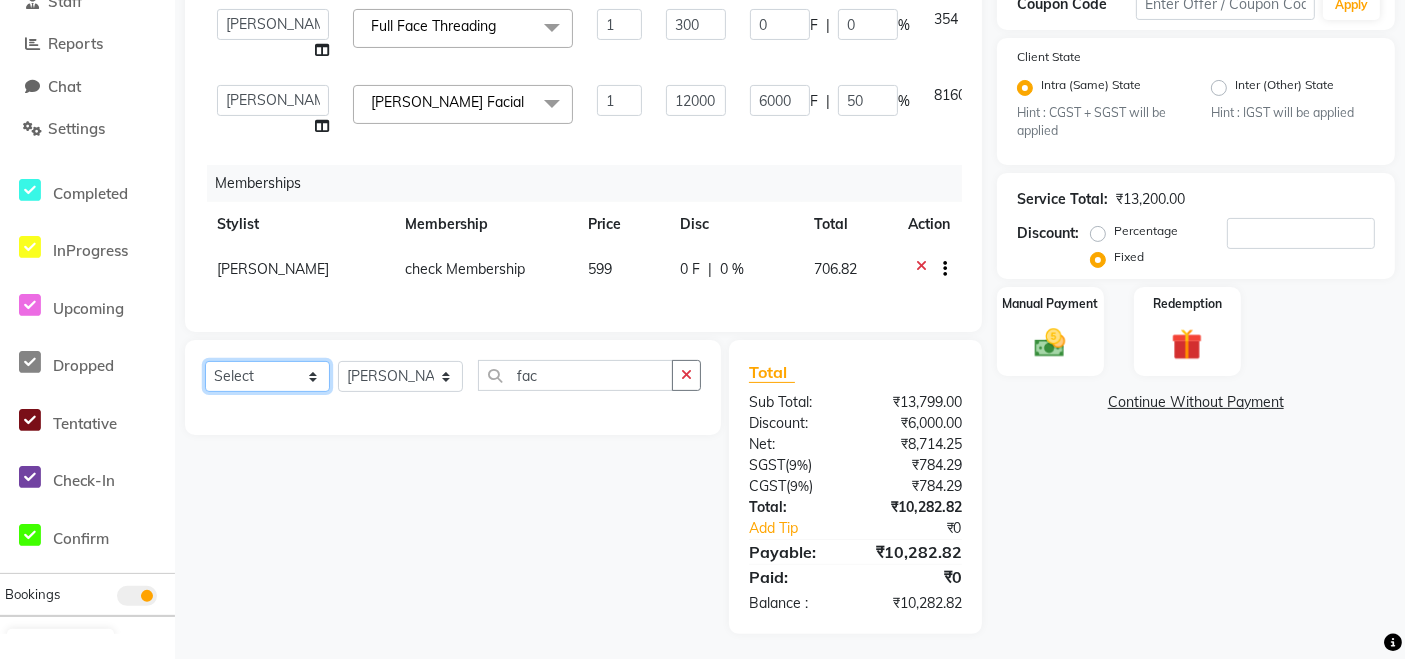 click on "Select  Service  Product  Package Voucher Prepaid Gift Card" 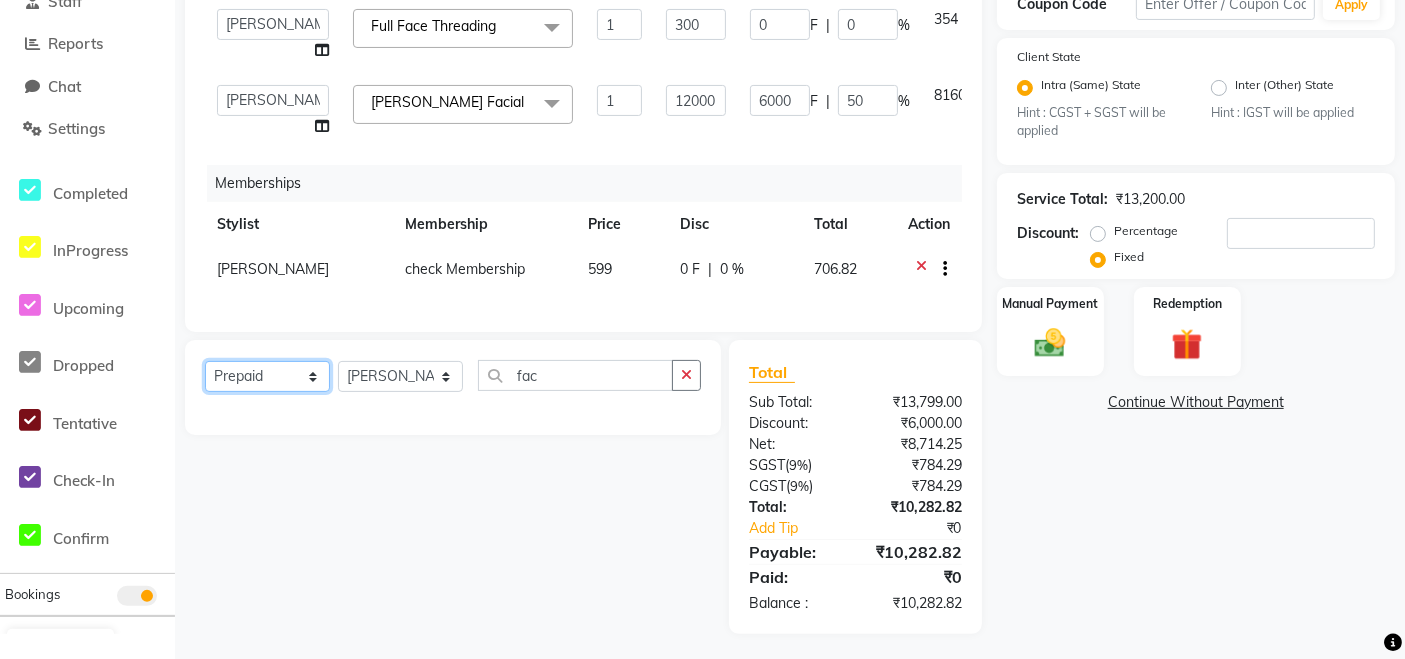 click on "Select  Service  Product  Package Voucher Prepaid Gift Card" 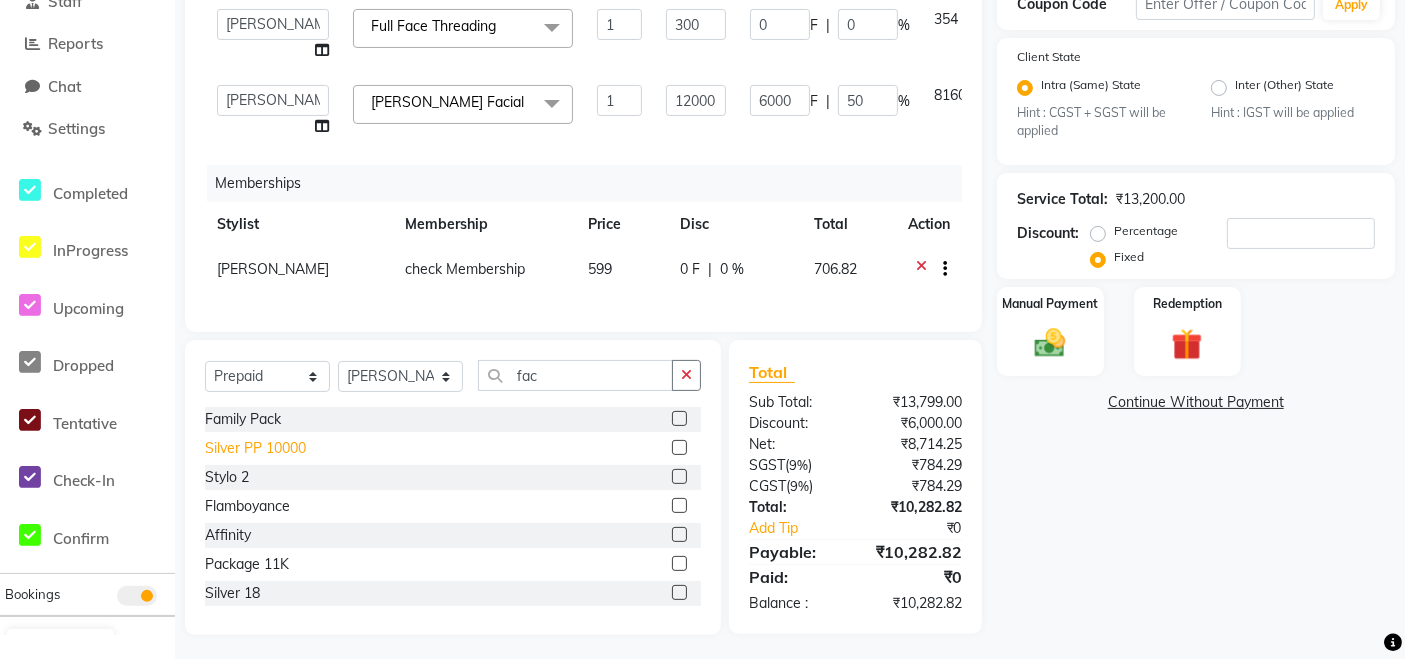 click on "Silver PP 10000" 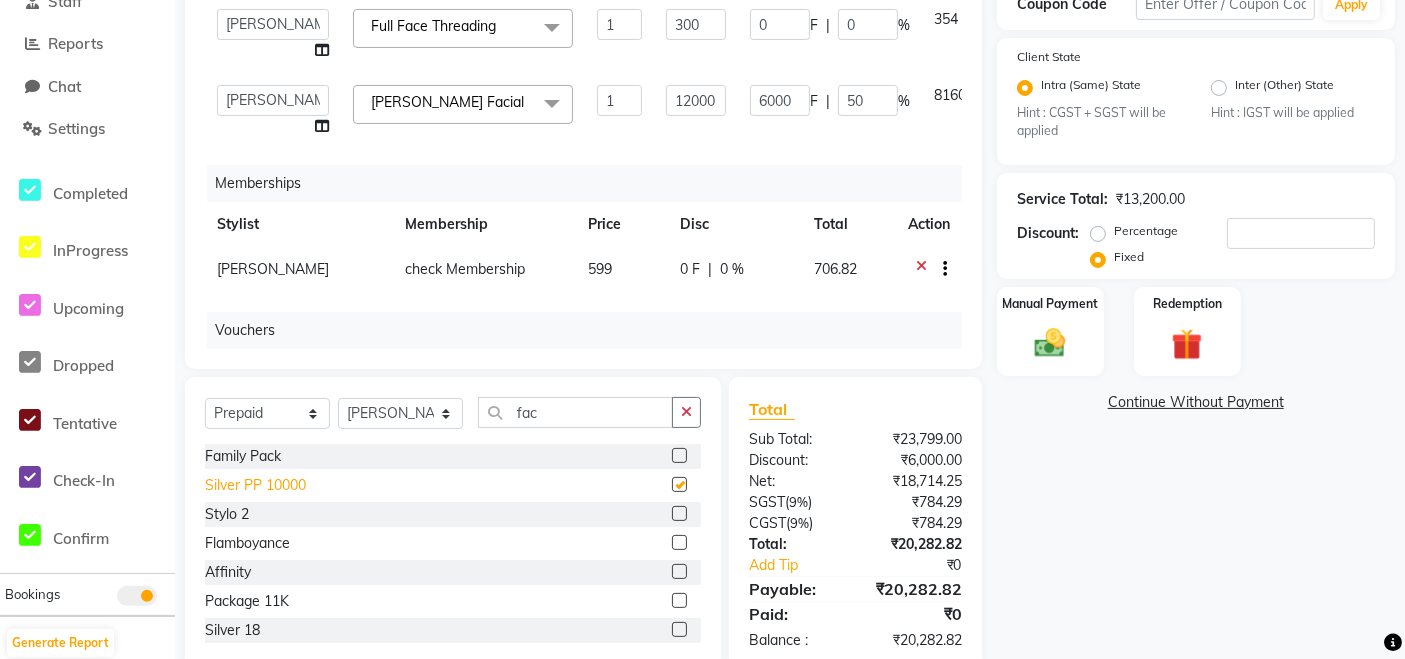 checkbox on "false" 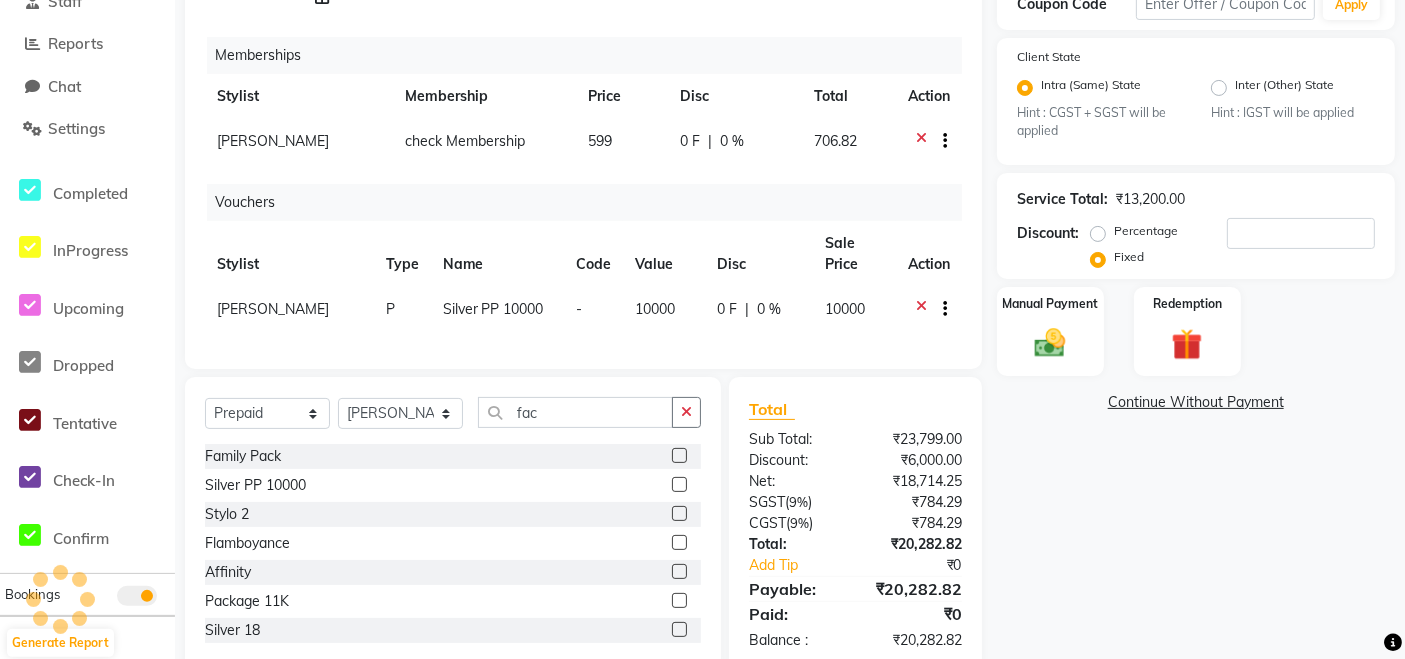scroll, scrollTop: 156, scrollLeft: 0, axis: vertical 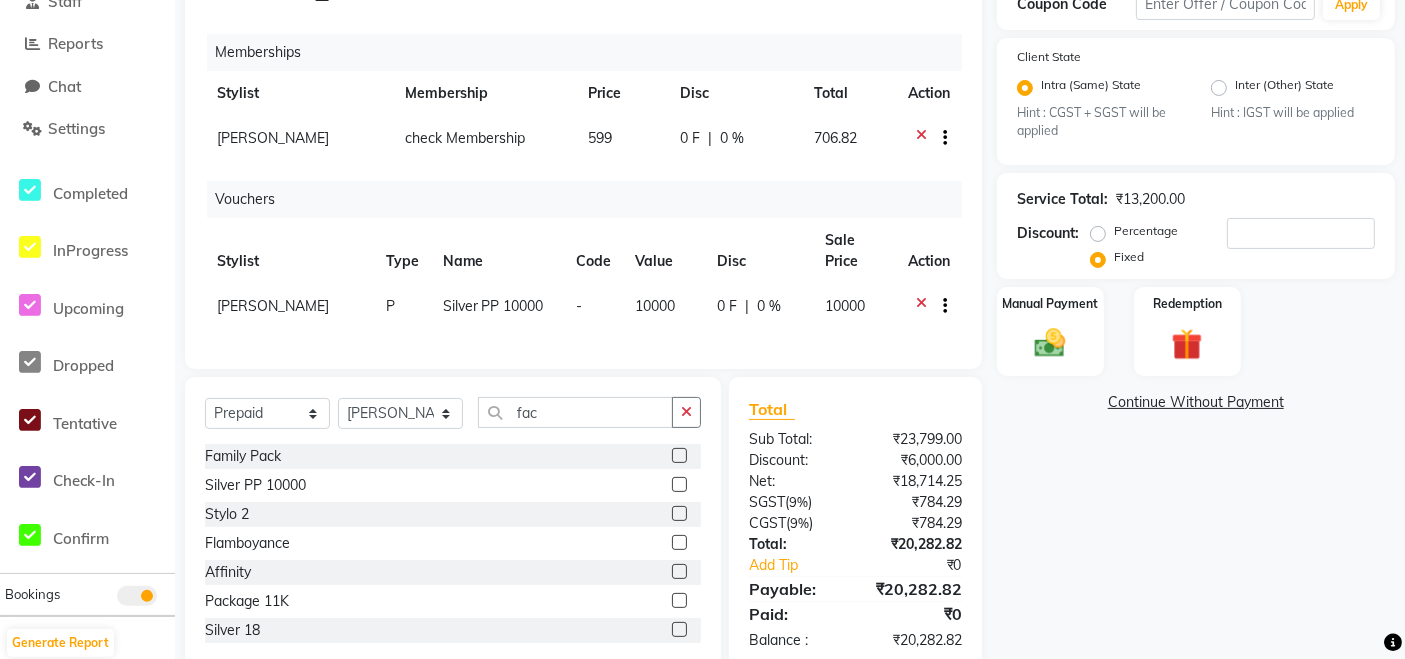 click 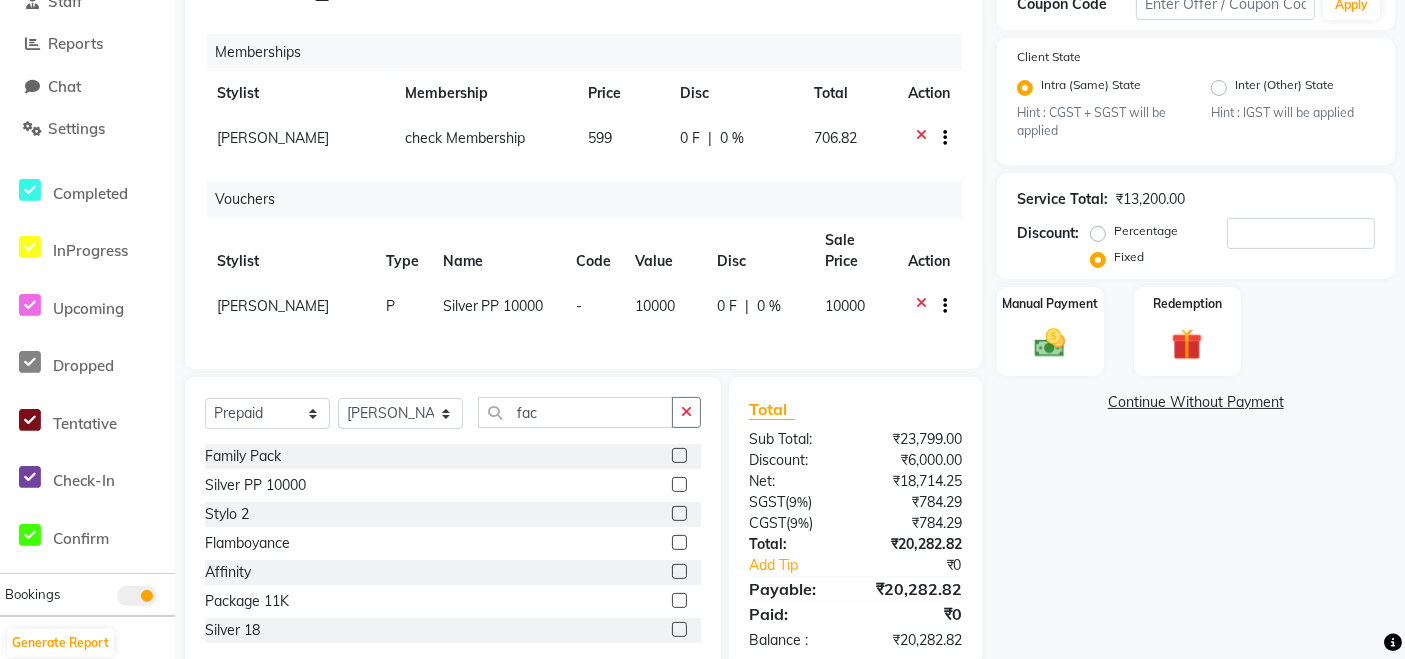 scroll, scrollTop: 0, scrollLeft: 0, axis: both 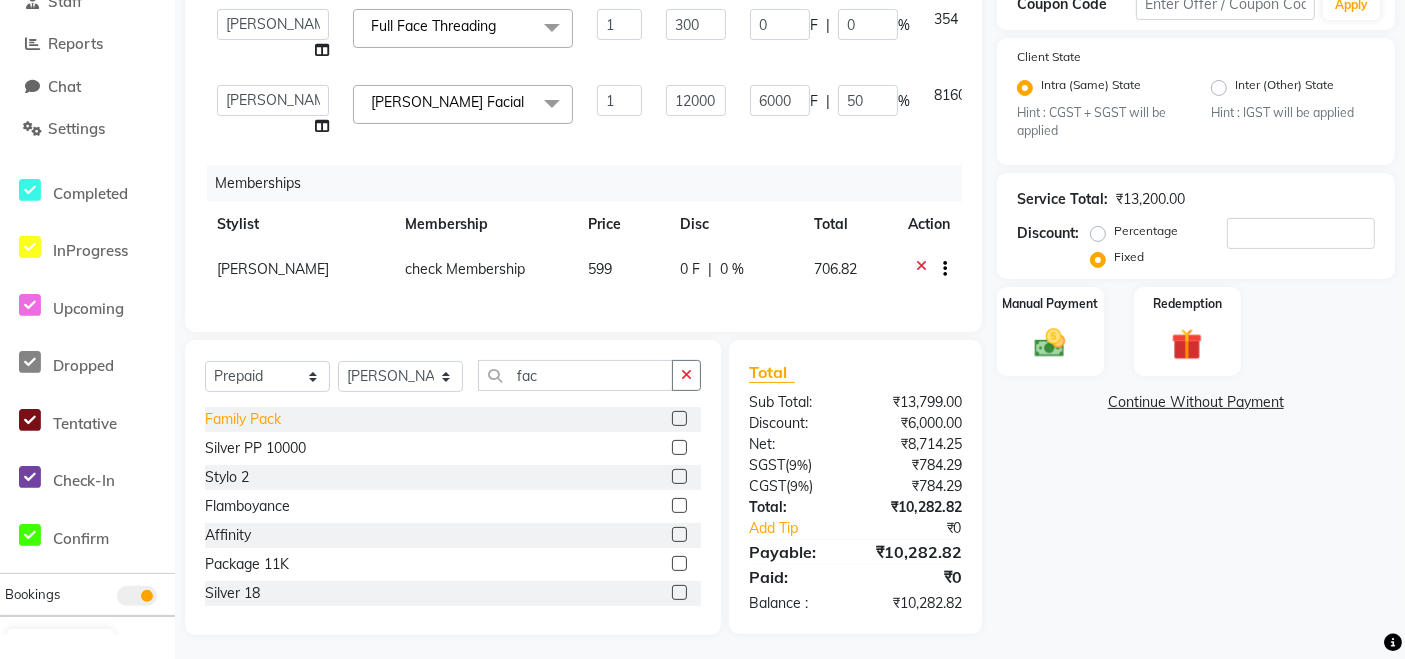 click on "Family Pack" 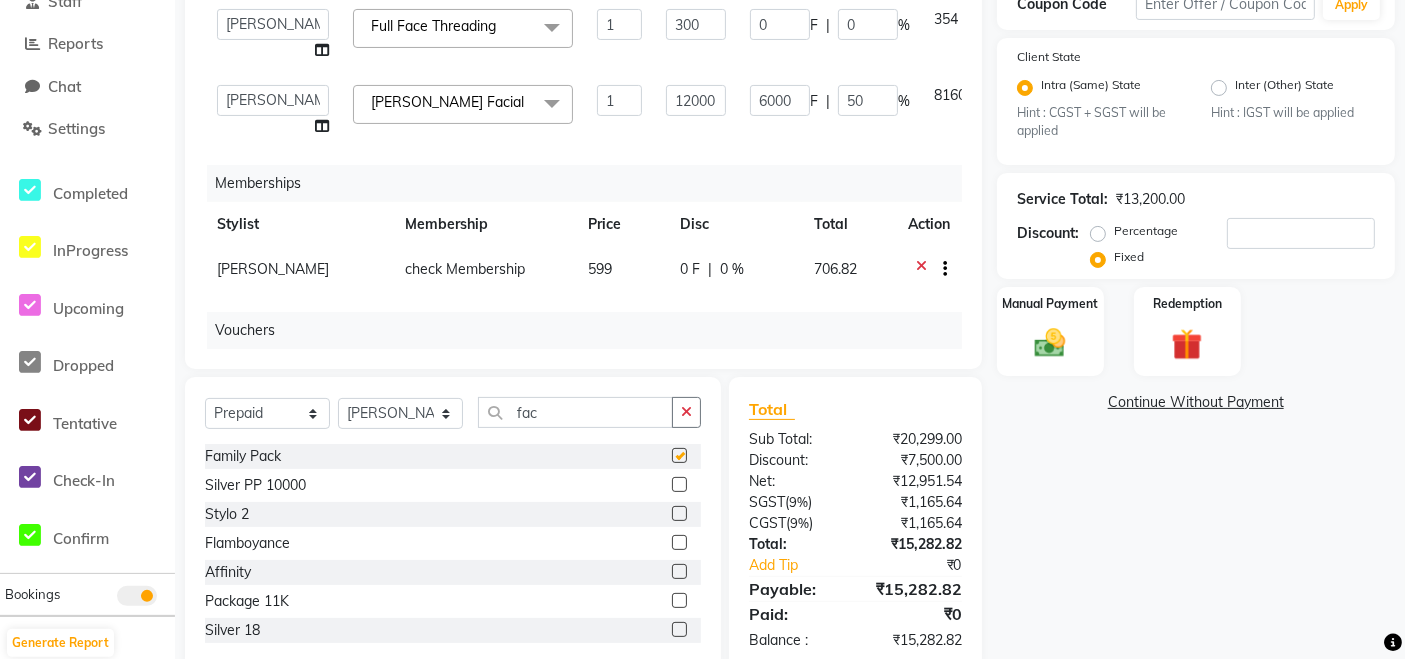checkbox on "false" 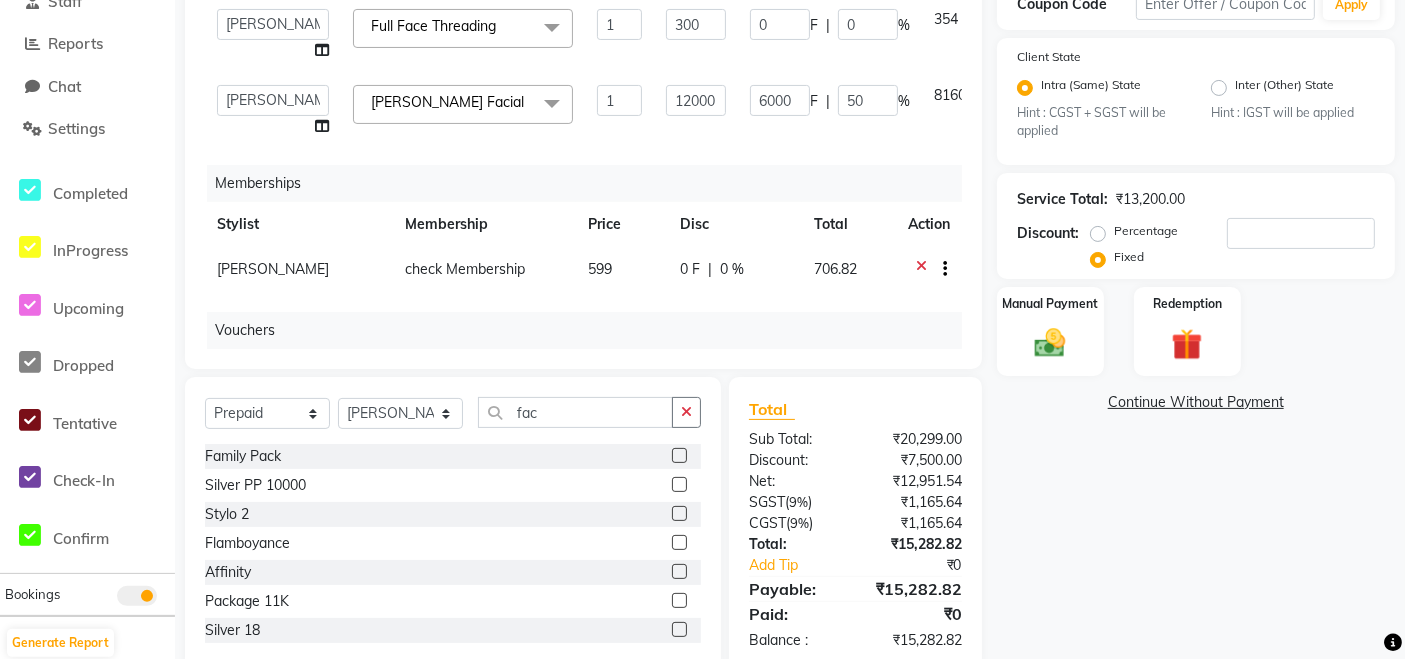 scroll, scrollTop: 77, scrollLeft: 0, axis: vertical 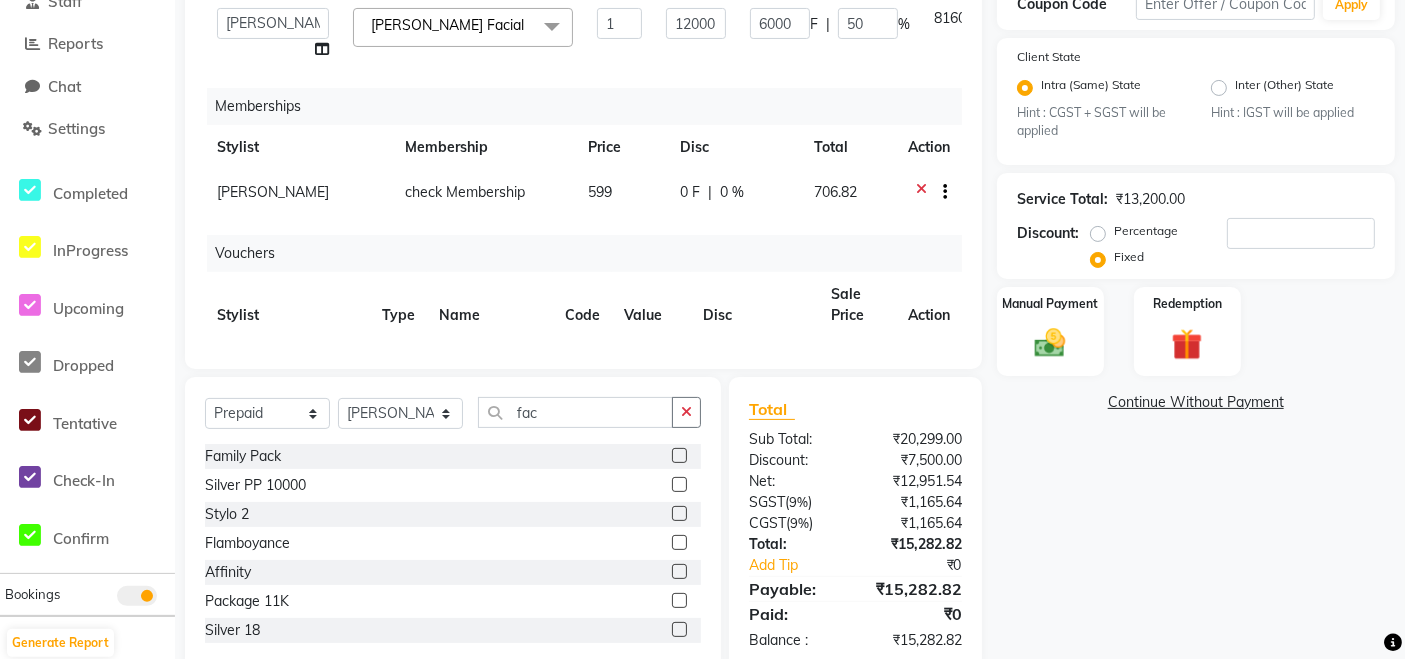 click on "Client [PHONE_NUMBER] Date [DATE] Invoice Number CSH/25 INV/[PHONE_NUMBER] Services Stylist Service Qty Price Disc Total Action [PERSON_NAME] [DEMOGRAPHIC_DATA] Hair Setting 1 900 0 F | 0 % 1062  [PERSON_NAME] M   [PERSON_NAME]   [PERSON_NAME]   Manager   [PERSON_NAME]   [PERSON_NAME]   [PERSON_NAME]  Full Face Threading  x [DEMOGRAPHIC_DATA] Hair Setting [DEMOGRAPHIC_DATA] Hair Cut Hair Hair - Hair Dye Kids Hair Cut AK [DEMOGRAPHIC_DATA] Hair ironing Men's Hair Cut Men's Hair Straightening Hair Spa Men's Hair Wash sdfg hair wash GHFHJ Hair Wash Apple  with wash Hair Cut [DEMOGRAPHIC_DATA] Hair Cut ABCD hair cut Head Massage New Hair color Hair's Cut Head massage Nail spa Demo service indore event Hair spa wow Membership [PERSON_NAME] hair style  hair style with straighting 5 min service Near By  Body Theraphy aroma ther [PERSON_NAME] Hair style [PERSON_NAME] hair style Advance Advance 2 [PERSON_NAME] Hair Style 1 cost test  Hair Patch Hair Bonding [PERSON_NAME] 786 Mem 10k Organic Colour Hair cut hair color Hairstyle by senior hairstylist Special Manicure (M) xyz (F) Classic Manicure Half hand manicure xyz" 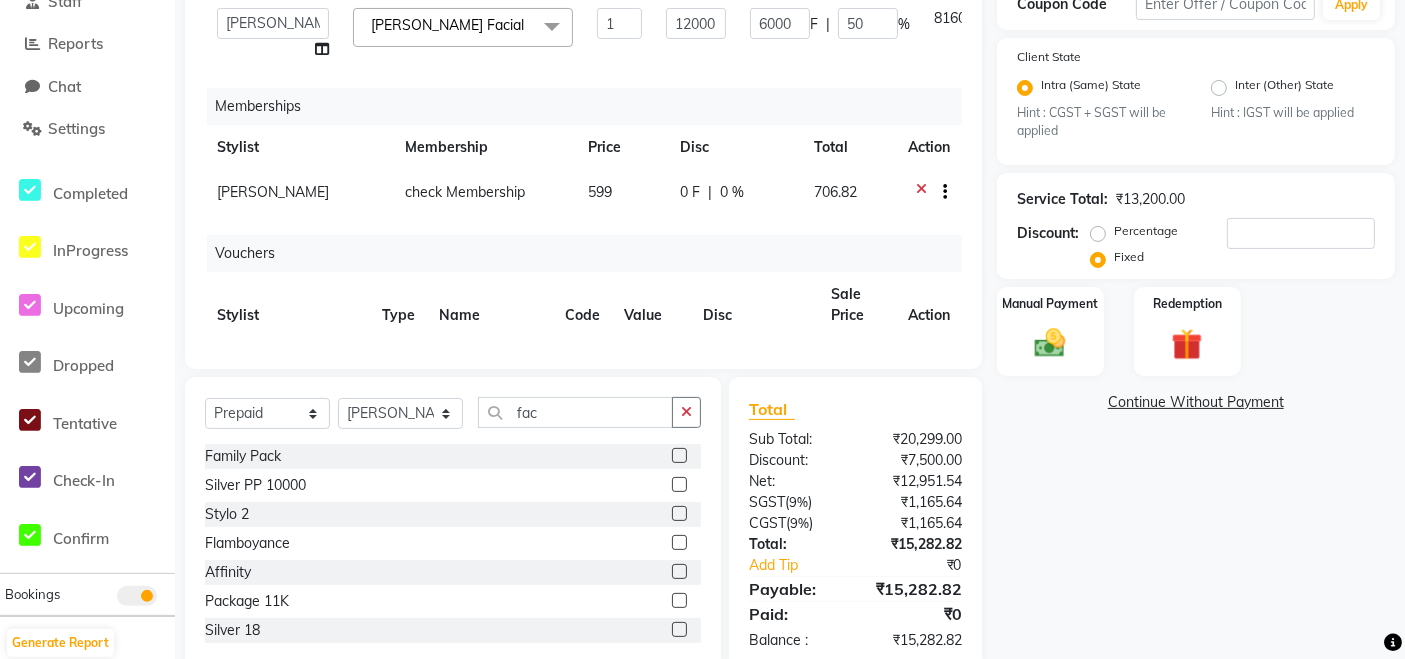 click 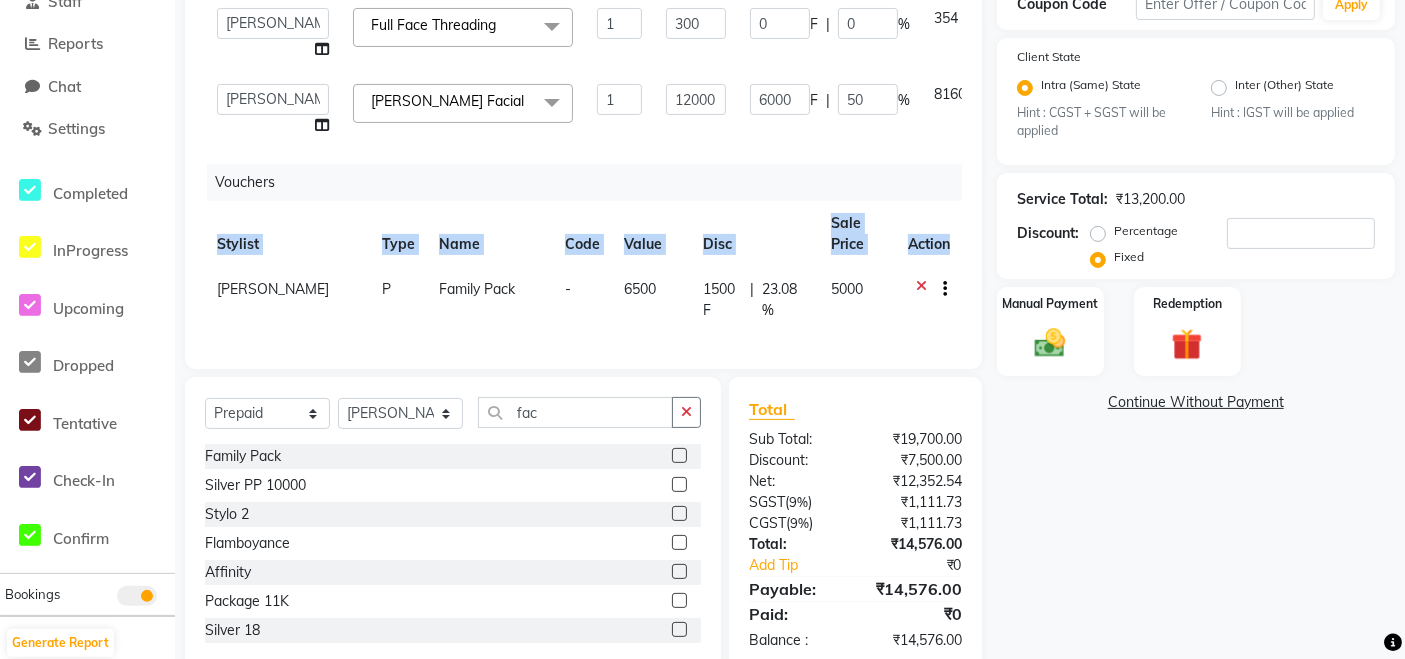 scroll, scrollTop: 25, scrollLeft: 37, axis: both 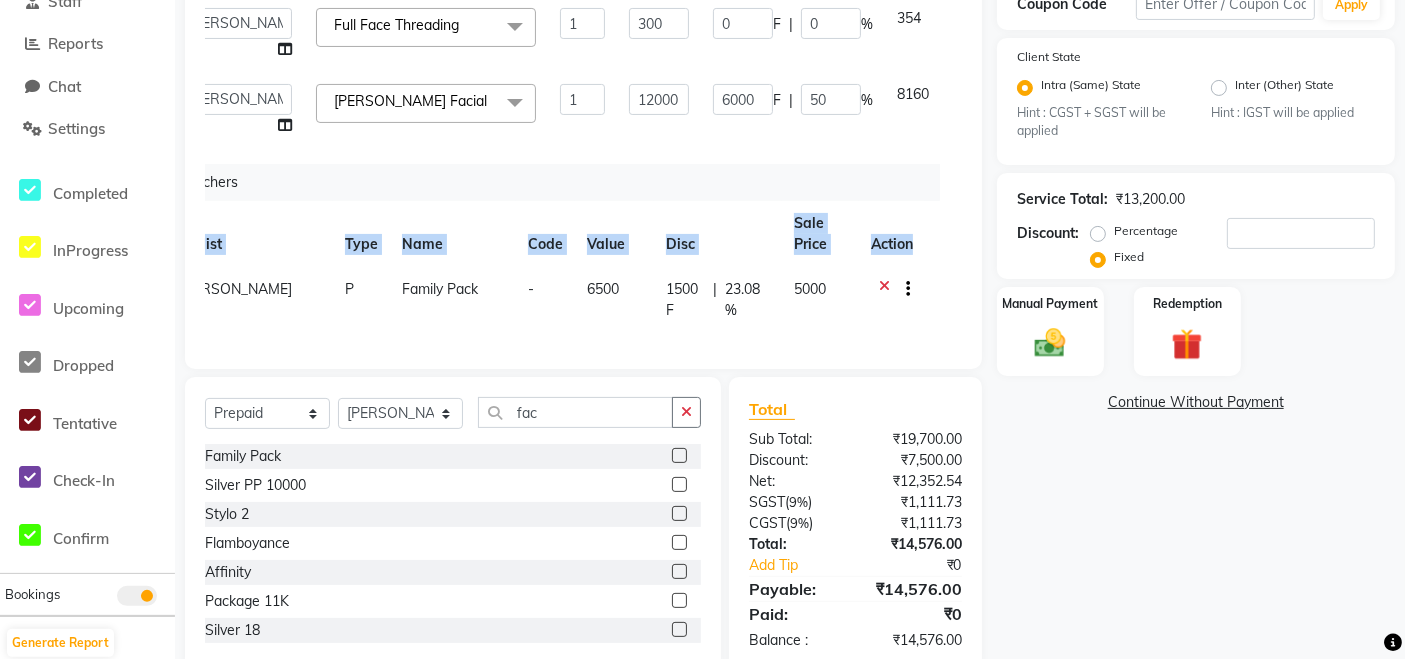 drag, startPoint x: 968, startPoint y: 292, endPoint x: 969, endPoint y: 303, distance: 11.045361 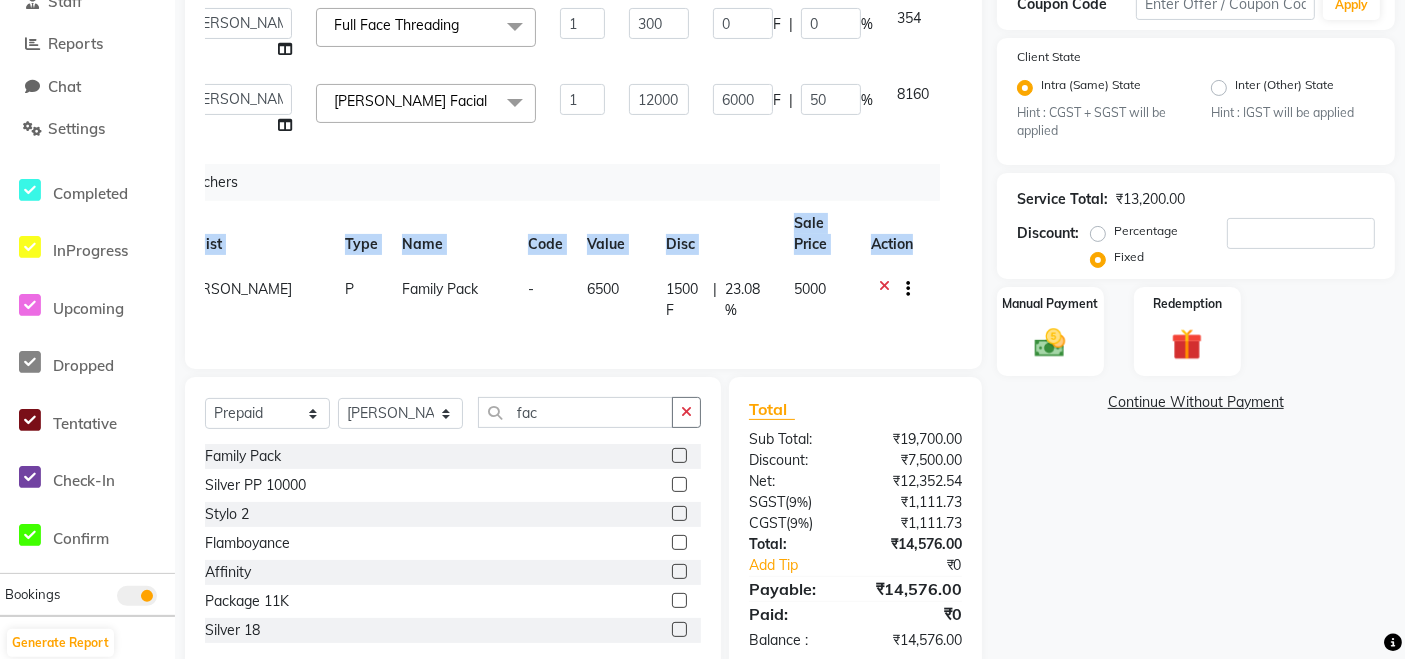 click on "Client [PHONE_NUMBER] Date [DATE] Invoice Number CSH/25 INV/[PHONE_NUMBER] Services Stylist Service Qty Price Disc Total Action [PERSON_NAME] [DEMOGRAPHIC_DATA] Hair Setting 1 900 0 F | 0 % 1062  [PERSON_NAME] M   [PERSON_NAME]   [PERSON_NAME]   Manager   [PERSON_NAME]   [PERSON_NAME]   [PERSON_NAME]  Full Face Threading  x [DEMOGRAPHIC_DATA] Hair Setting [DEMOGRAPHIC_DATA] Hair Cut Hair Hair - Hair Dye Kids Hair Cut AK [DEMOGRAPHIC_DATA] Hair ironing Men's Hair Cut Men's Hair Straightening Hair Spa Men's Hair Wash sdfg hair wash GHFHJ Hair Wash Apple  with wash Hair Cut [DEMOGRAPHIC_DATA] Hair Cut ABCD hair cut Head Massage New Hair color Hair's Cut Head massage Nail spa Demo service indore event Hair spa wow Membership [PERSON_NAME] hair style  hair style with straighting 5 min service Near By  Body Theraphy aroma ther [PERSON_NAME] Hair style [PERSON_NAME] hair style Advance Advance 2 [PERSON_NAME] Hair Style 1 cost test  Hair Patch Hair Bonding [PERSON_NAME] 786 Mem 10k Organic Colour Hair cut hair color Hairstyle by senior hairstylist Special Manicure (M) xyz (F) Classic Manicure Half hand manicure xyz" 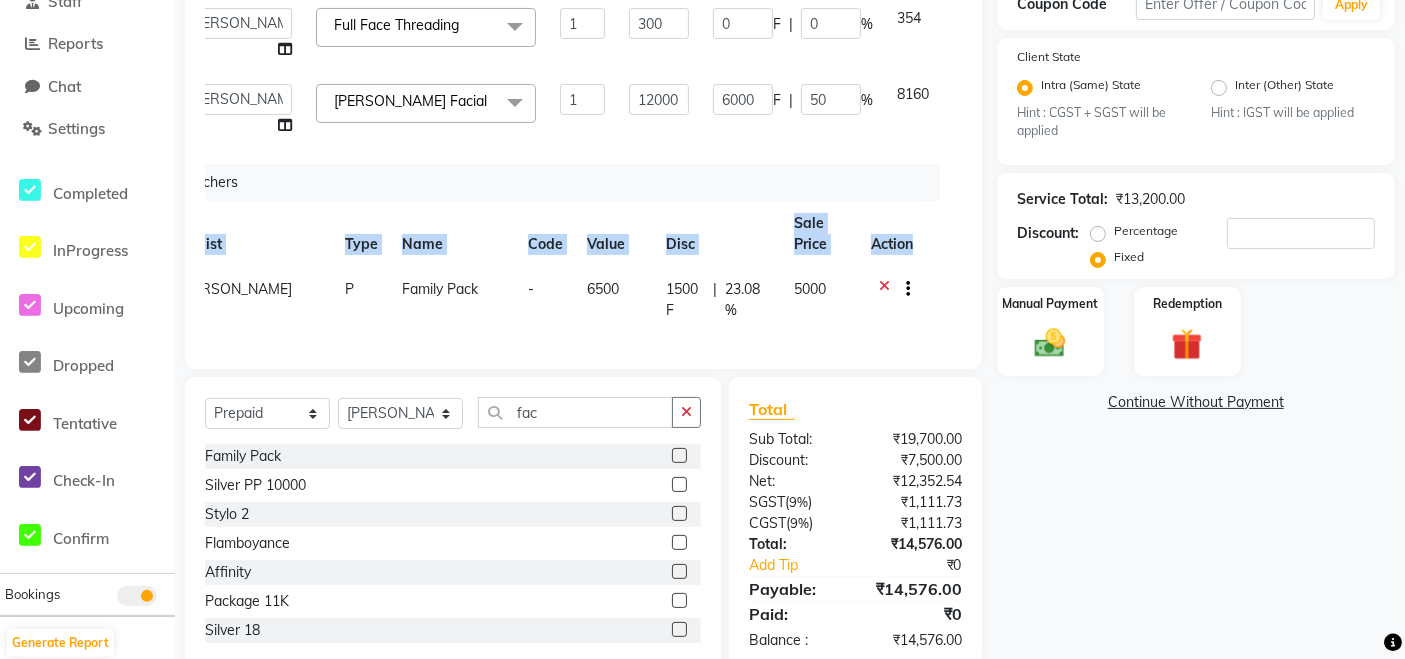 click 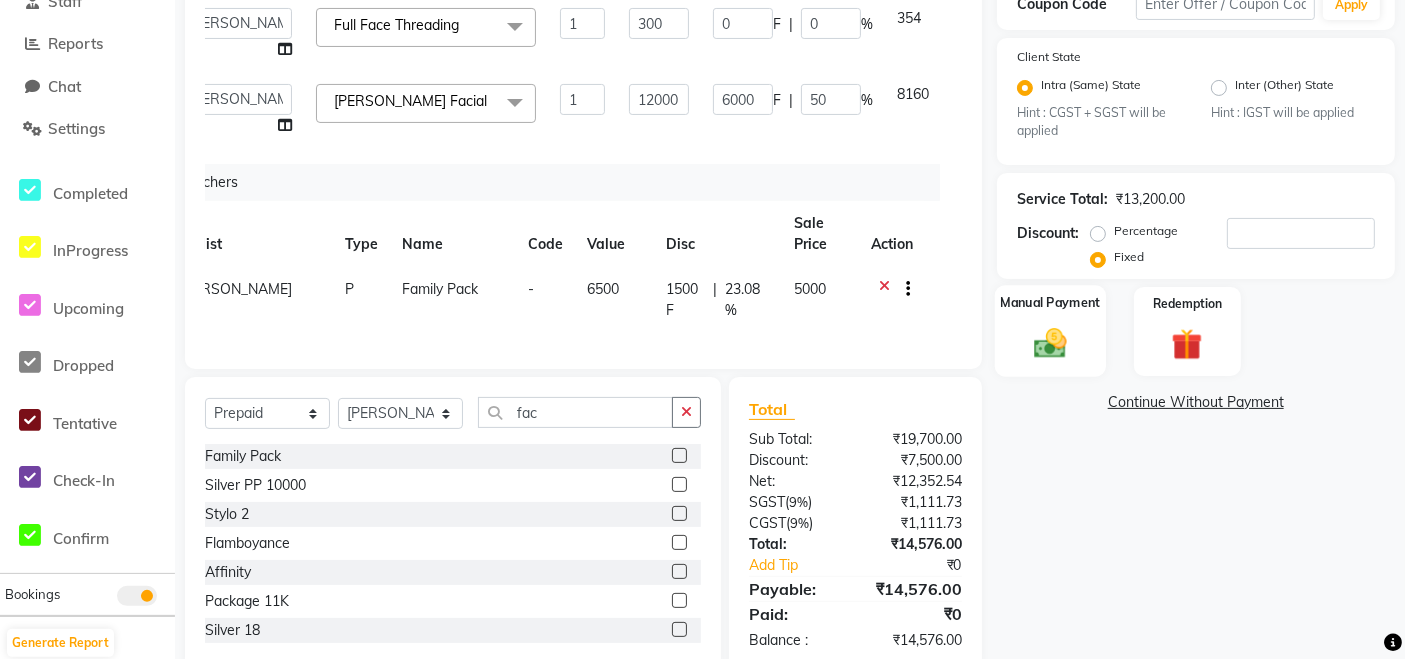 click on "Manual Payment" 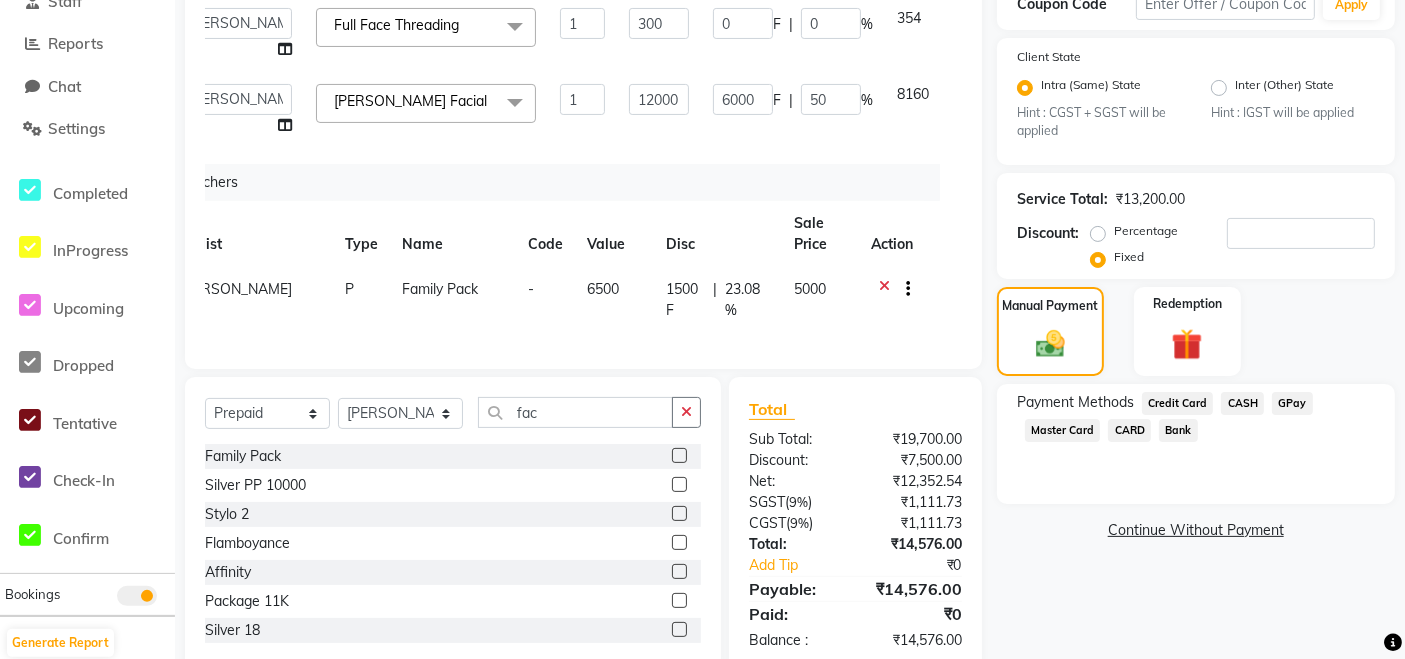 click on "CASH" 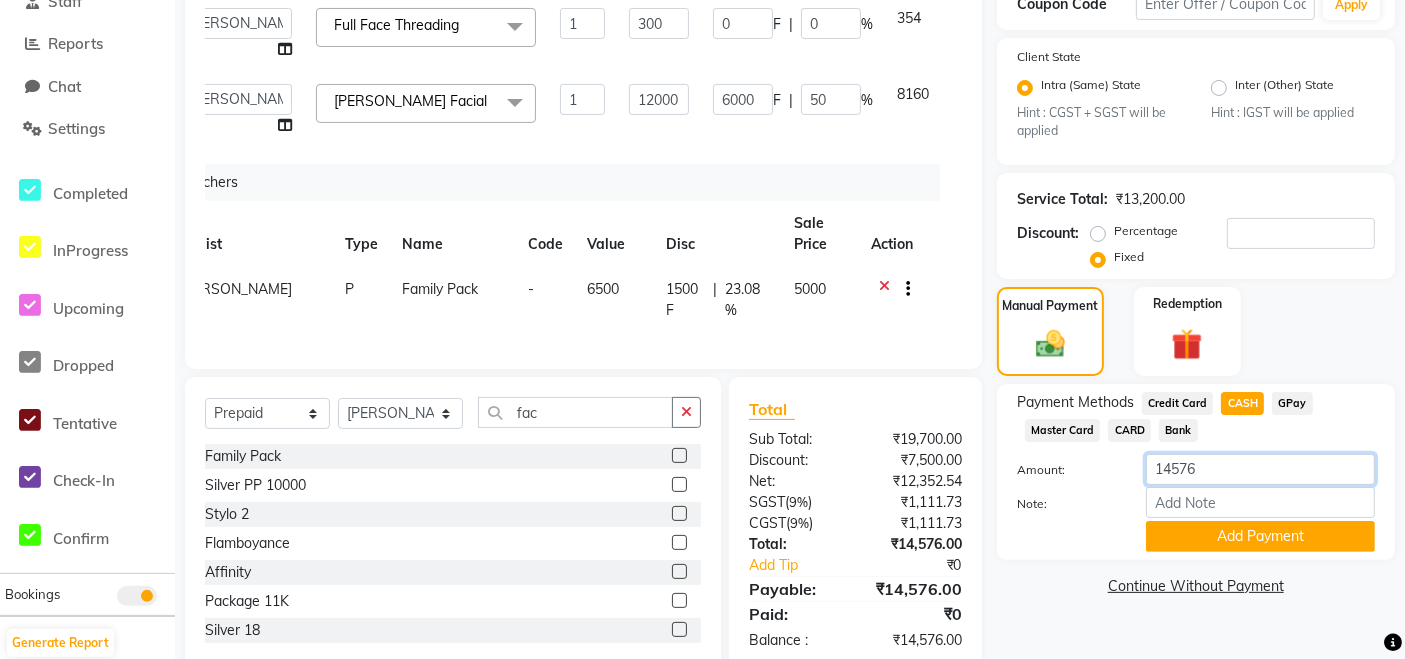 drag, startPoint x: 1219, startPoint y: 458, endPoint x: 1020, endPoint y: 459, distance: 199.00252 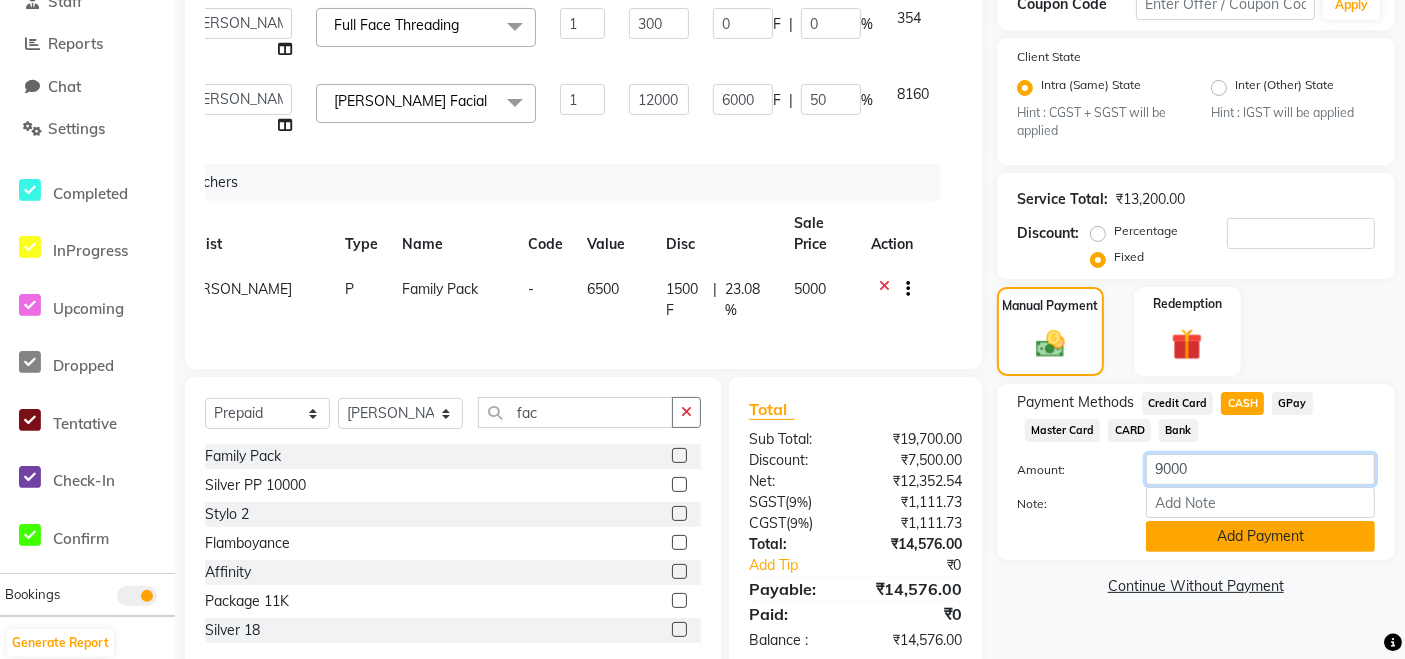type on "9000" 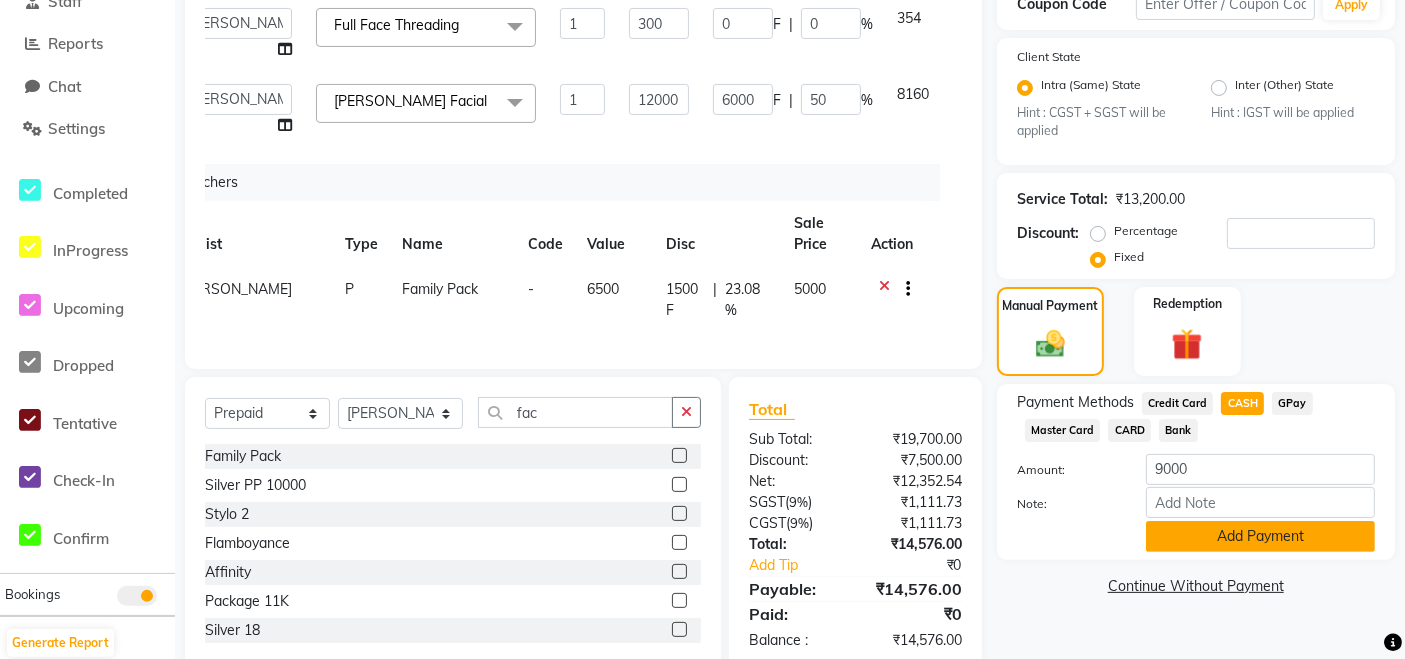 click on "Add Payment" 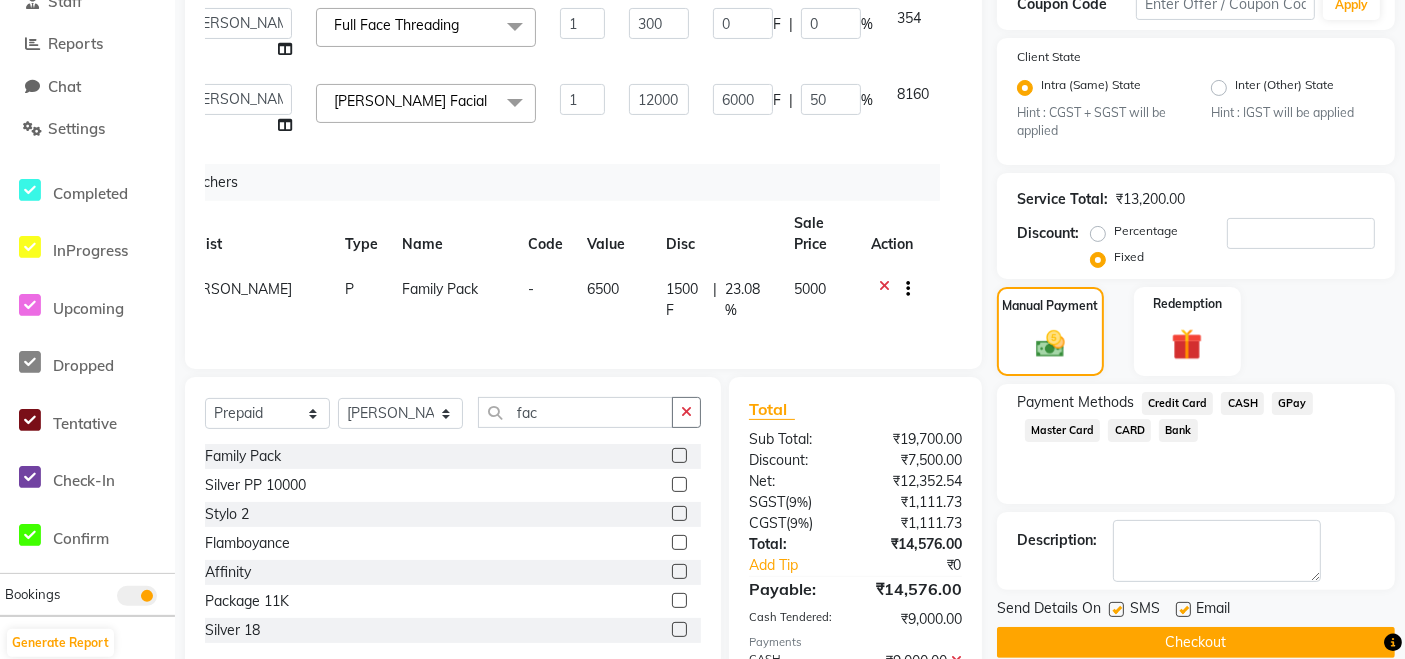 scroll, scrollTop: 437, scrollLeft: 0, axis: vertical 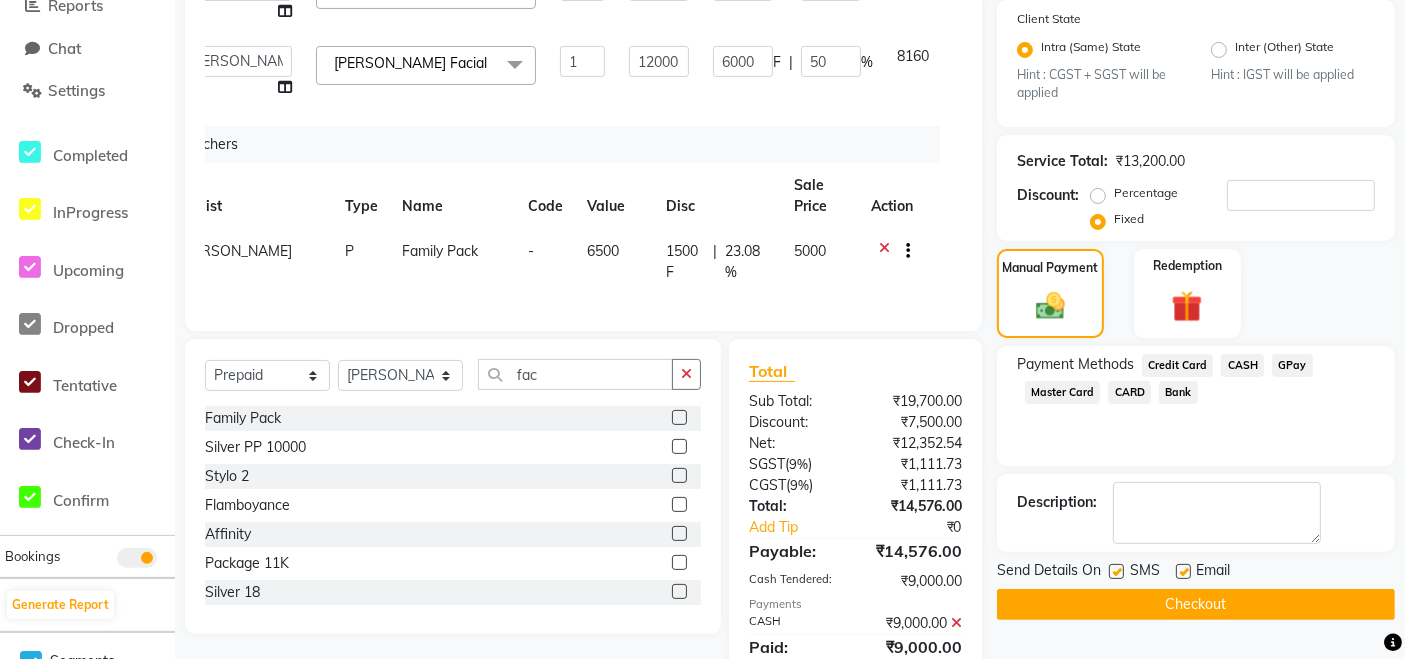 click on "GPay" 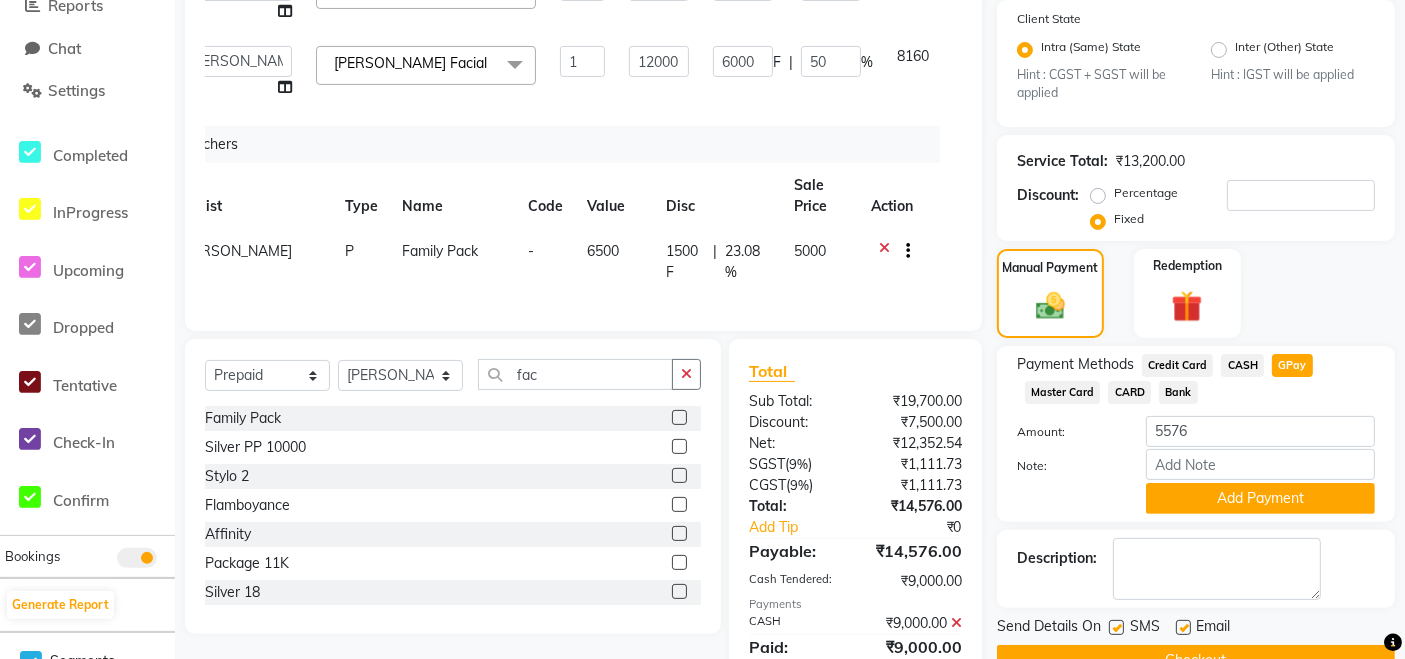 scroll, scrollTop: 532, scrollLeft: 0, axis: vertical 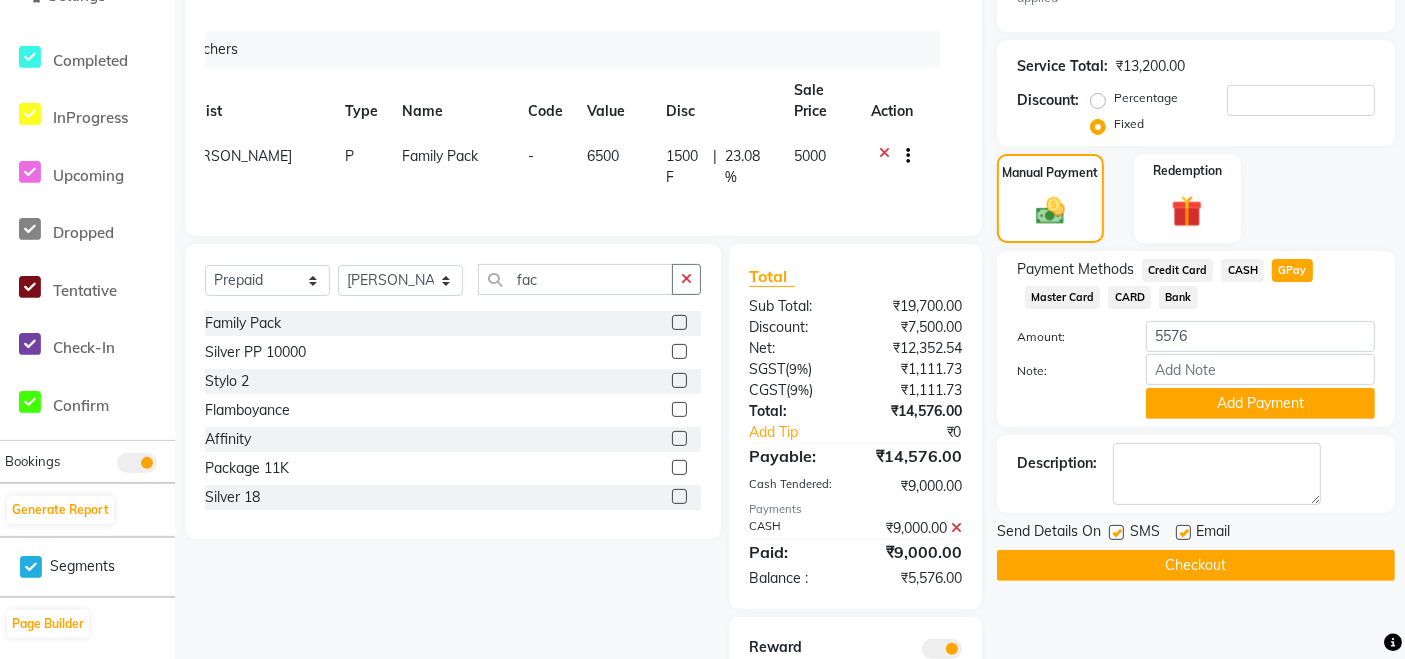 click on "Add Payment" 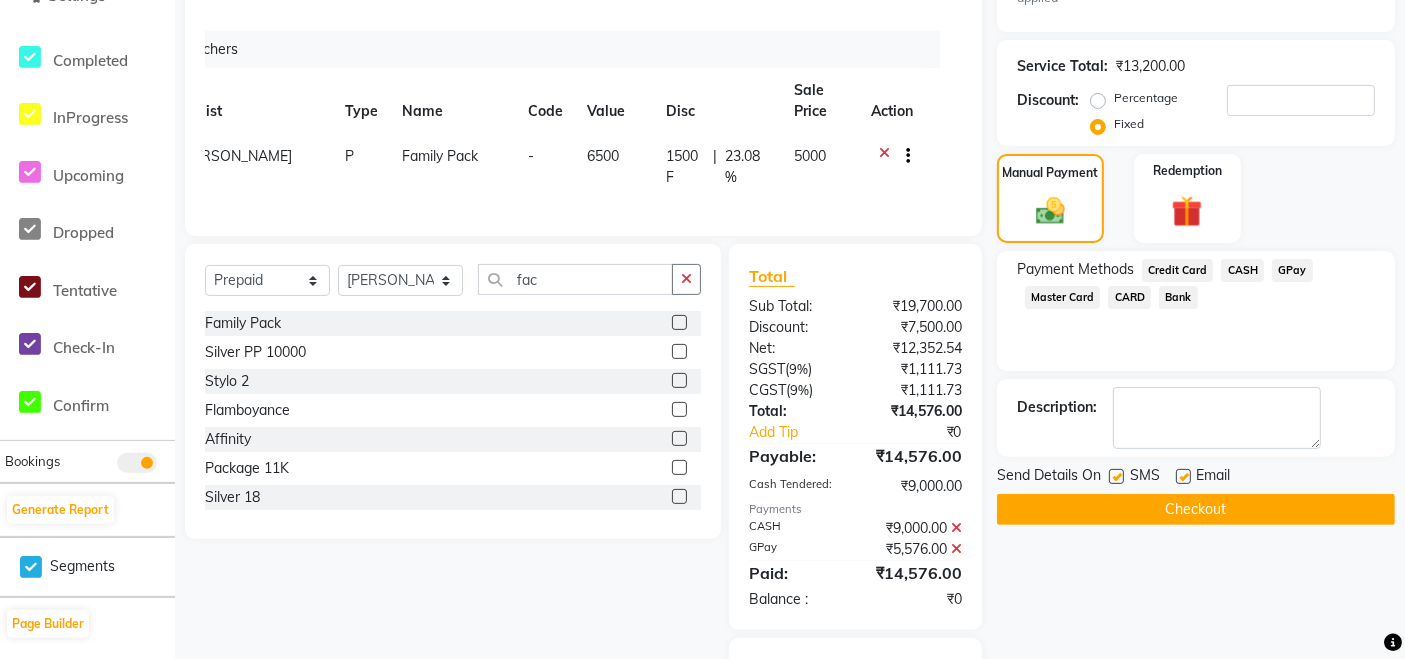 click on "Checkout" 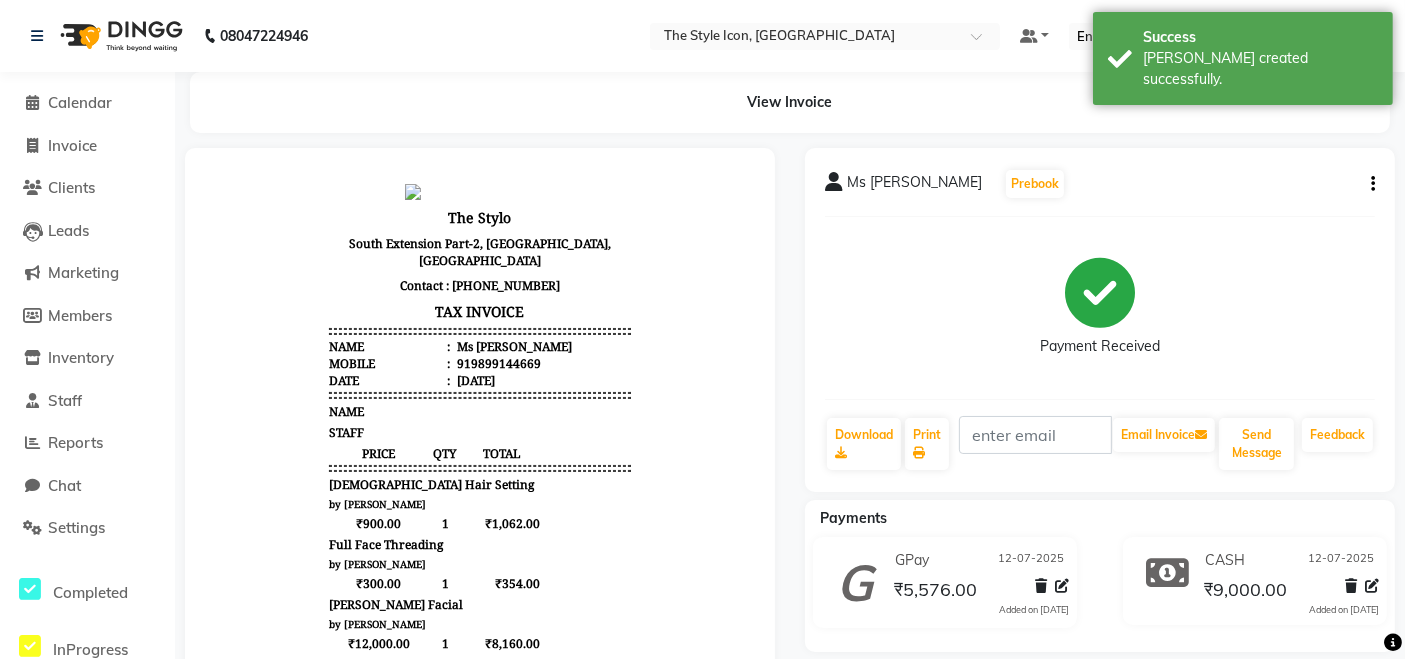 scroll, scrollTop: 0, scrollLeft: 0, axis: both 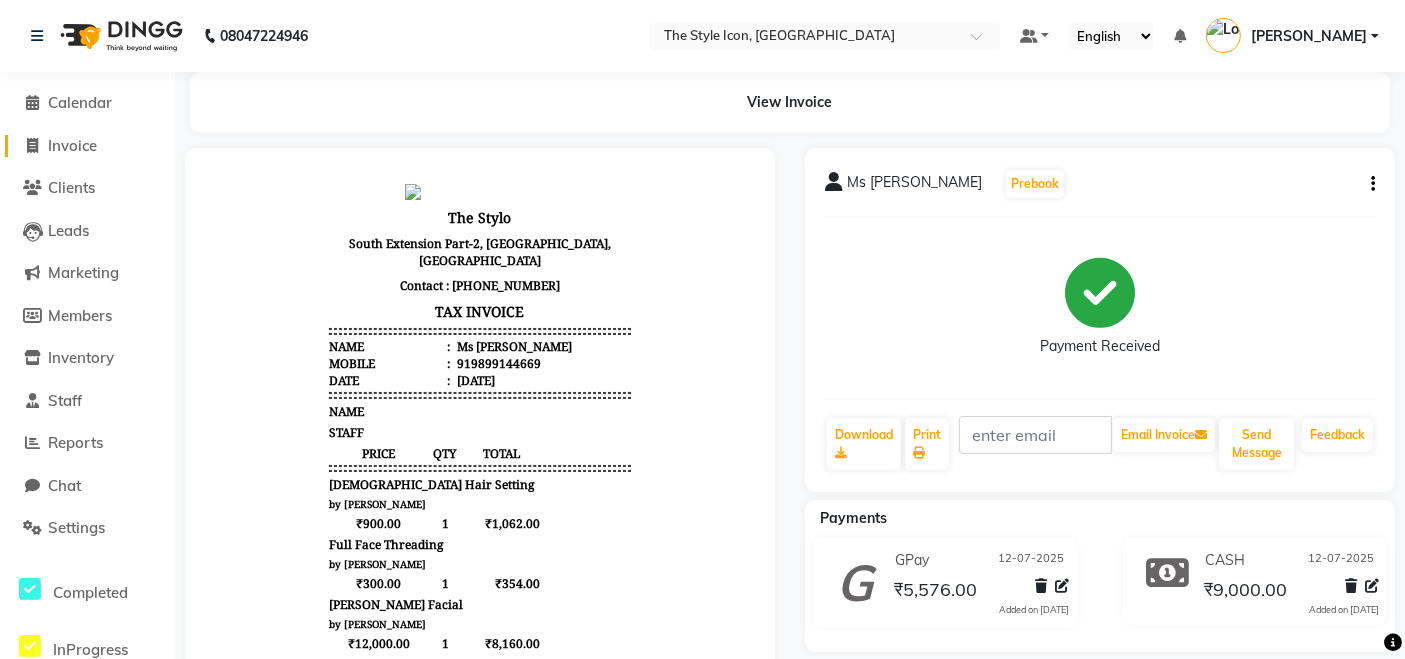 click on "Invoice" 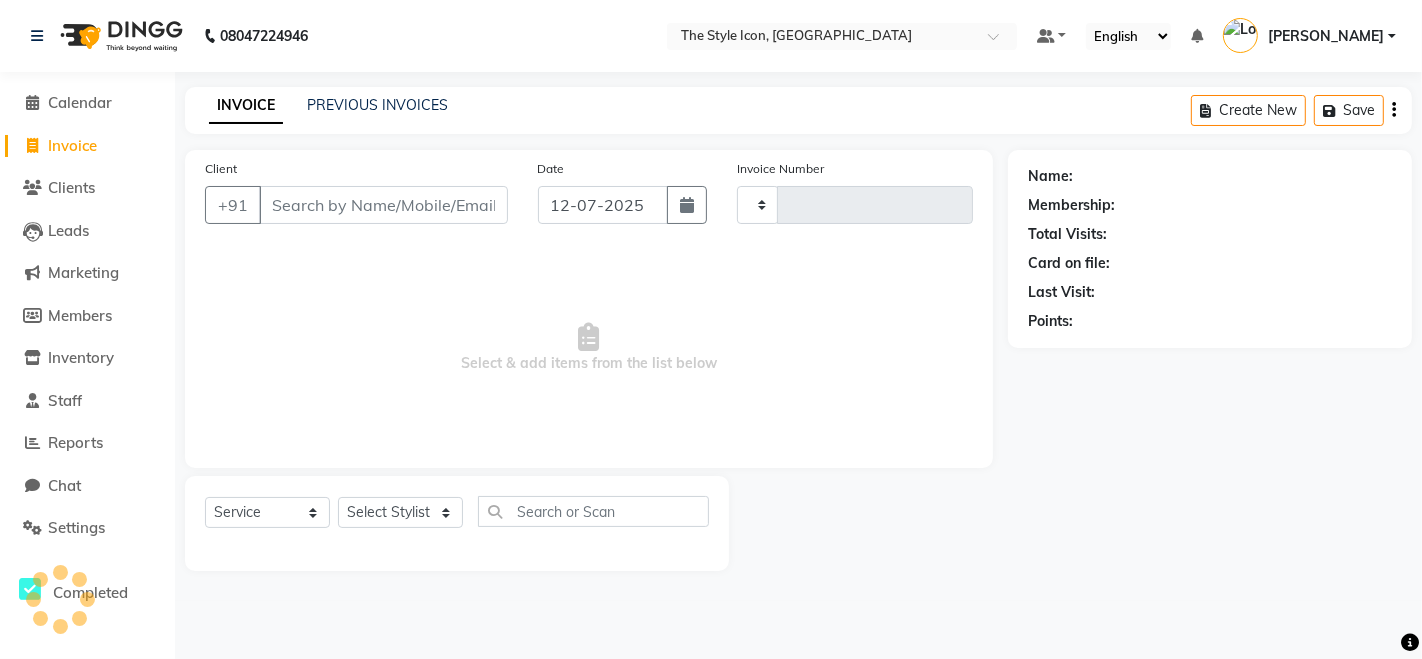 type on "0046" 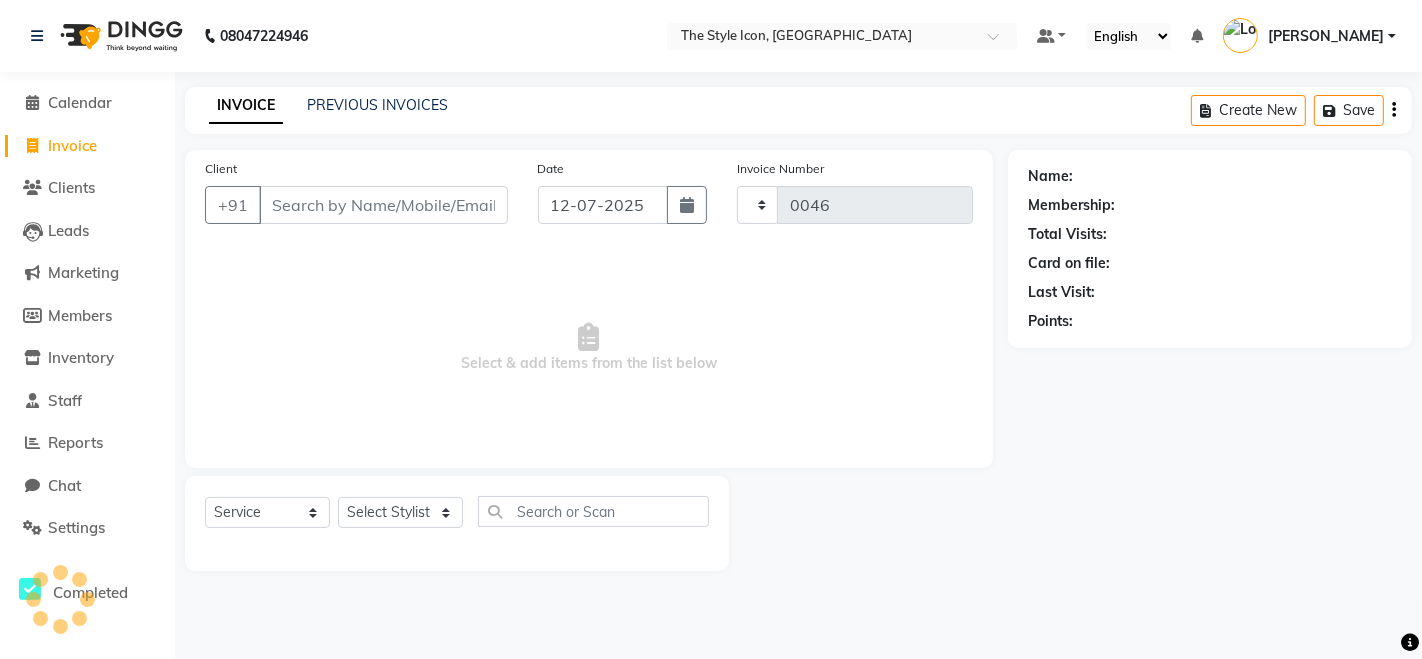 select on "6267" 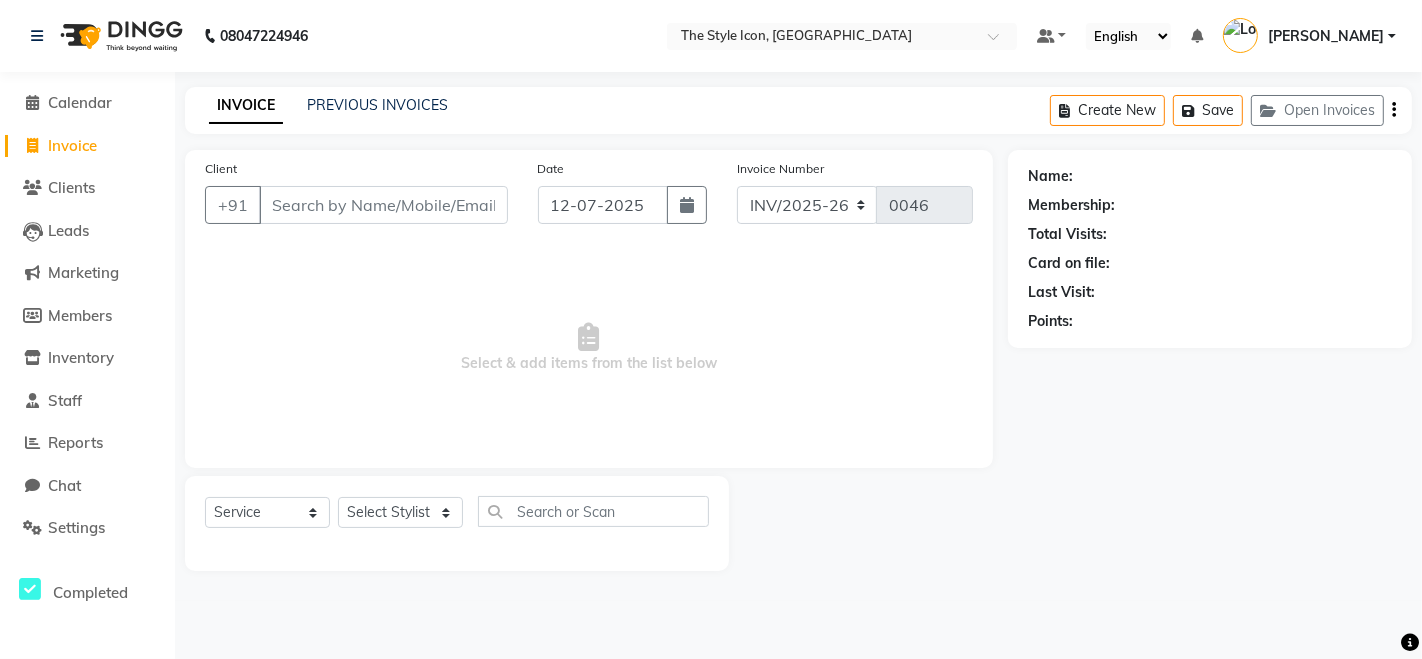 type on "9971211199" 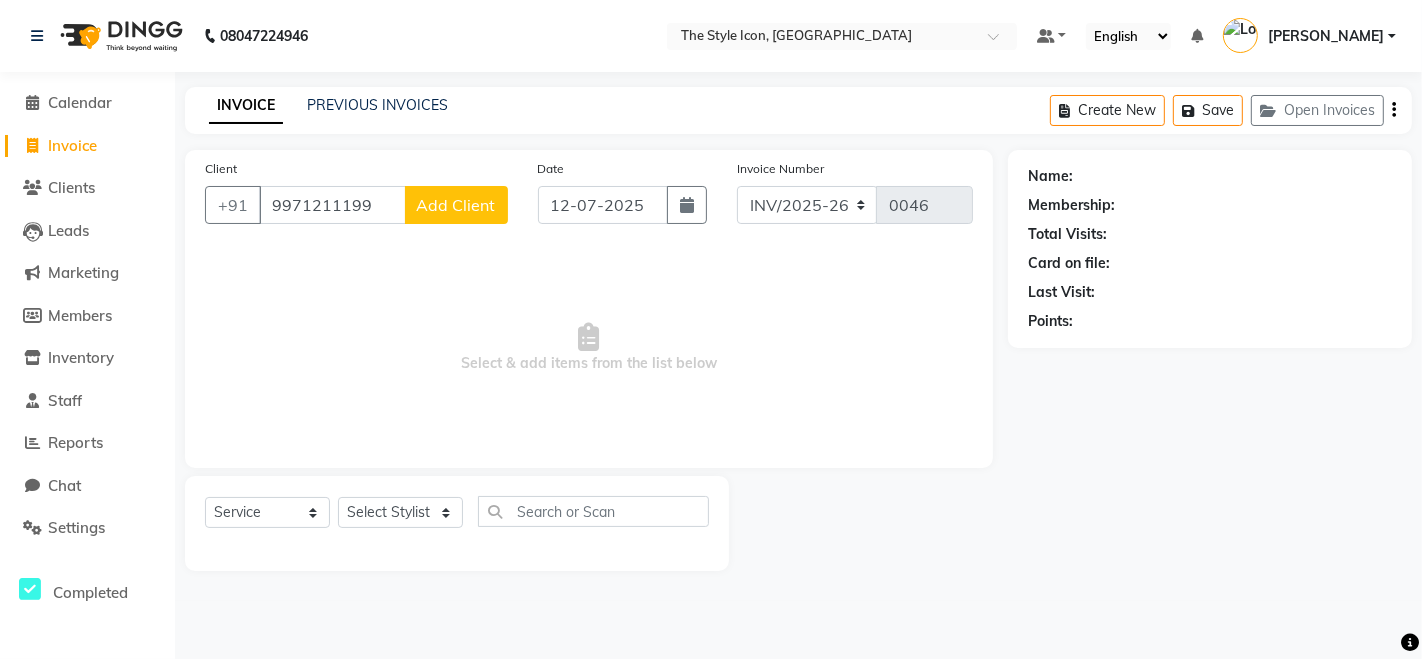 drag, startPoint x: 382, startPoint y: 207, endPoint x: 205, endPoint y: 231, distance: 178.6197 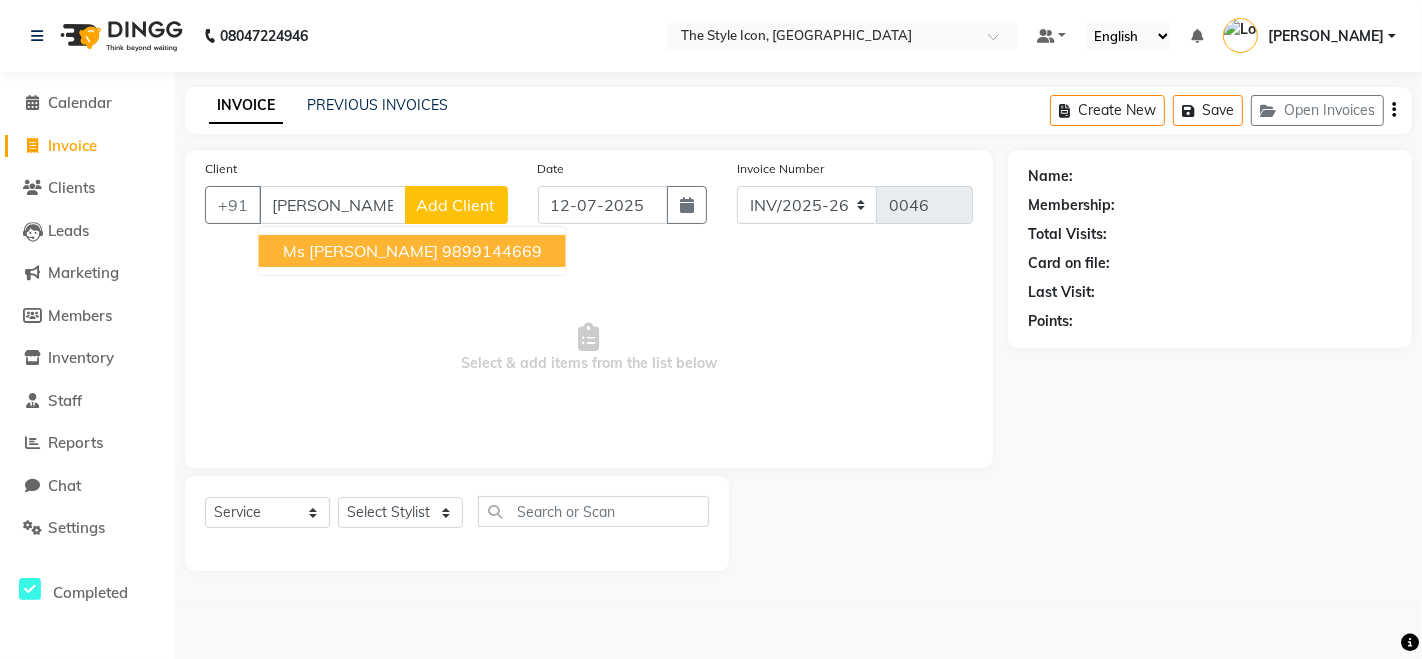 click on "Ms [PERSON_NAME]" at bounding box center (360, 251) 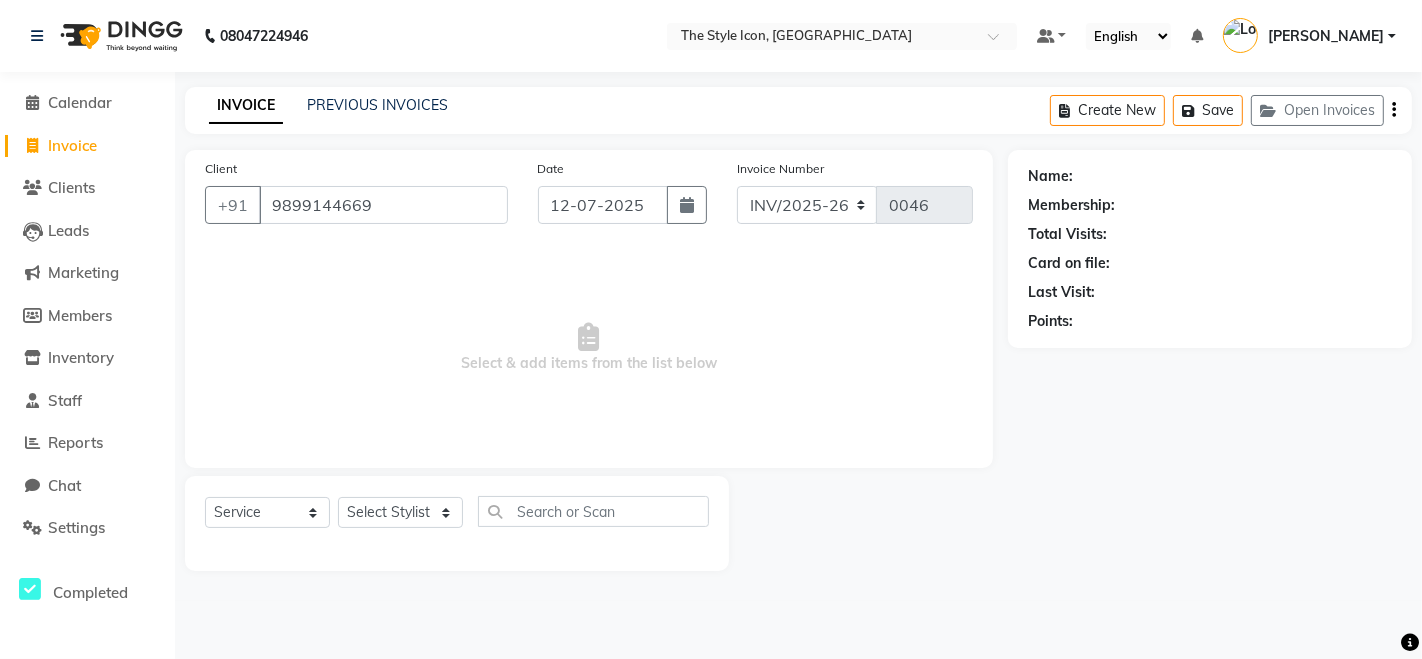 type on "9899144669" 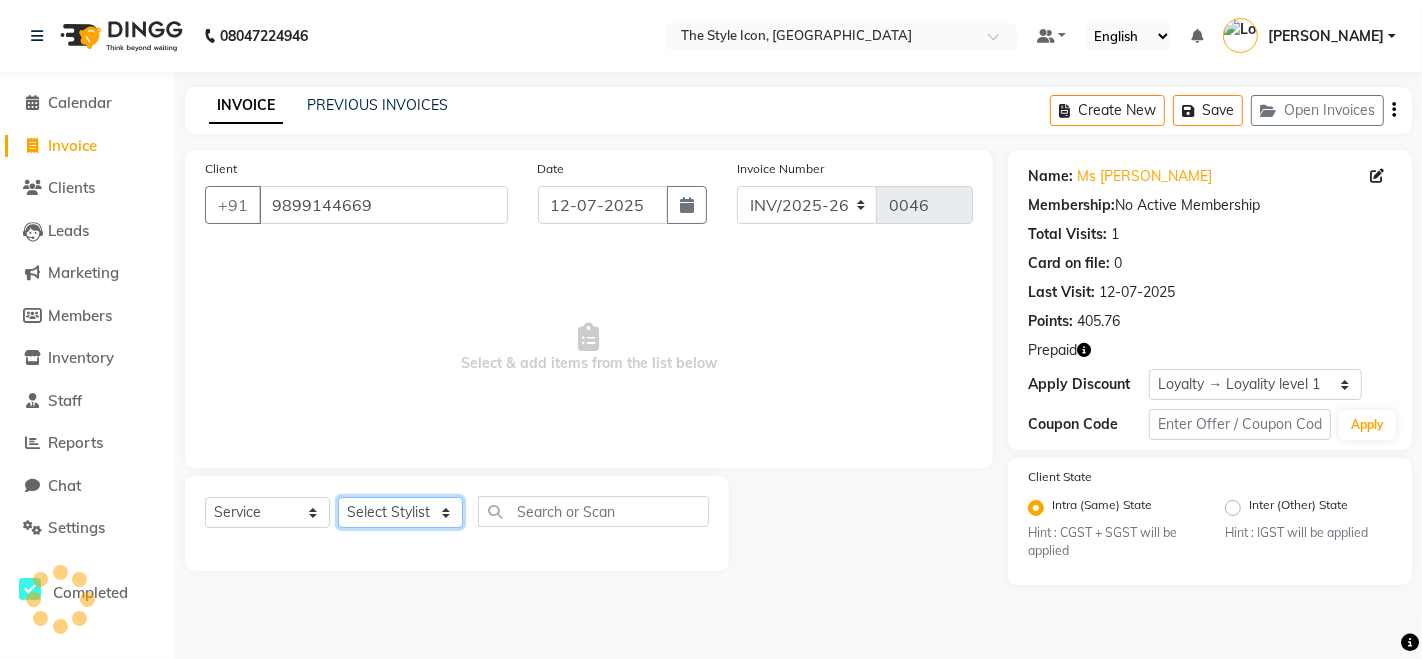 click on "Select Stylist [PERSON_NAME] M [PERSON_NAME] [PERSON_NAME] Manager [PERSON_NAME] [PERSON_NAME] [PERSON_NAME]" 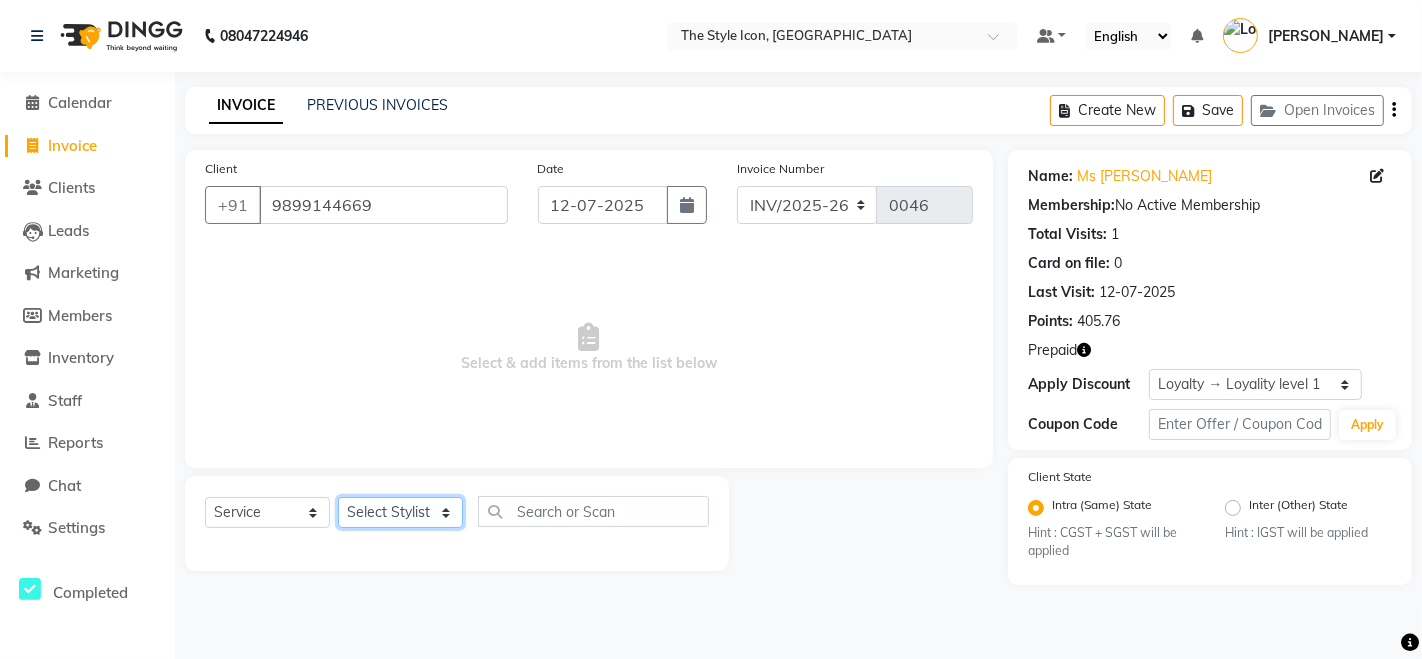 select on "41449" 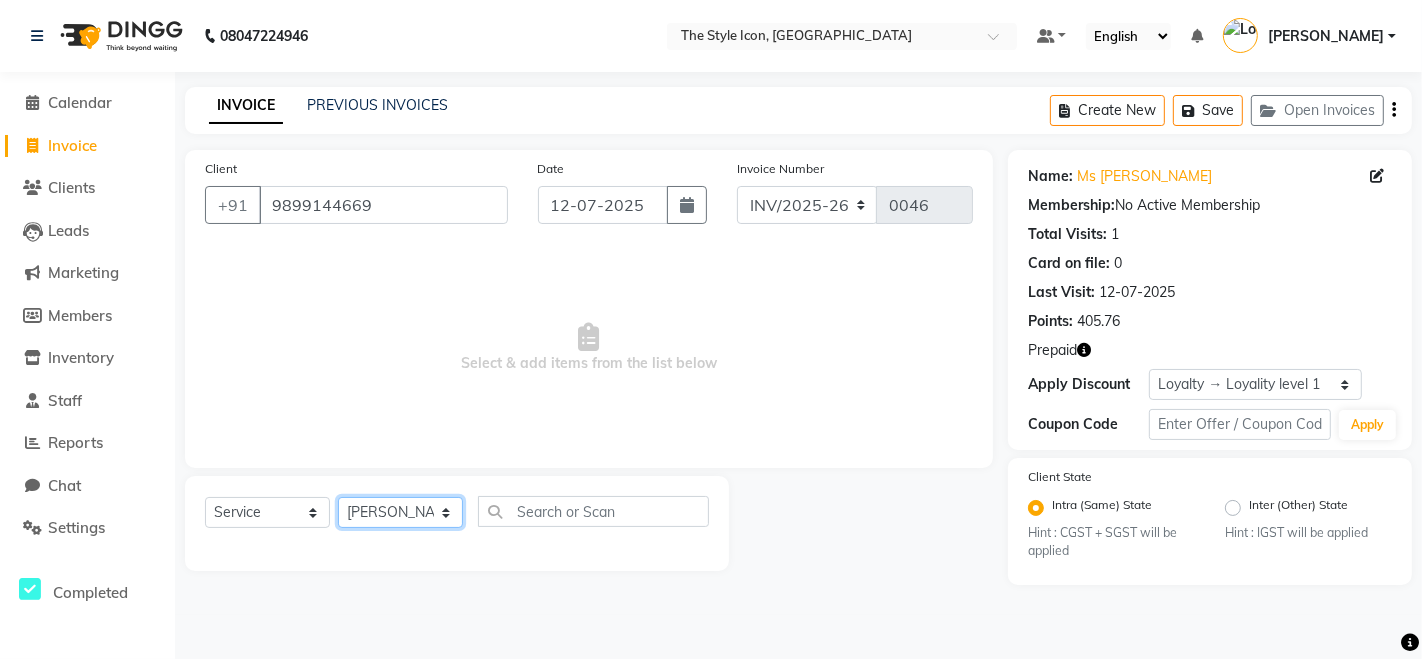click on "Select Stylist [PERSON_NAME] M [PERSON_NAME] [PERSON_NAME] Manager [PERSON_NAME] [PERSON_NAME] [PERSON_NAME]" 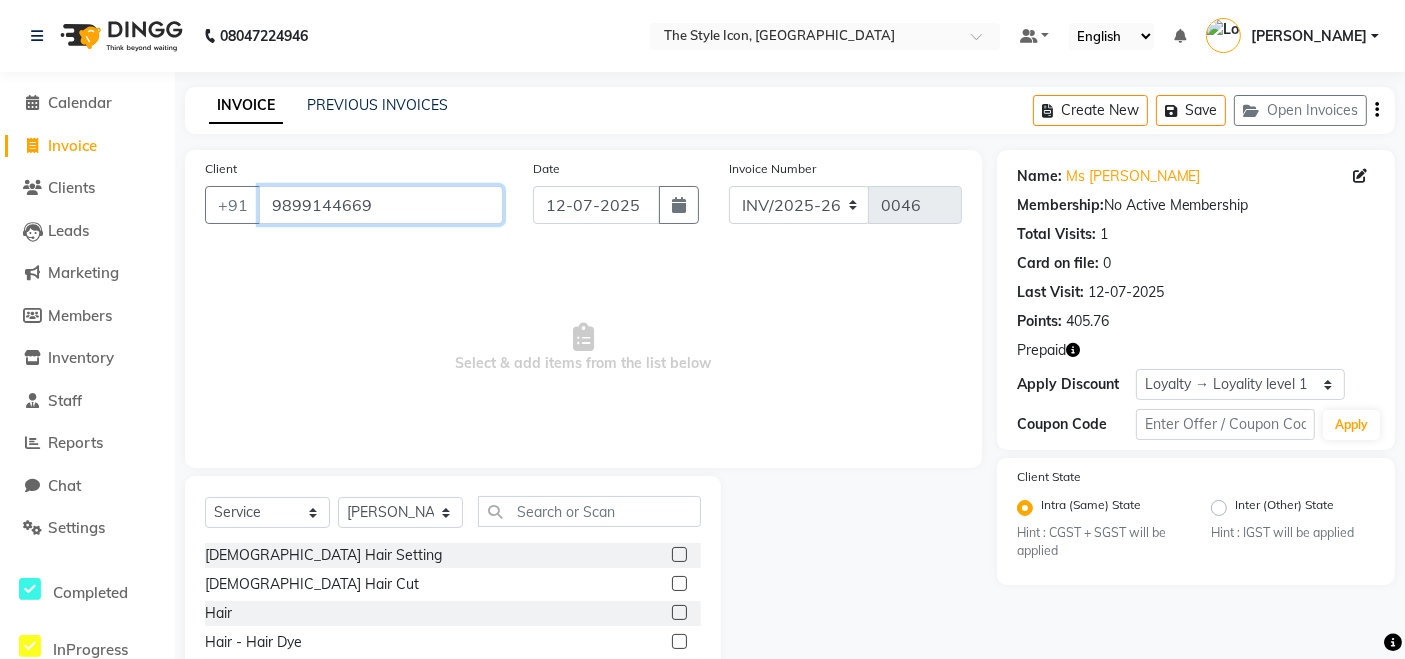 drag, startPoint x: 383, startPoint y: 209, endPoint x: 208, endPoint y: 225, distance: 175.7299 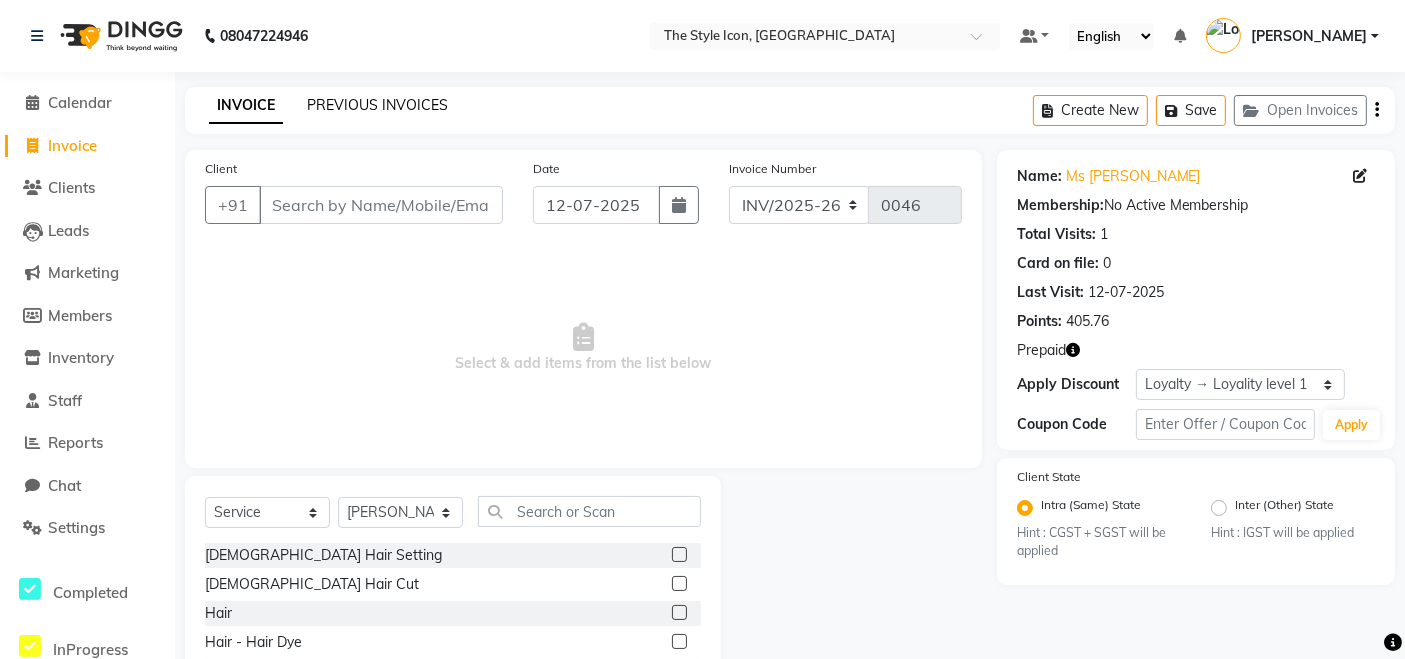 click on "PREVIOUS INVOICES" 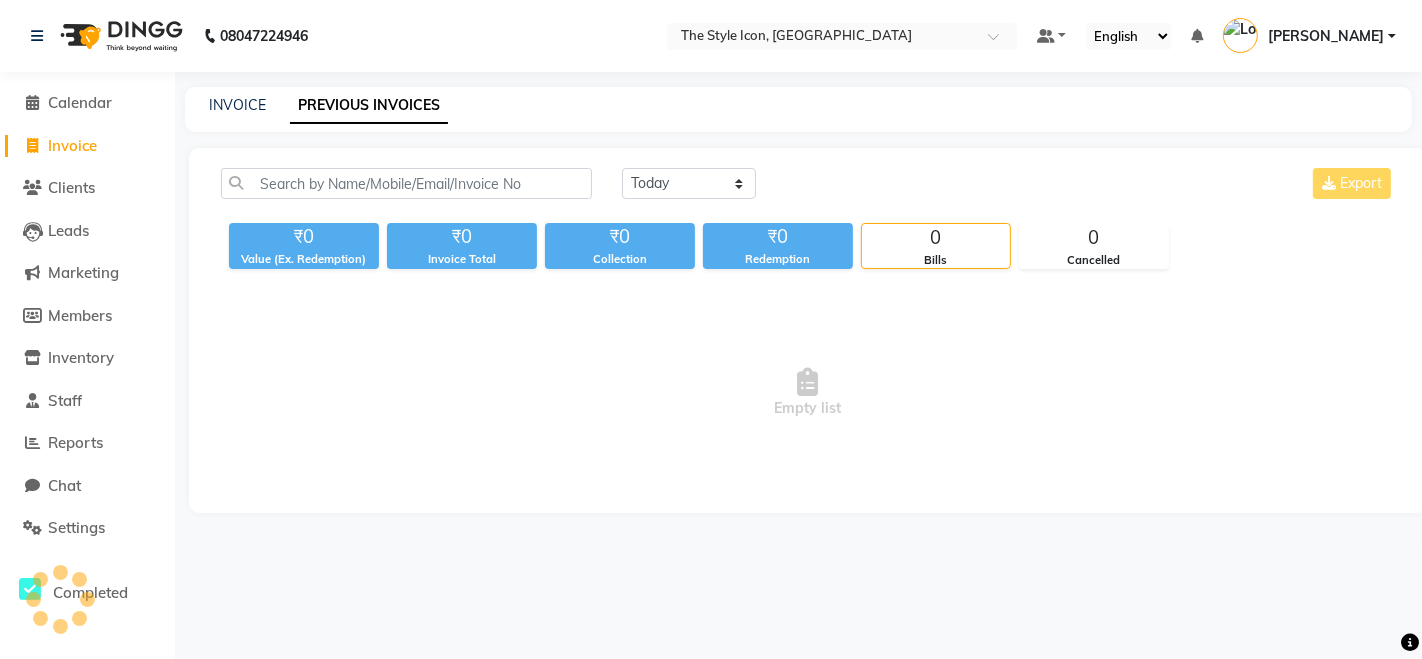 click on "[DATE] [DATE] Custom Range Export ₹0 Value (Ex. Redemption) ₹0 Invoice Total  ₹0 Collection ₹0 Redemption 0 Bills 0 Cancelled  Empty list" 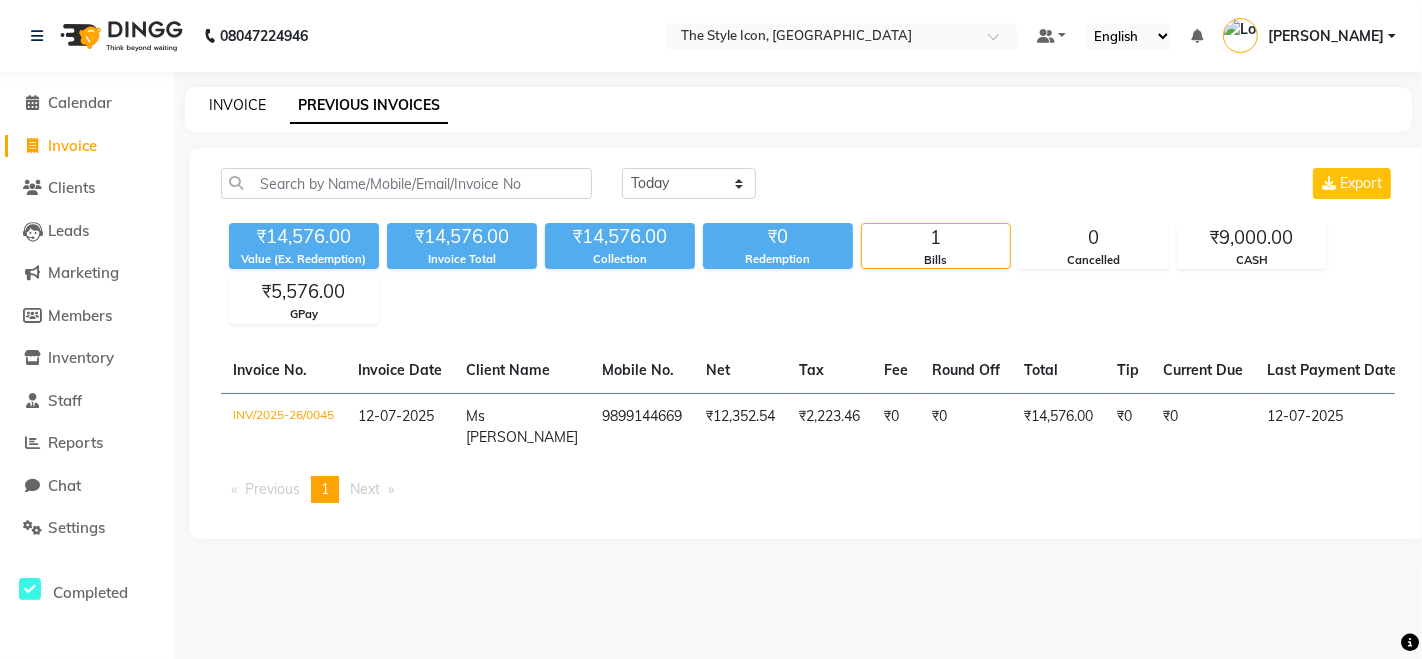 click on "INVOICE" 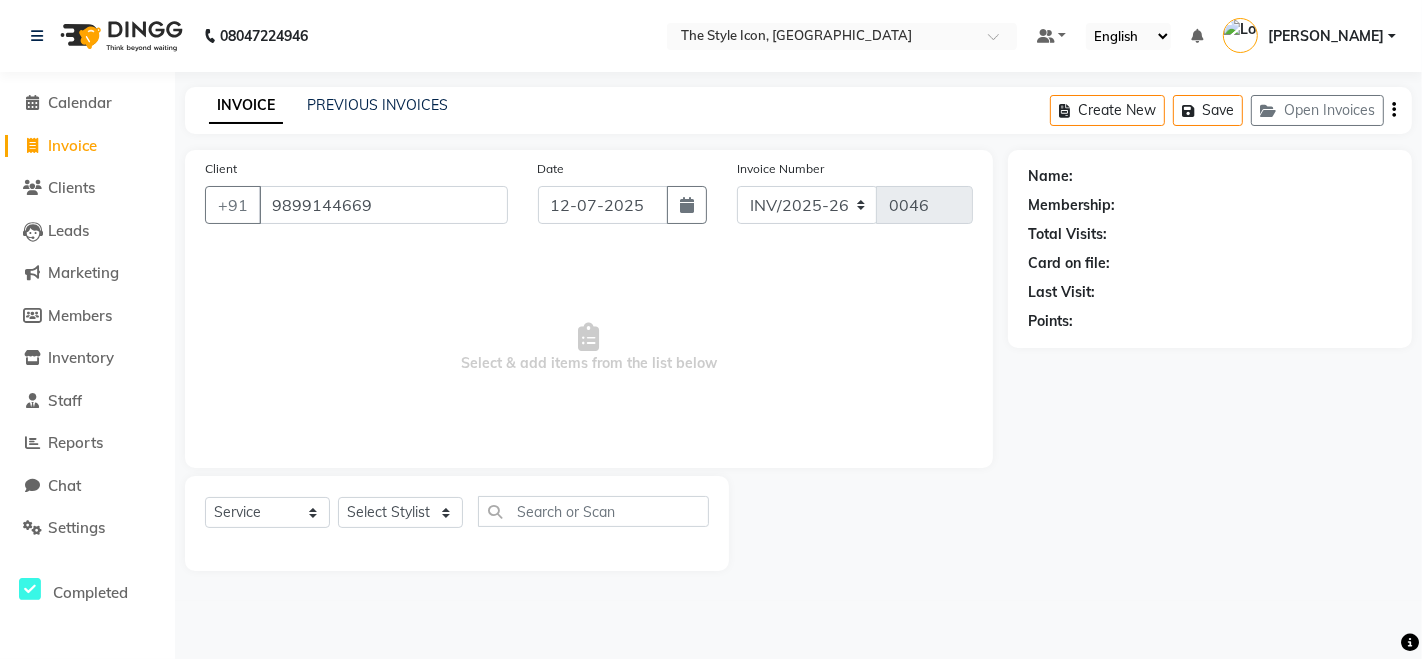 type on "9899144669" 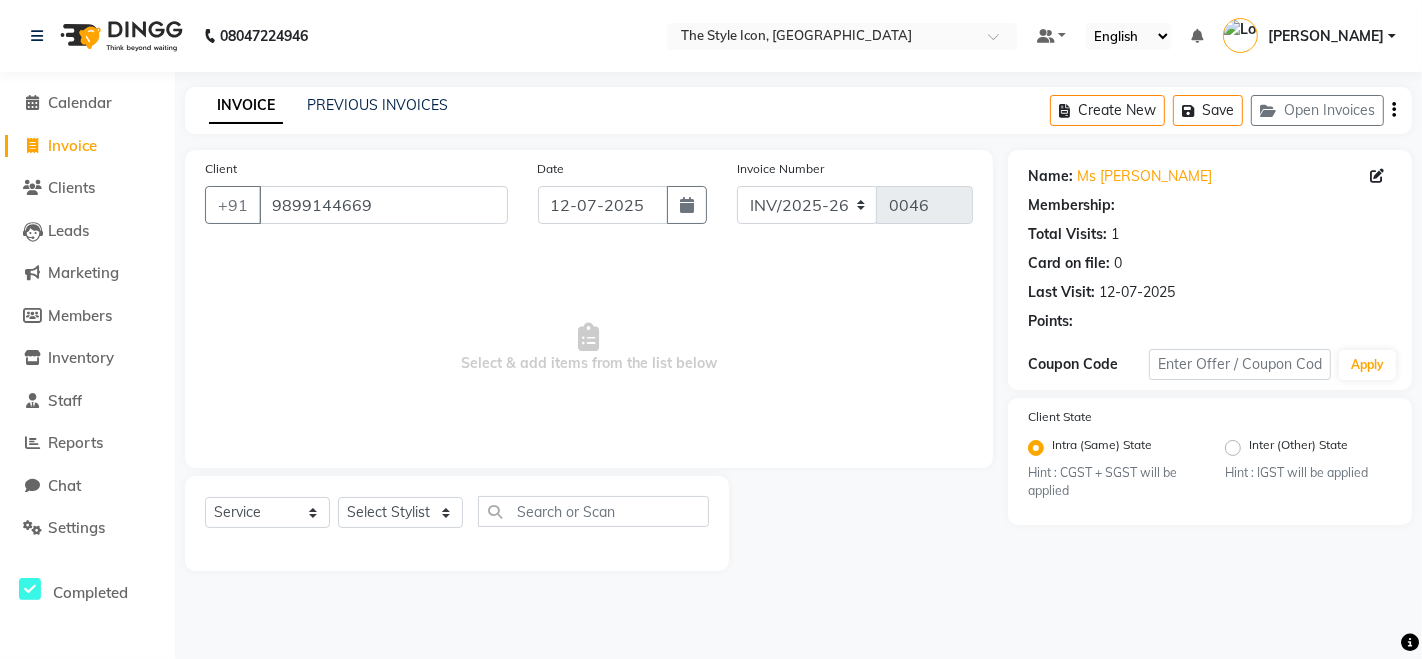 select on "1: Object" 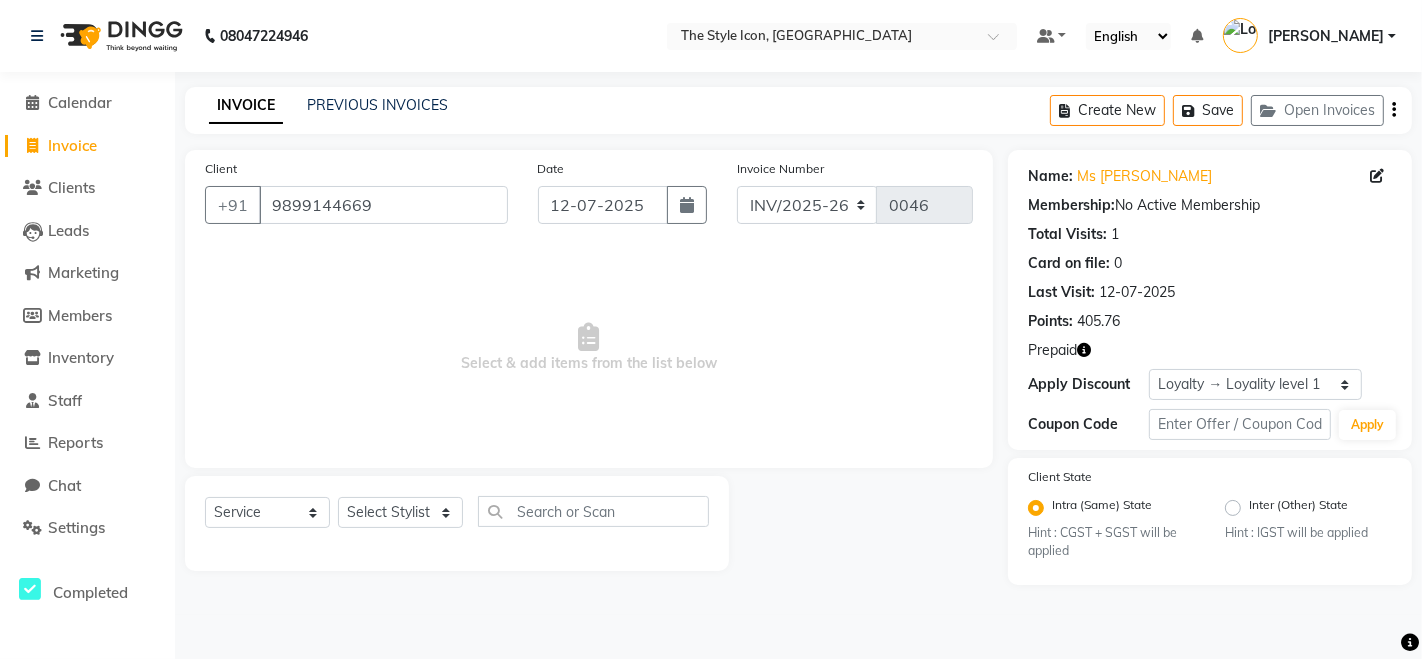 click 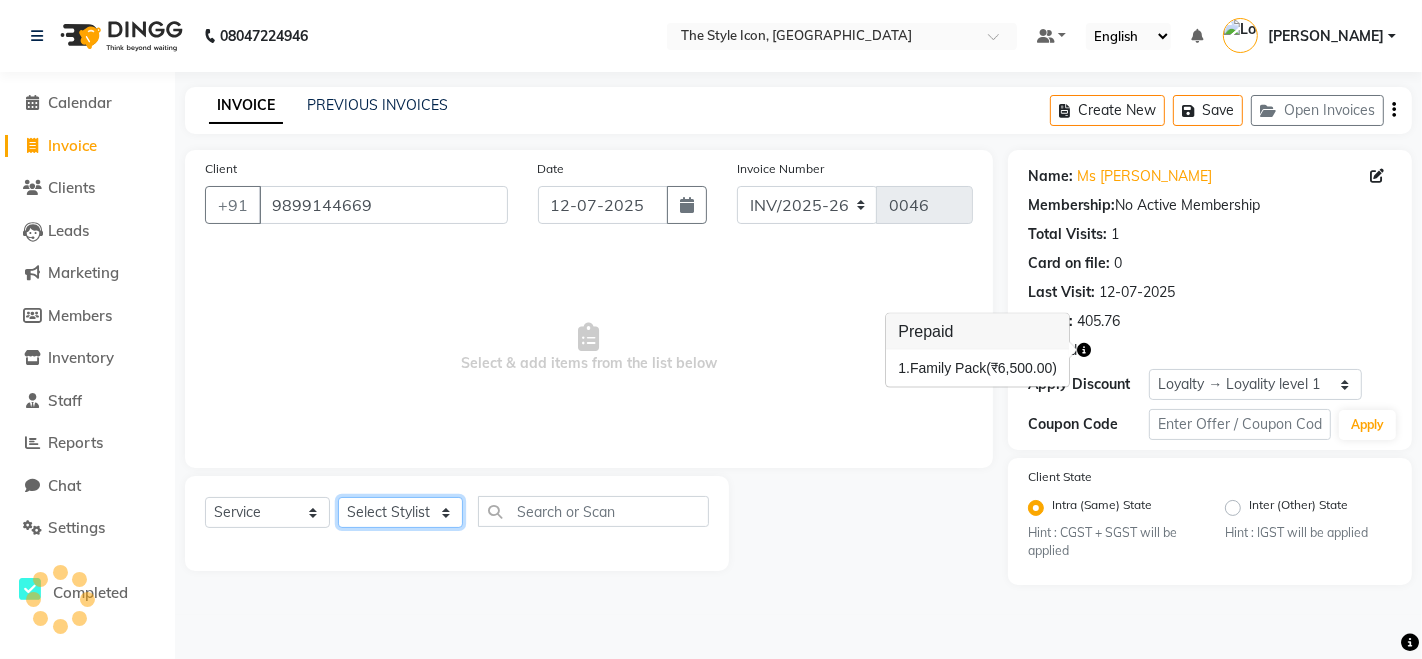 click on "Select Stylist [PERSON_NAME] M [PERSON_NAME] [PERSON_NAME] Manager [PERSON_NAME] [PERSON_NAME] [PERSON_NAME]" 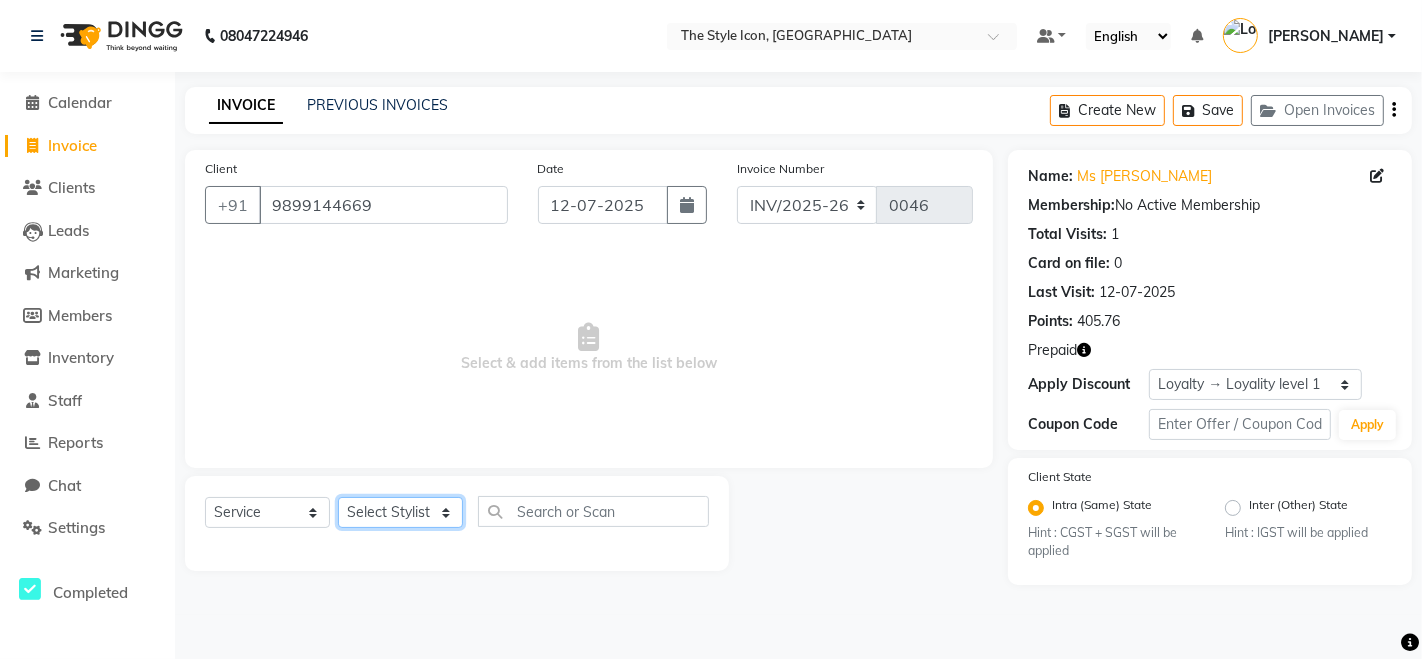 select on "41449" 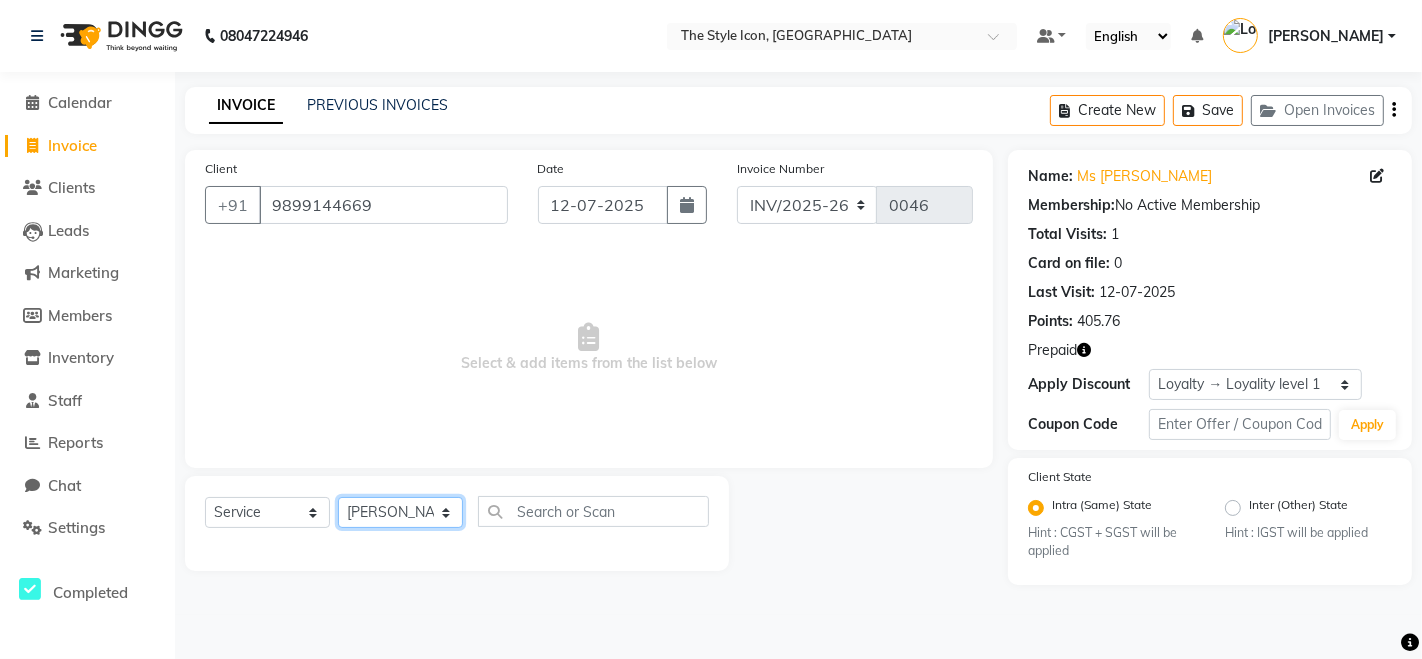 click on "Select Stylist [PERSON_NAME] M [PERSON_NAME] [PERSON_NAME] Manager [PERSON_NAME] [PERSON_NAME] [PERSON_NAME]" 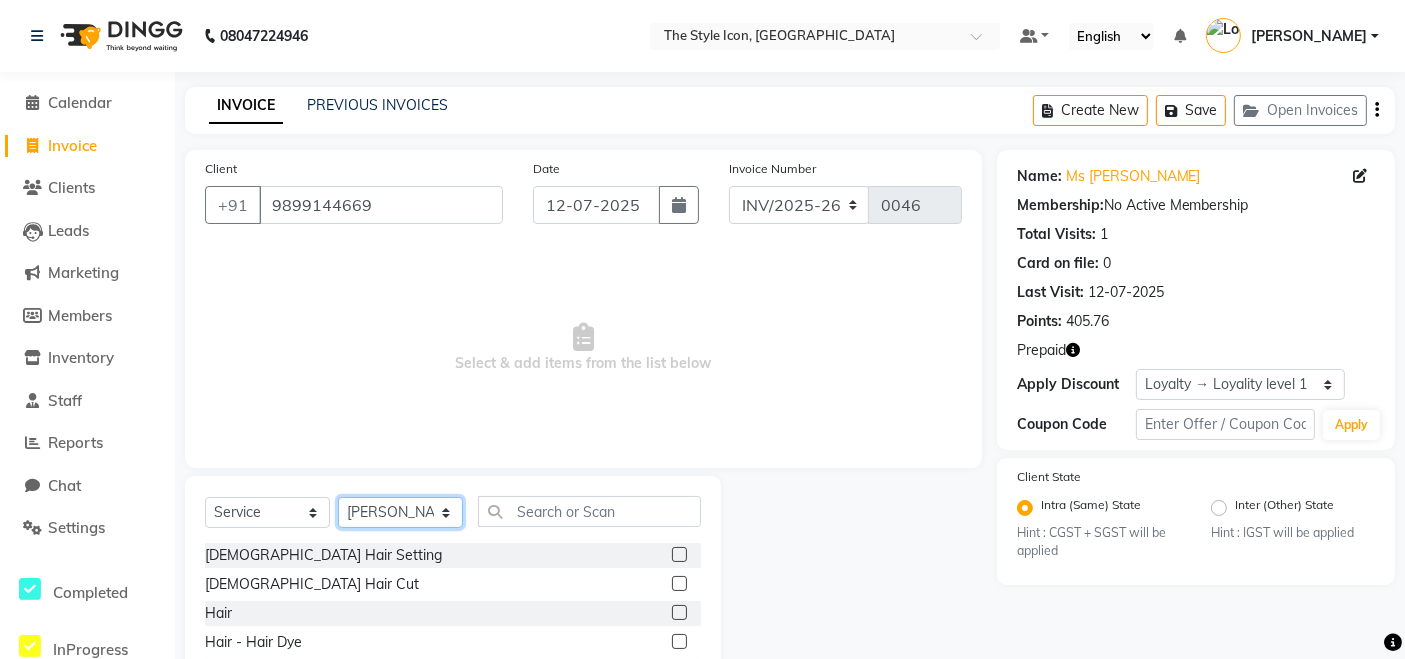 scroll, scrollTop: 141, scrollLeft: 0, axis: vertical 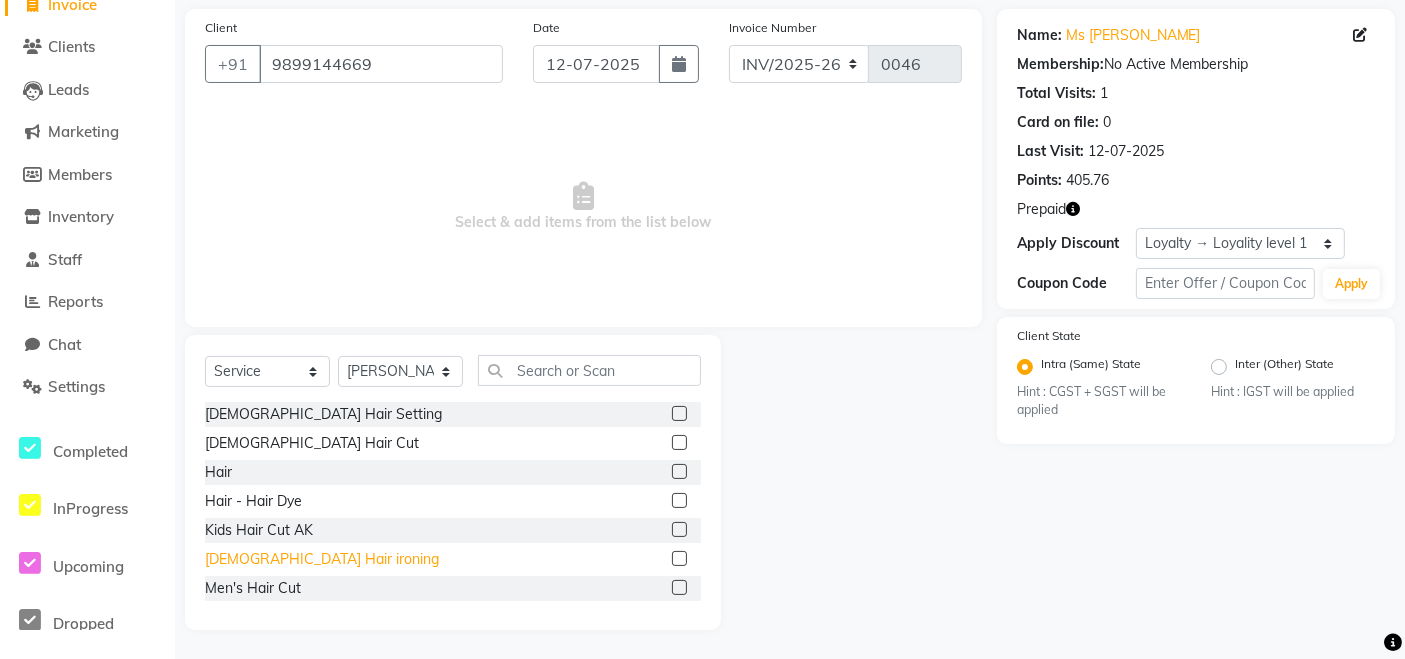 click on "[DEMOGRAPHIC_DATA] Hair ironing" 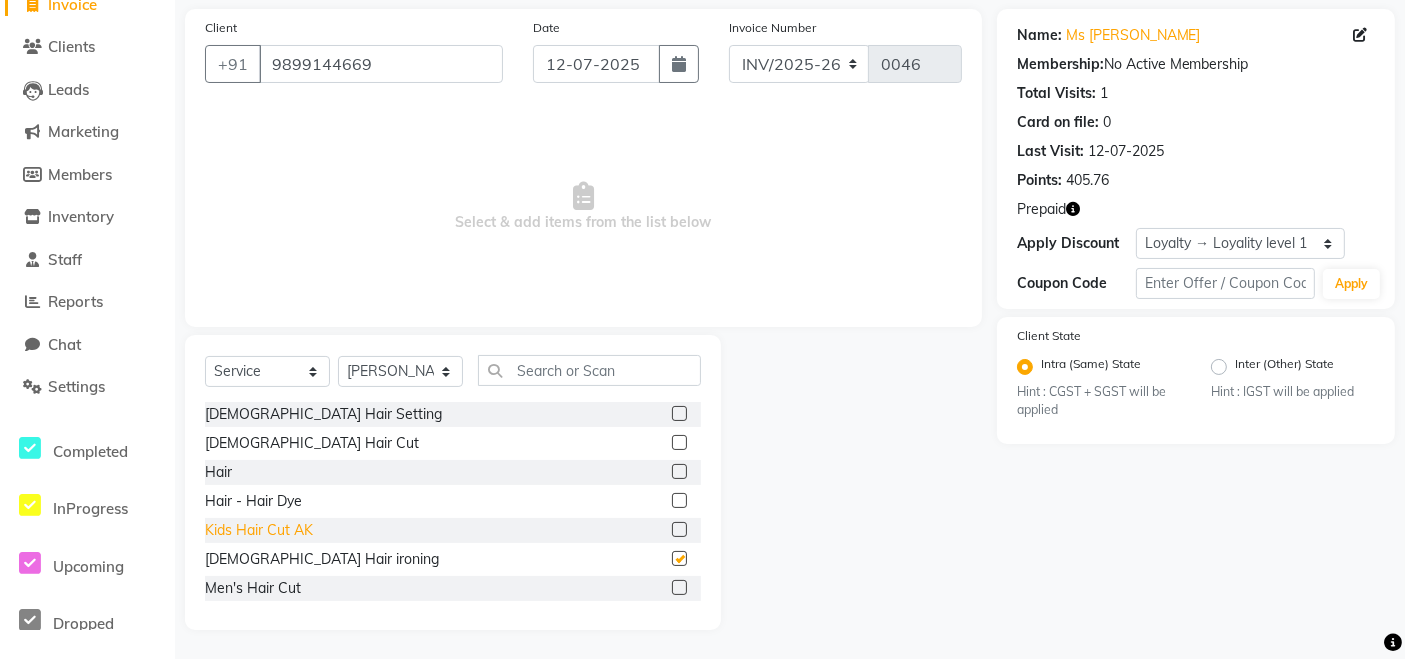 checkbox on "false" 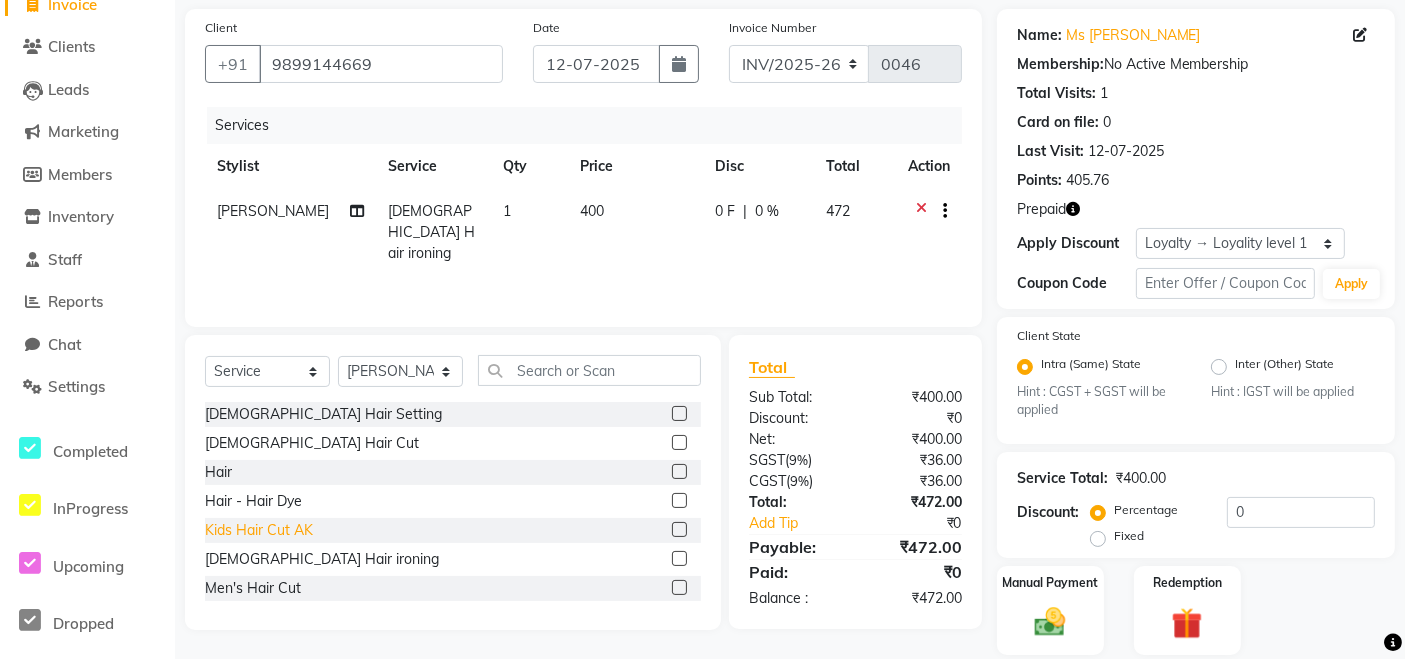 click on "Kids Hair Cut AK" 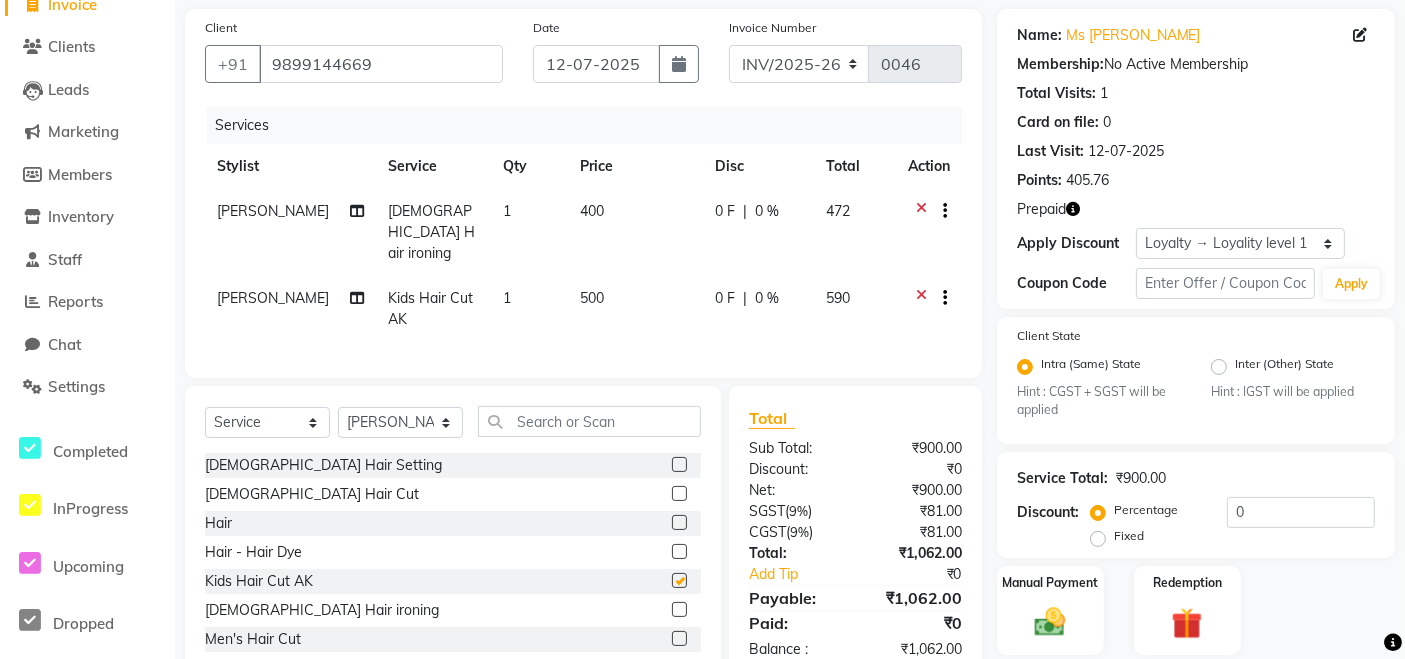 checkbox on "false" 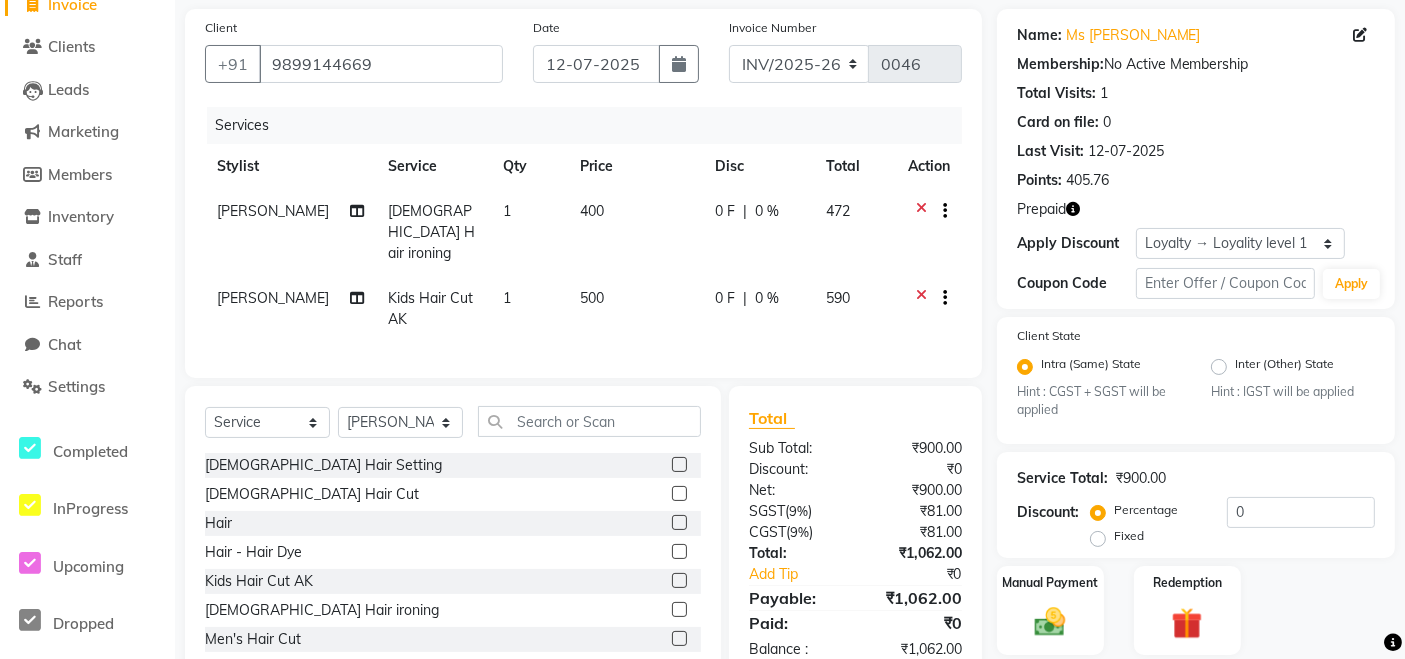click on "Select  Service  Product  Membership  Package Voucher Prepaid Gift Card  Select Stylist [PERSON_NAME] M [PERSON_NAME] [PERSON_NAME] Manager [PERSON_NAME] [PERSON_NAME] [PERSON_NAME] [DEMOGRAPHIC_DATA] Hair Setting  [DEMOGRAPHIC_DATA] Hair Cut  Hair  Hair - Hair Dye  Kids Hair Cut AK  [DEMOGRAPHIC_DATA] Hair ironing  Men's Hair Cut  Men's Hair Straightening  Hair Spa  Men's Hair Wash  sdfg  hair wash  GHFHJ  Hair Wash Apple   with wash  Hair Cut [DEMOGRAPHIC_DATA]  Hair Cut  ABCD hair cut  Head Massage New  Hair color  Hair's Cut  Head massage  Nail spa  Demo  service  indore event  Hair spa wow  Membership  [PERSON_NAME] hair style   hair style with straighting  5 min service  Near By   Body Theraphy  aroma ther  [PERSON_NAME] Hair style  [PERSON_NAME] hair style  Advance  Advance 2  [PERSON_NAME] Hair Style 1  cost test   Hair Patch  Hair Bonding  [PERSON_NAME] 786  Mem 10k  Organic Colour  Hair cut  hair color  Hairstyle by senior hairstylist  Special Manicure (M)  xyz (F)  Classic Manicure  Half hand manicure  [DEMOGRAPHIC_DATA] Hair Straightening  Rica Manicure  RICA WAK   Mani+ [PERSON_NAME] Manicure  xyz  aa" 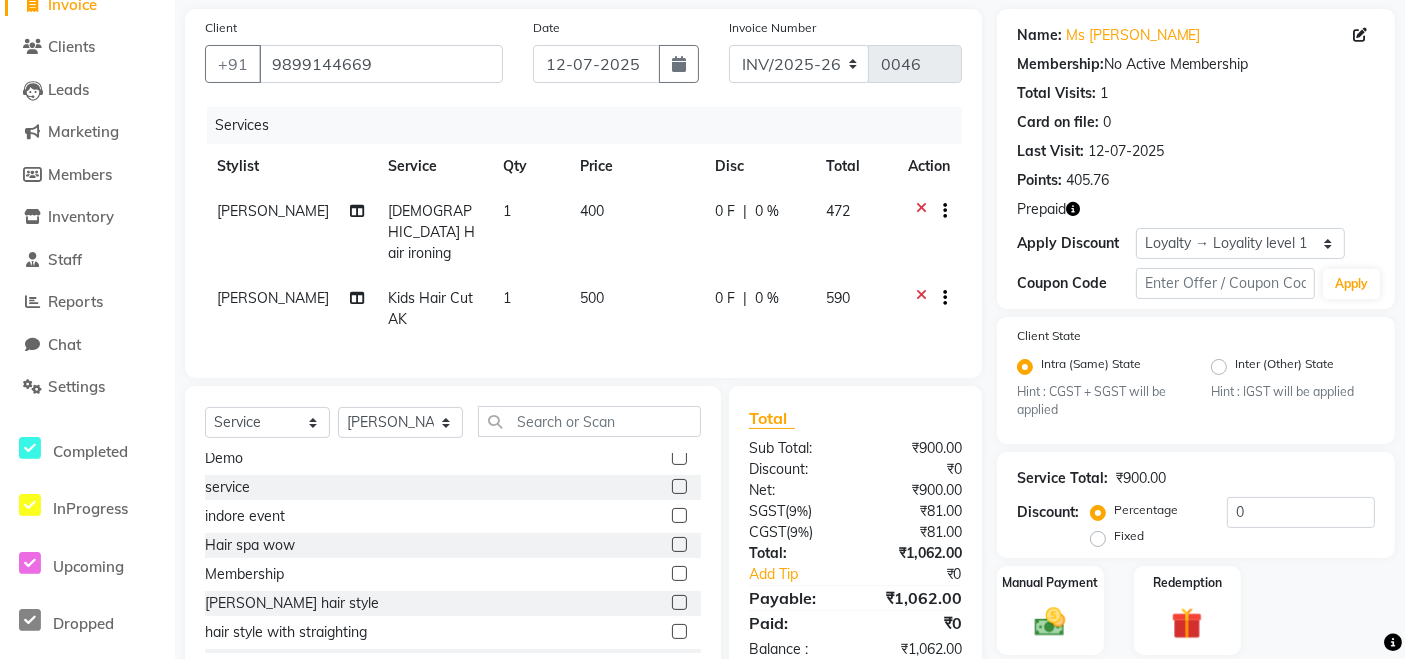 scroll, scrollTop: 699, scrollLeft: 0, axis: vertical 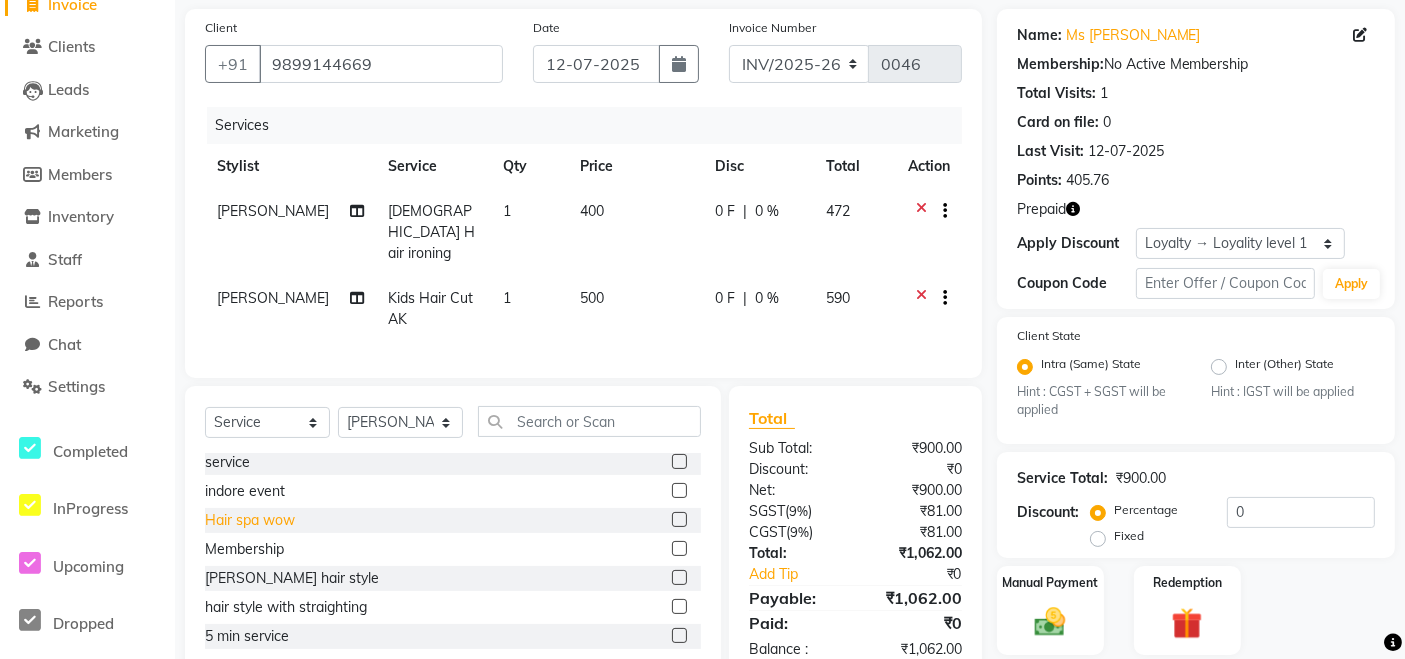 click on "Hair spa wow" 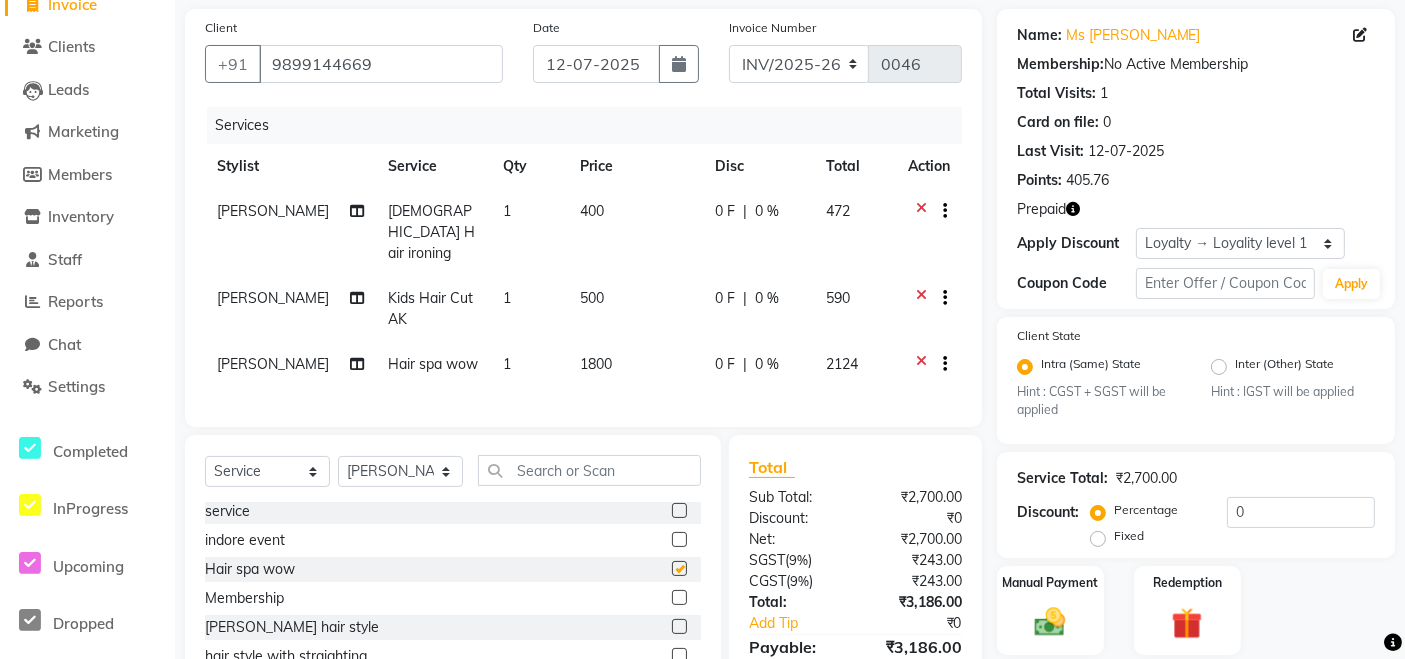 checkbox on "false" 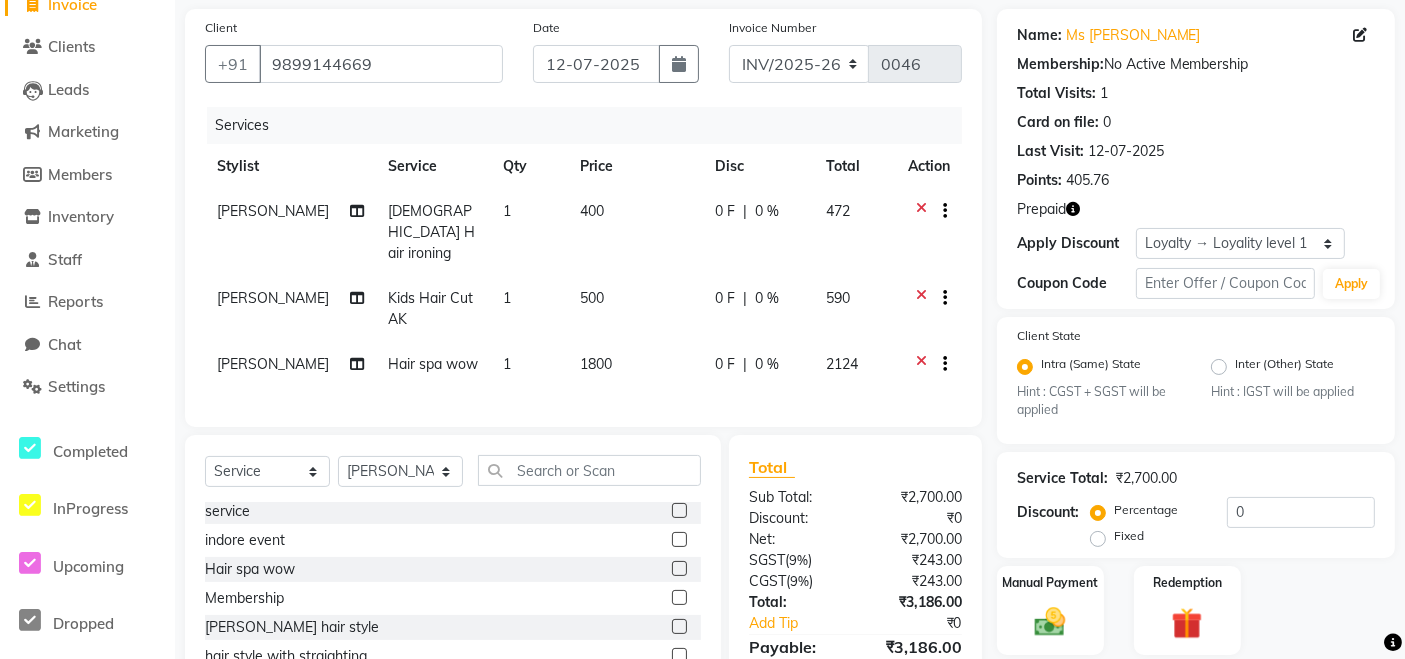 scroll, scrollTop: 237, scrollLeft: 0, axis: vertical 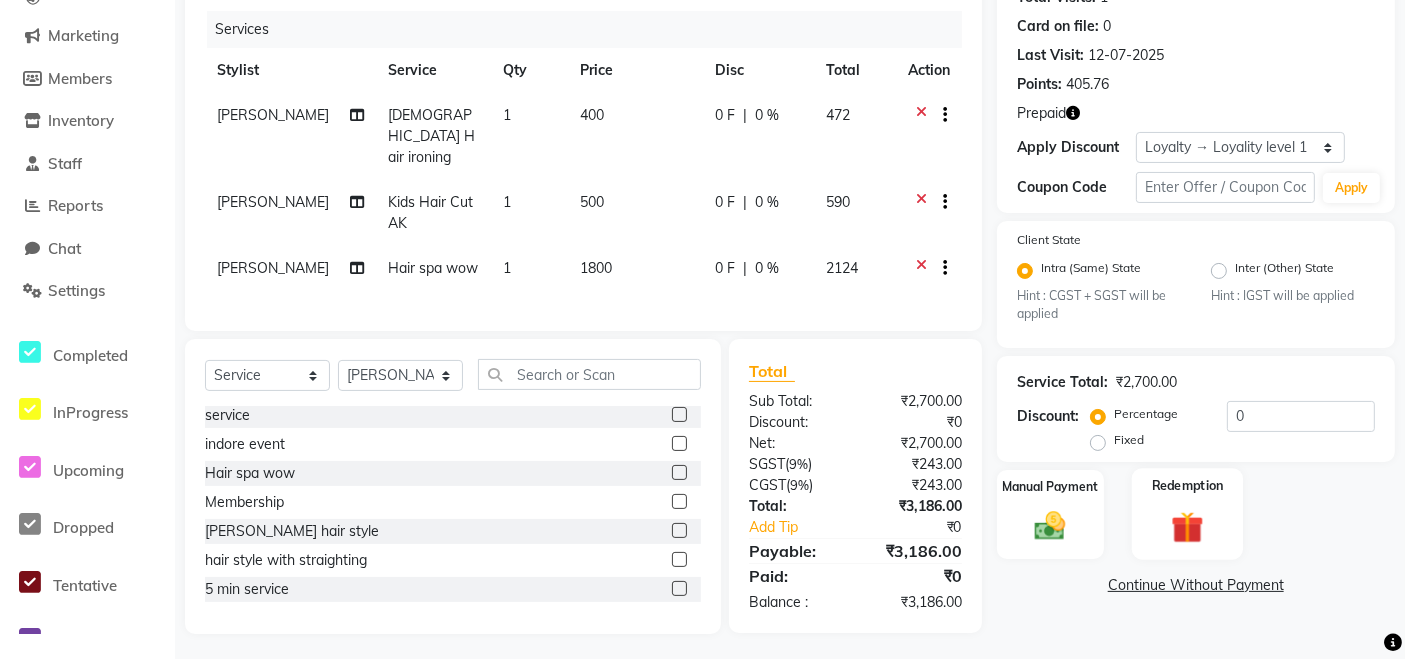 click on "Redemption" 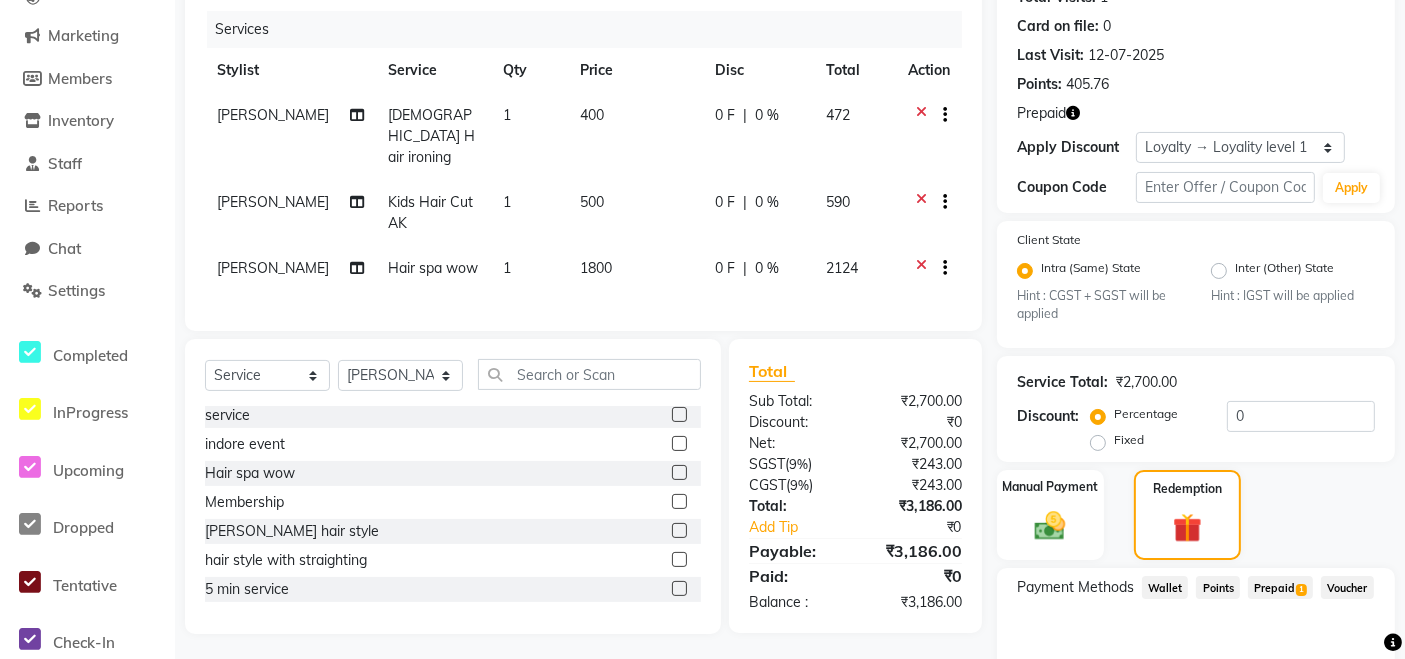 scroll, scrollTop: 337, scrollLeft: 0, axis: vertical 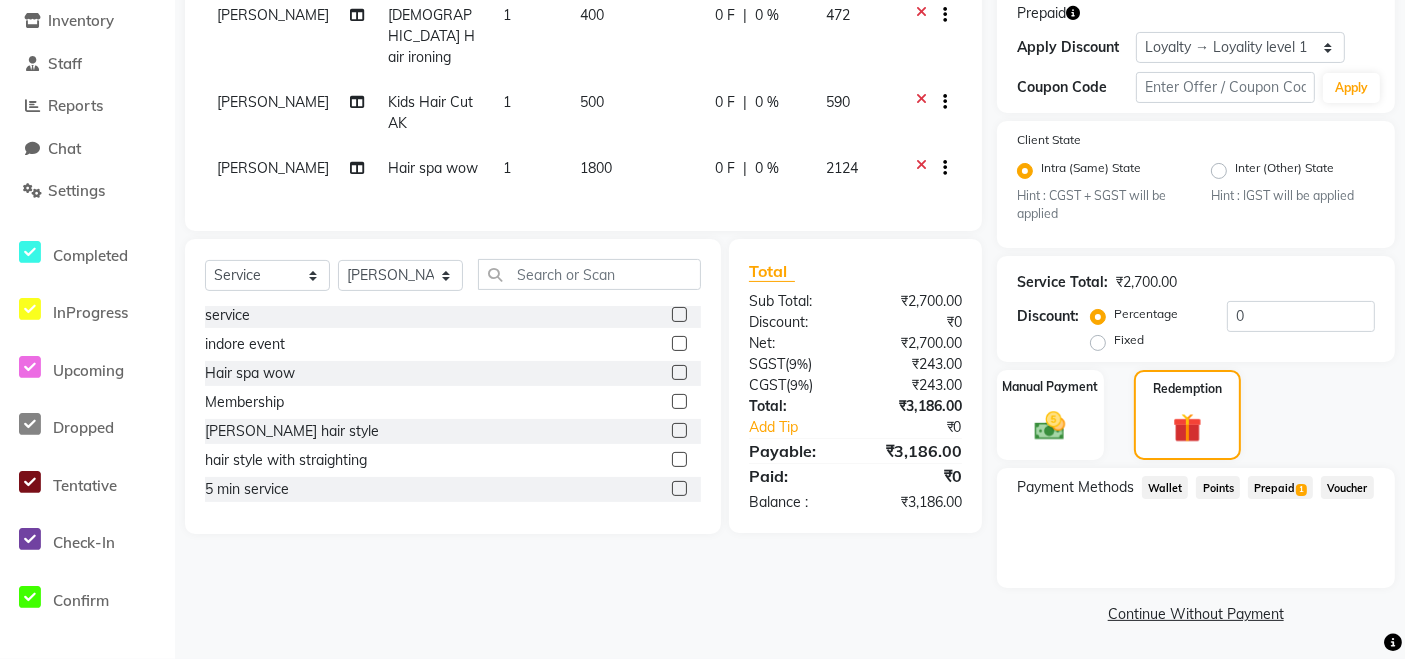 click on "1" 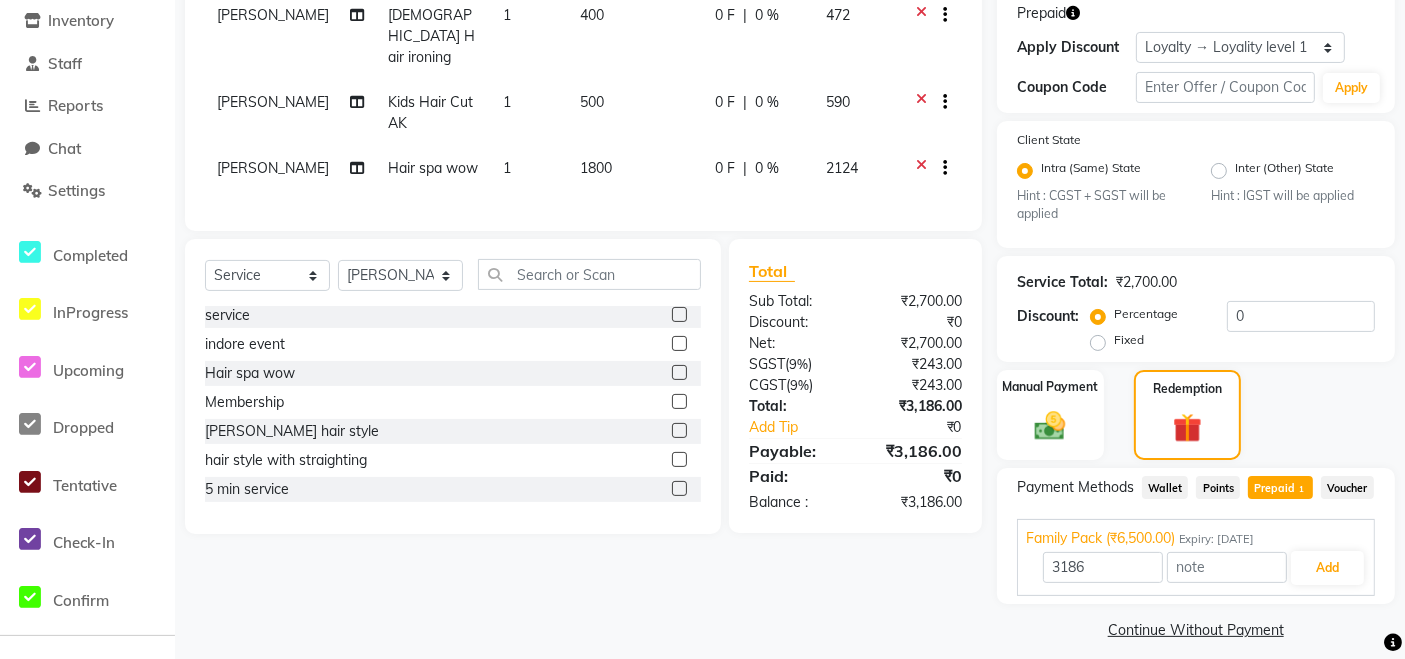 scroll, scrollTop: 352, scrollLeft: 0, axis: vertical 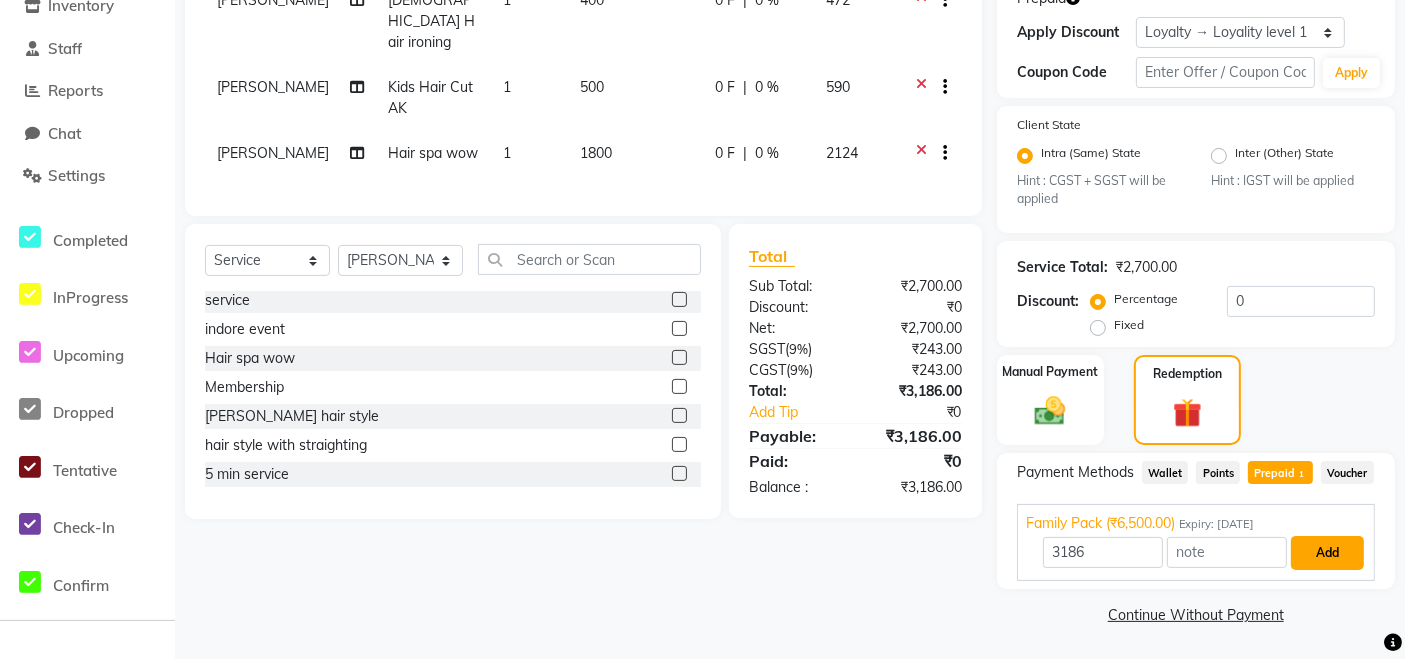 click on "Add" at bounding box center [1327, 553] 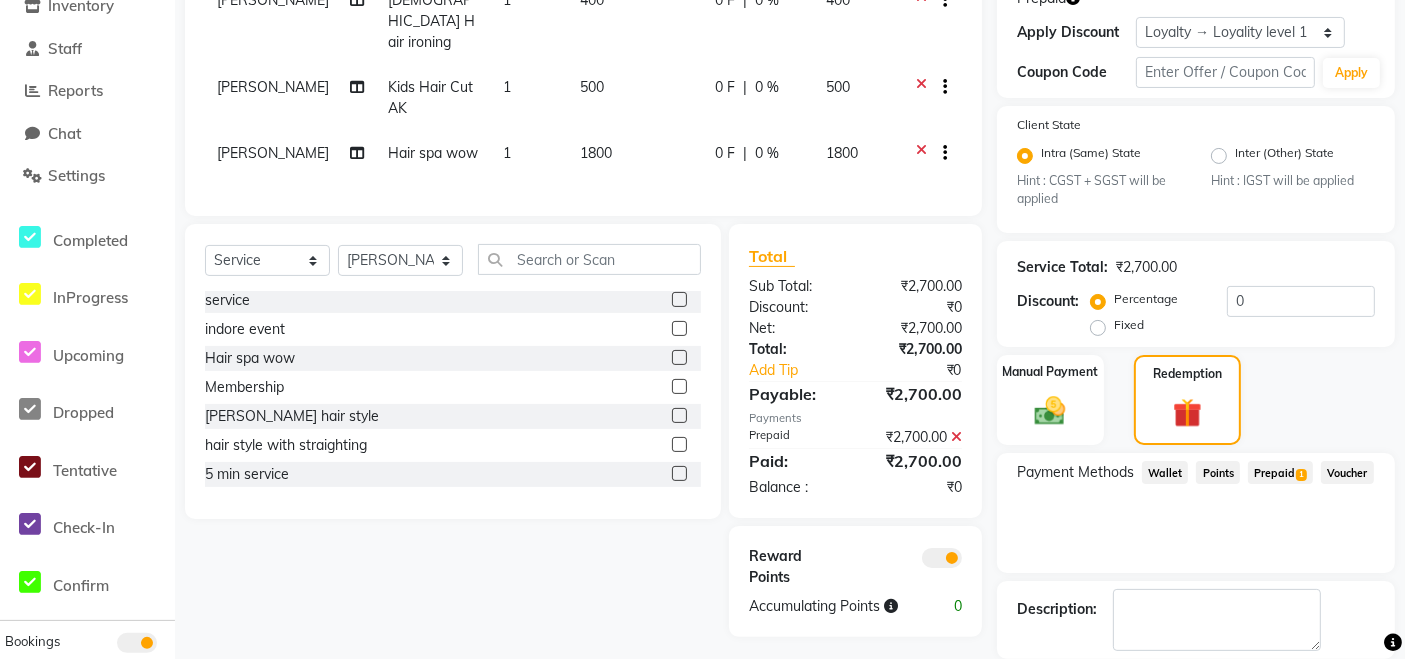 scroll, scrollTop: 448, scrollLeft: 0, axis: vertical 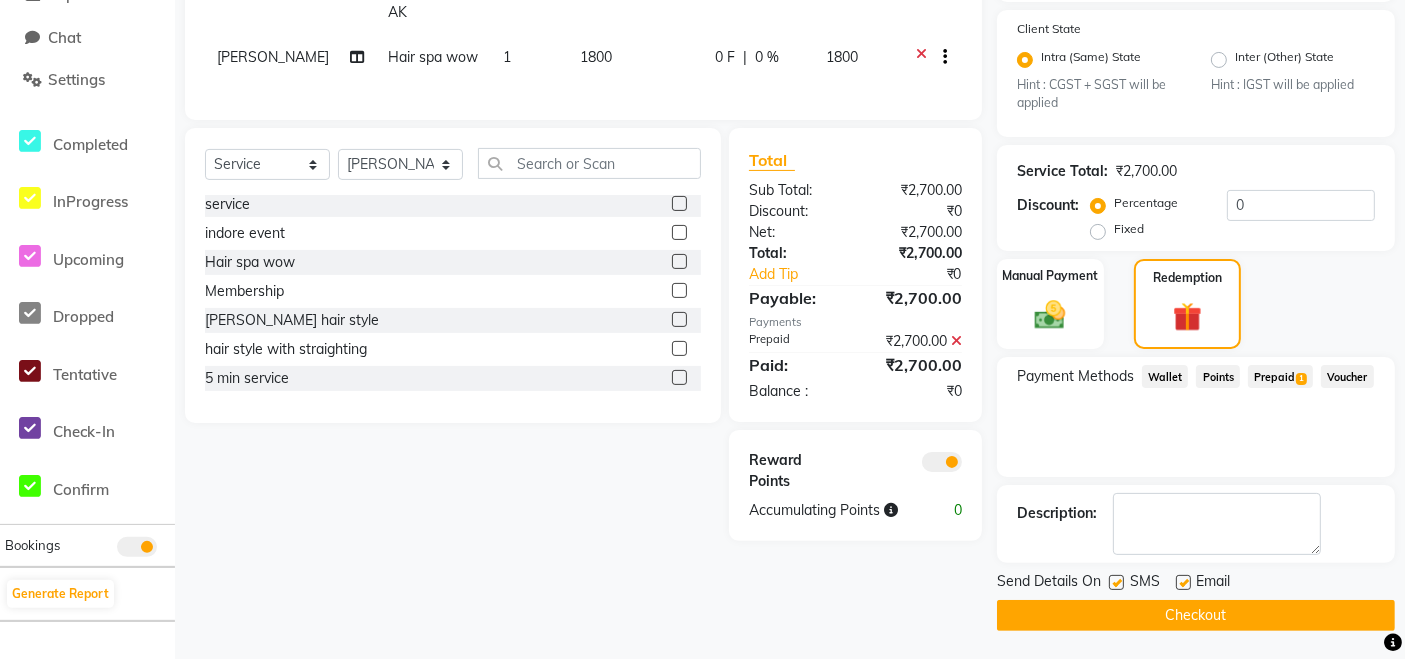 click 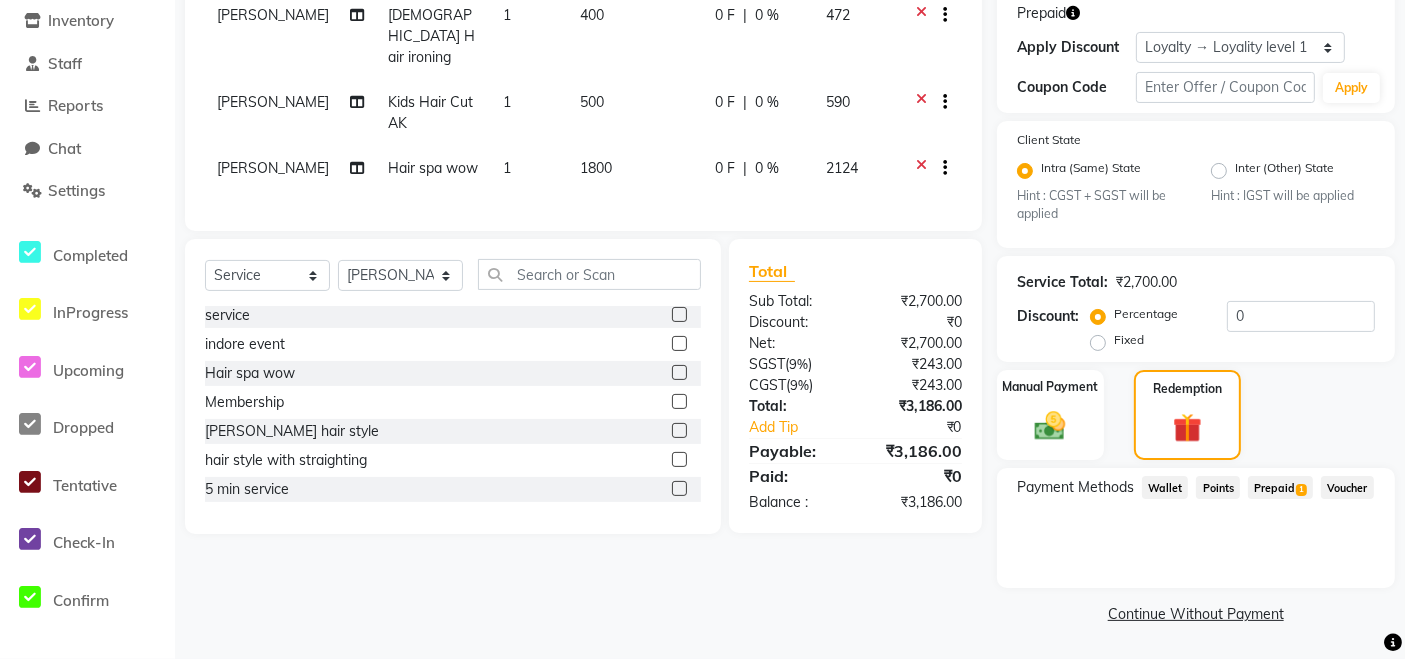 click on "Prepaid  1" 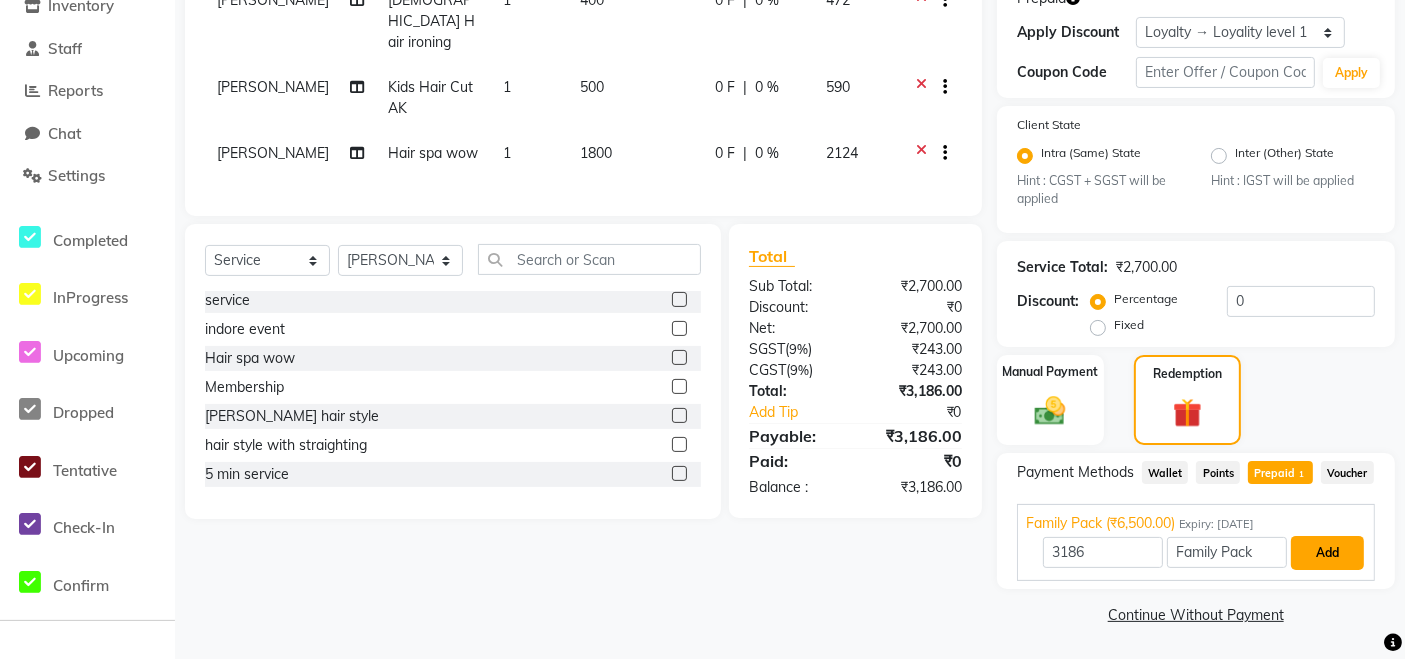 click on "Add" at bounding box center [1327, 553] 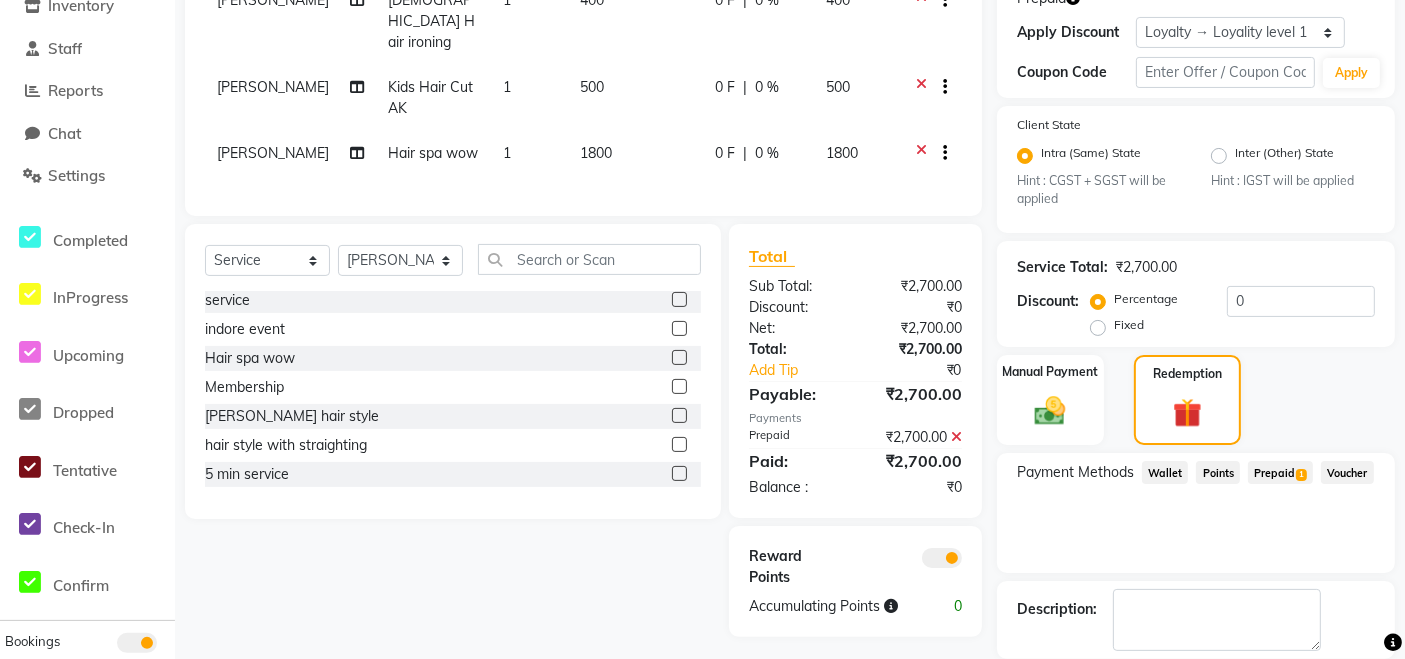 scroll, scrollTop: 448, scrollLeft: 0, axis: vertical 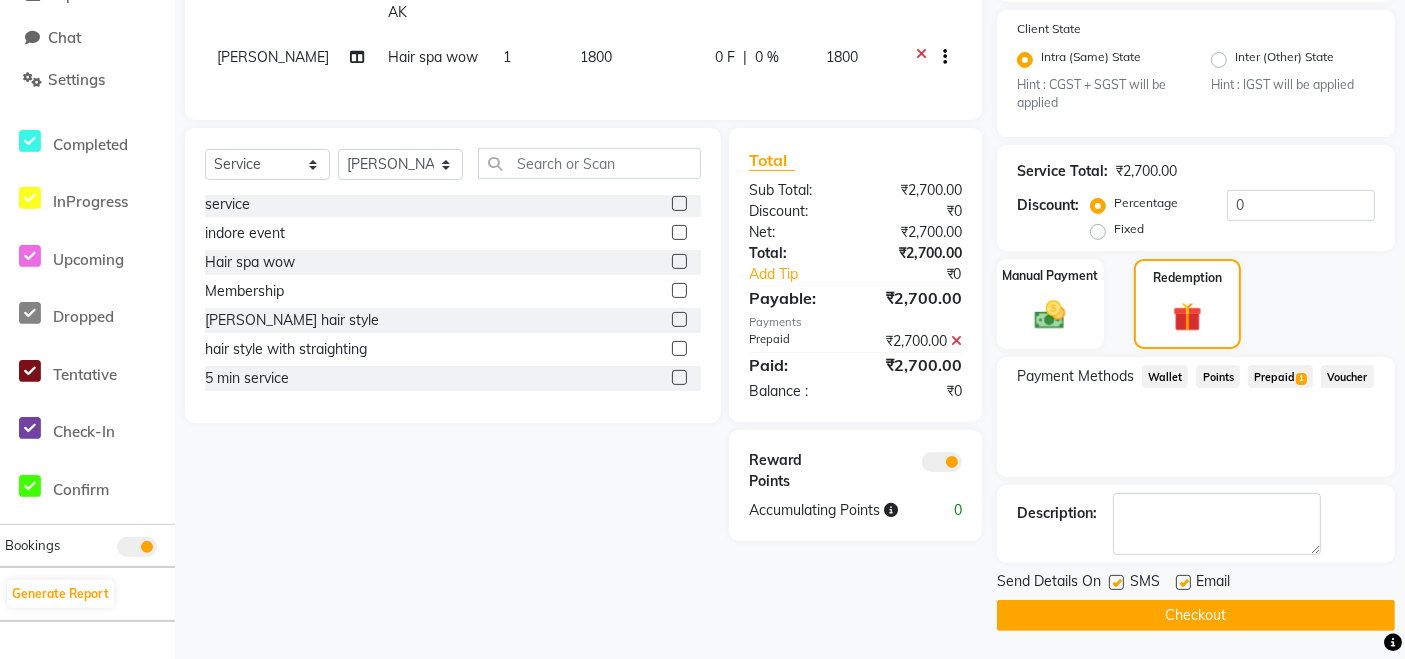 click on "Checkout" 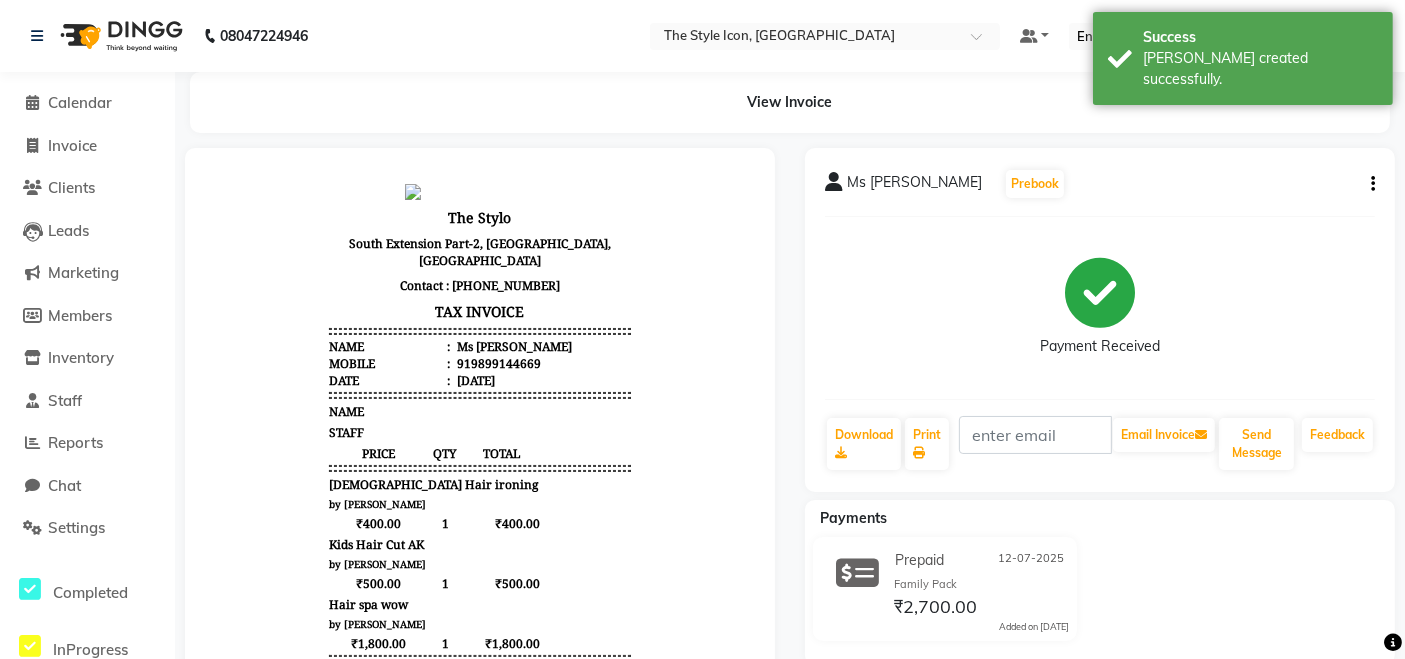 scroll, scrollTop: 338, scrollLeft: 0, axis: vertical 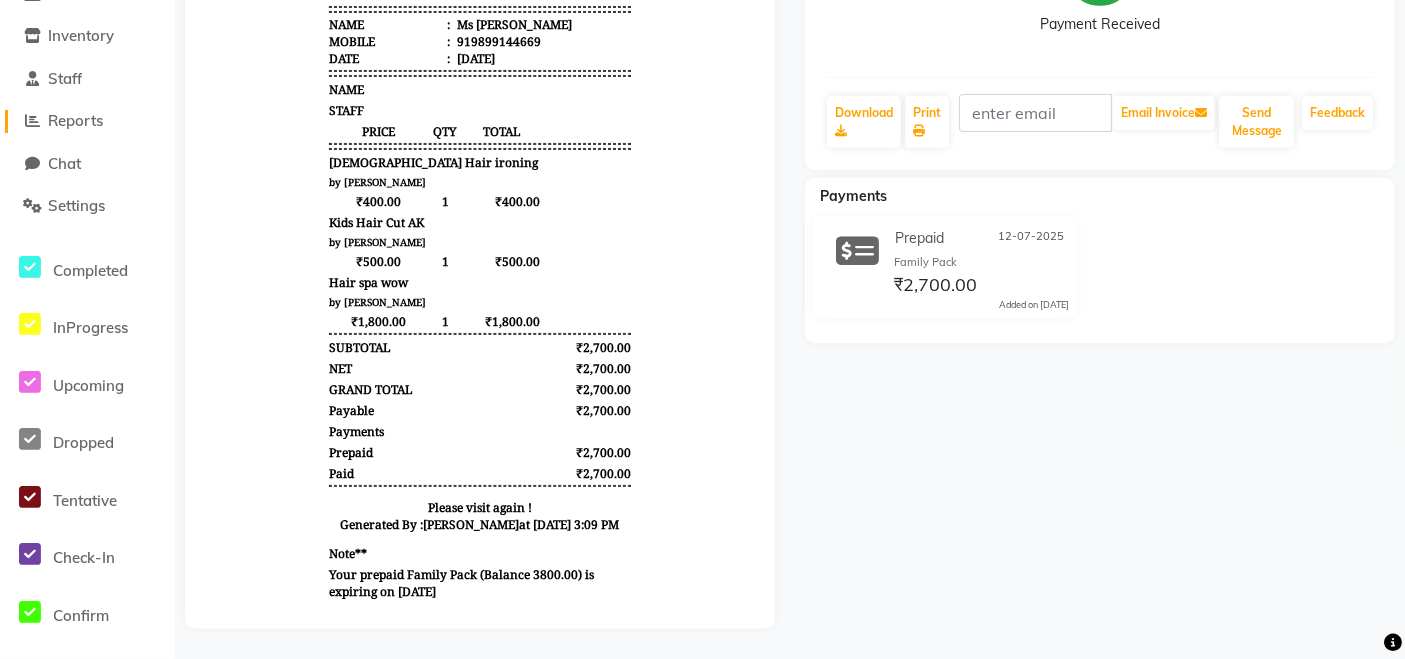 click on "Reports" 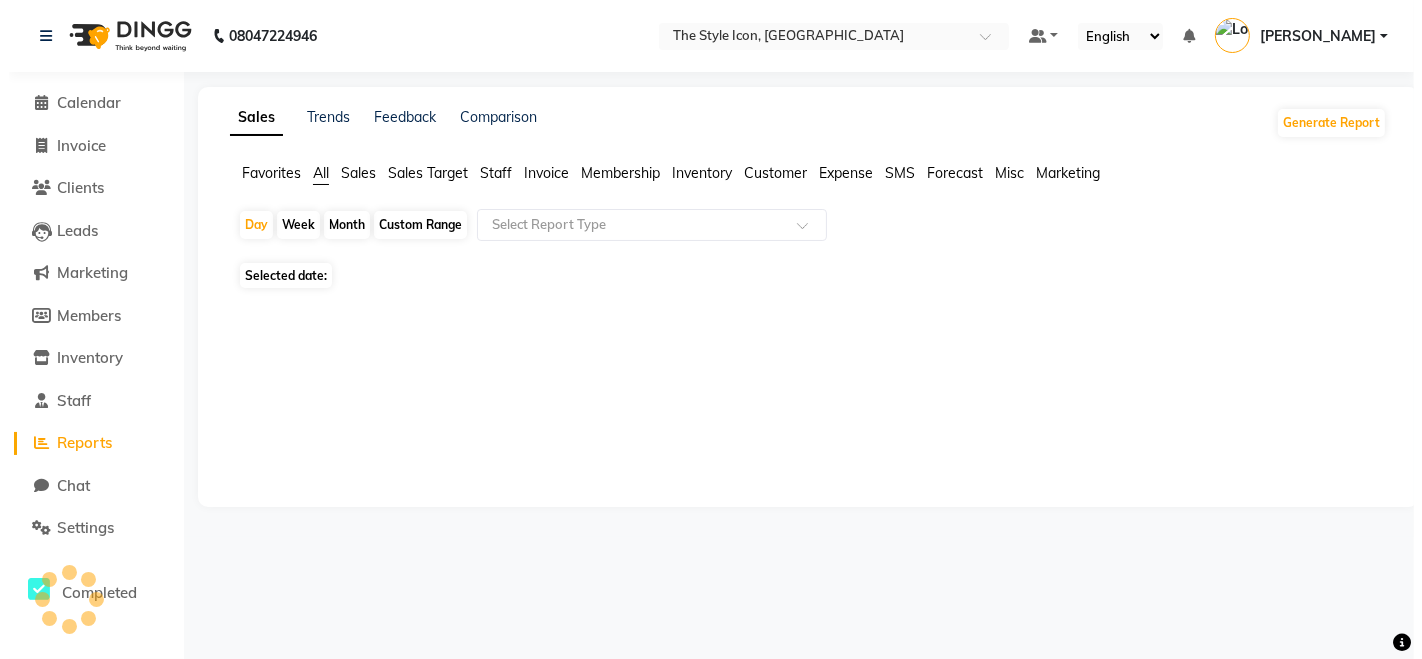 scroll, scrollTop: 0, scrollLeft: 0, axis: both 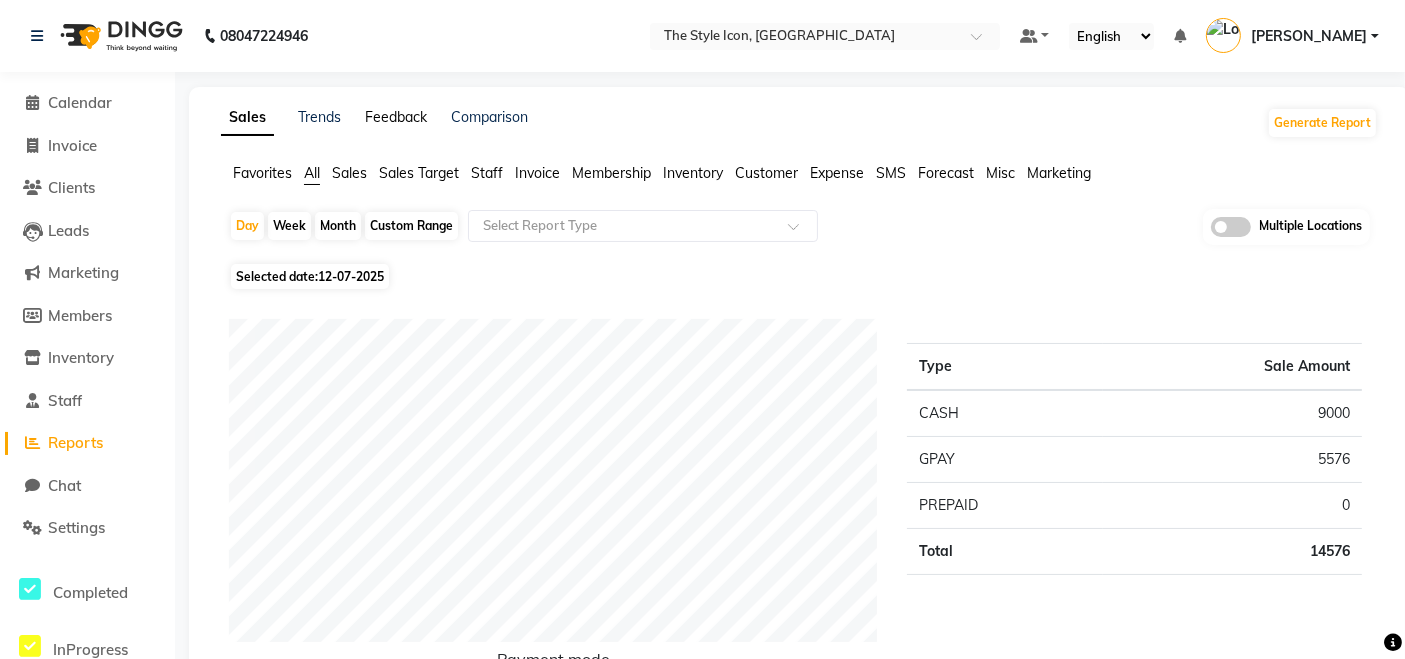 click on "Feedback" 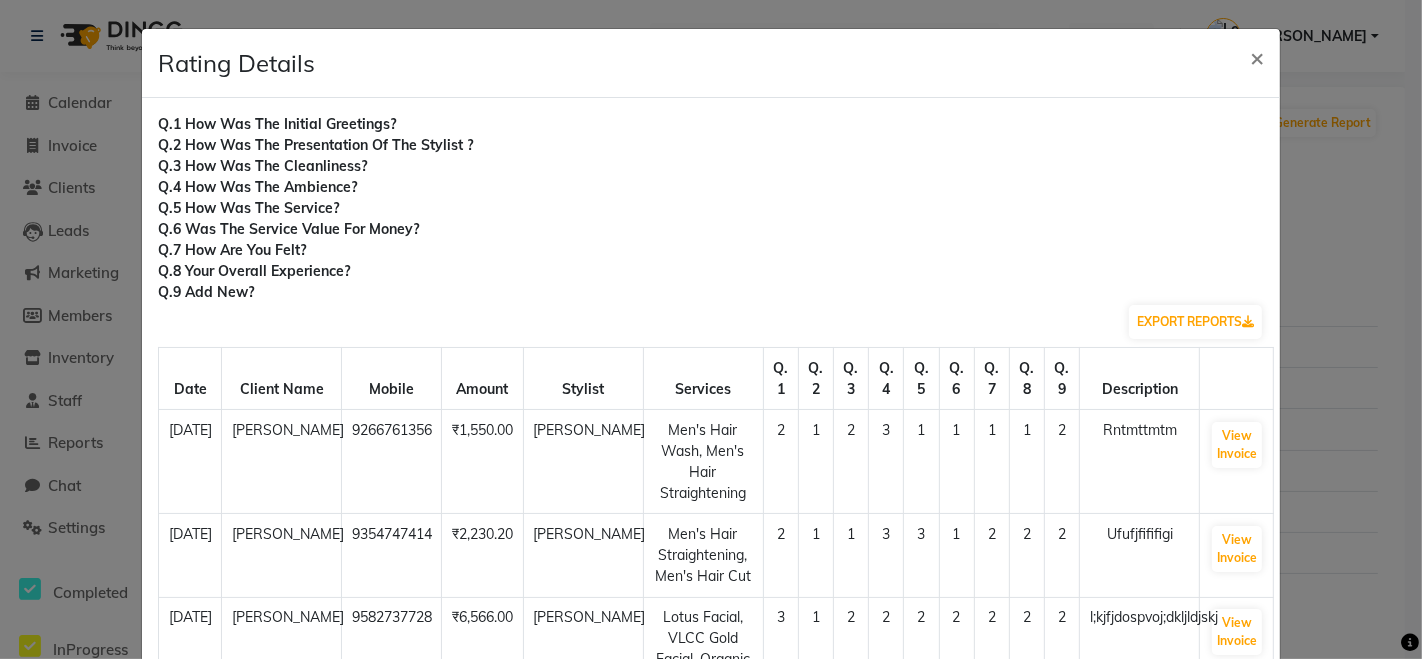 scroll, scrollTop: 66, scrollLeft: 0, axis: vertical 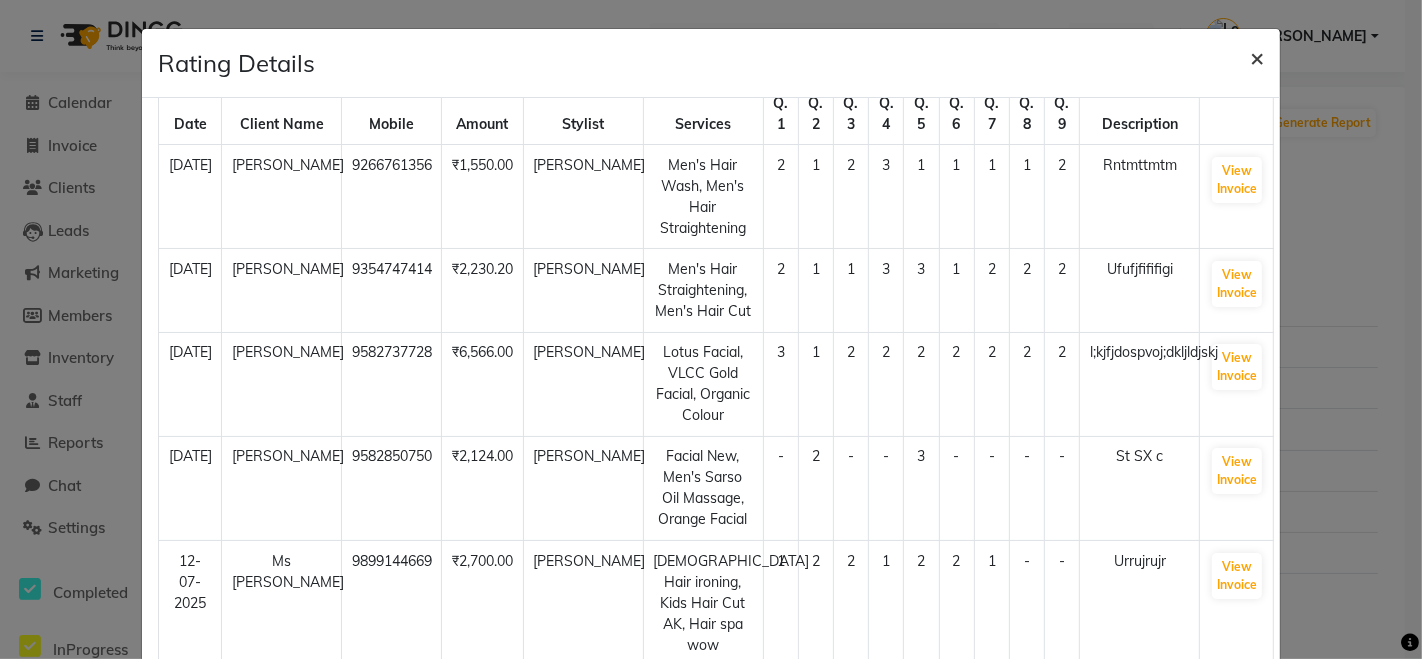 click on "×" 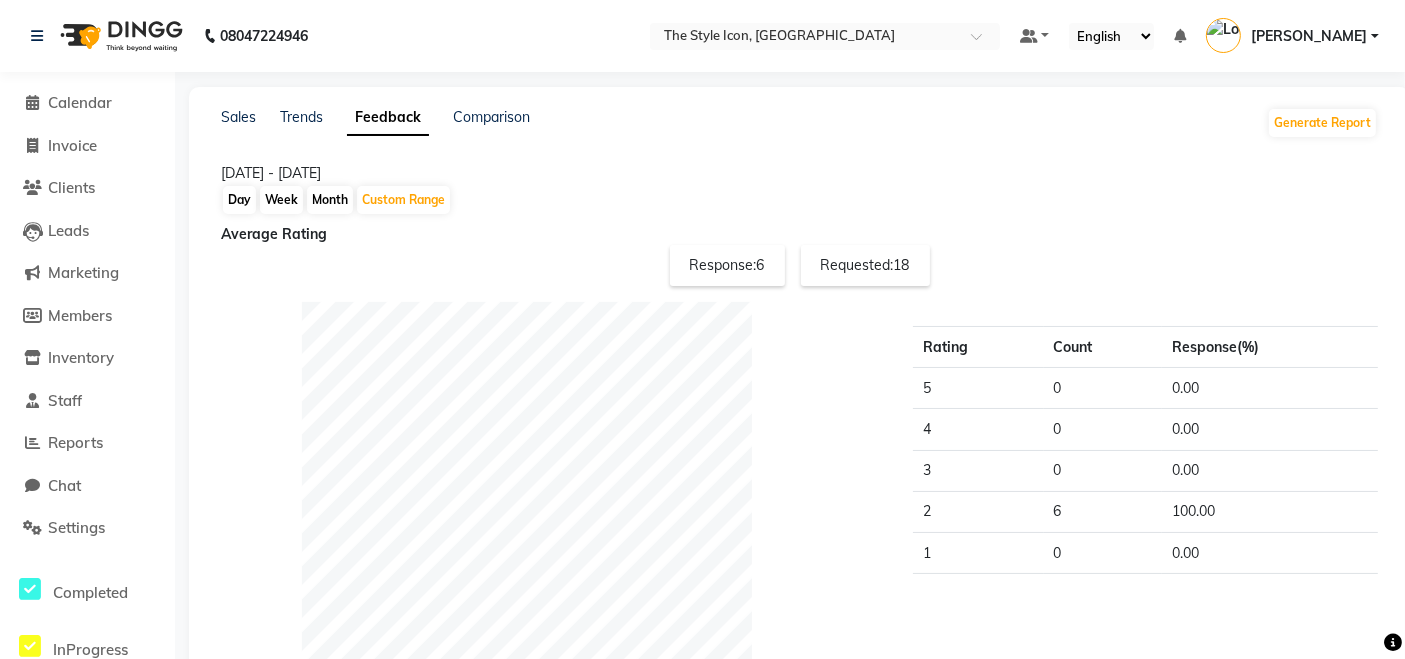click on "Invoice" 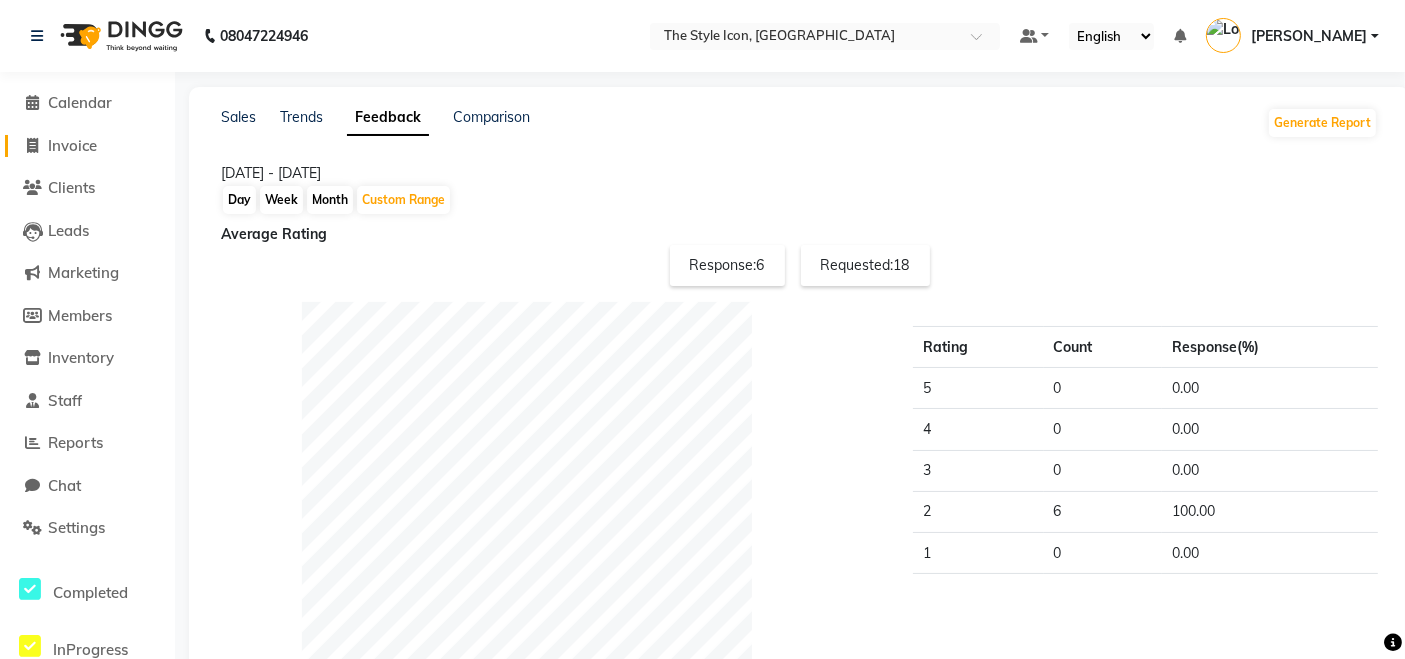 click on "Invoice" 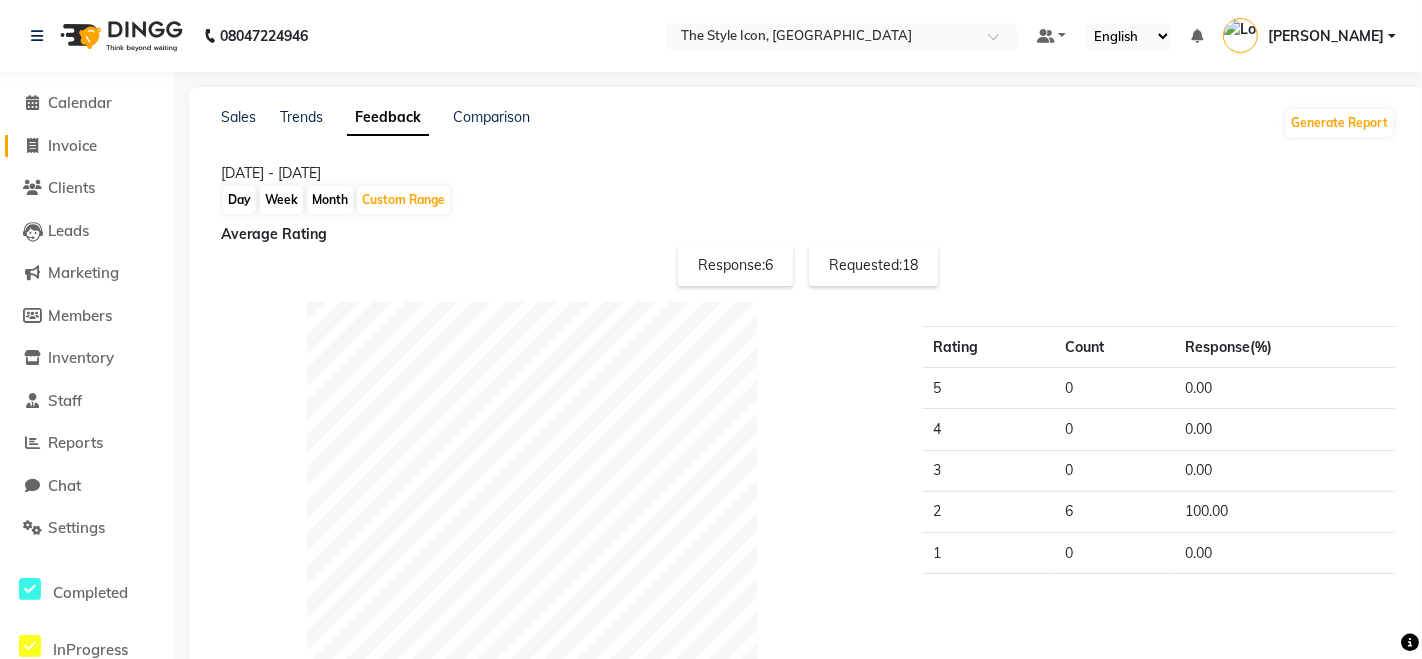 select on "service" 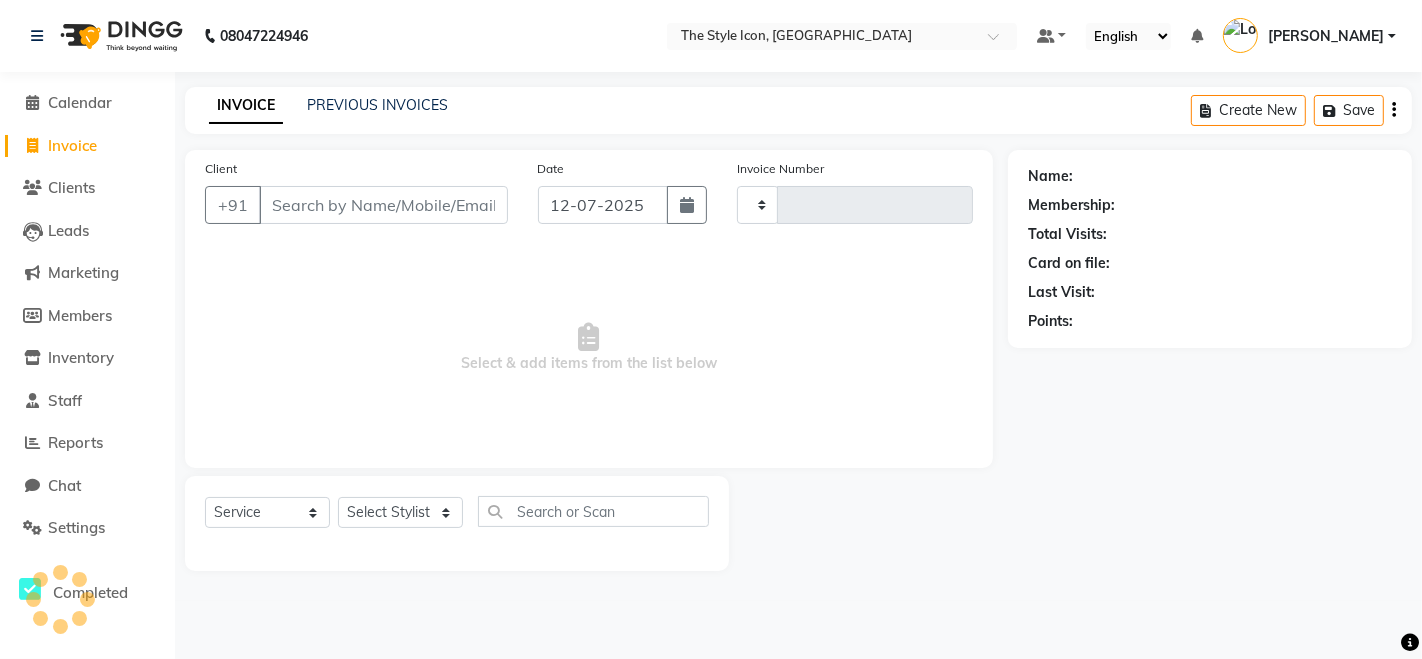 type on "0047" 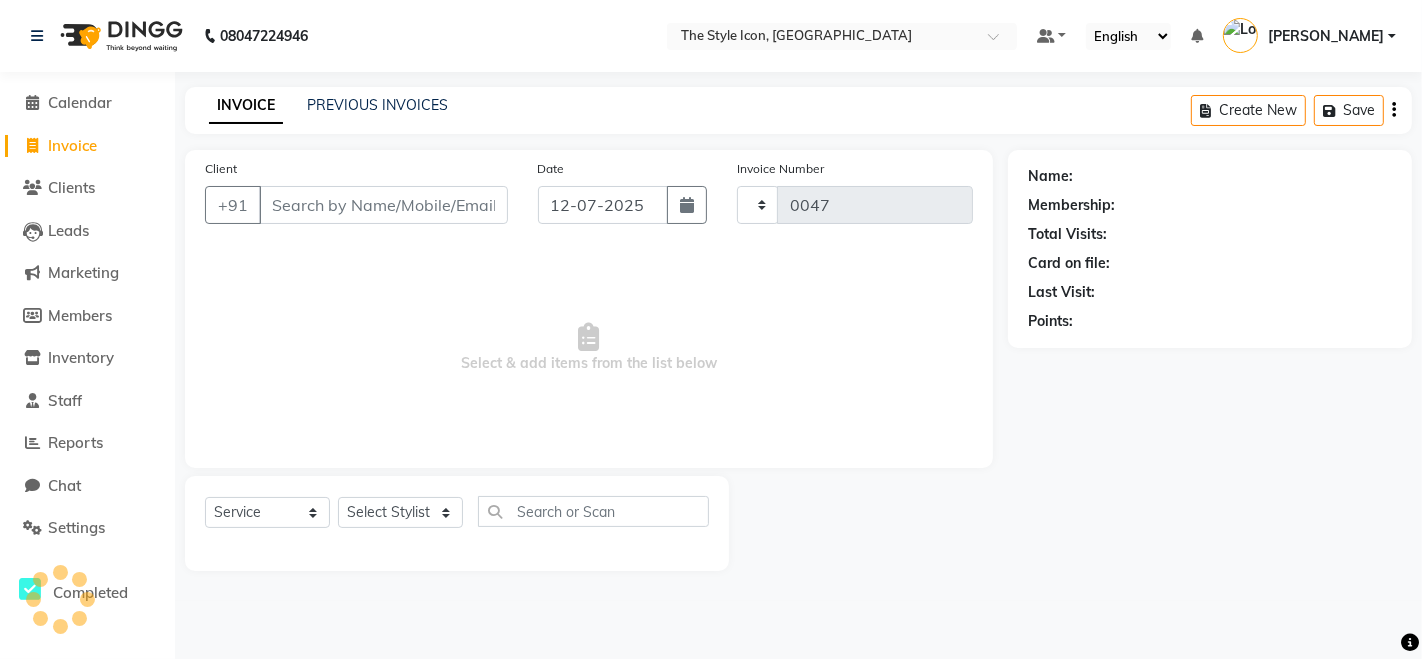 select on "6267" 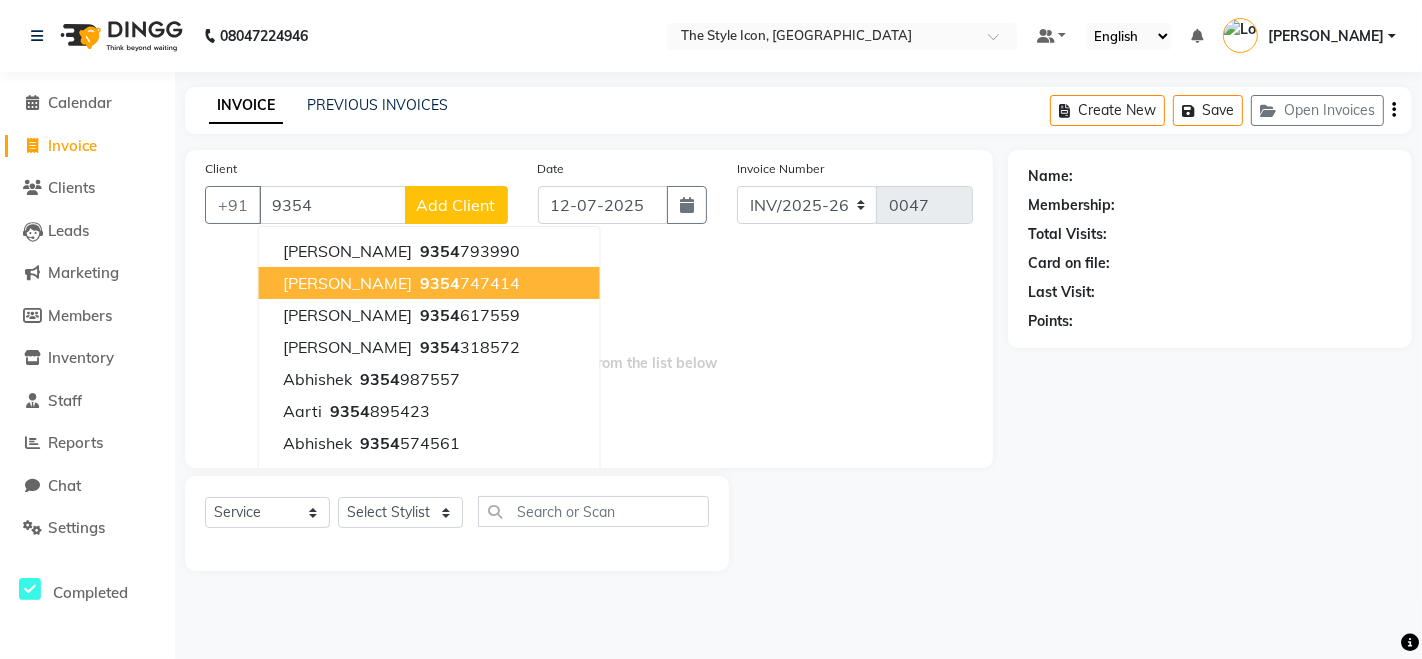 click on "[PERSON_NAME]" at bounding box center (347, 283) 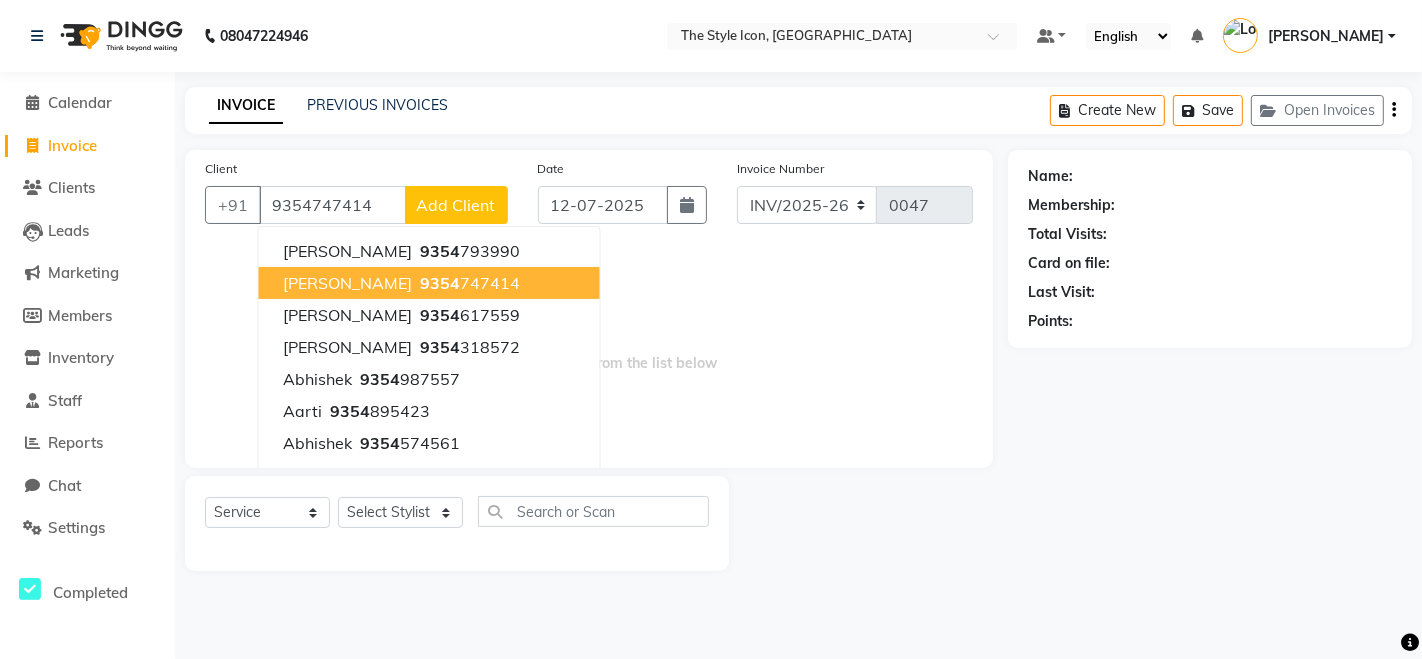 type on "9354747414" 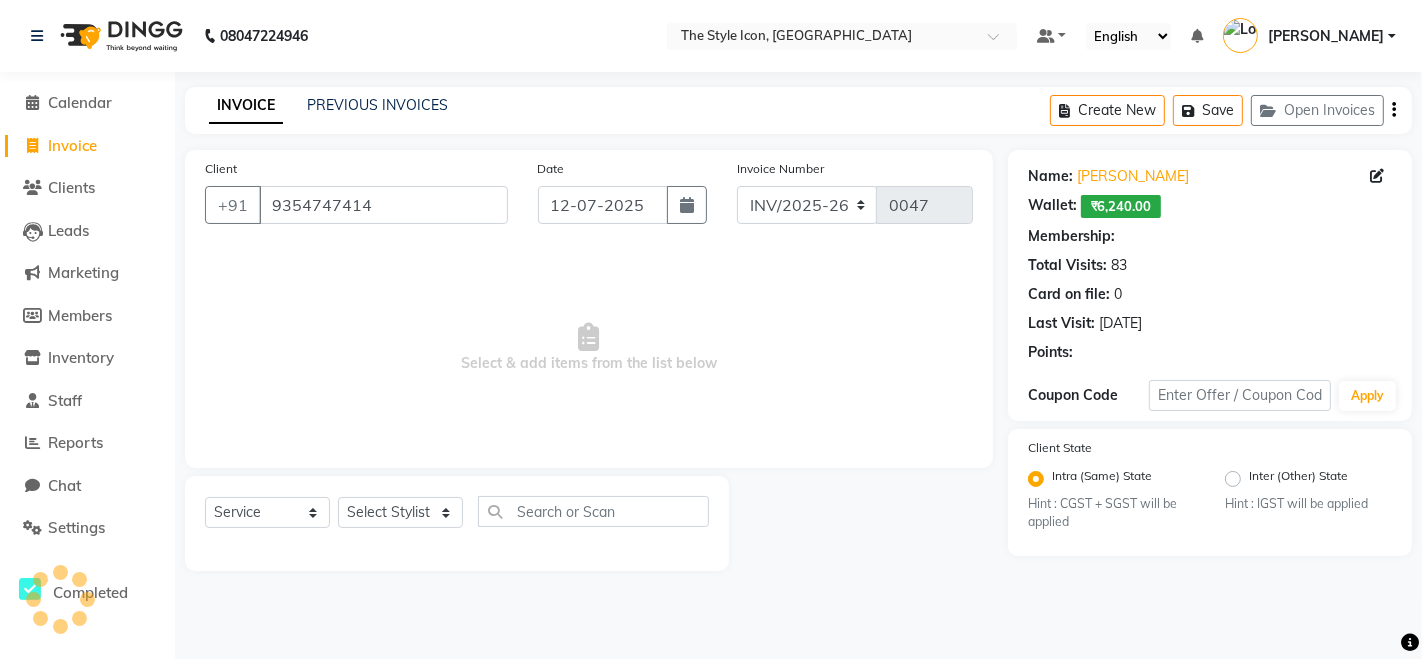 select on "2: Object" 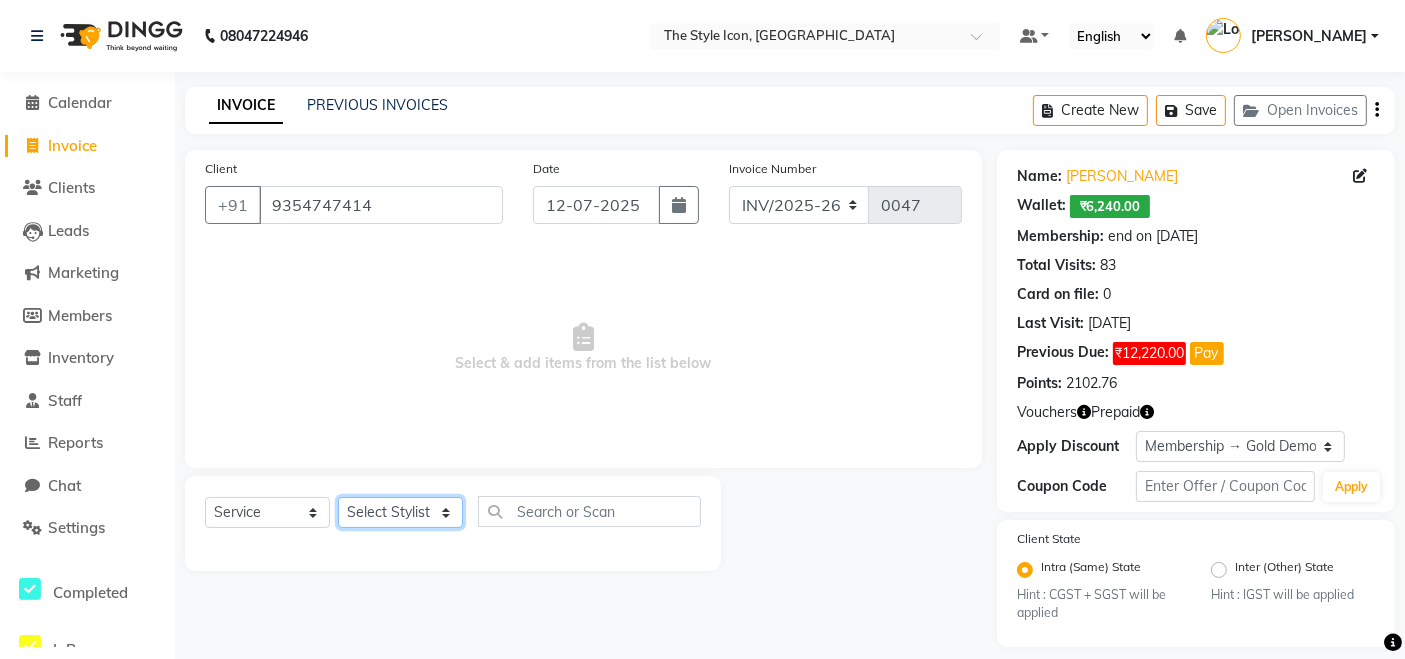 click on "Select Stylist [PERSON_NAME] M [PERSON_NAME] [PERSON_NAME] Manager [PERSON_NAME] [PERSON_NAME] [PERSON_NAME]" 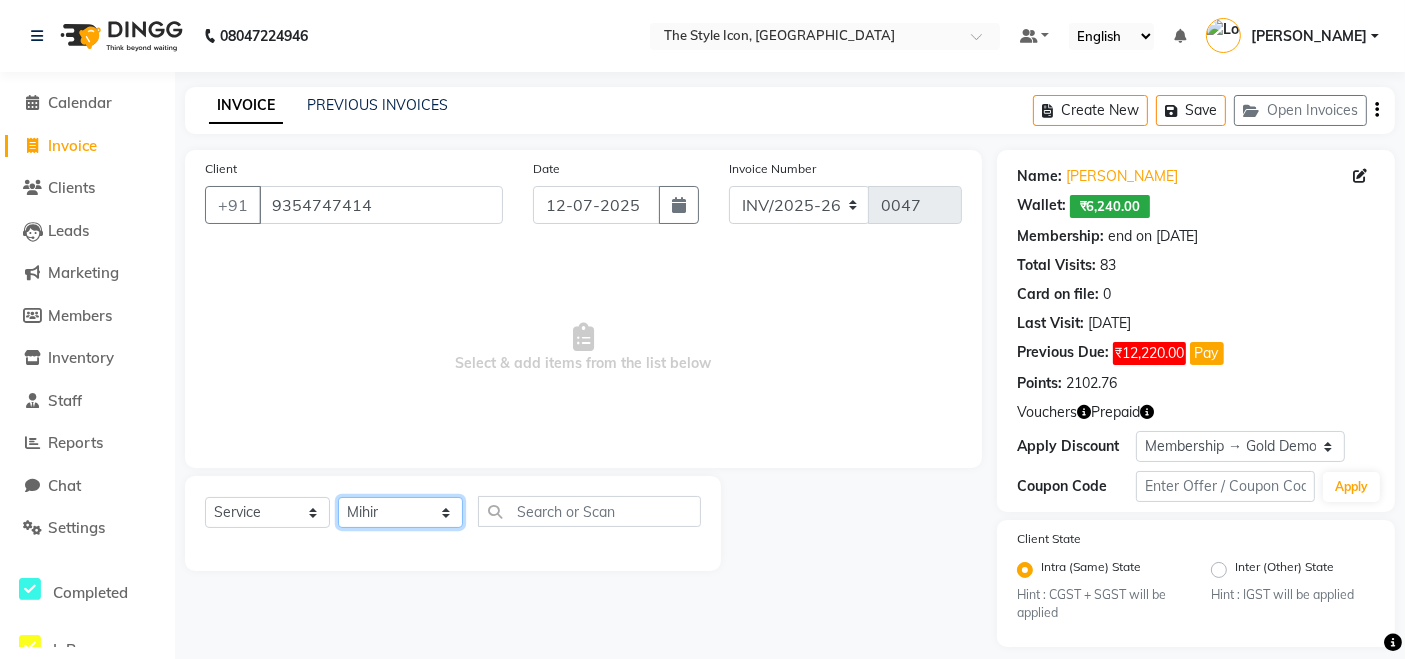 click on "Select Stylist [PERSON_NAME] M [PERSON_NAME] [PERSON_NAME] Manager [PERSON_NAME] [PERSON_NAME] [PERSON_NAME]" 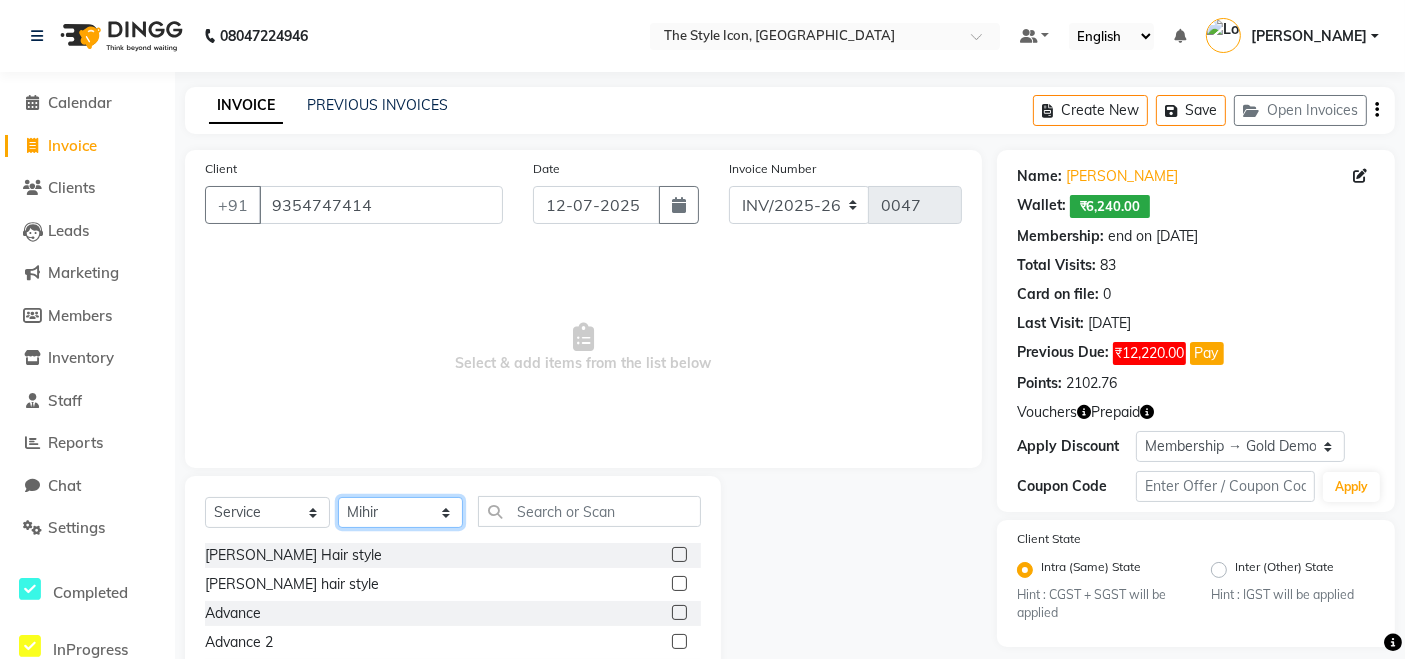 scroll, scrollTop: 141, scrollLeft: 0, axis: vertical 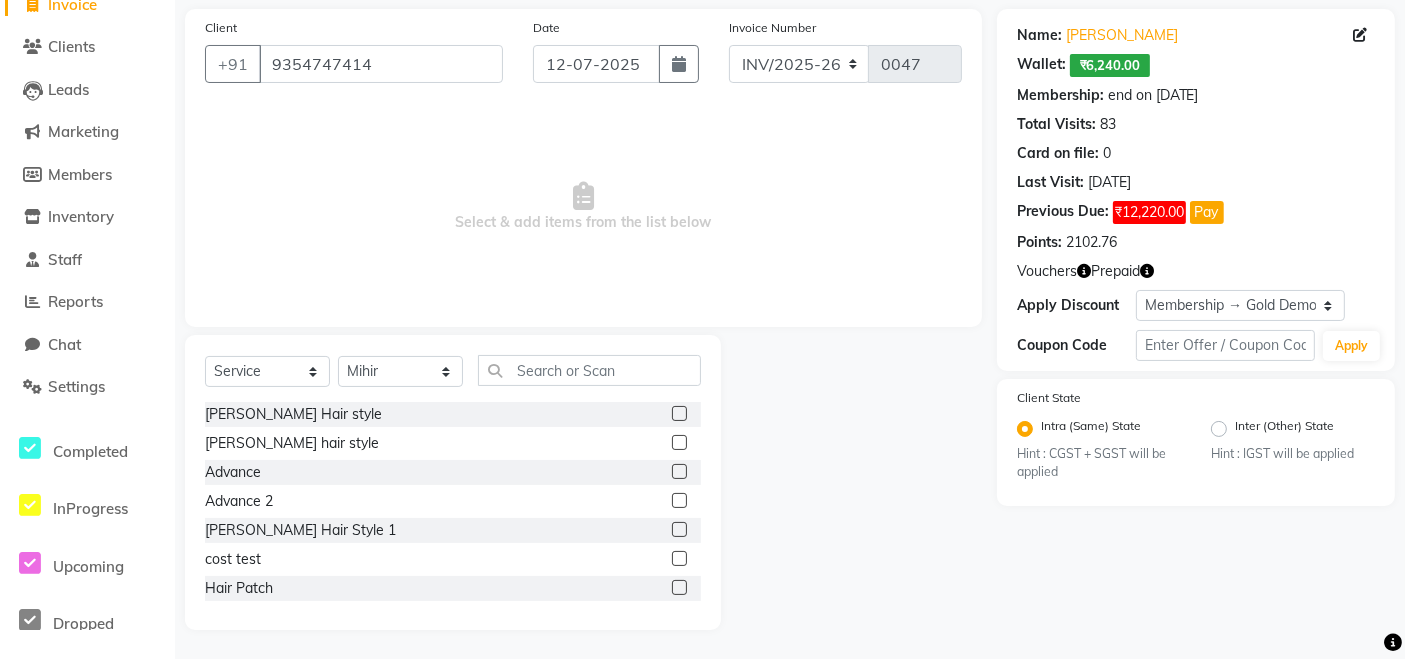click 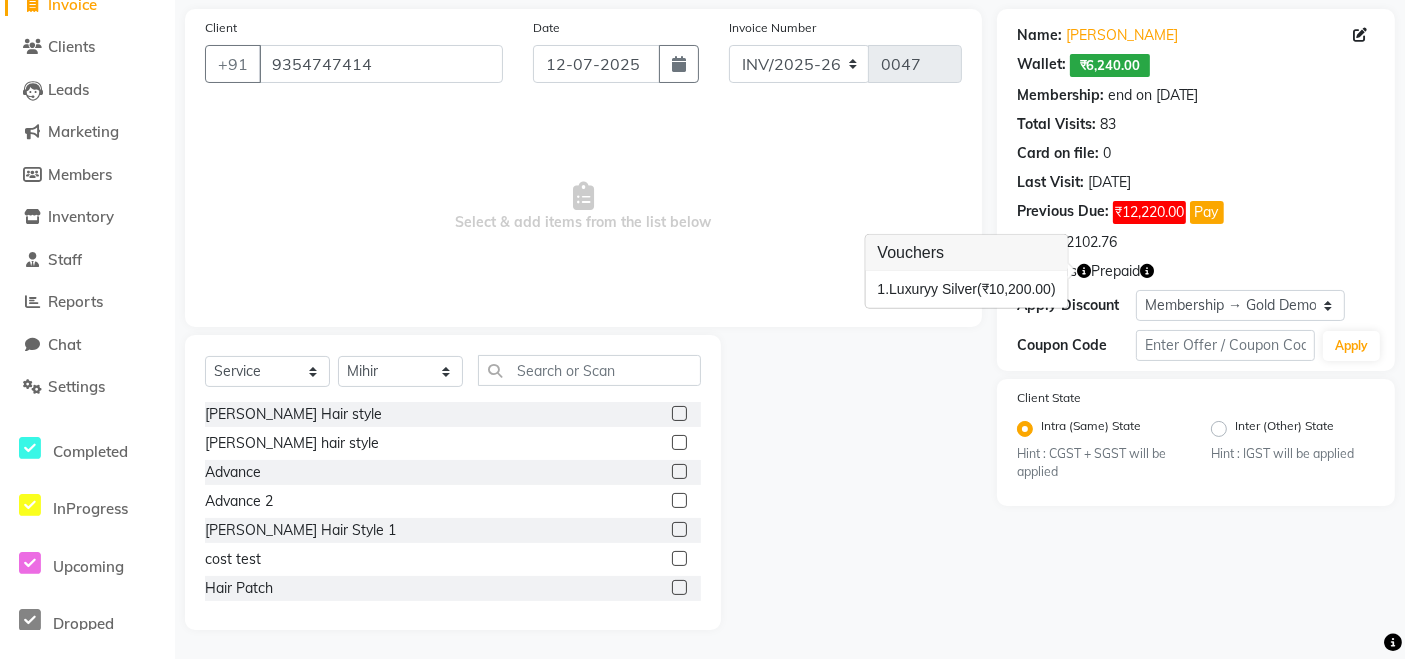 click 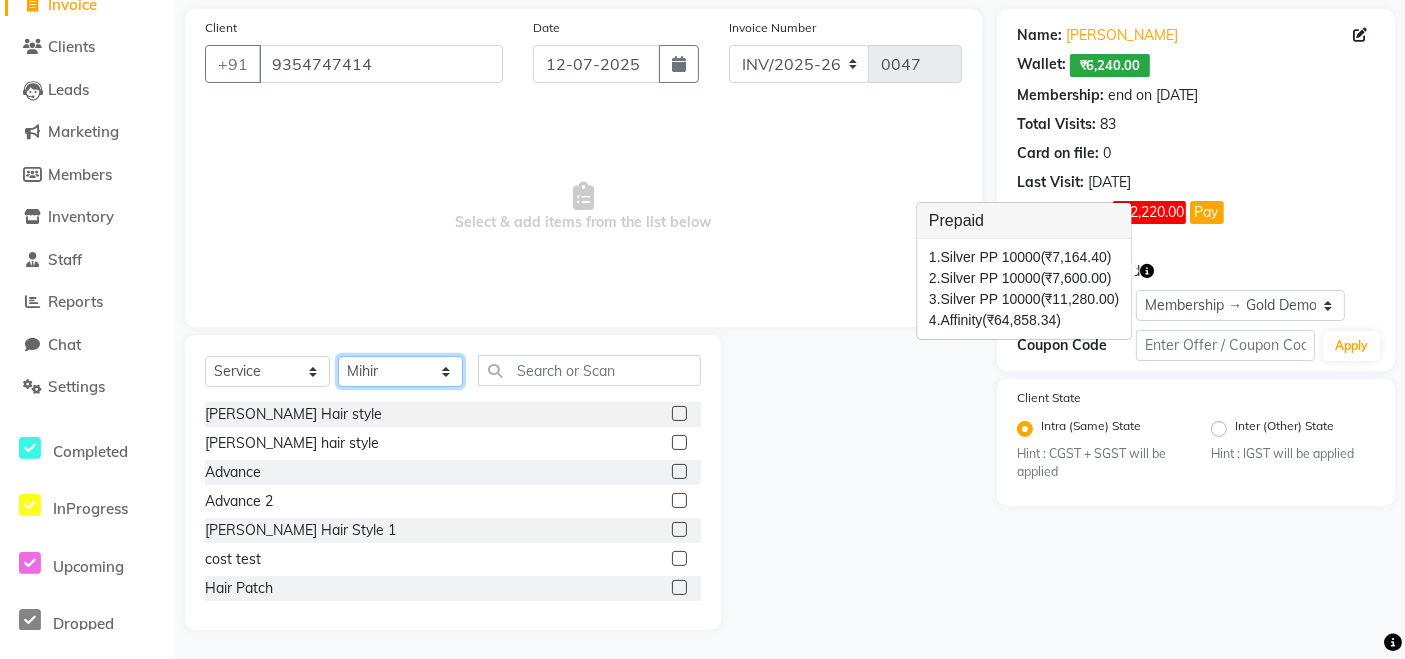 click on "Select Stylist [PERSON_NAME] M [PERSON_NAME] [PERSON_NAME] Manager [PERSON_NAME] [PERSON_NAME] [PERSON_NAME]" 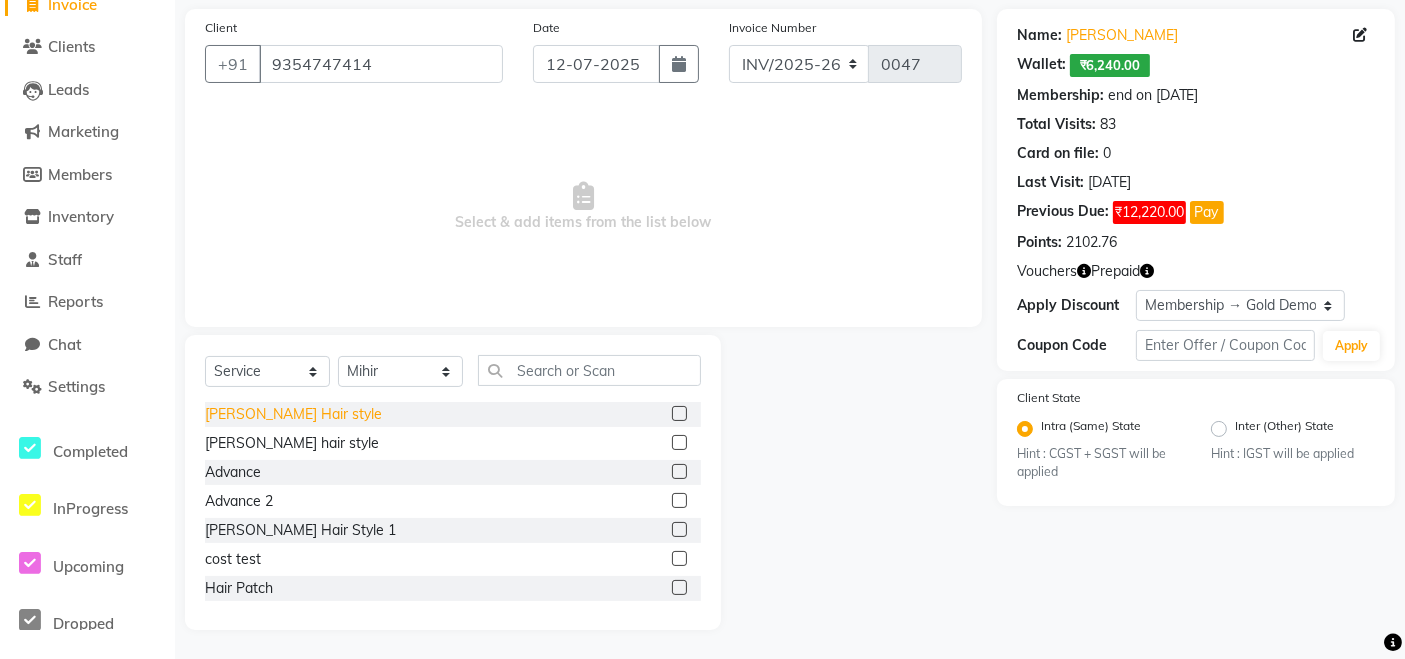 click on "[PERSON_NAME] Hair style" 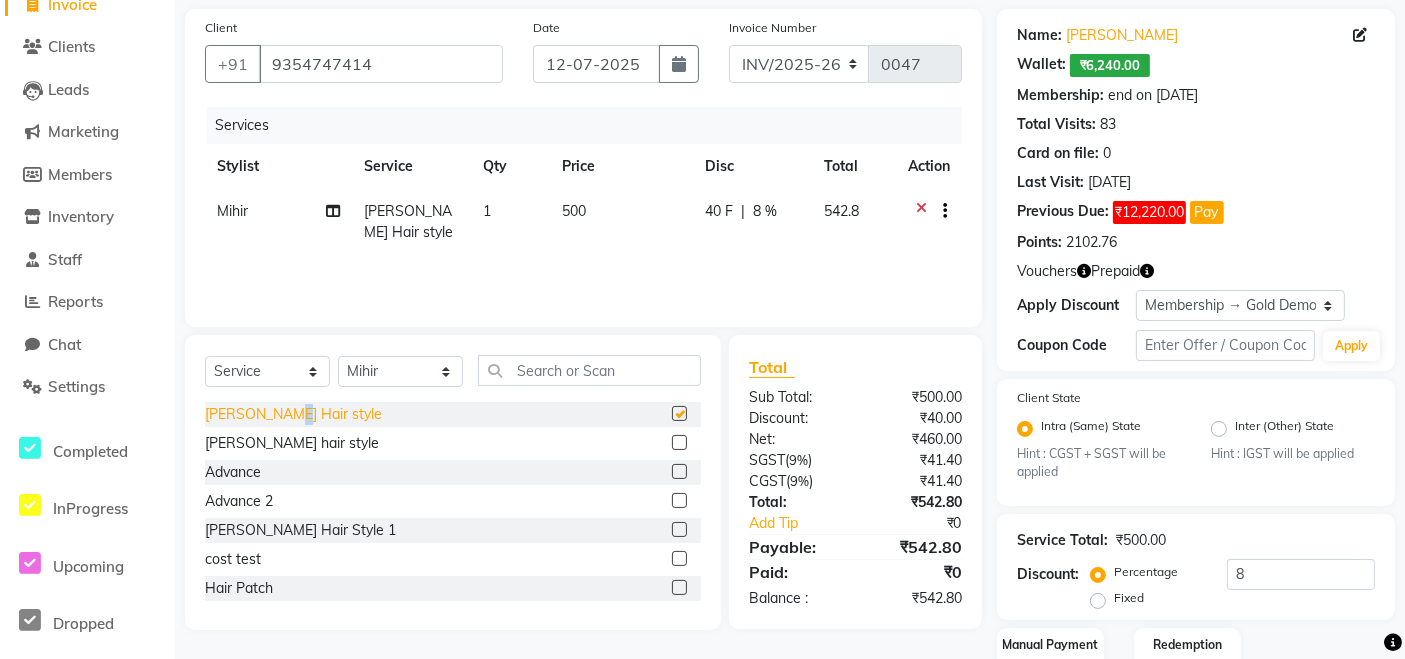 checkbox on "false" 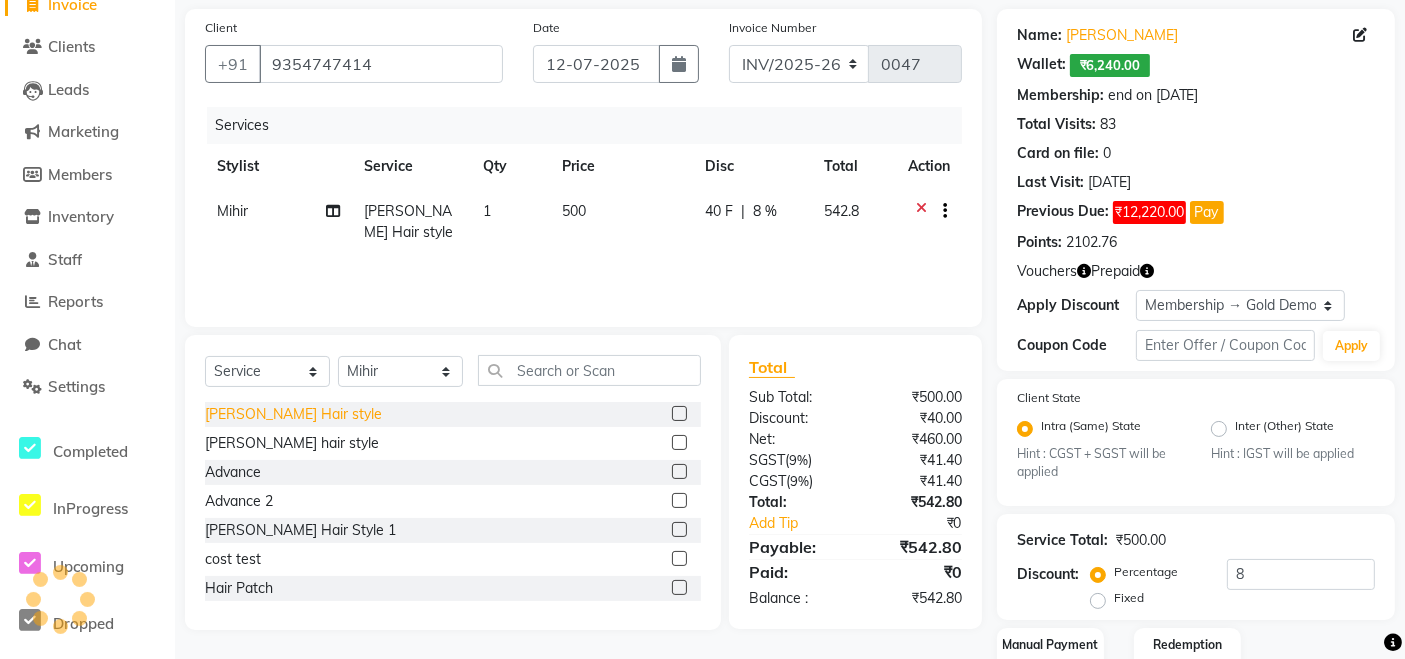 click on "[PERSON_NAME] hair style" 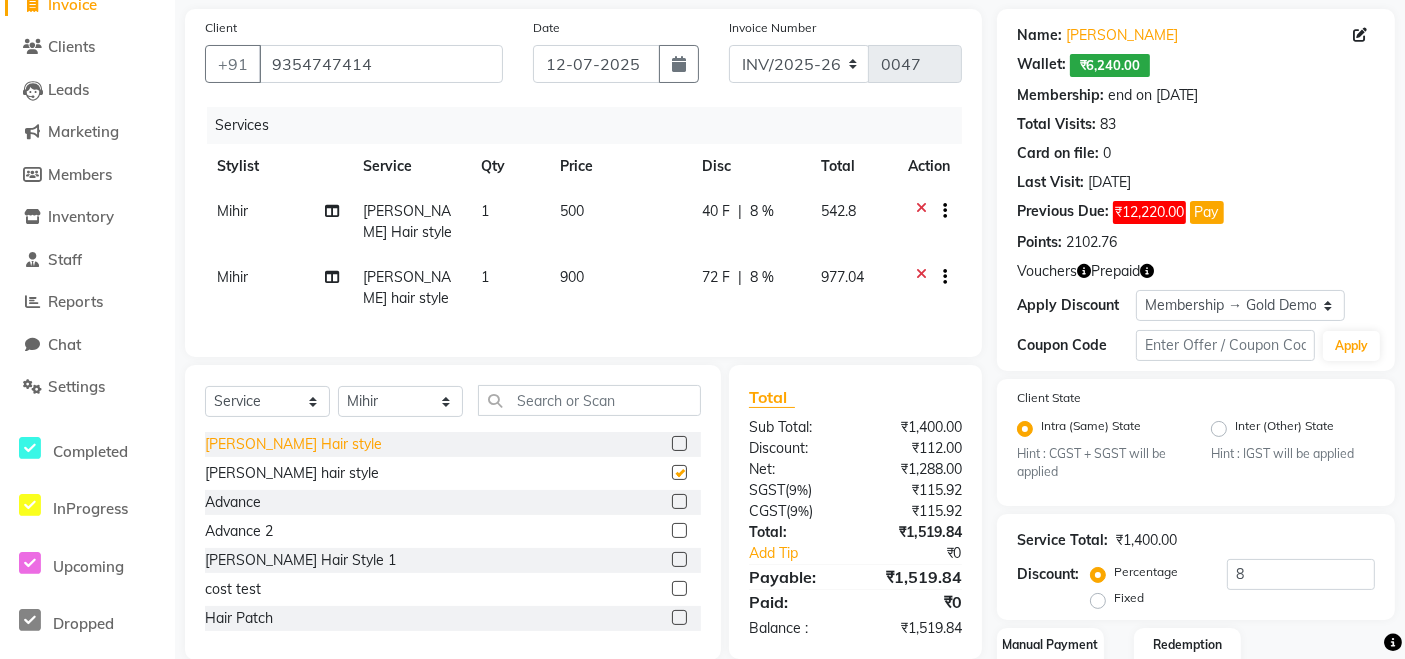 checkbox on "false" 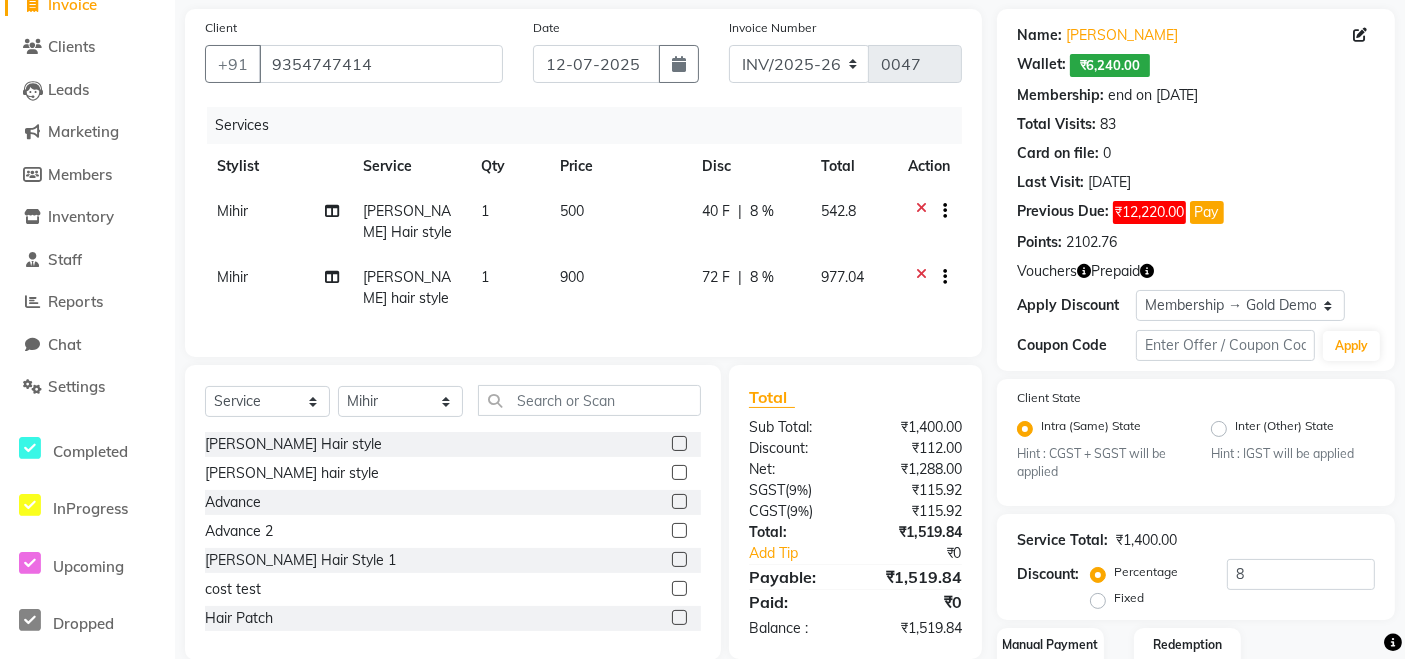scroll, scrollTop: 0, scrollLeft: 0, axis: both 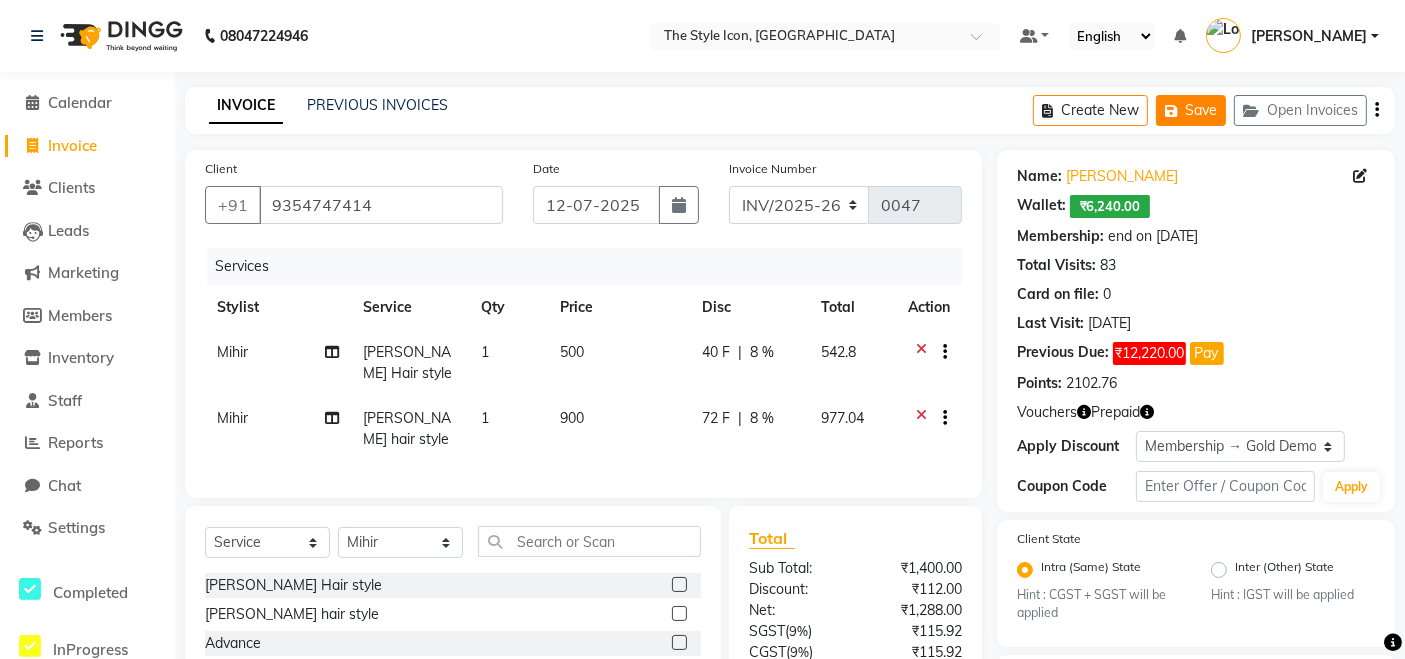click on "Save" 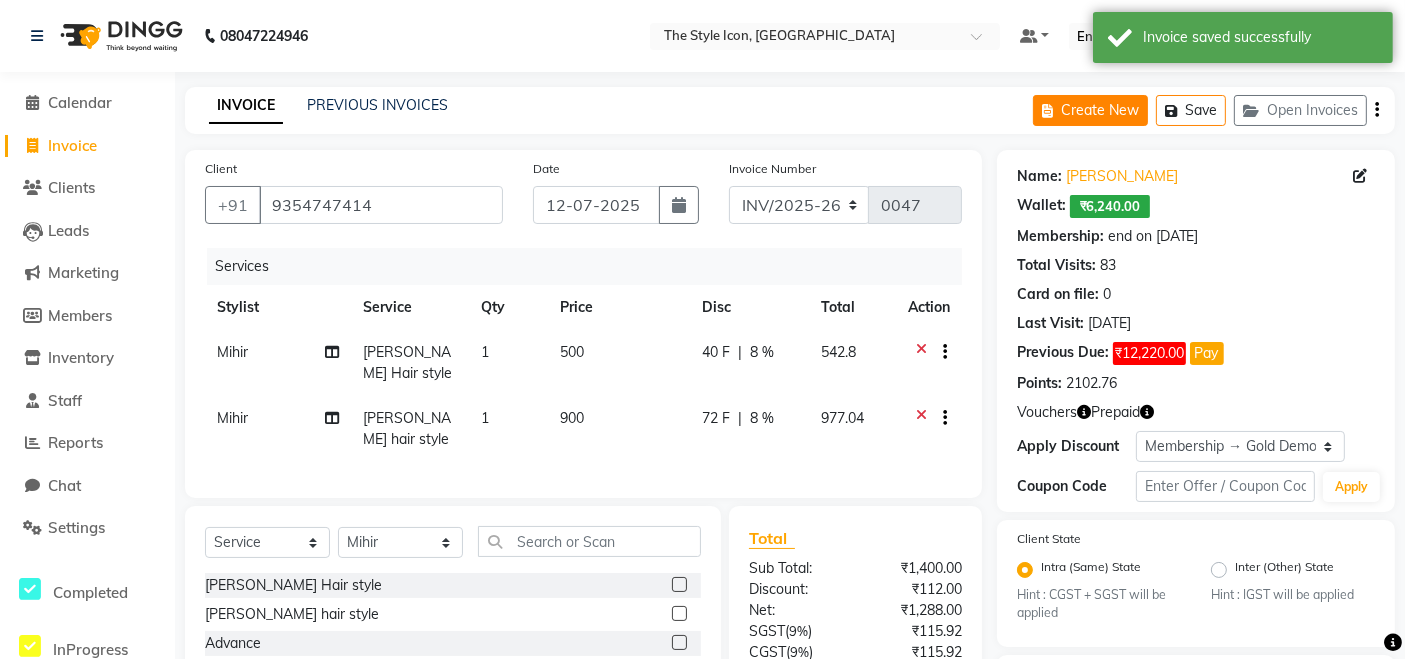 click on "Create New" 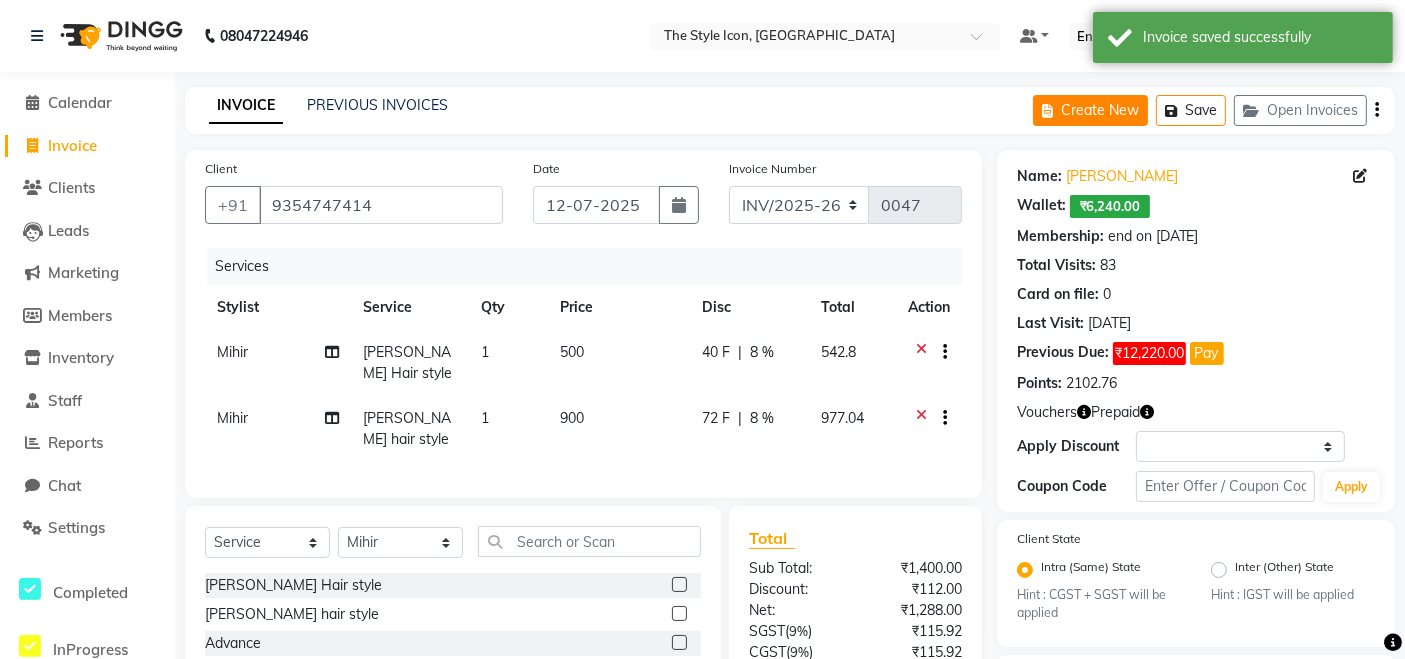 select on "service" 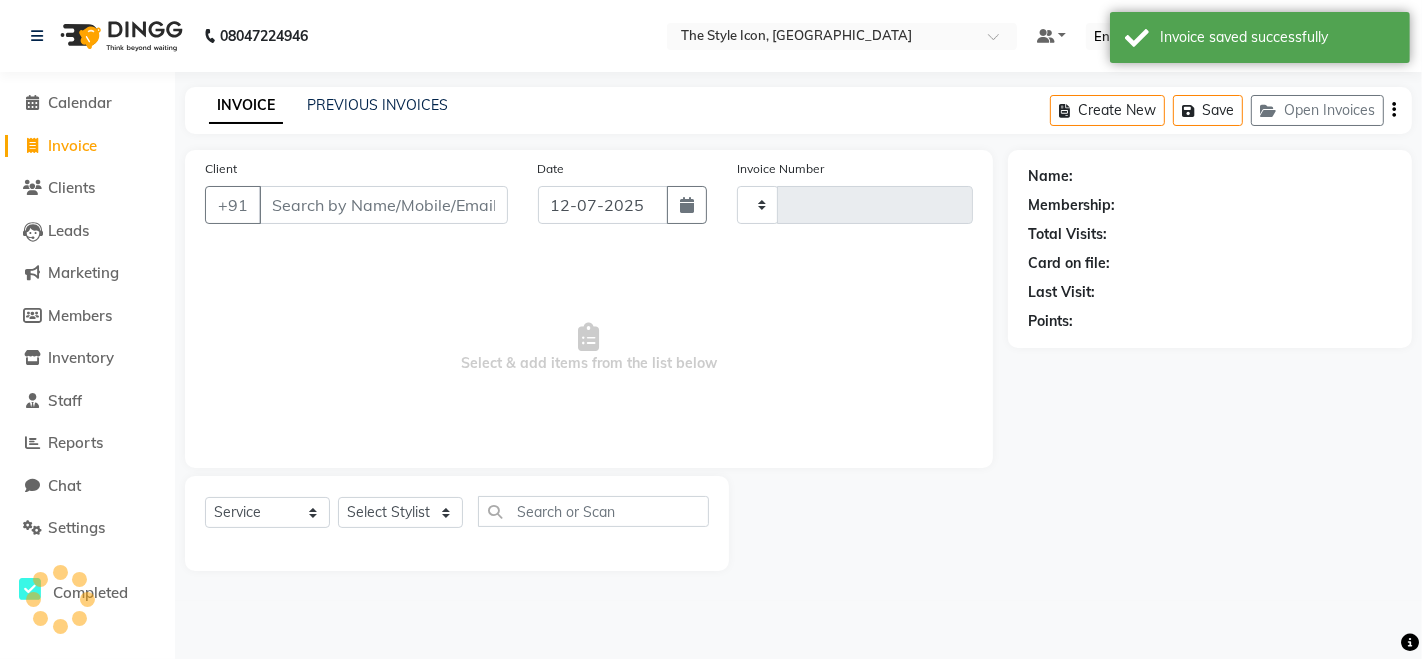 type on "0047" 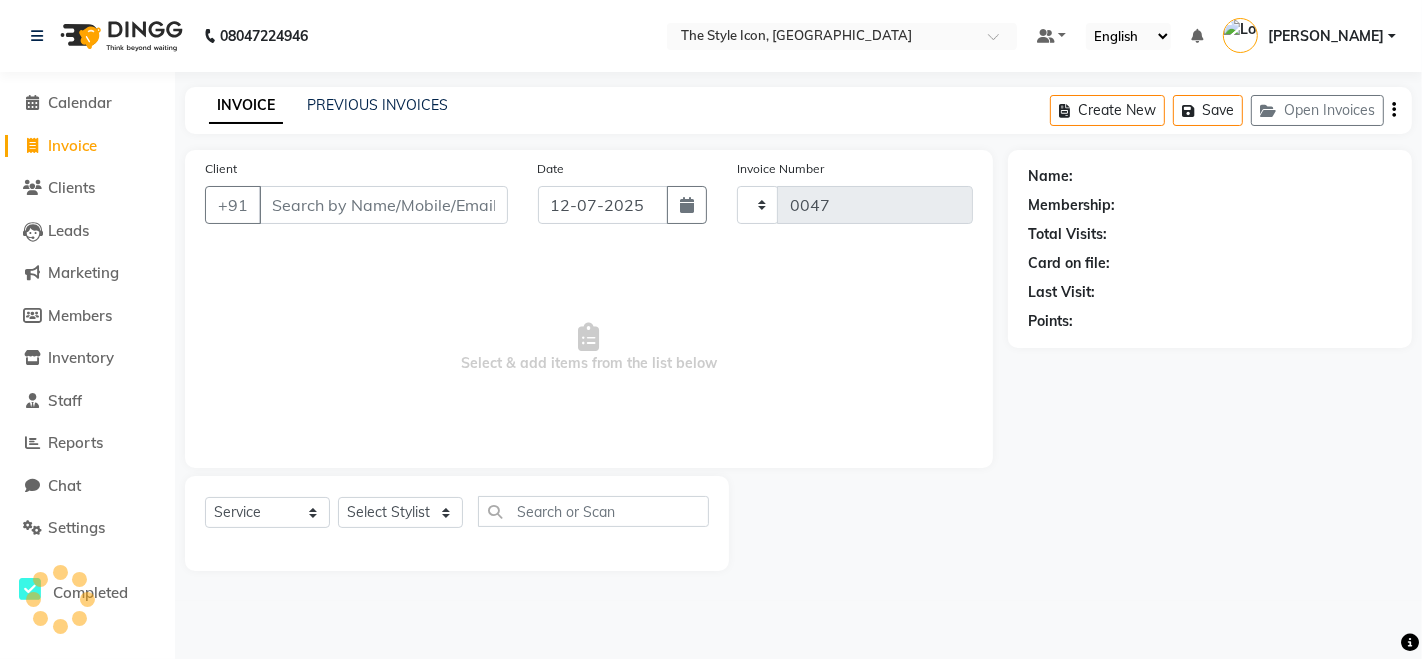 select on "6267" 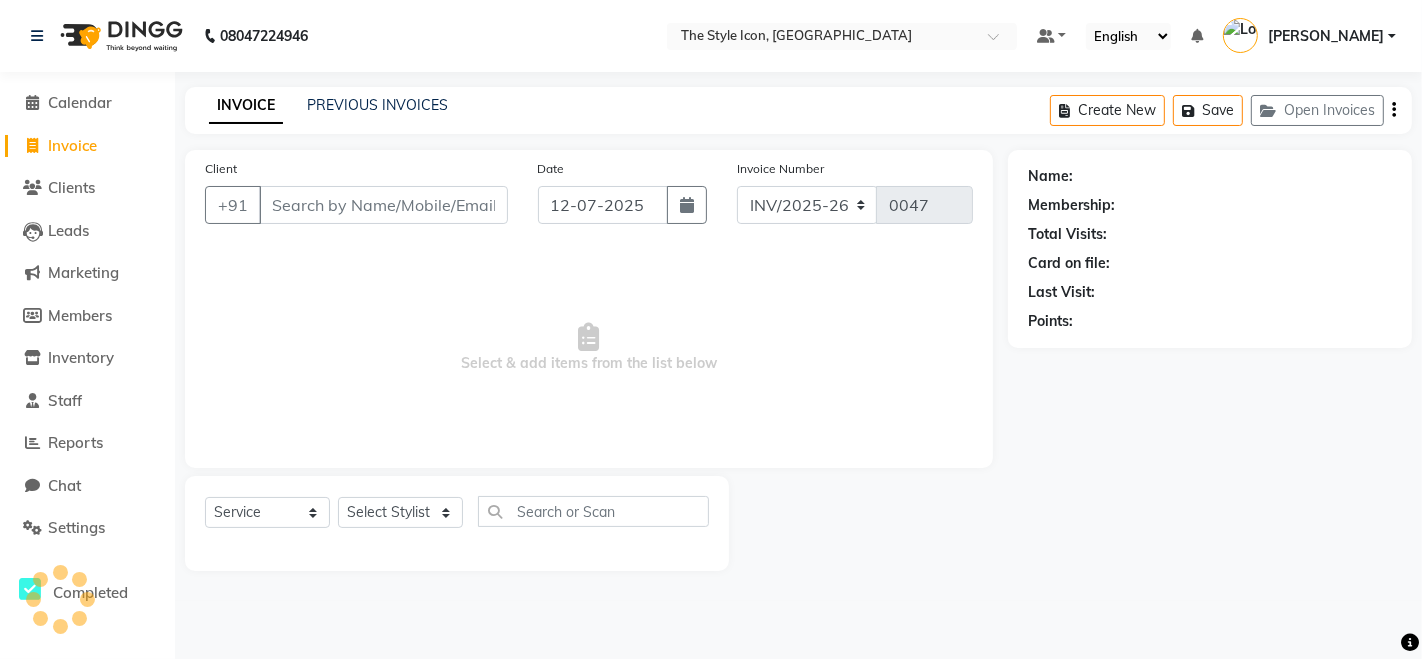 click on "Client" at bounding box center (383, 205) 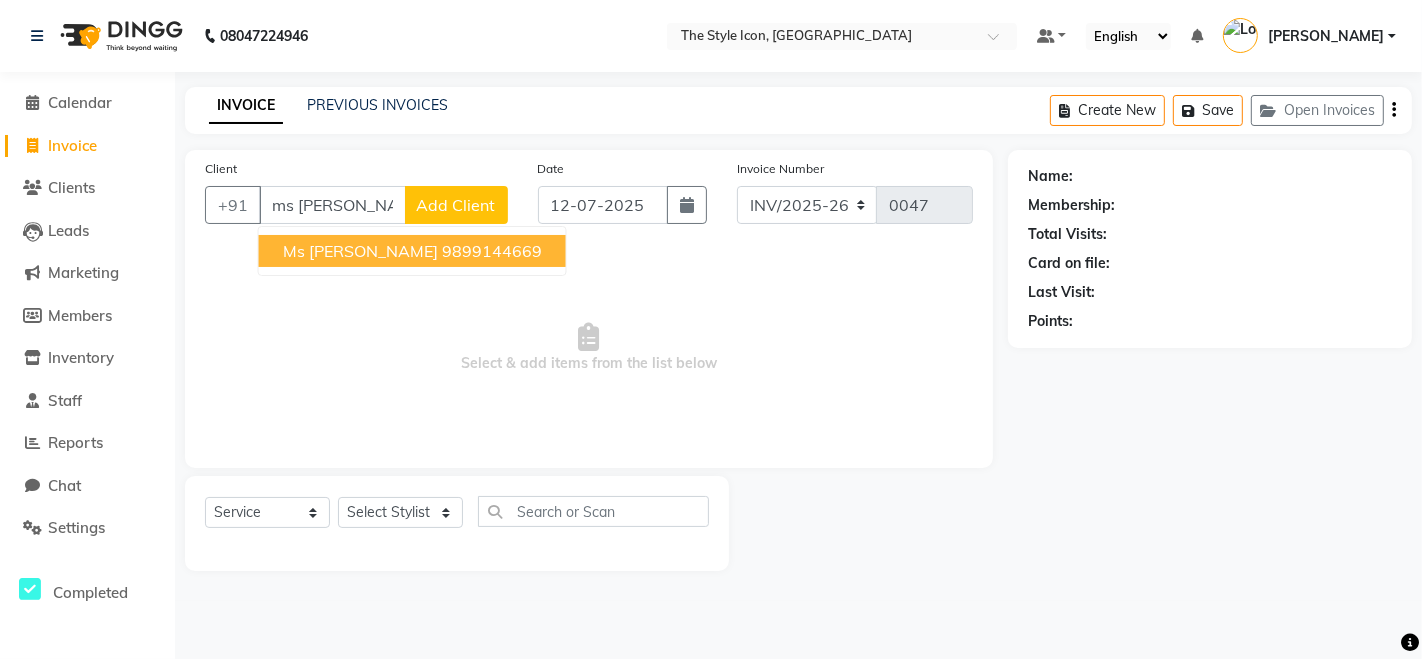 click on "9899144669" at bounding box center (492, 251) 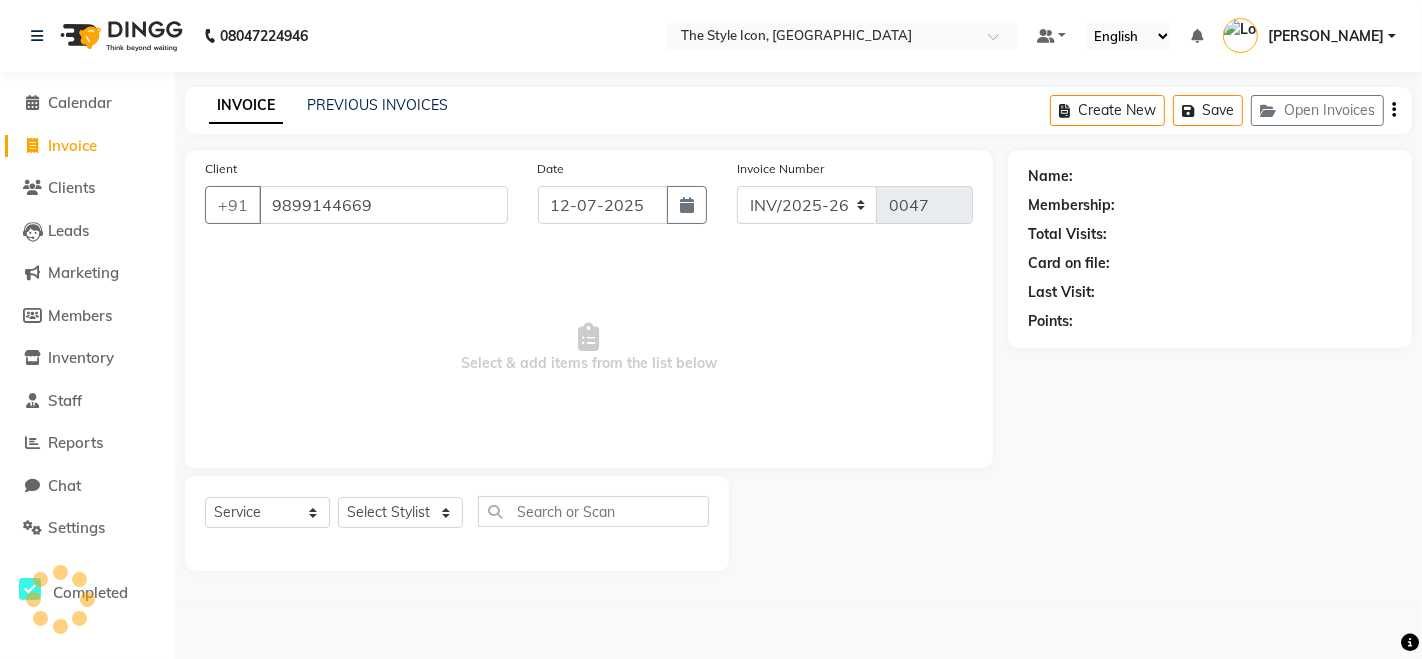type on "9899144669" 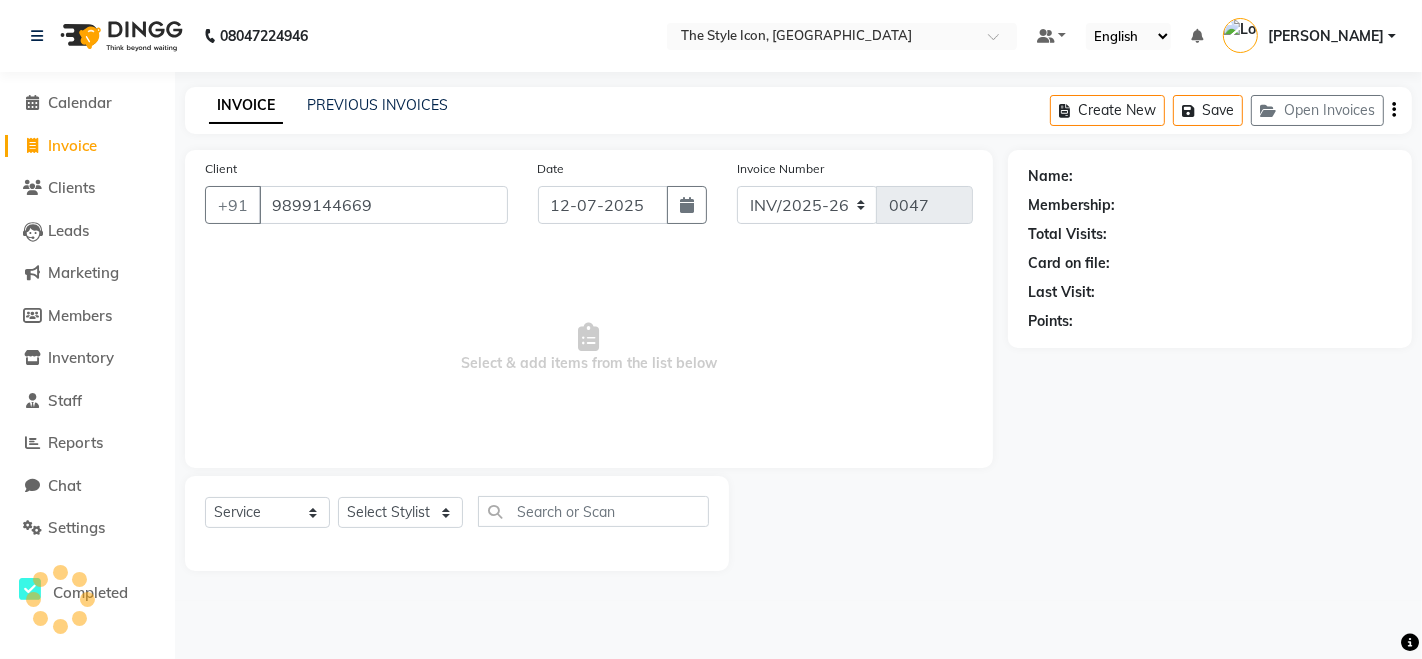 select on "1: Object" 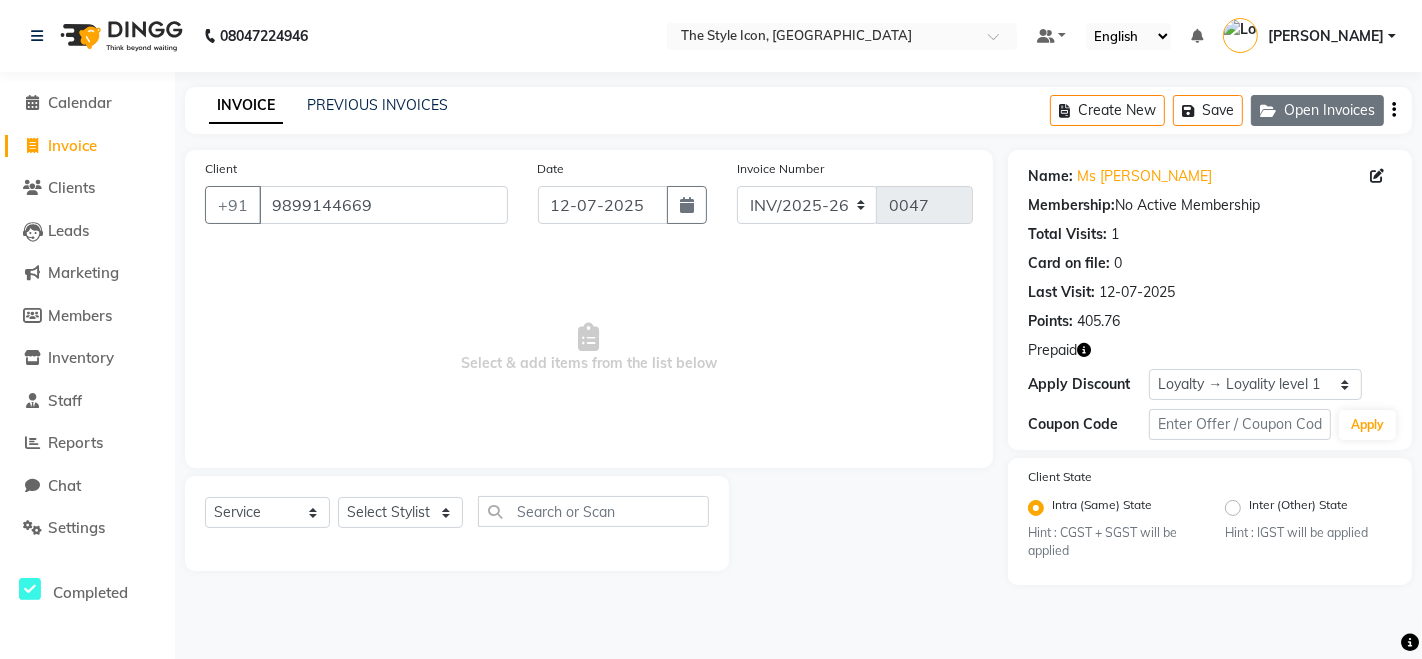 click on "Open Invoices" 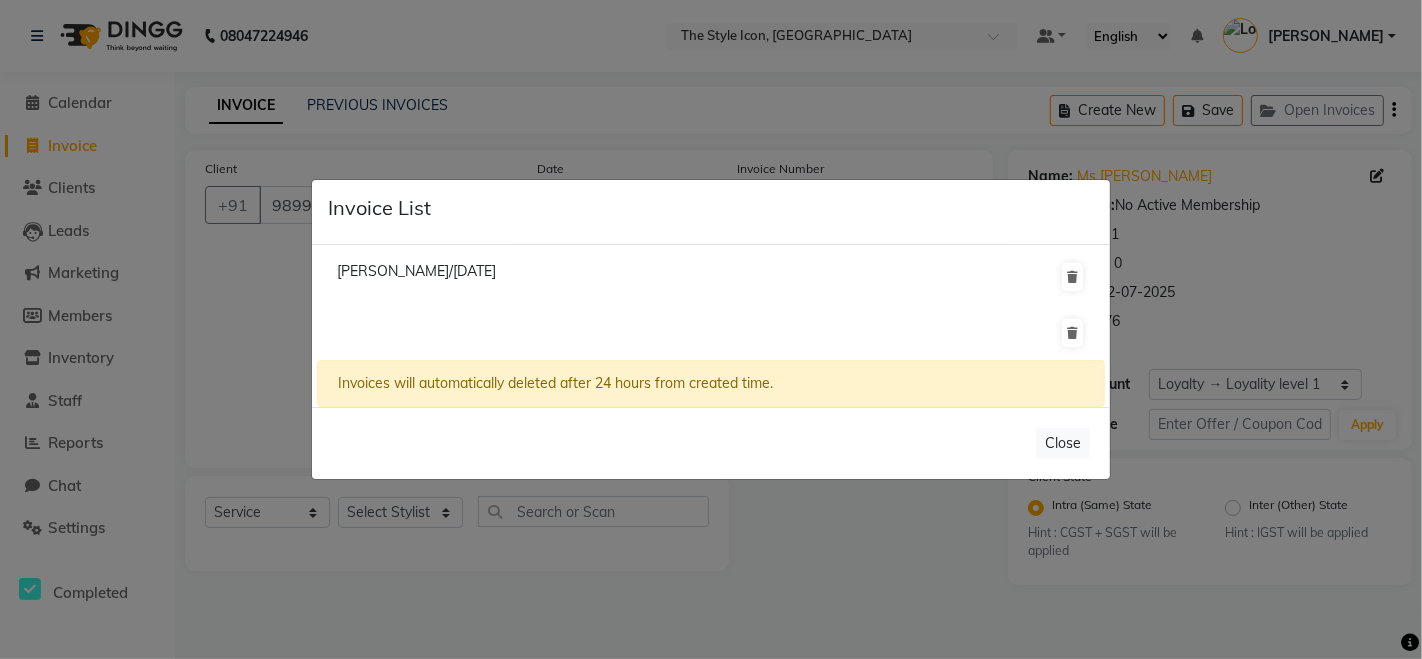 click on "[PERSON_NAME]/[DATE]" 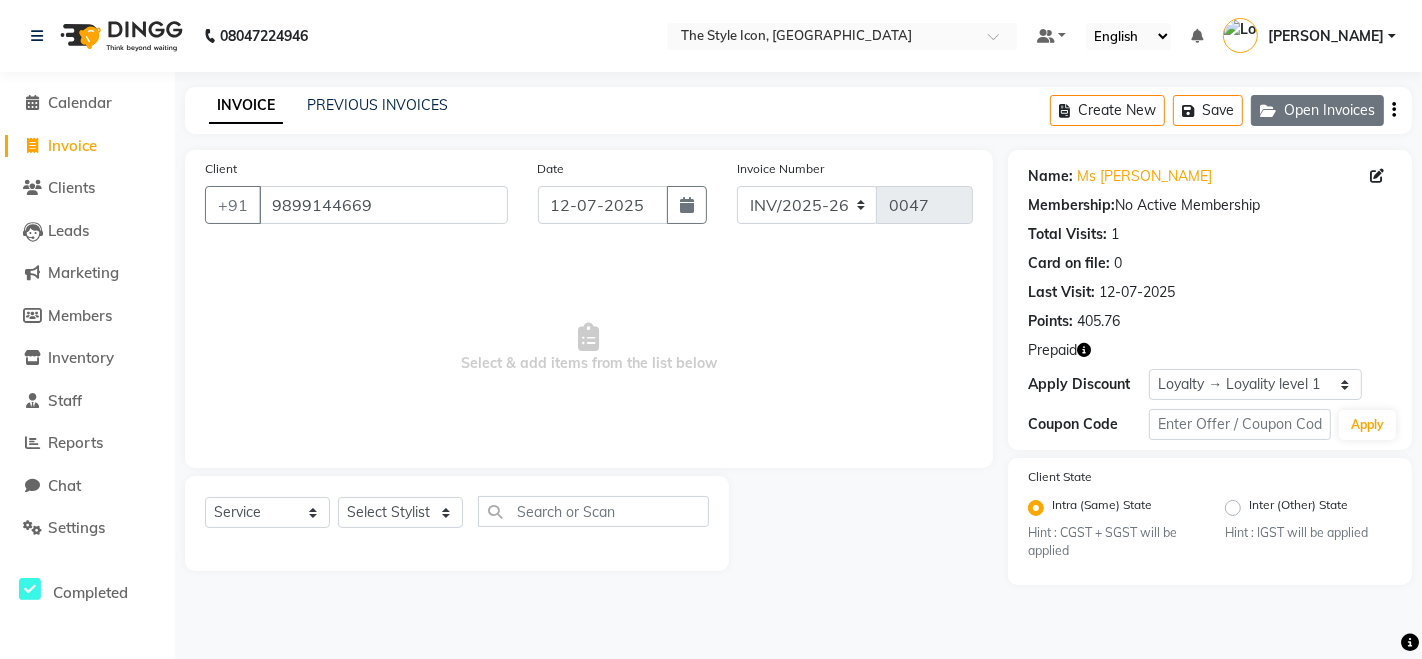 click on "Open Invoices" 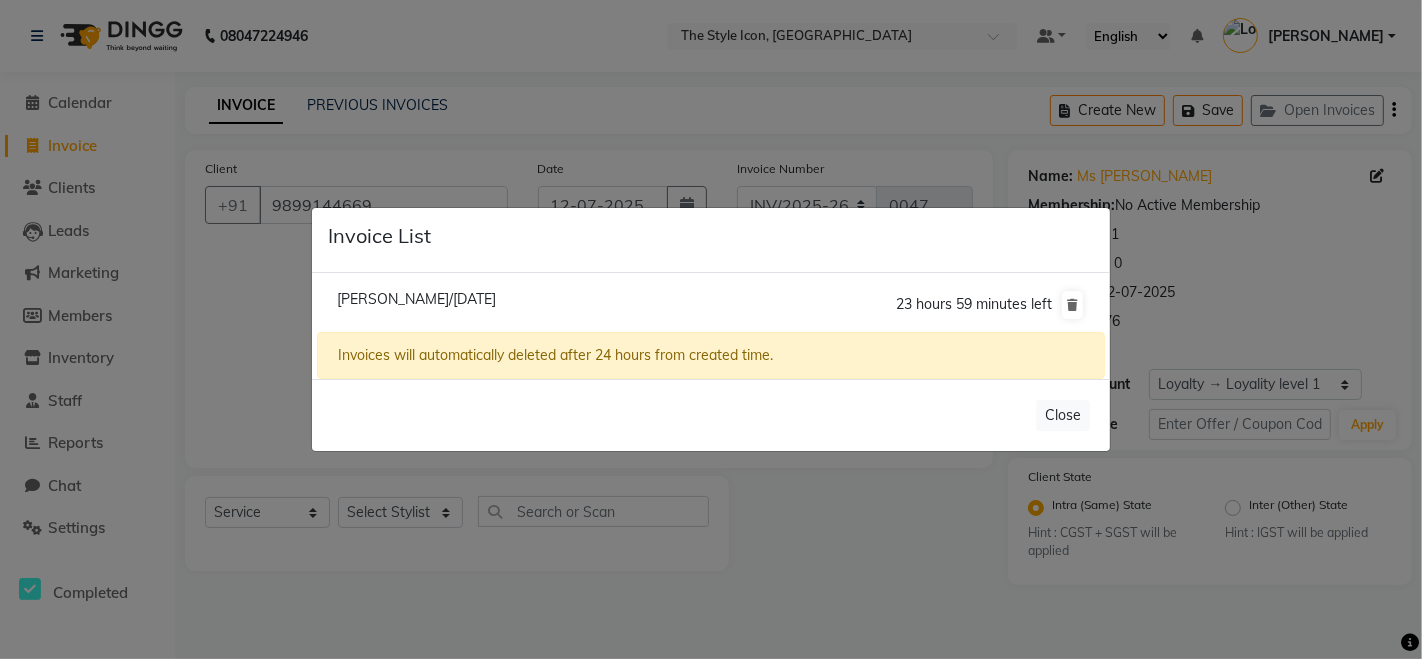 click on "[PERSON_NAME]/[DATE]" 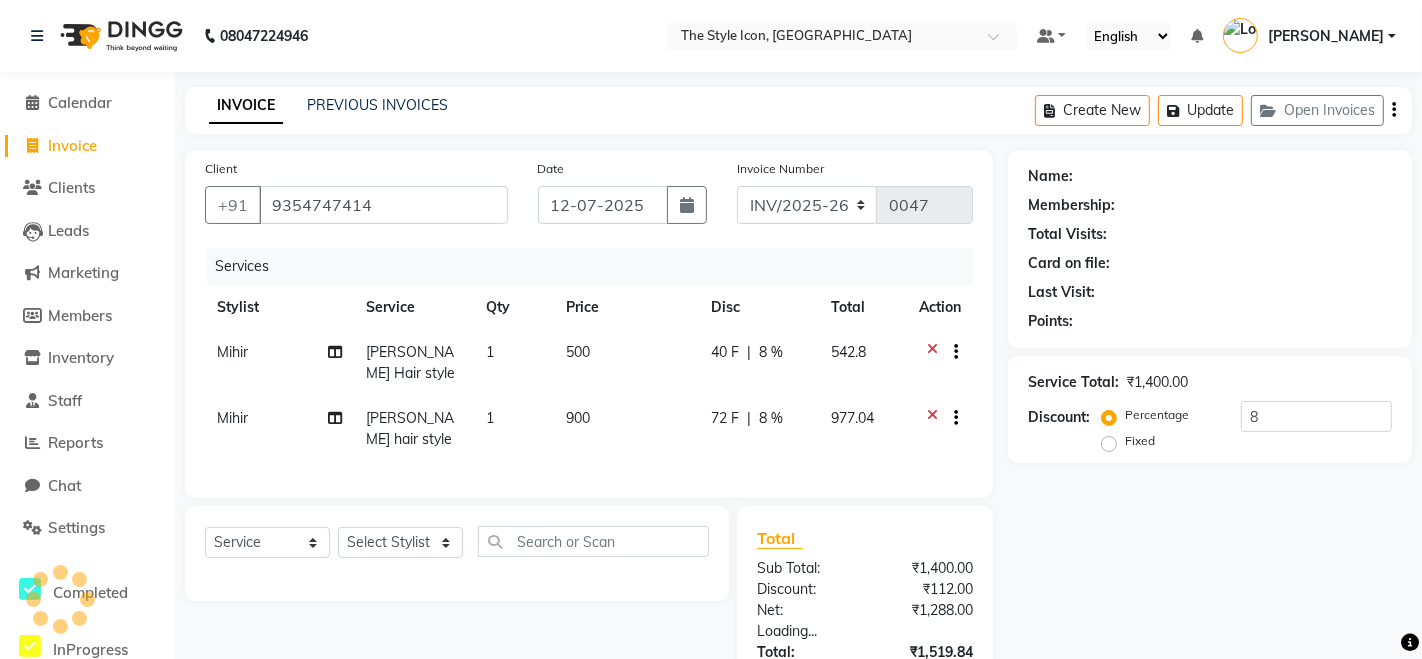 select on "2: Object" 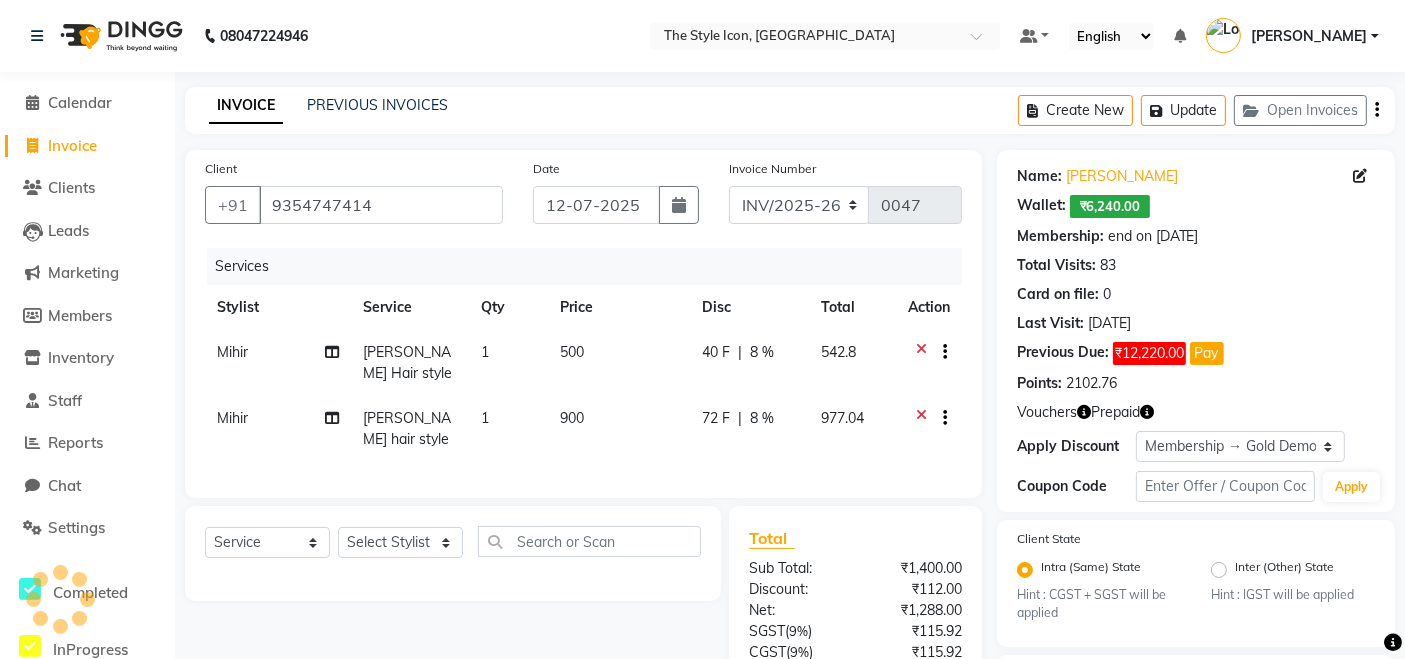 type on "8" 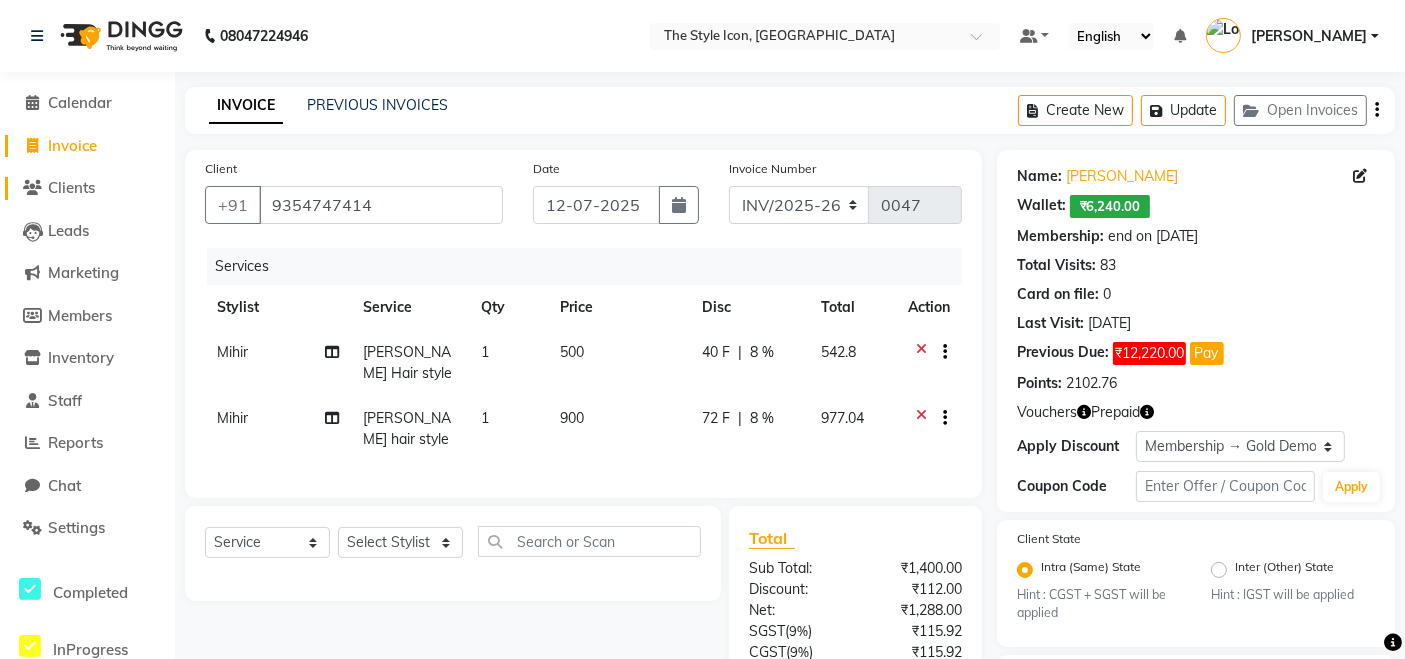 click on "Clients" 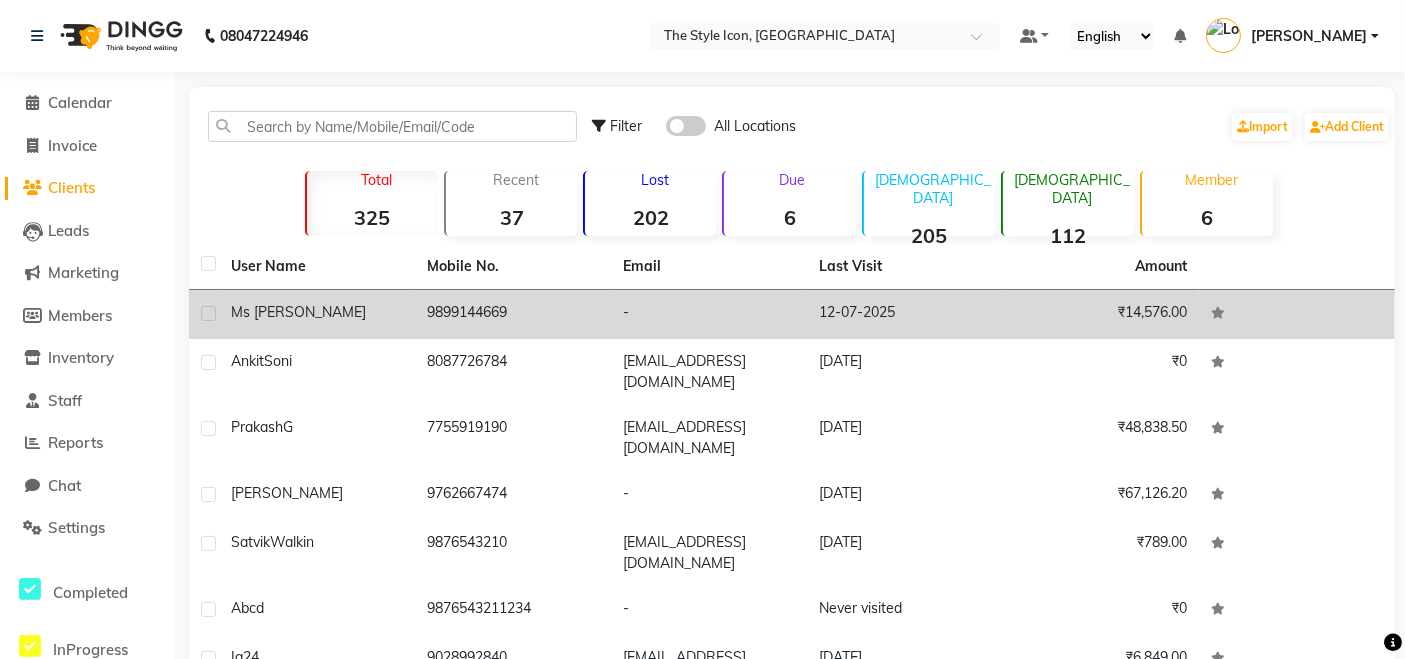click on "9899144669" 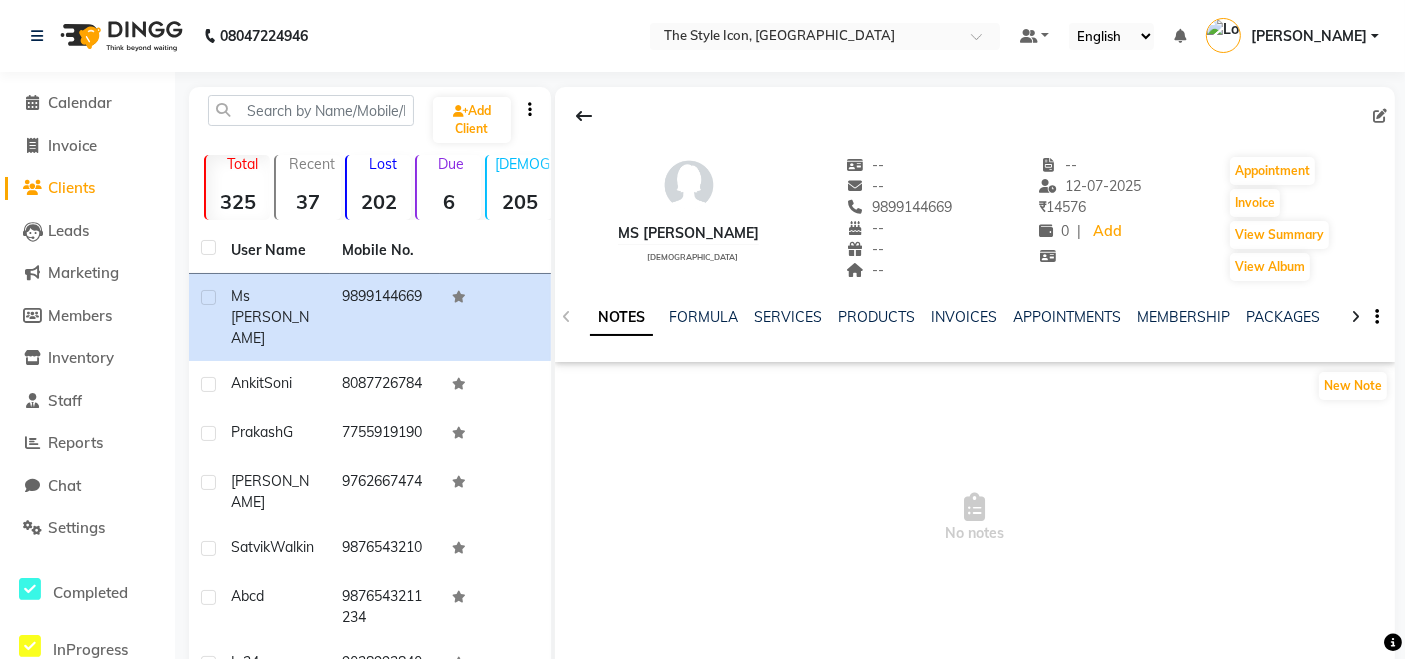 click 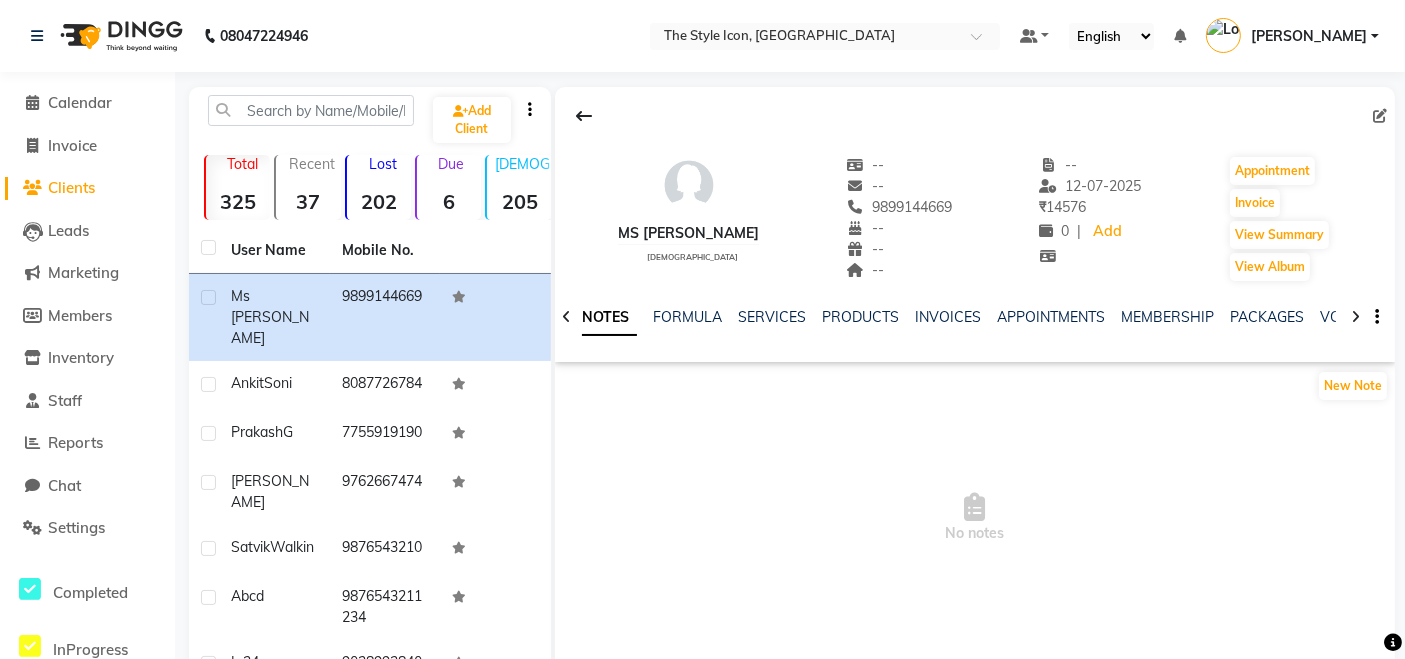 click 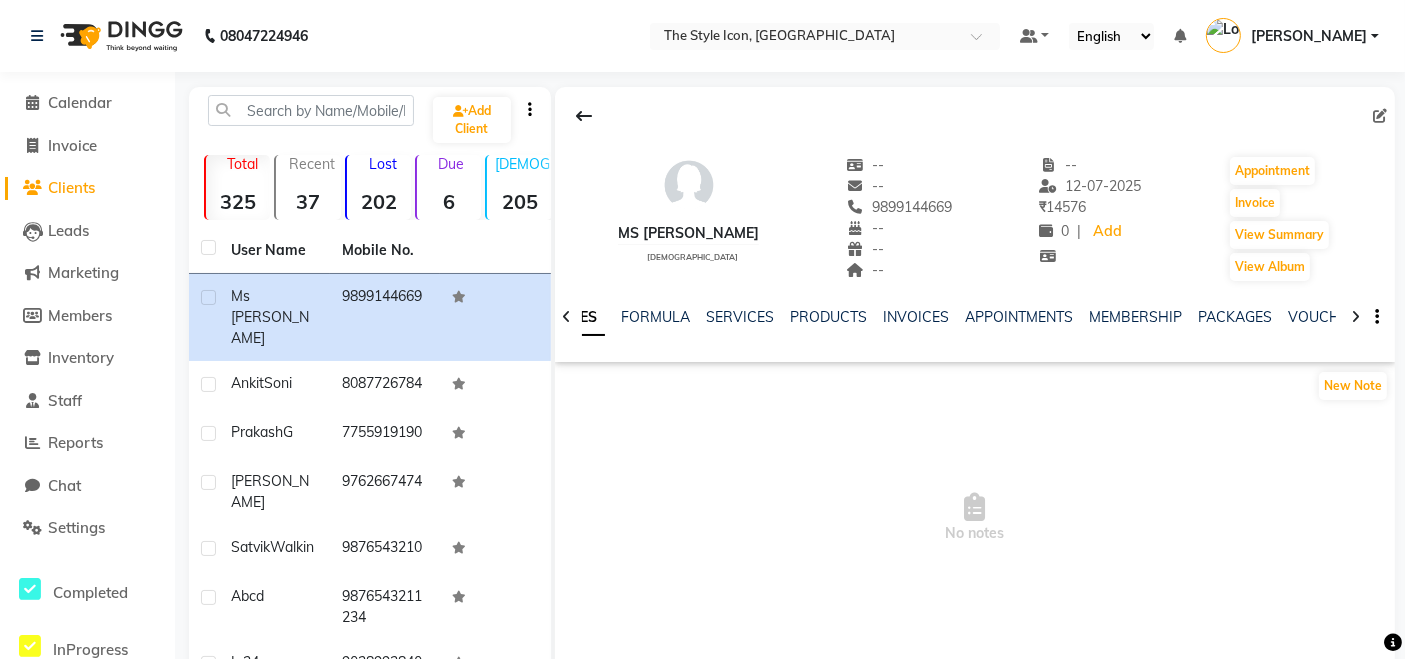click 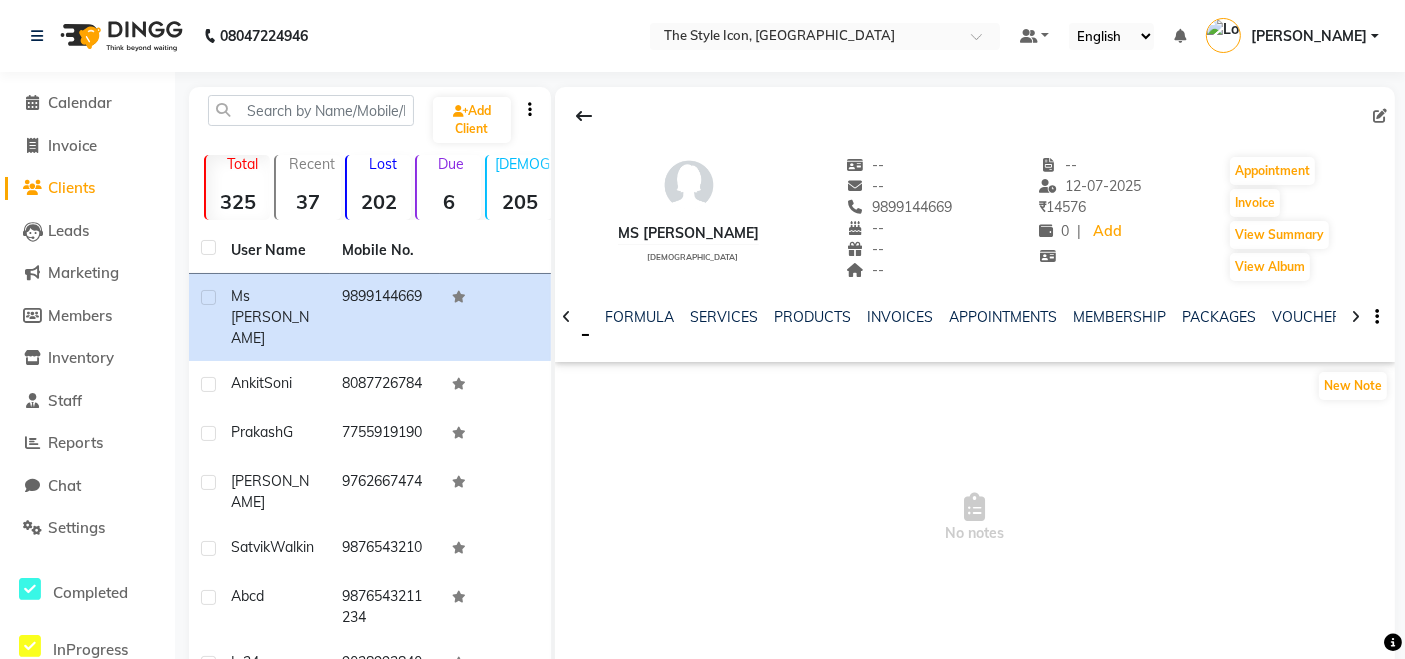 click 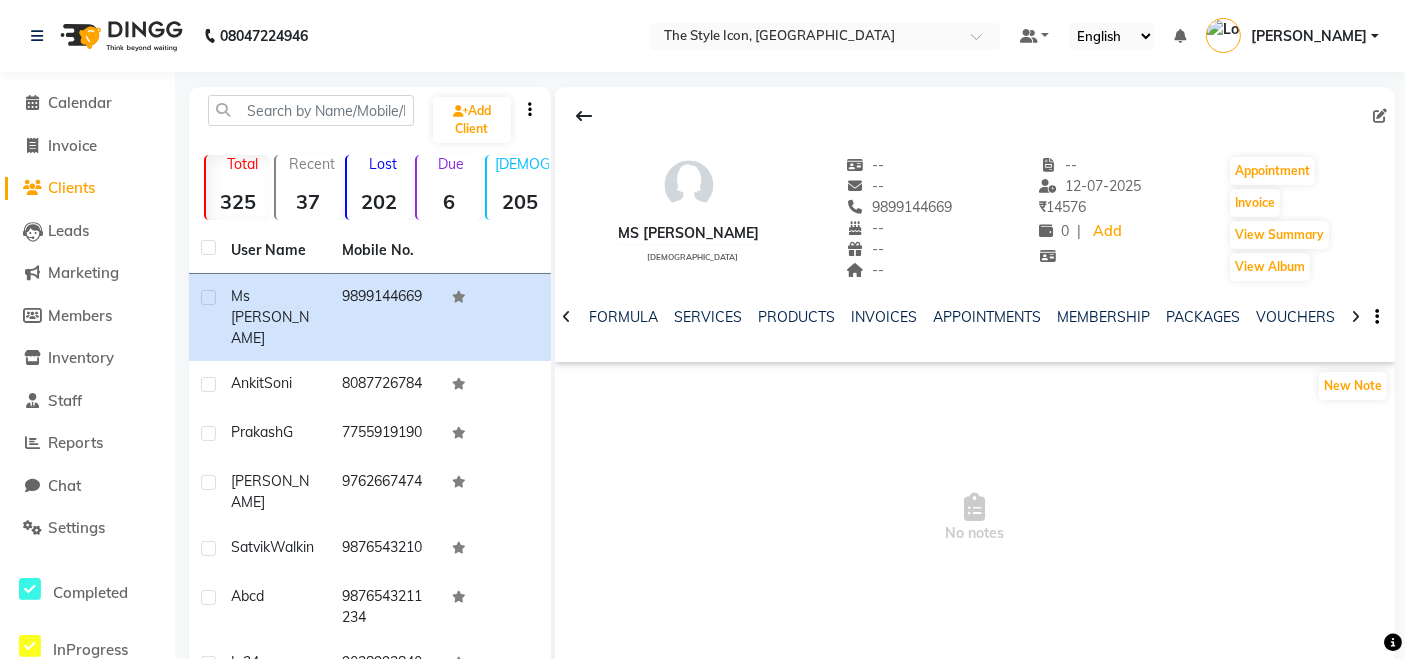 click 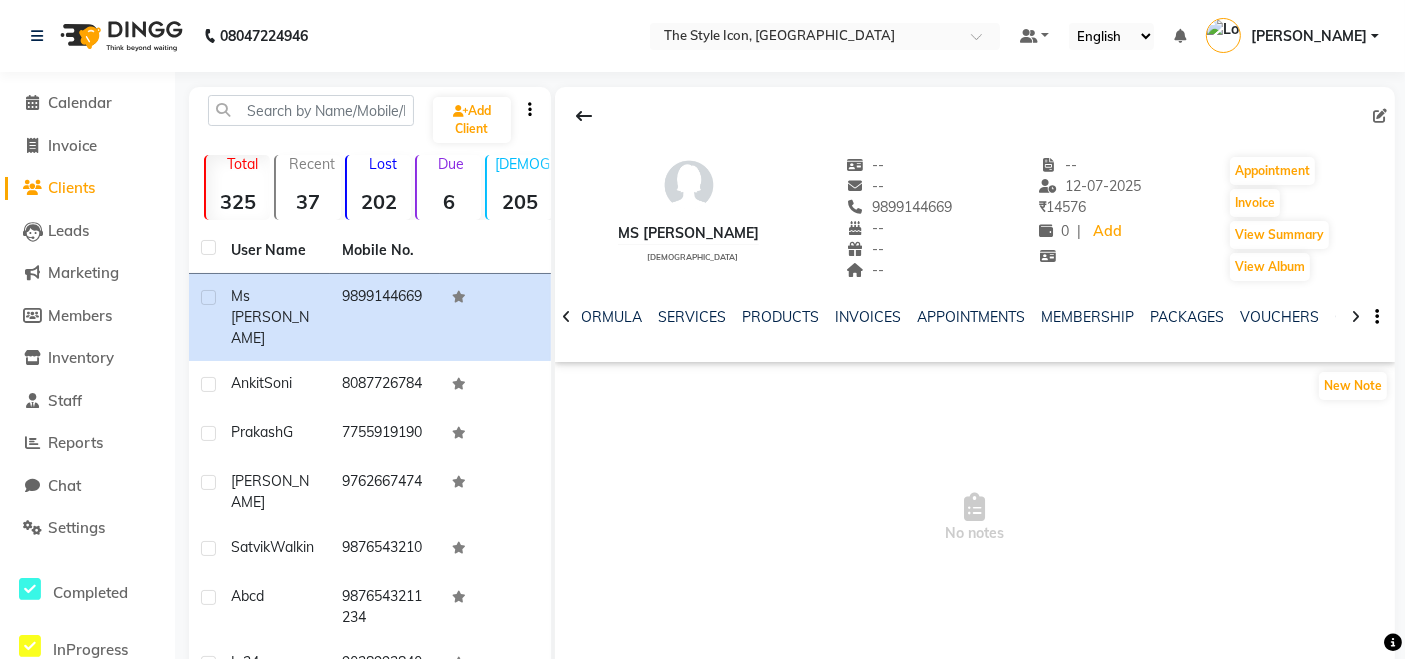 click 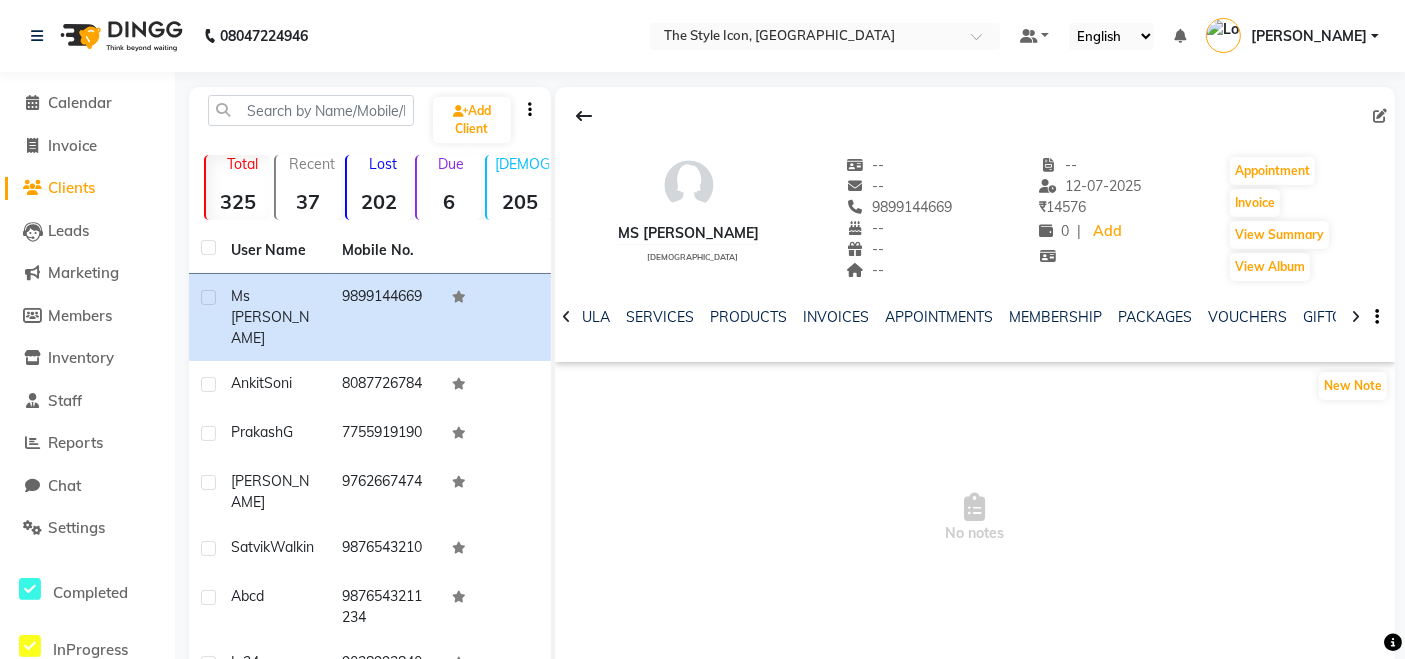 click 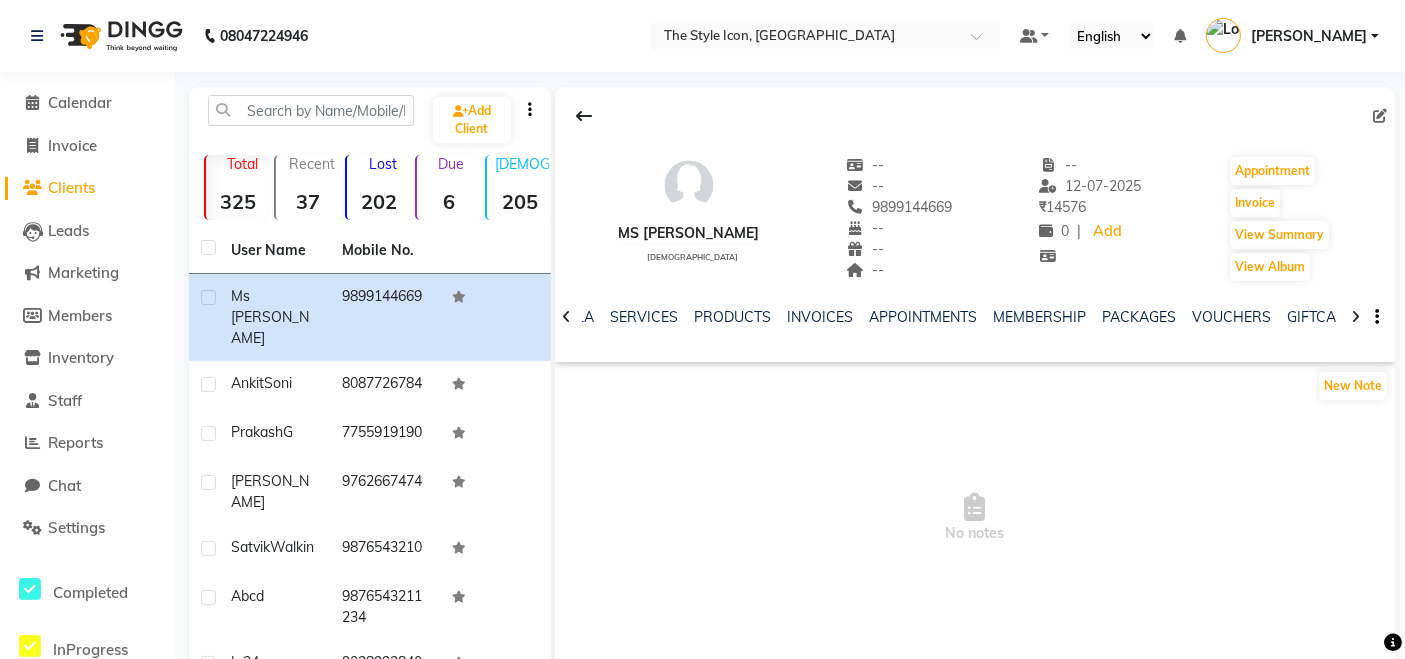 click 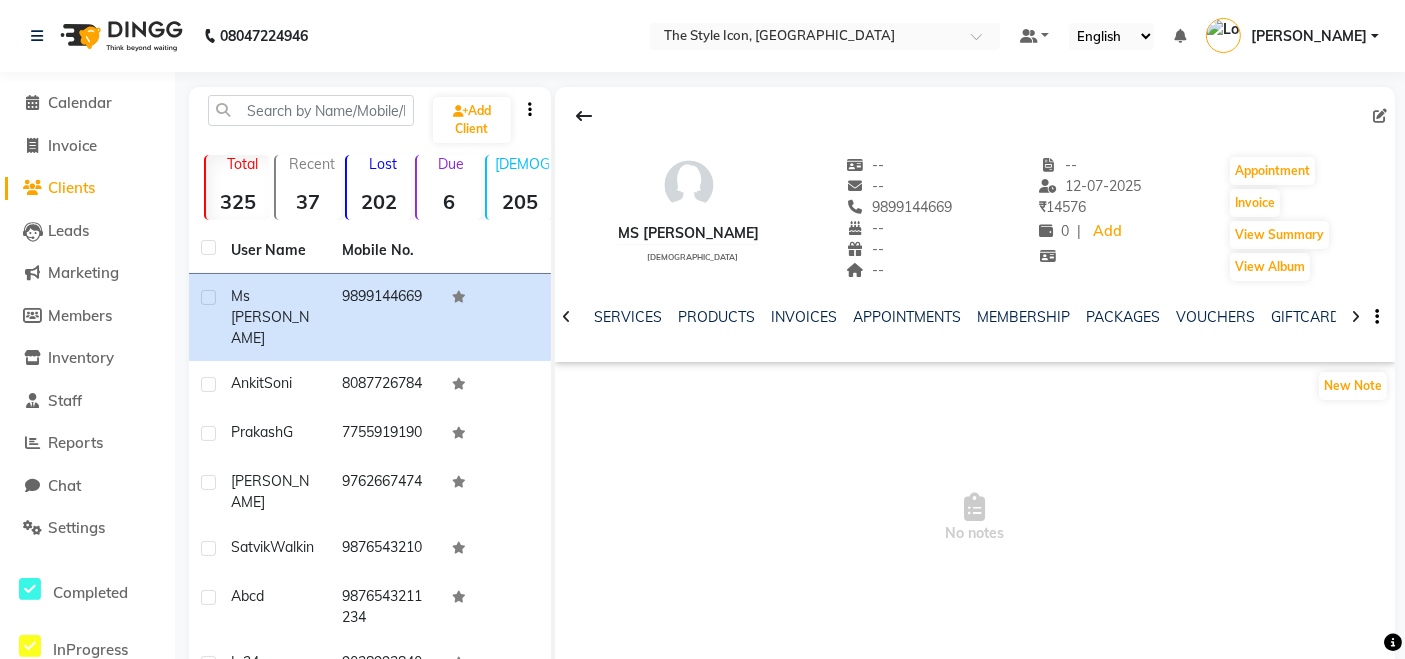 click 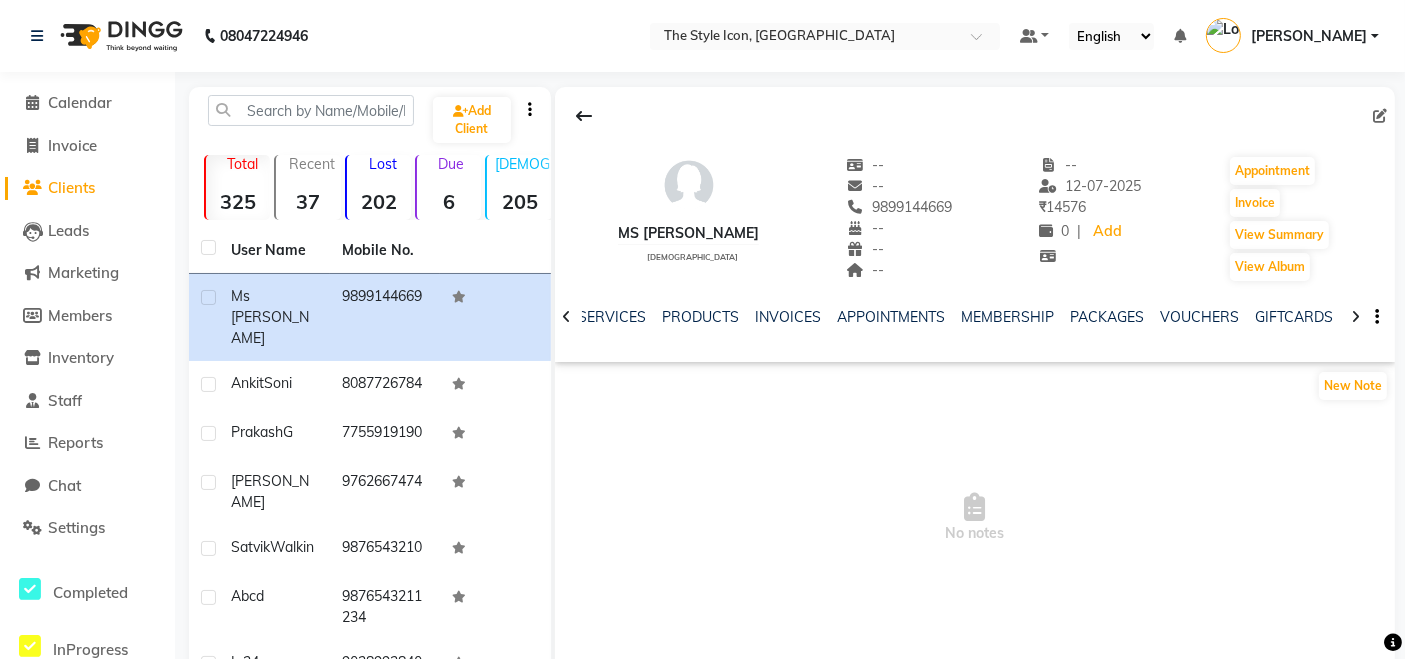 click 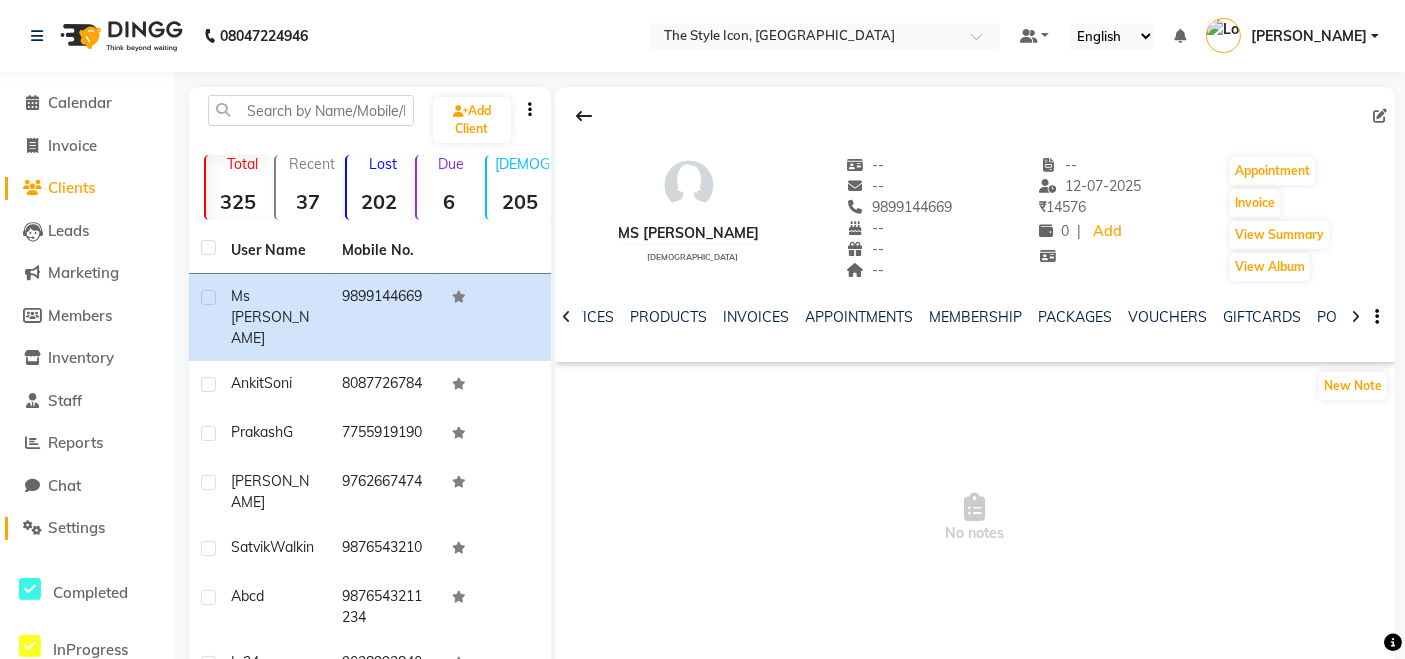 click on "Settings" 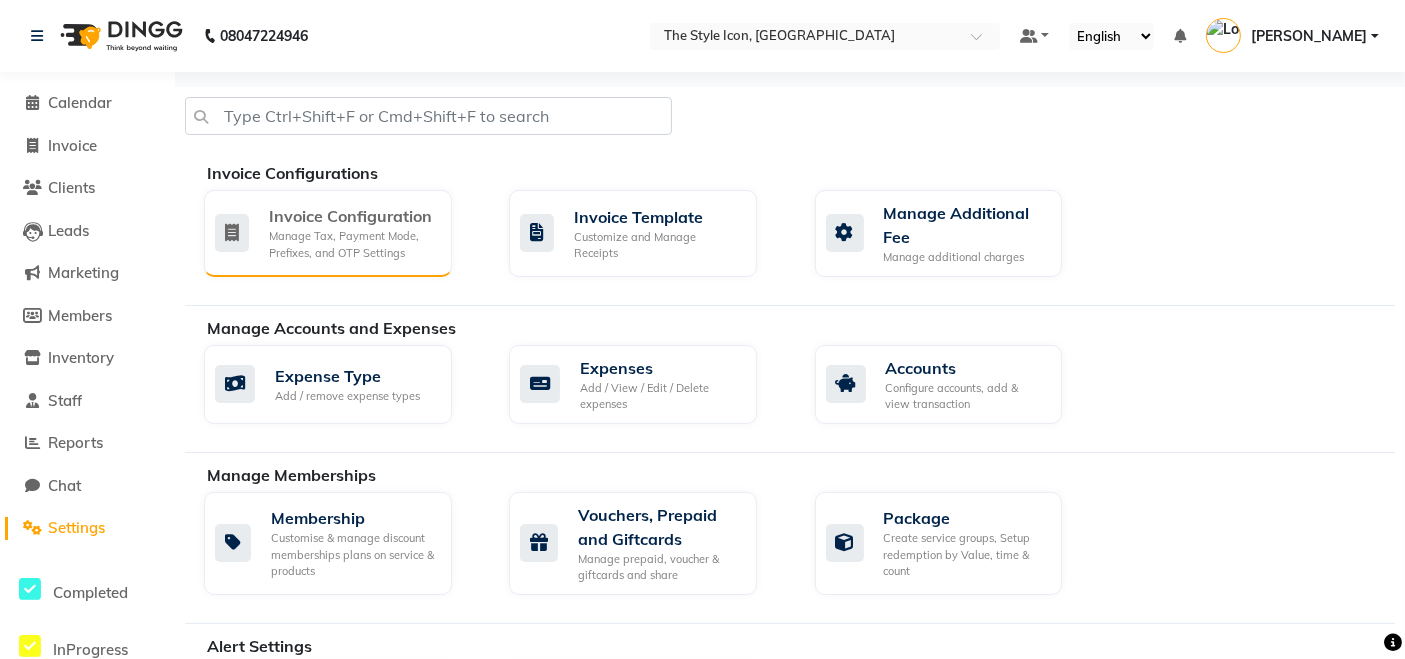 click on "Invoice Configuration" 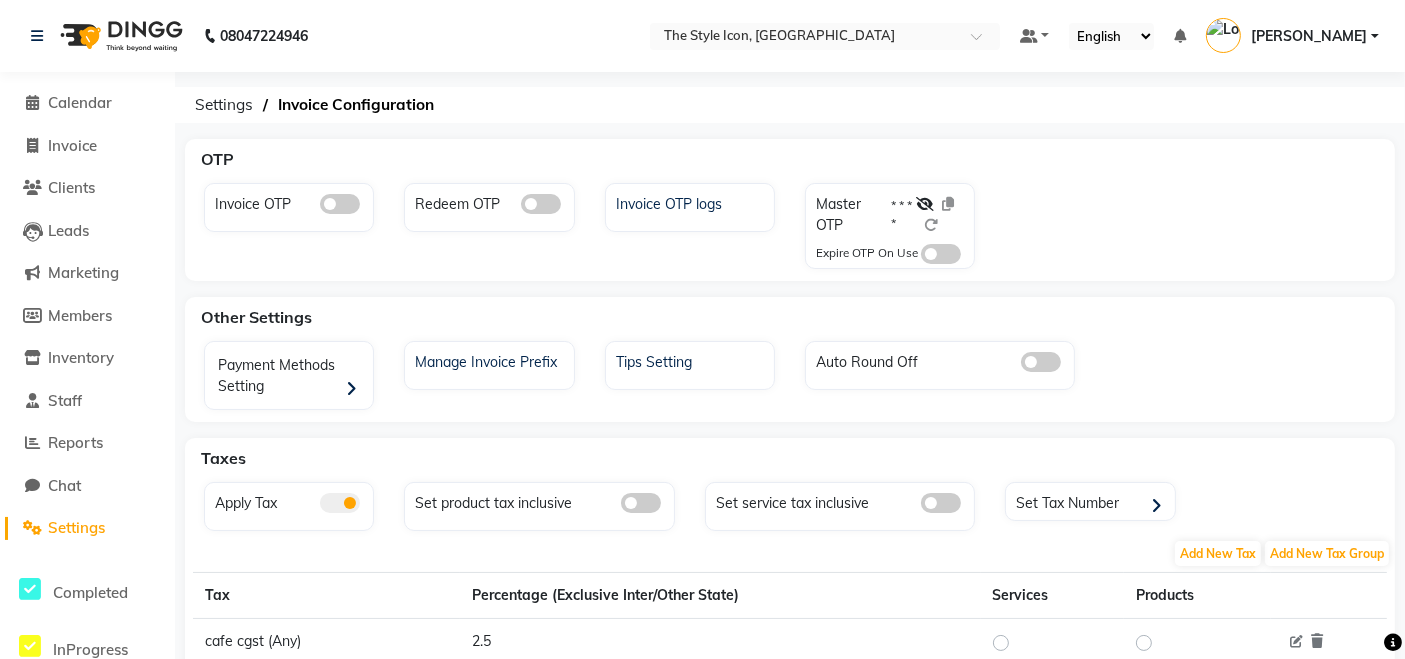 click 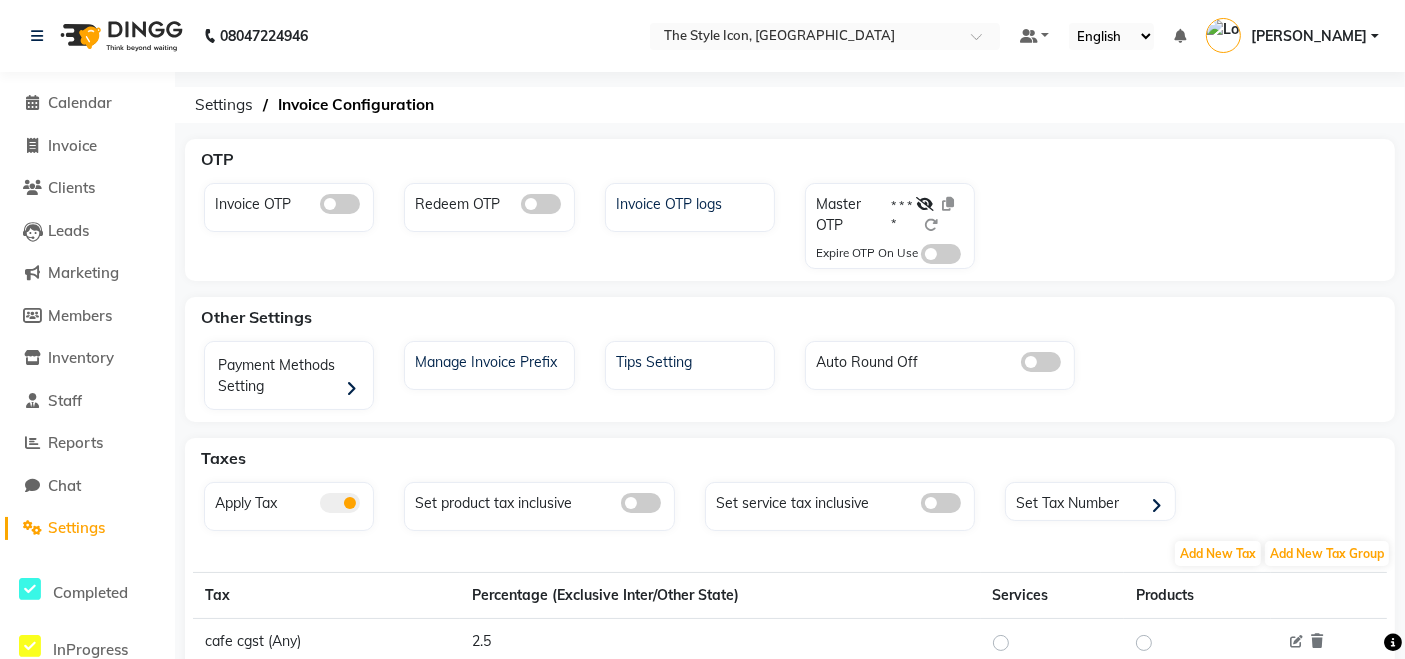 click 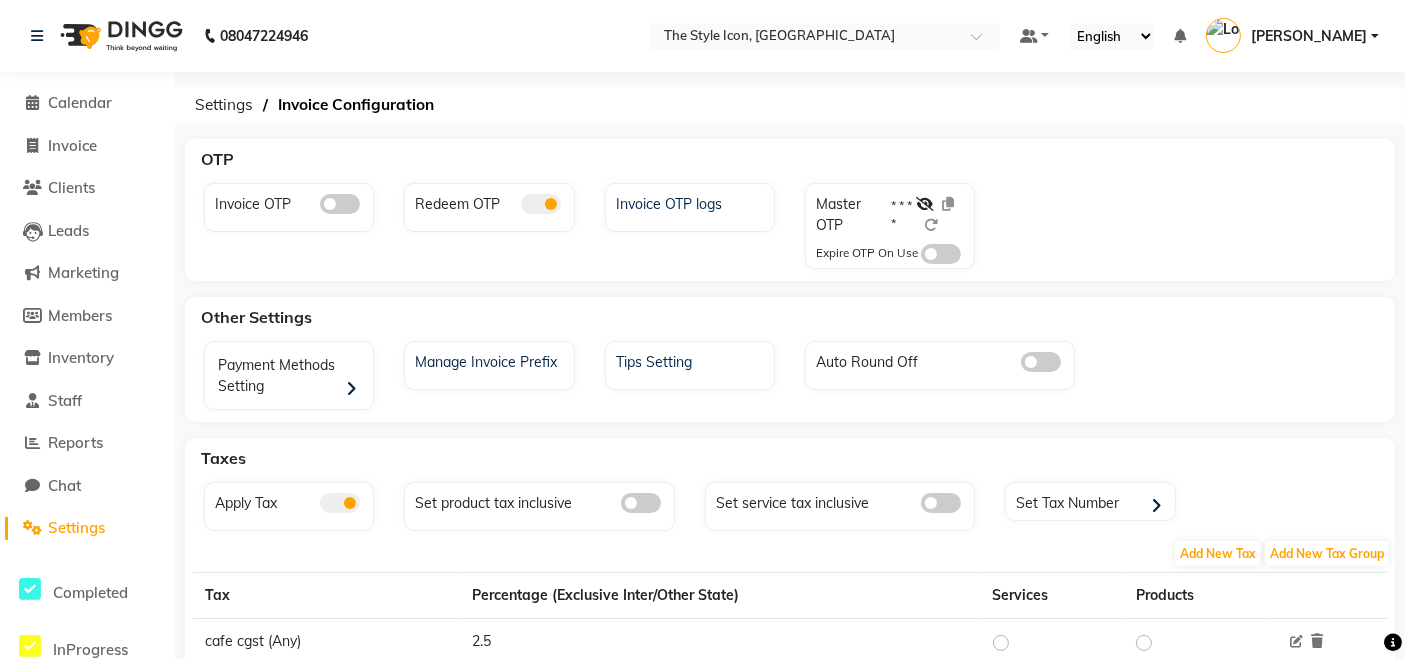 click 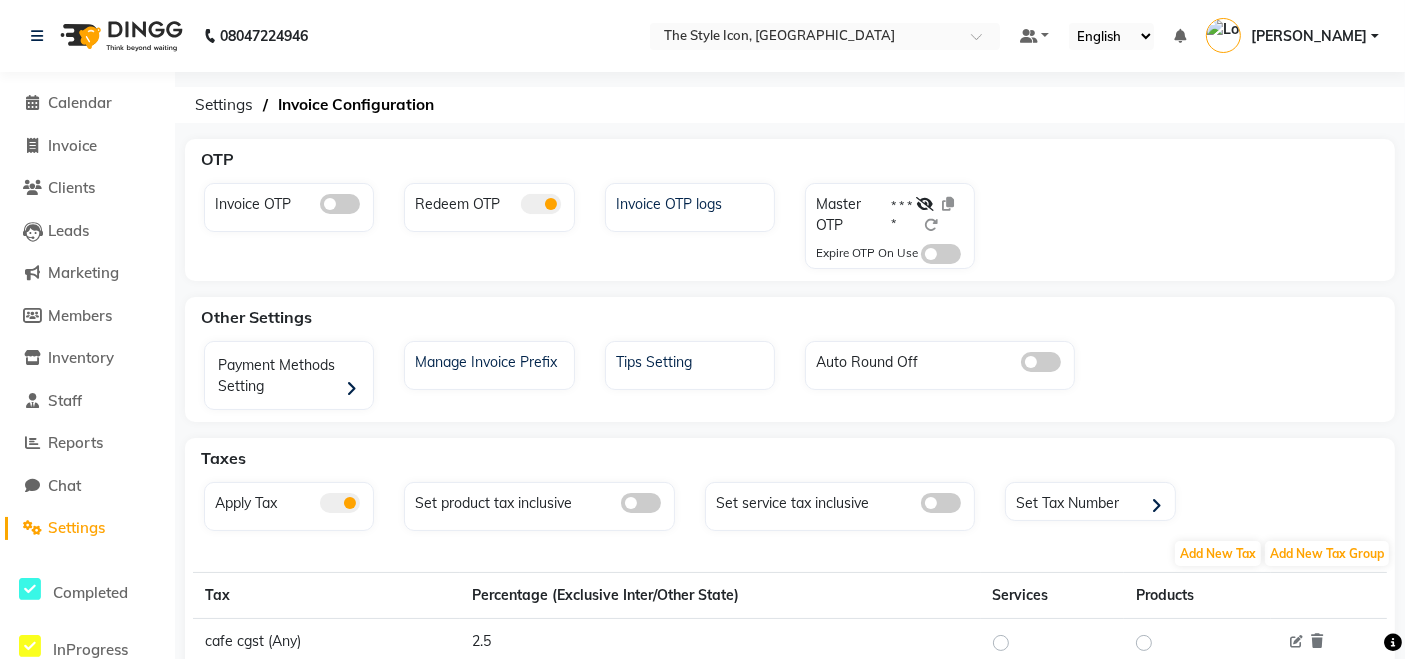 click 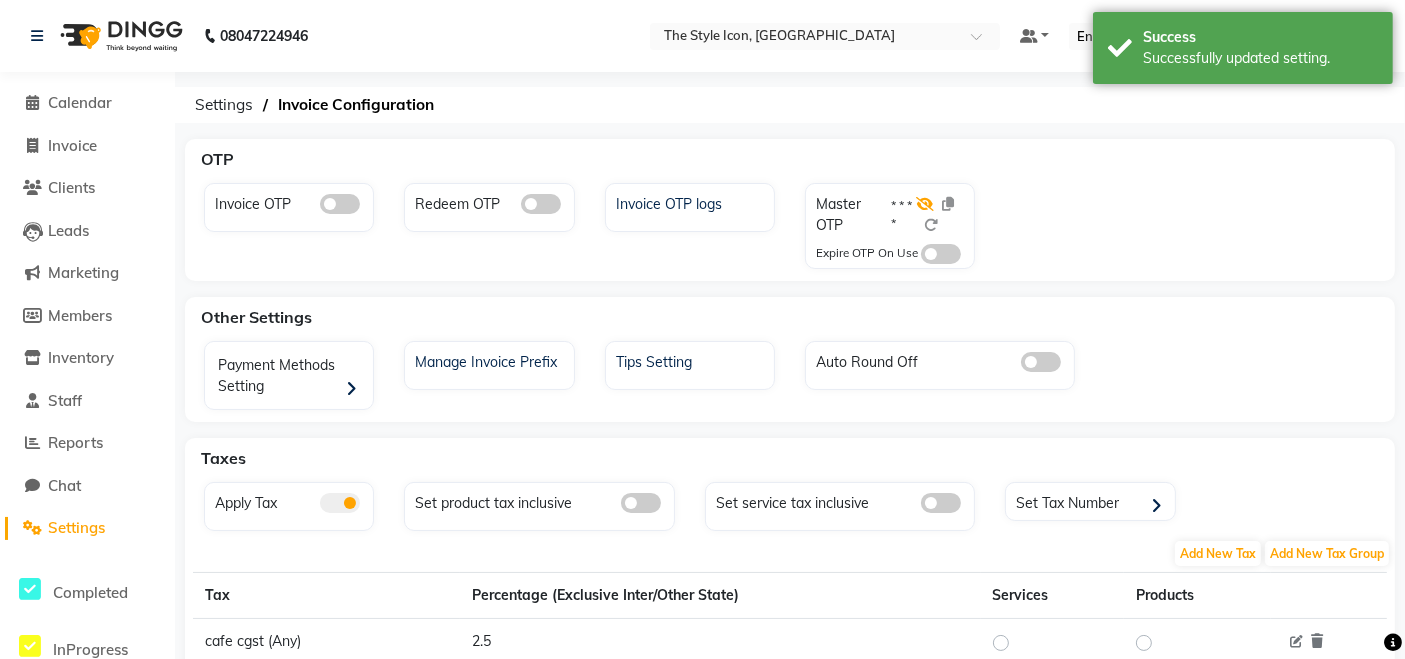 click 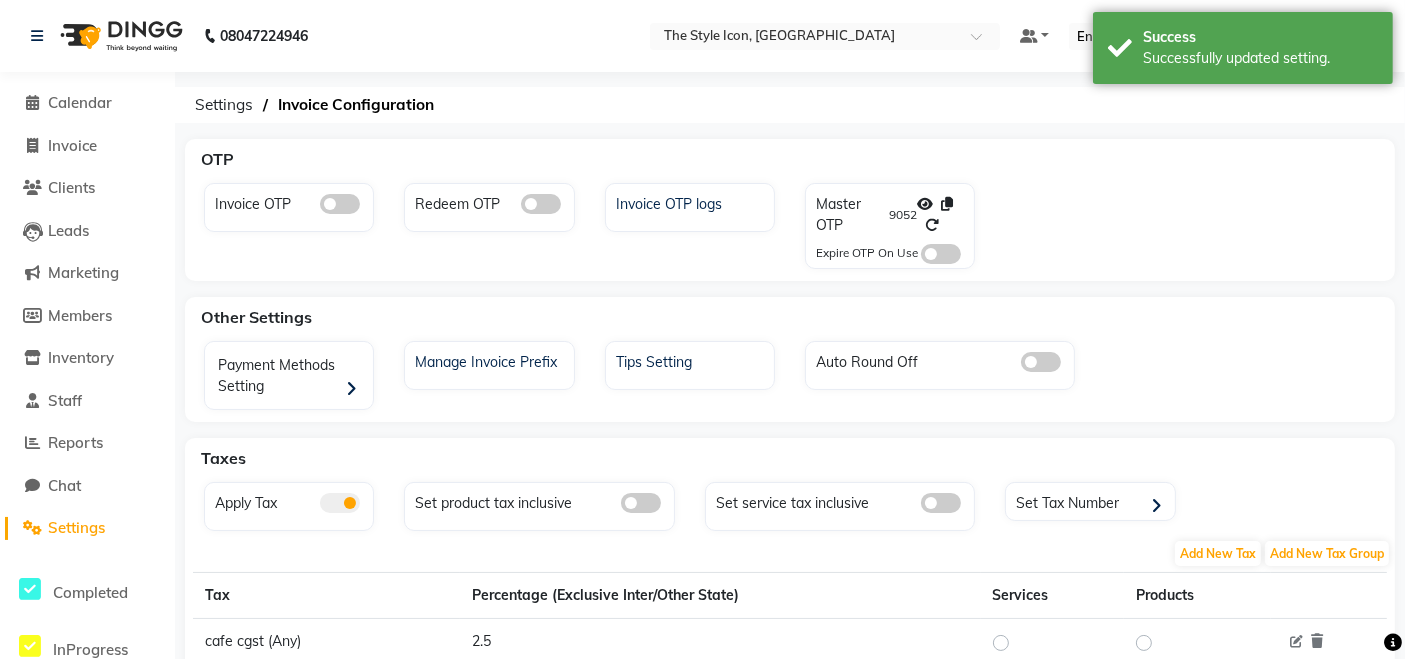 click on "Settings" 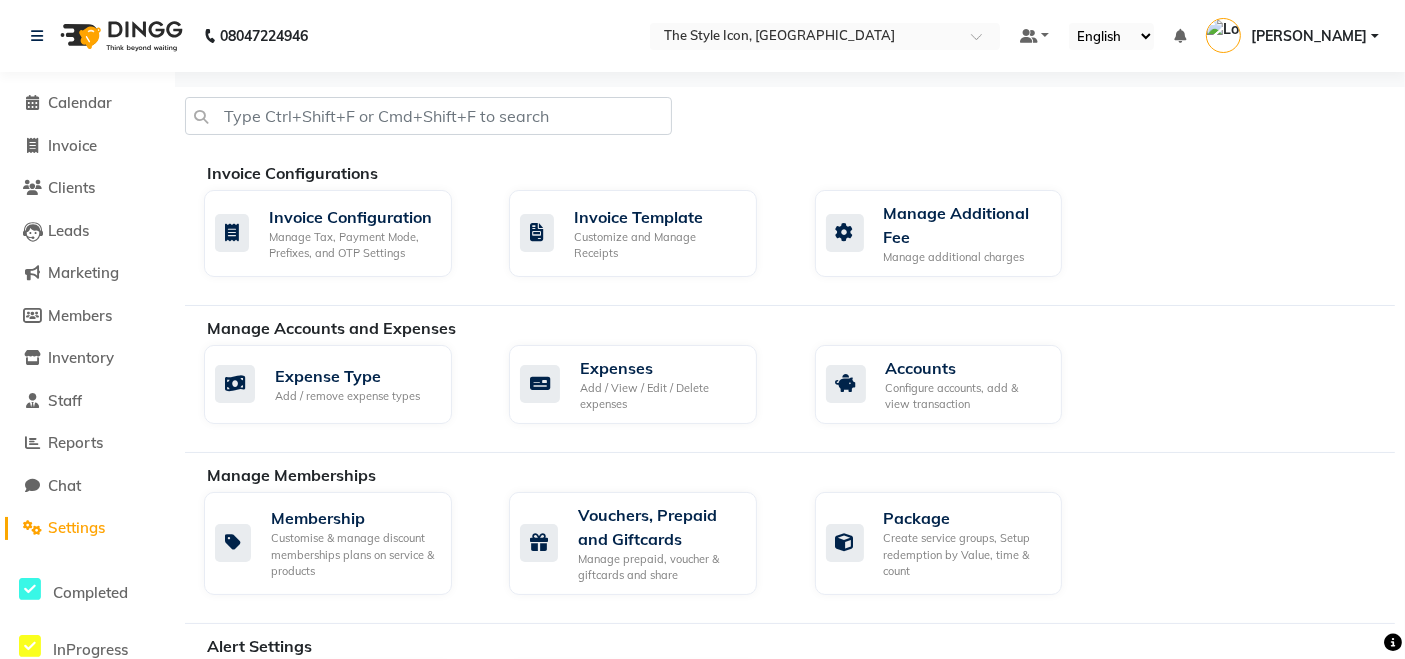 scroll, scrollTop: 314, scrollLeft: 0, axis: vertical 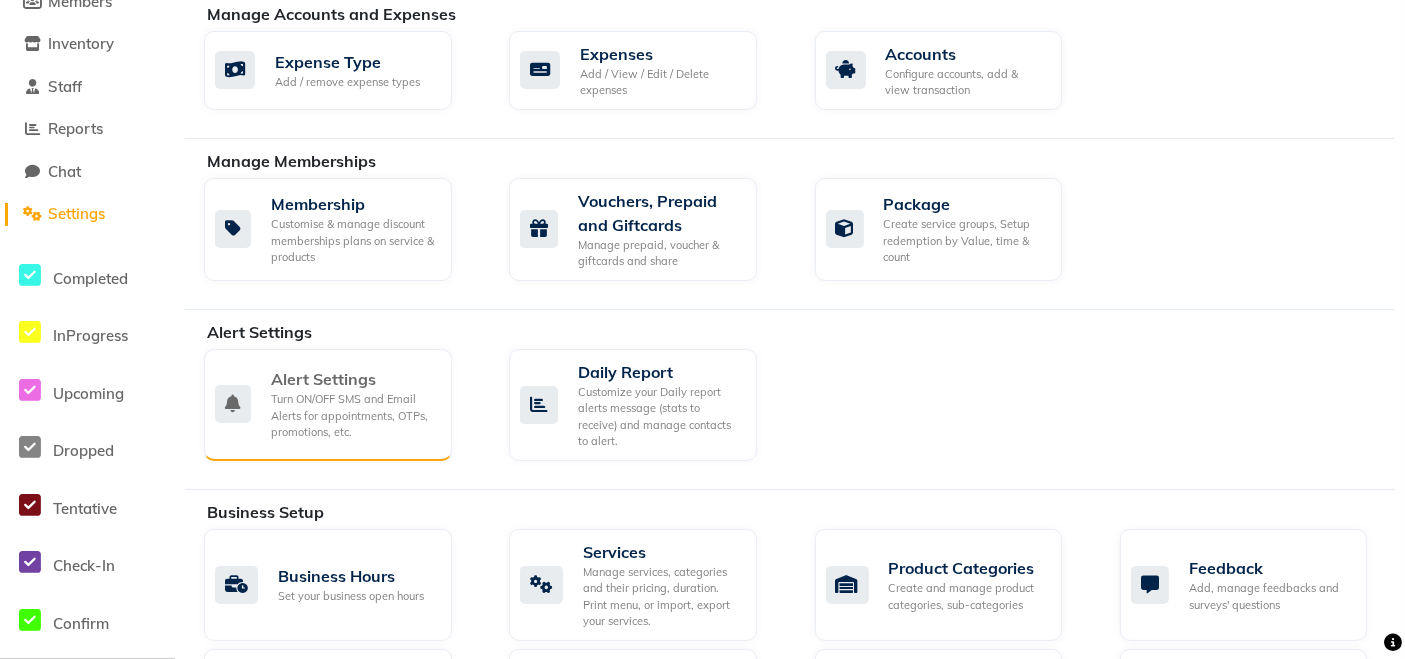 click on "Alert Settings" 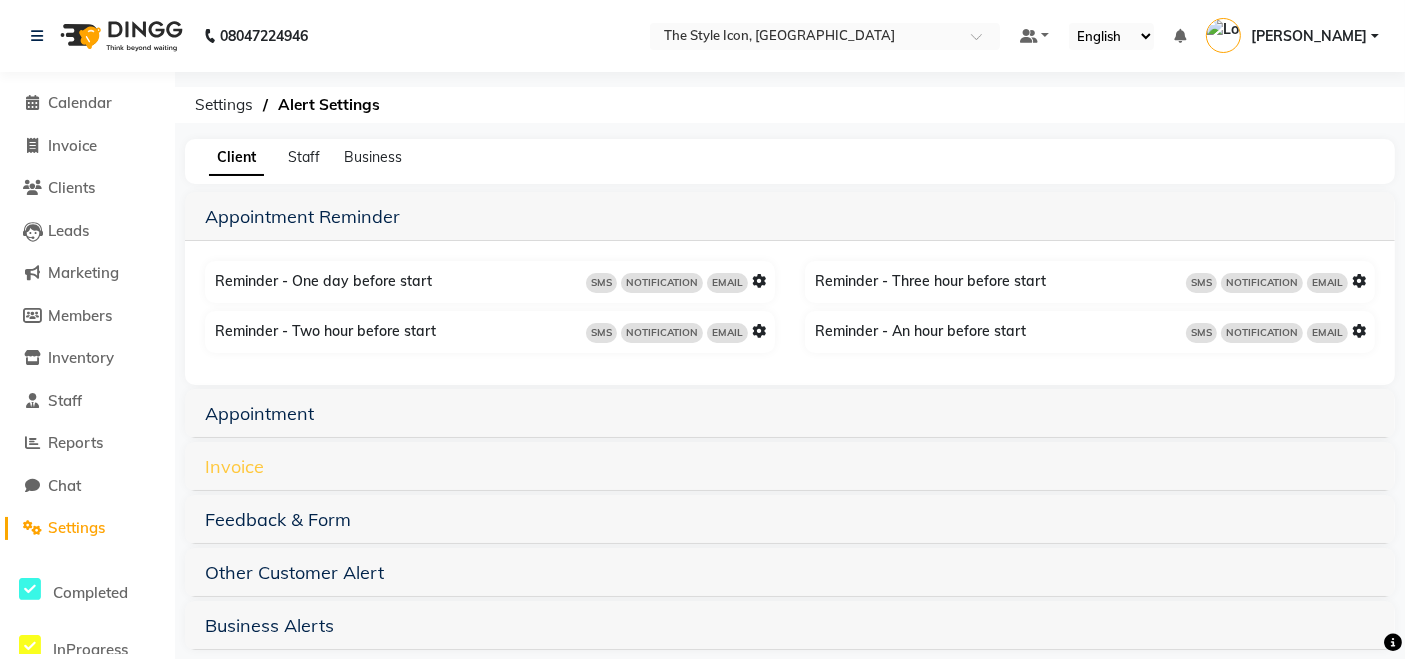 click on "Invoice" at bounding box center [234, 466] 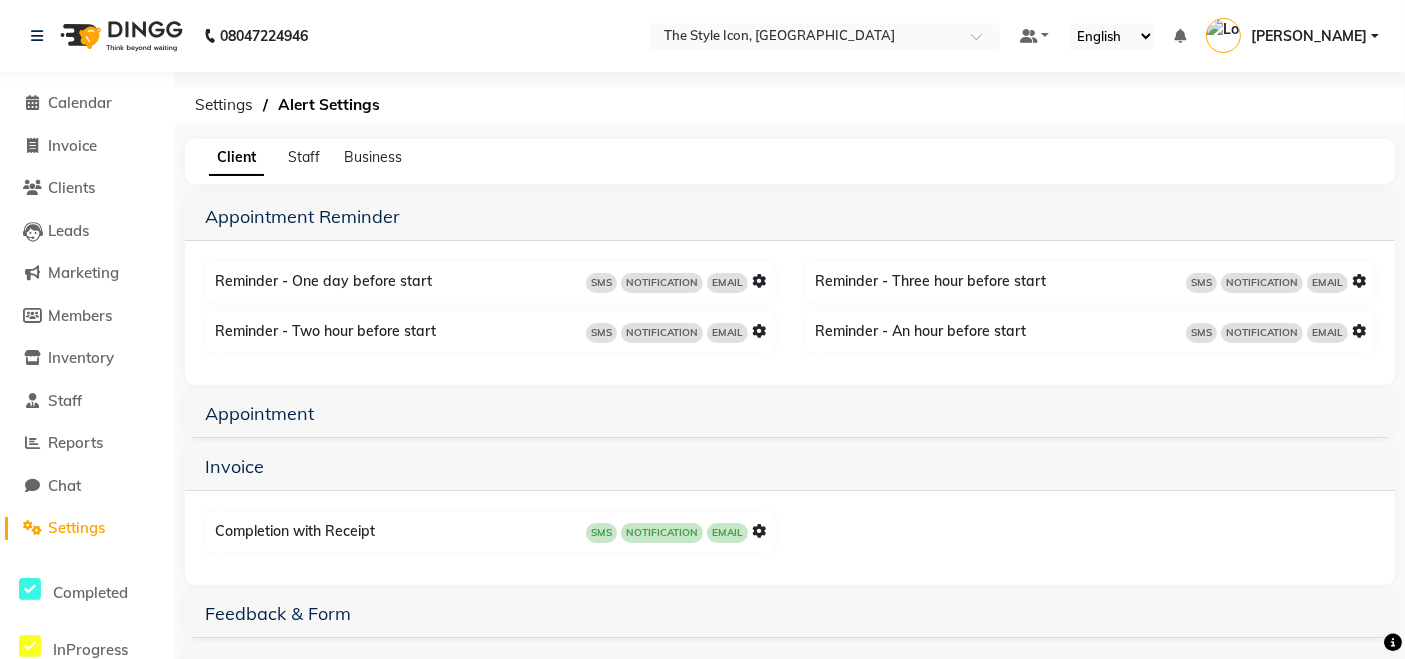 click at bounding box center (759, 531) 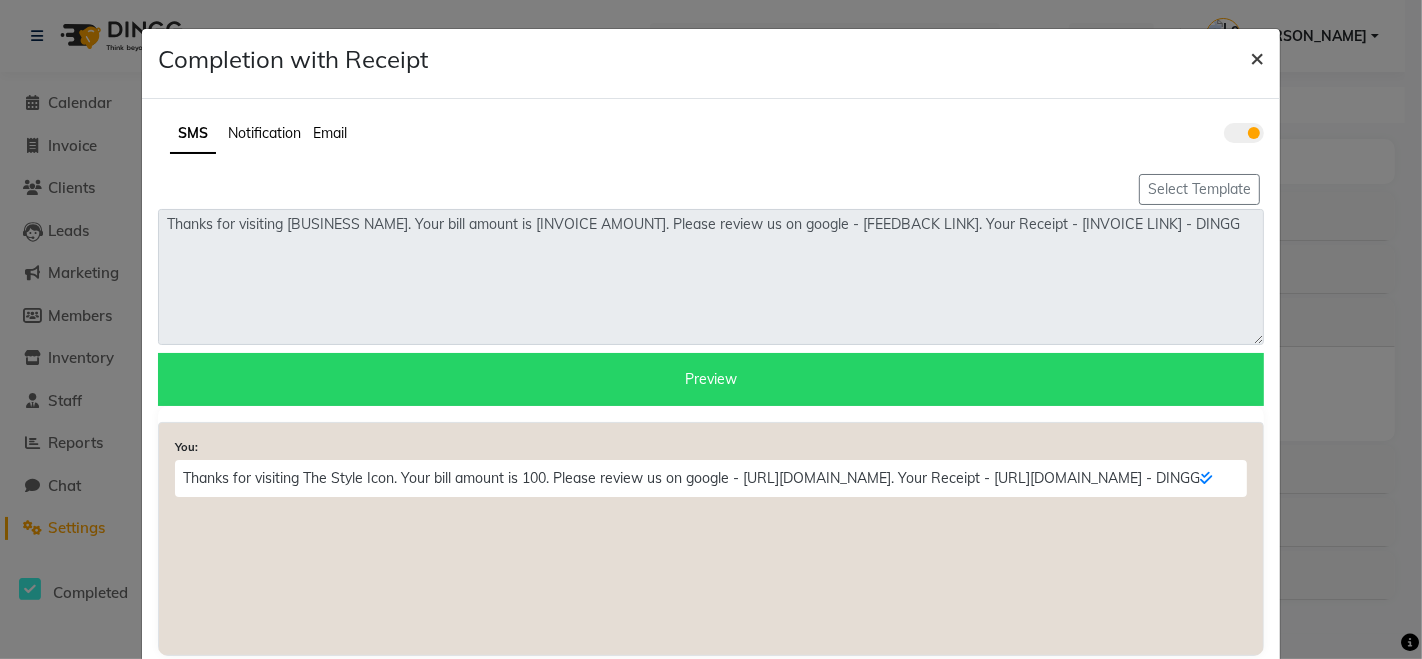 click on "×" 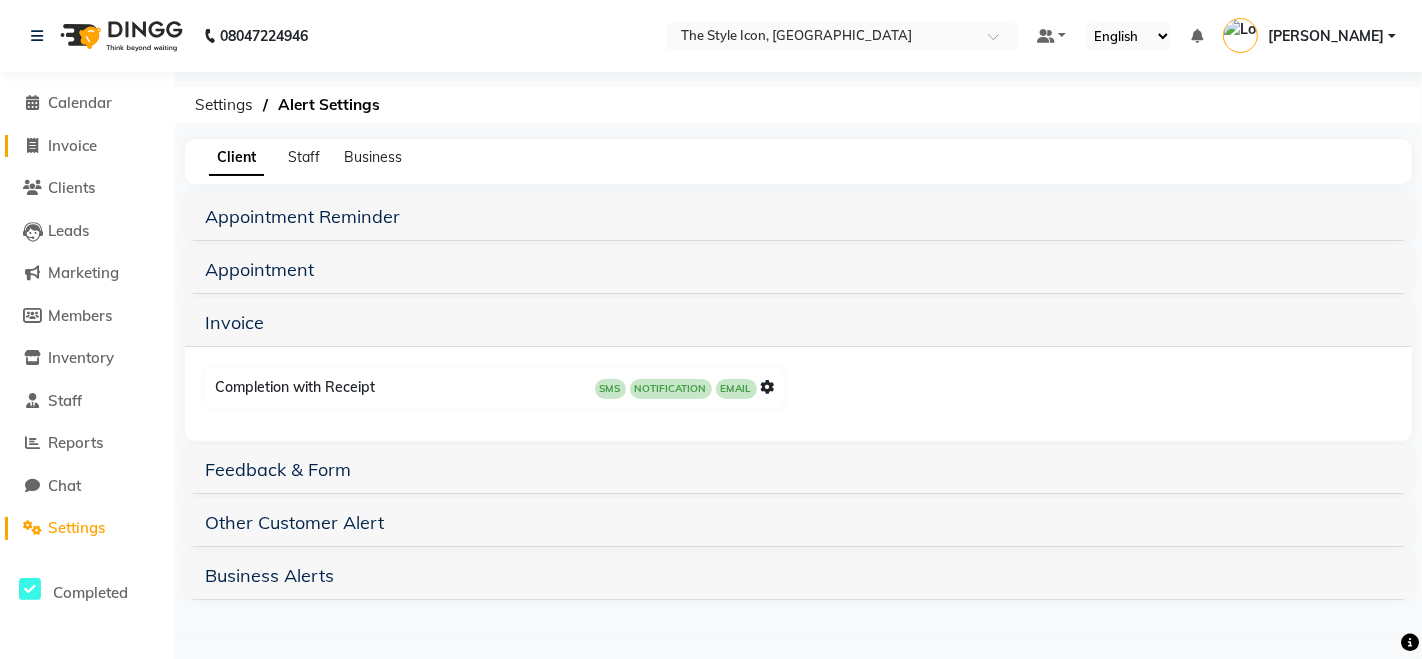 click on "Invoice" 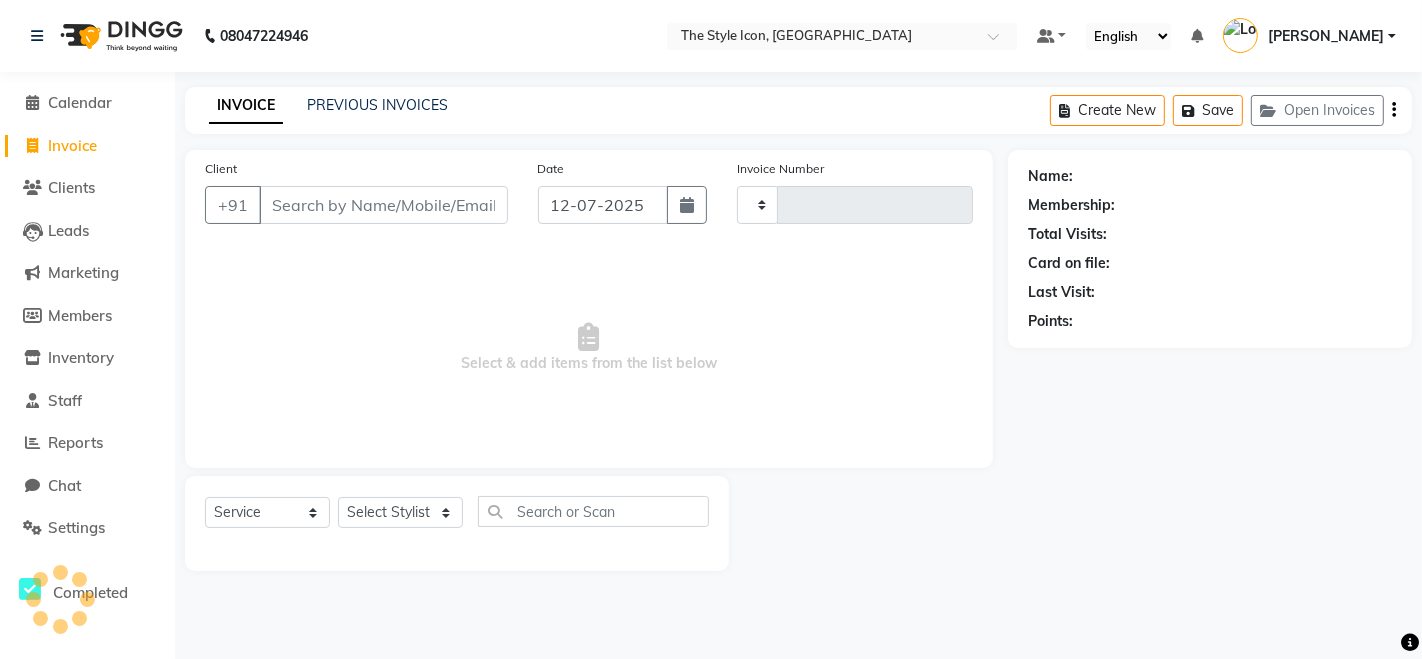 type on "0047" 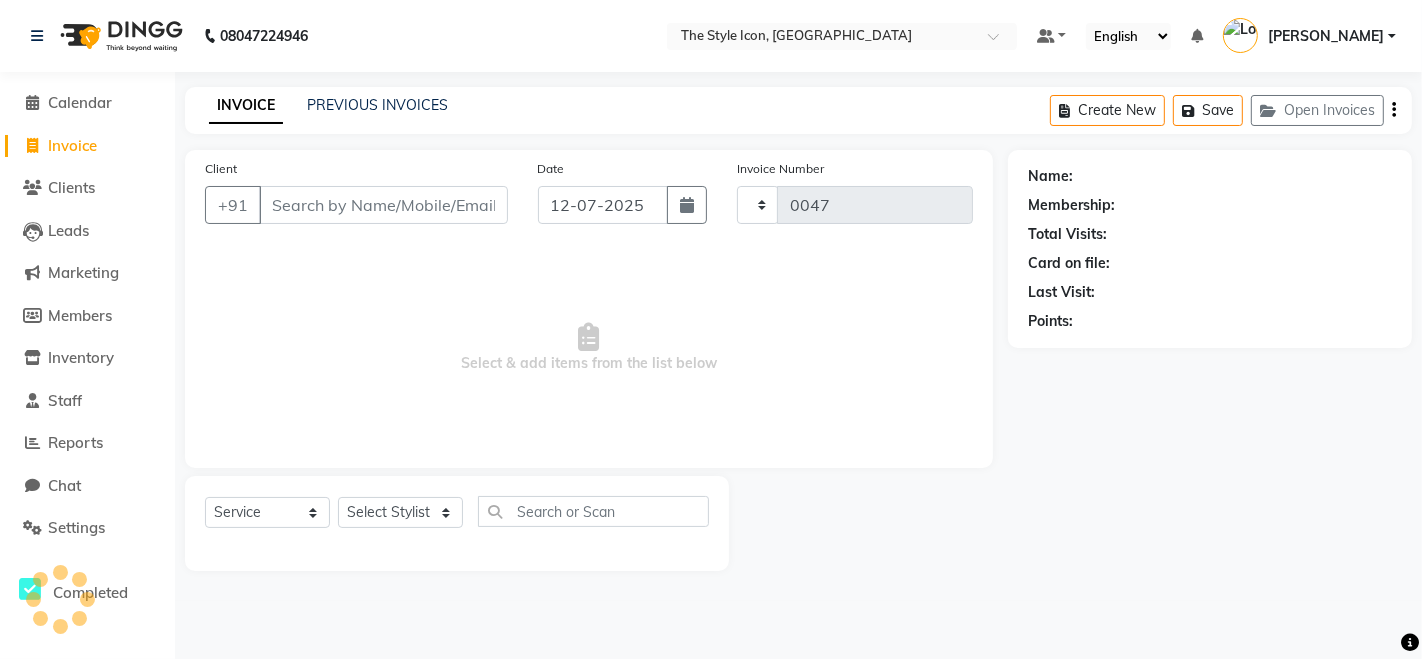 select on "6267" 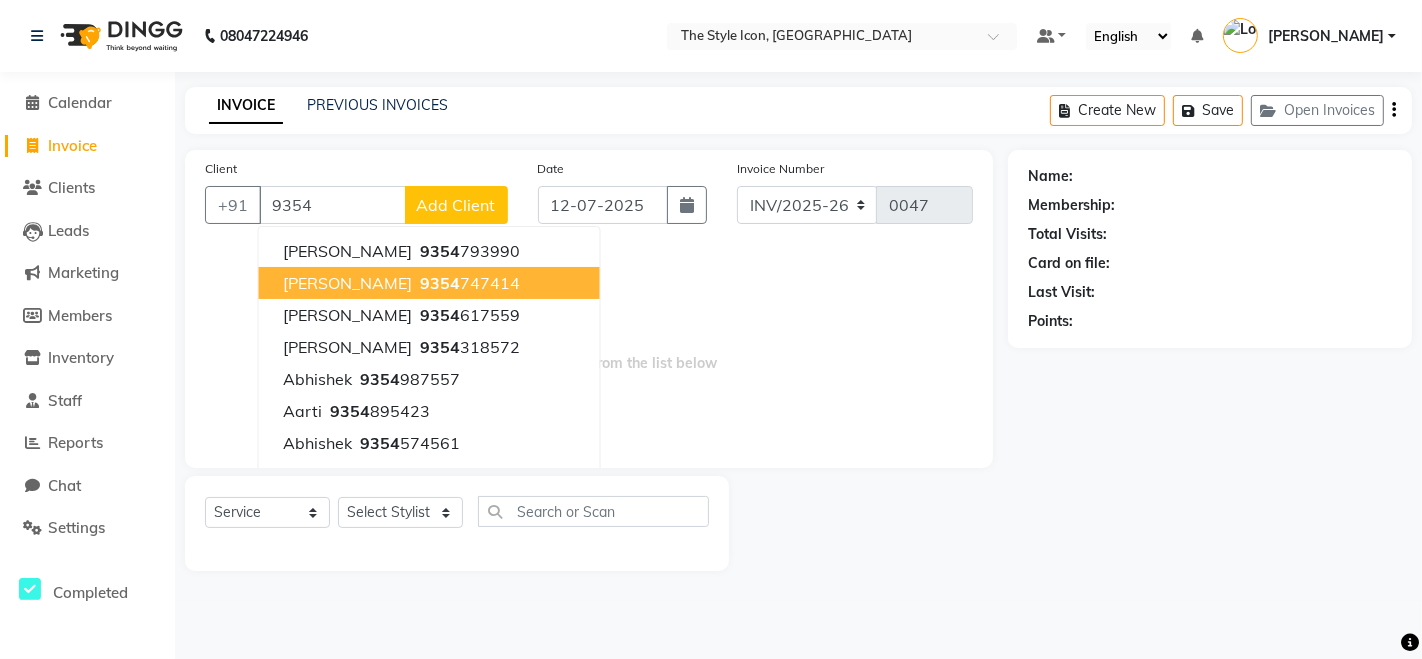 click on "[PERSON_NAME]" at bounding box center (347, 283) 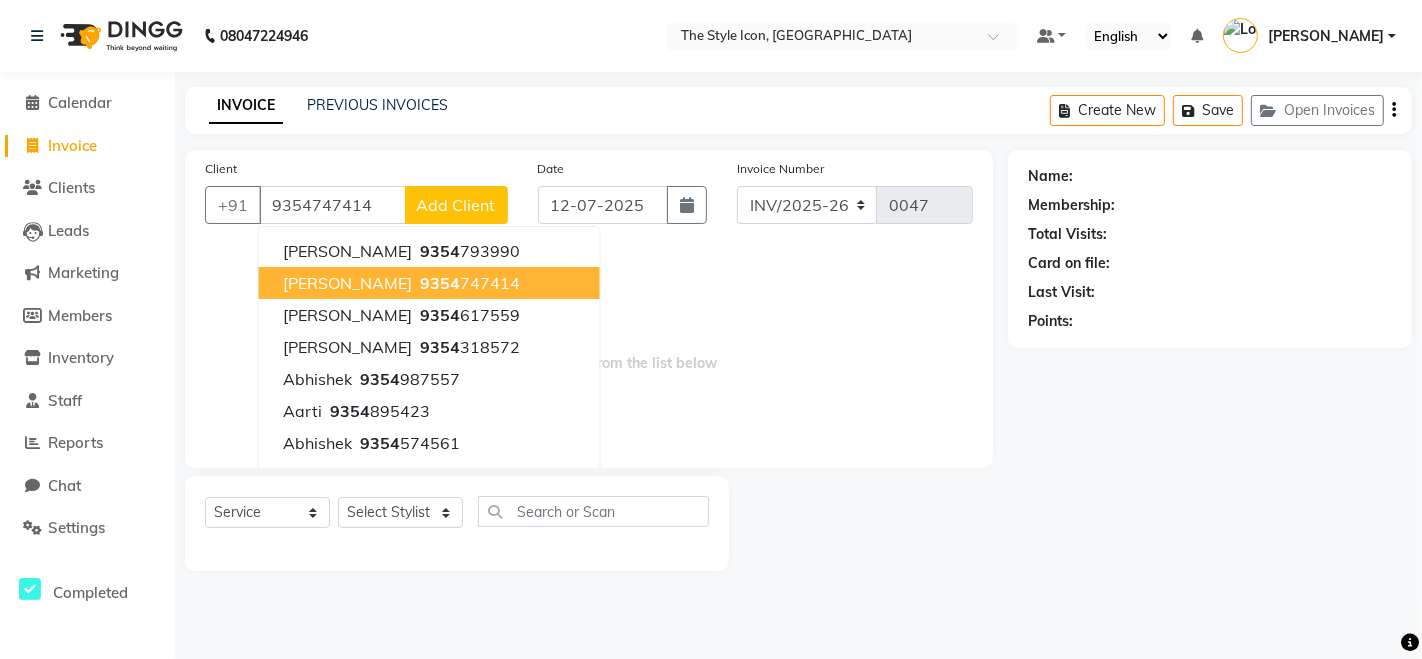 type on "9354747414" 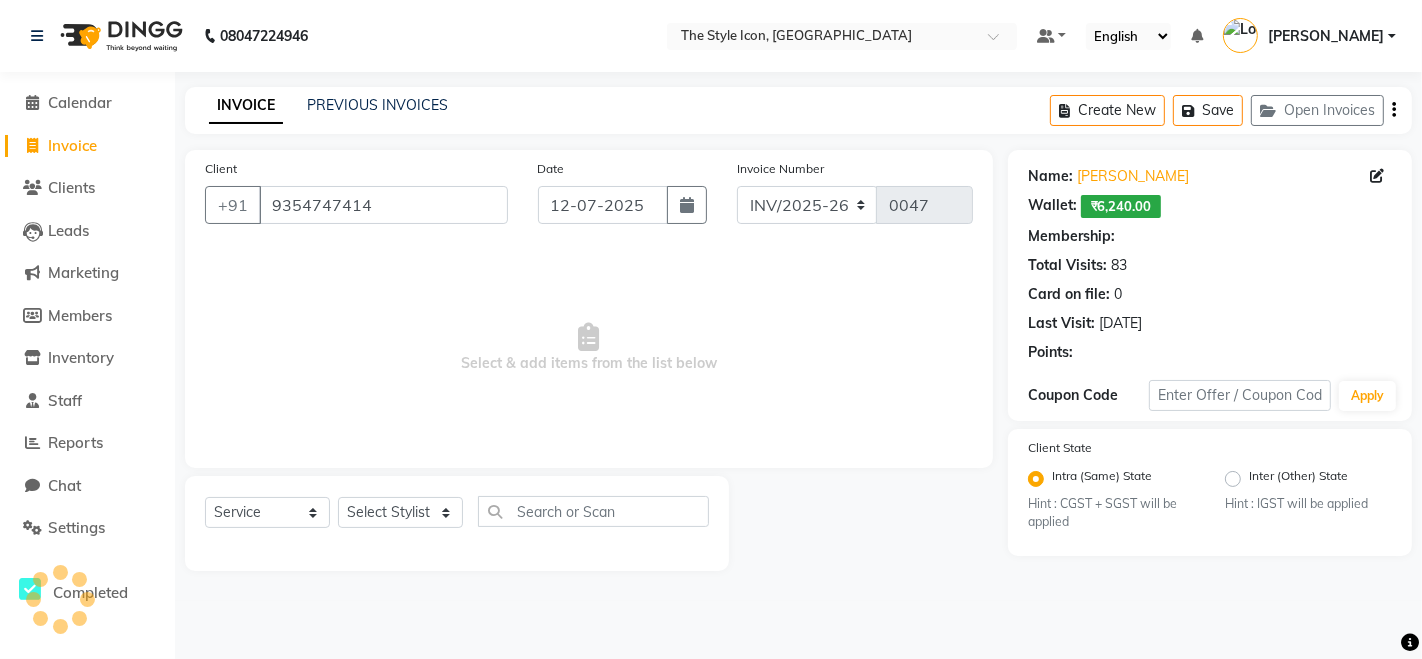 select on "2: Object" 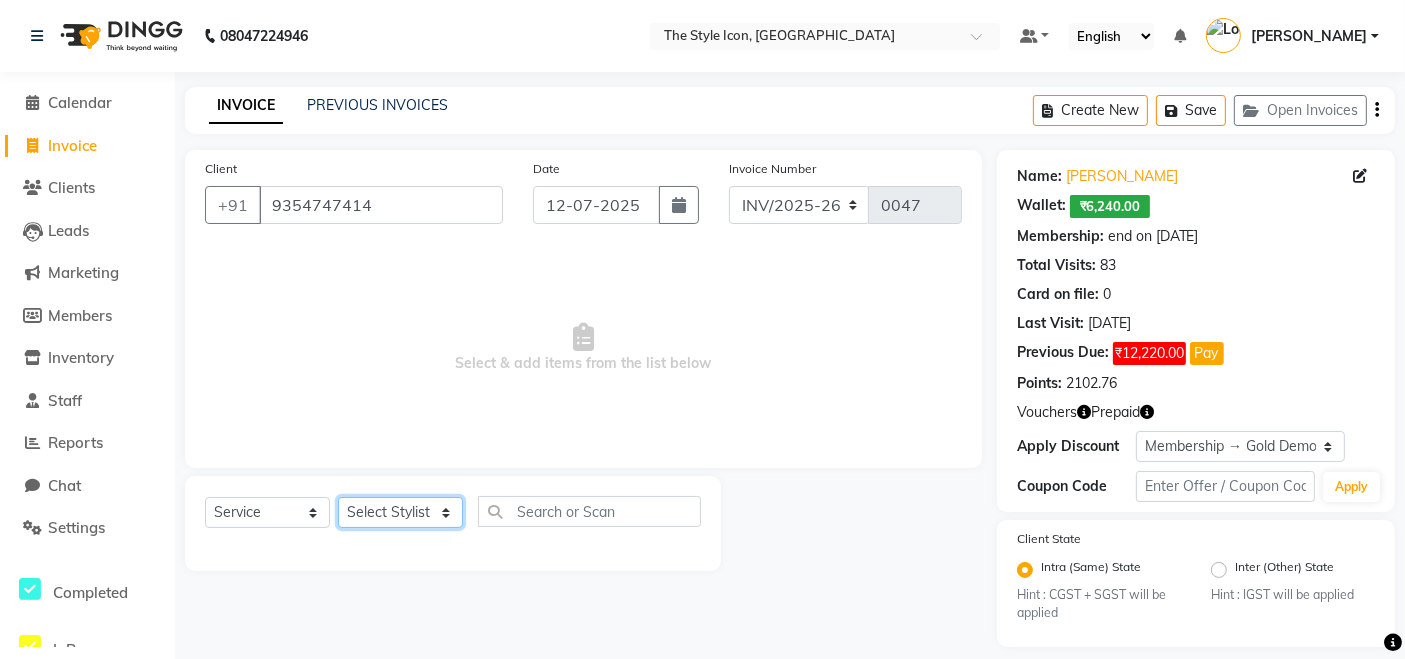 click on "Select Stylist [PERSON_NAME] M [PERSON_NAME] [PERSON_NAME] Manager [PERSON_NAME] [PERSON_NAME] [PERSON_NAME]" 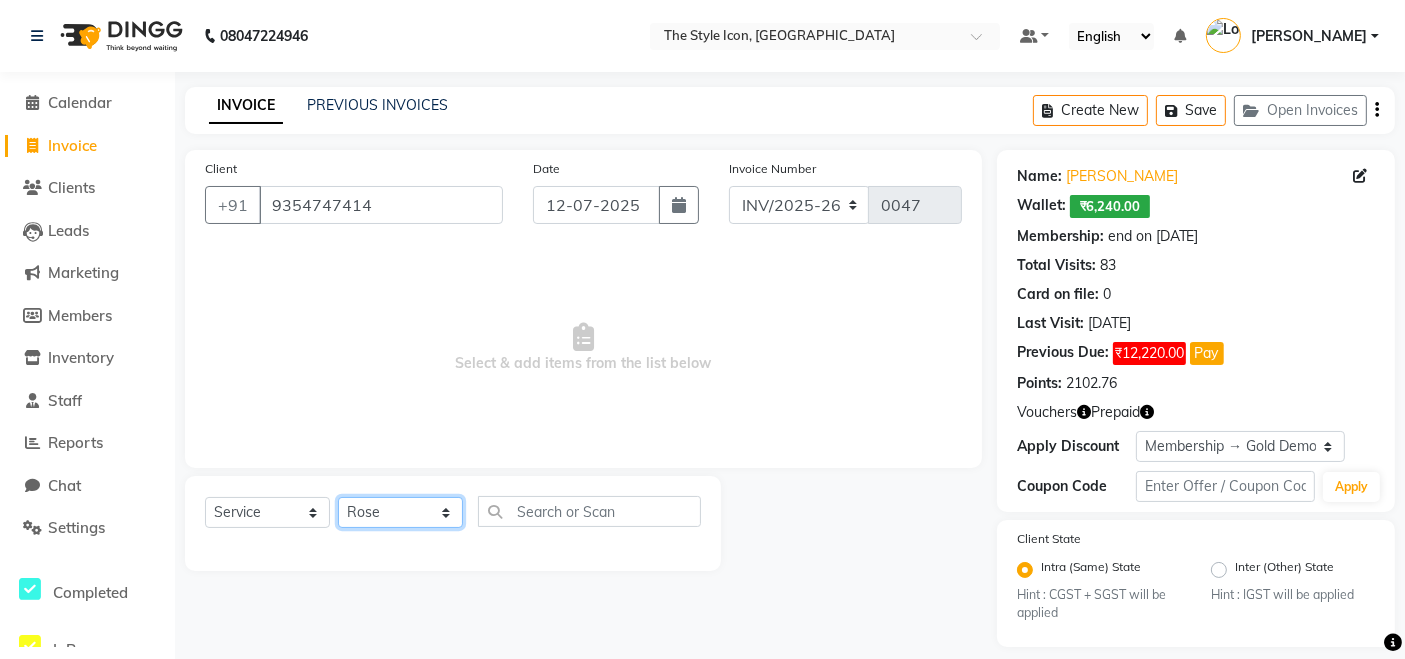click on "Select Stylist [PERSON_NAME] M [PERSON_NAME] [PERSON_NAME] Manager [PERSON_NAME] [PERSON_NAME] [PERSON_NAME]" 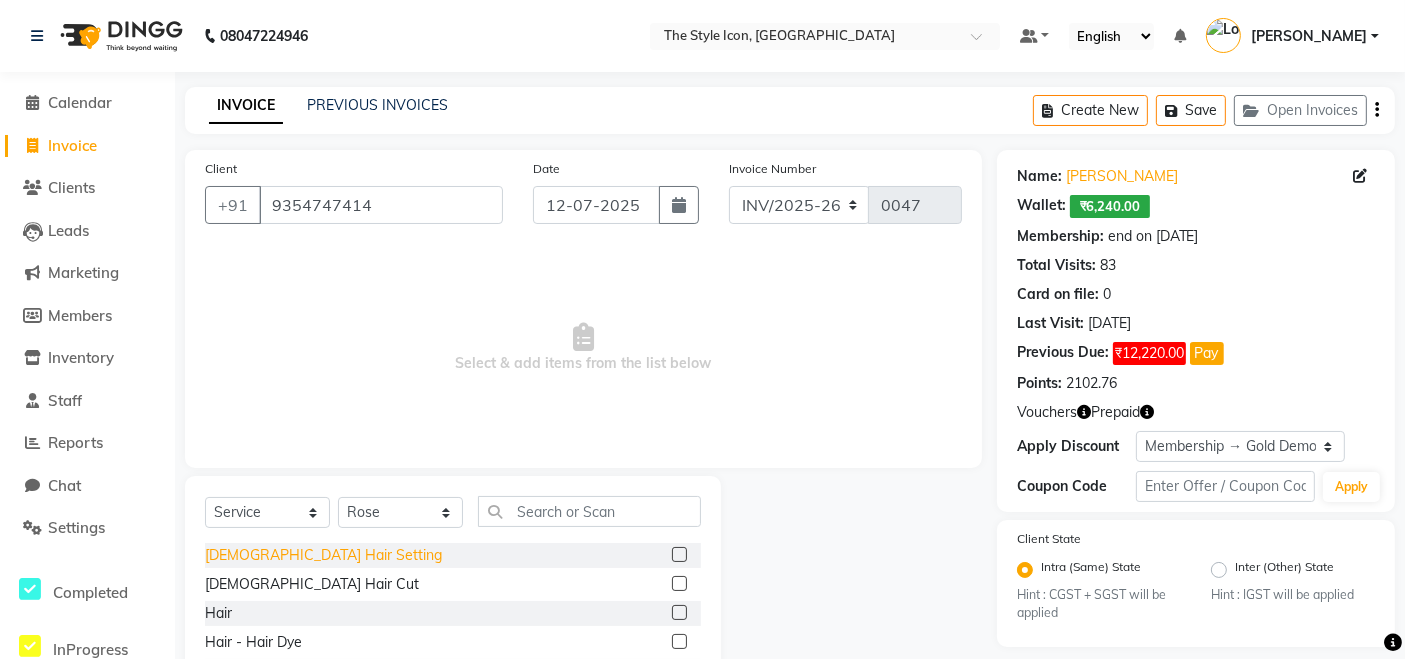 drag, startPoint x: 291, startPoint y: 551, endPoint x: 288, endPoint y: 562, distance: 11.401754 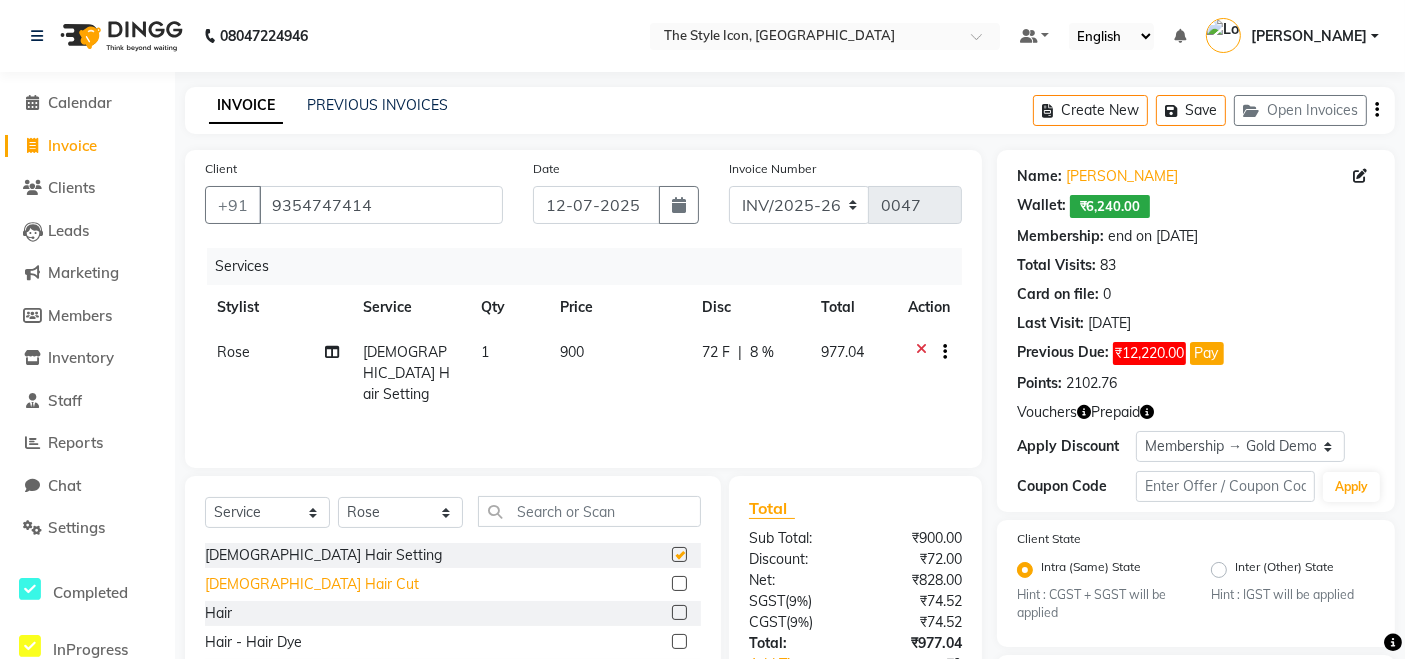 checkbox on "false" 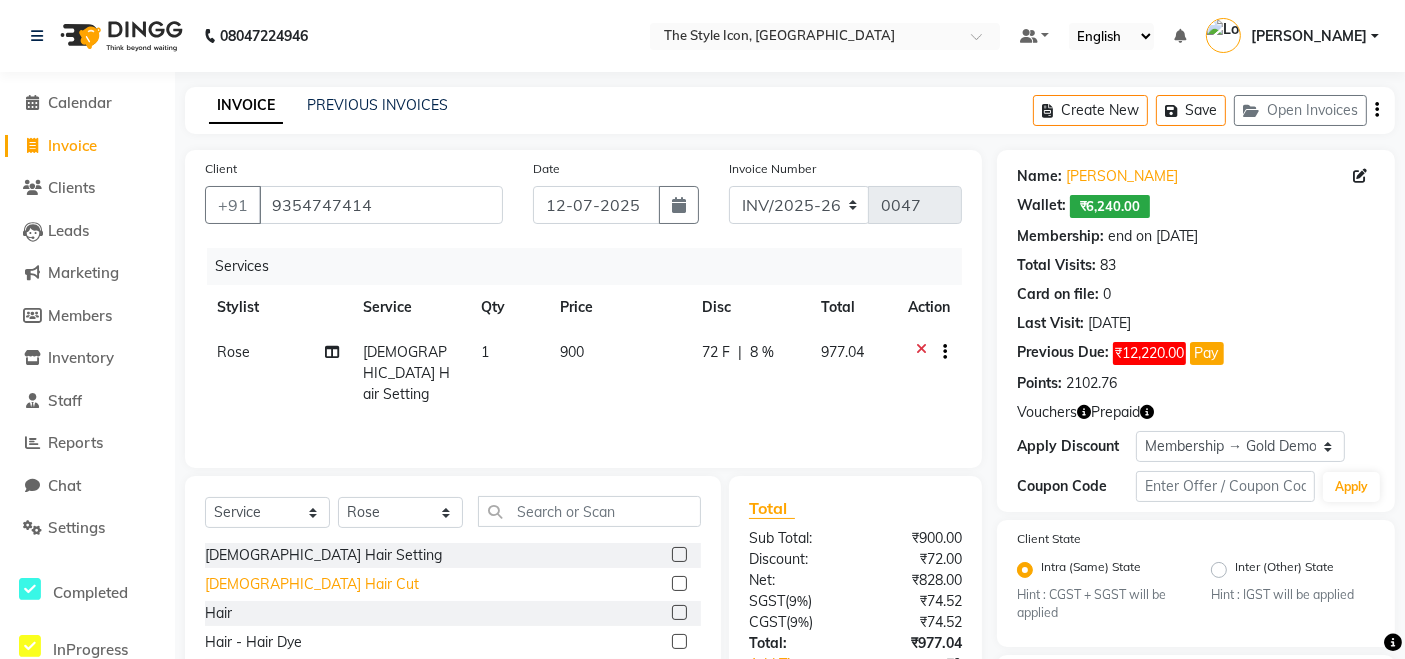 click on "[DEMOGRAPHIC_DATA] Hair Cut" 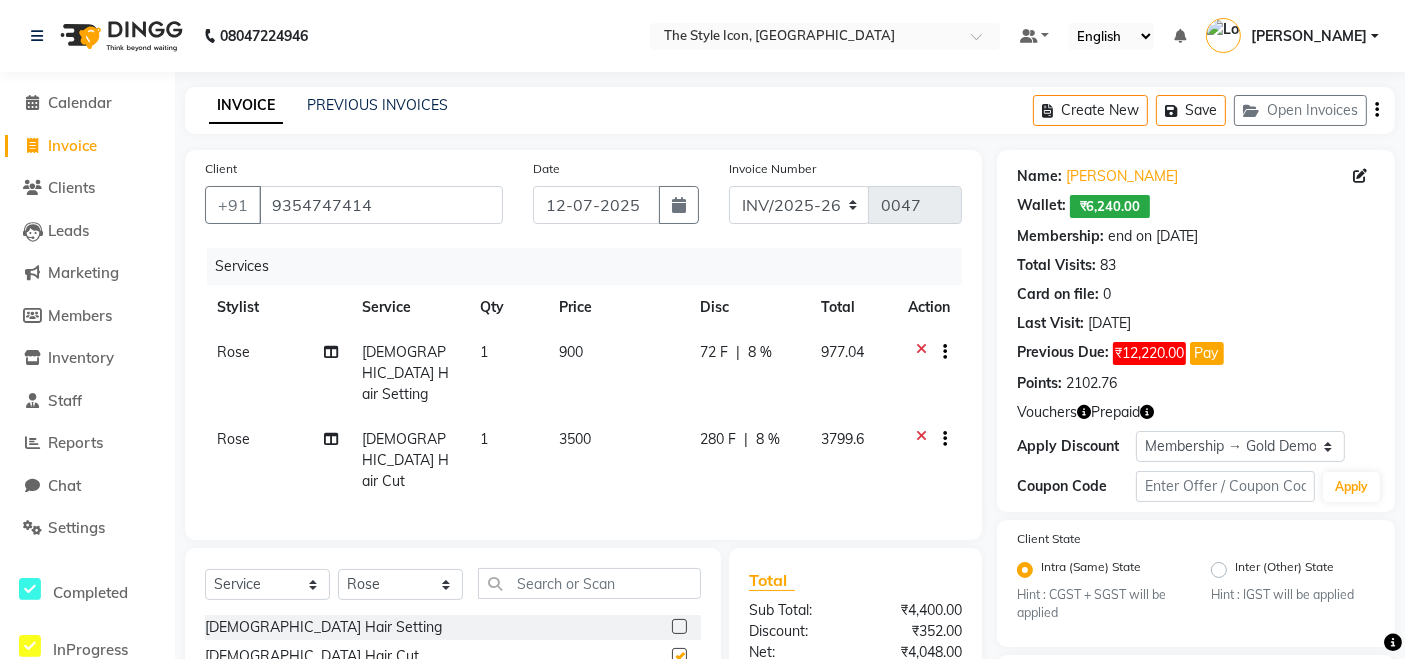 checkbox on "false" 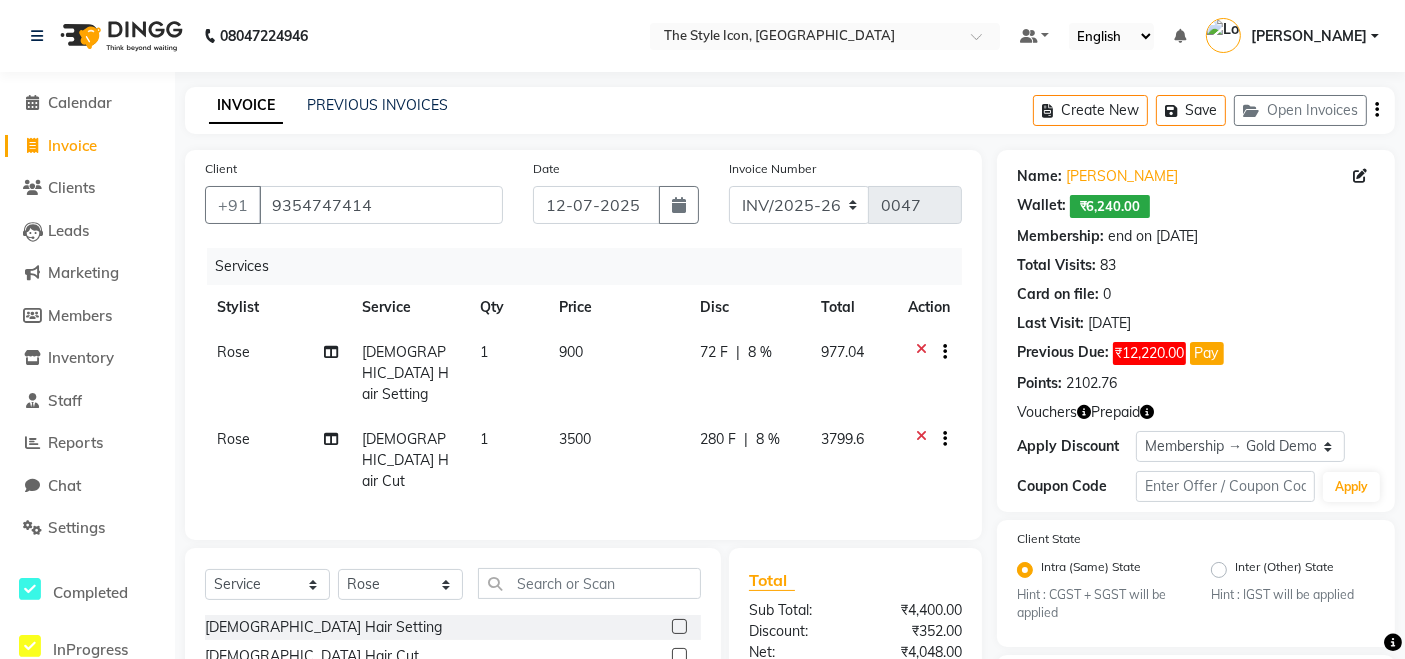 scroll, scrollTop: 269, scrollLeft: 0, axis: vertical 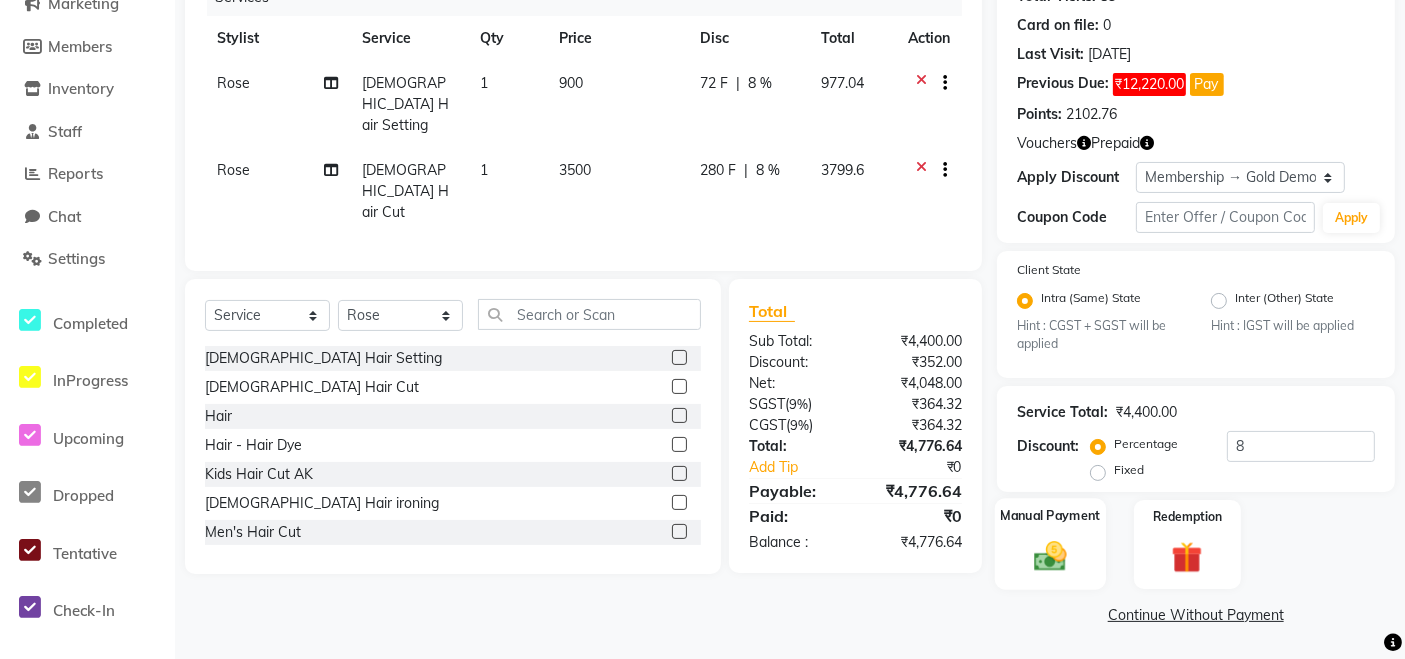 click 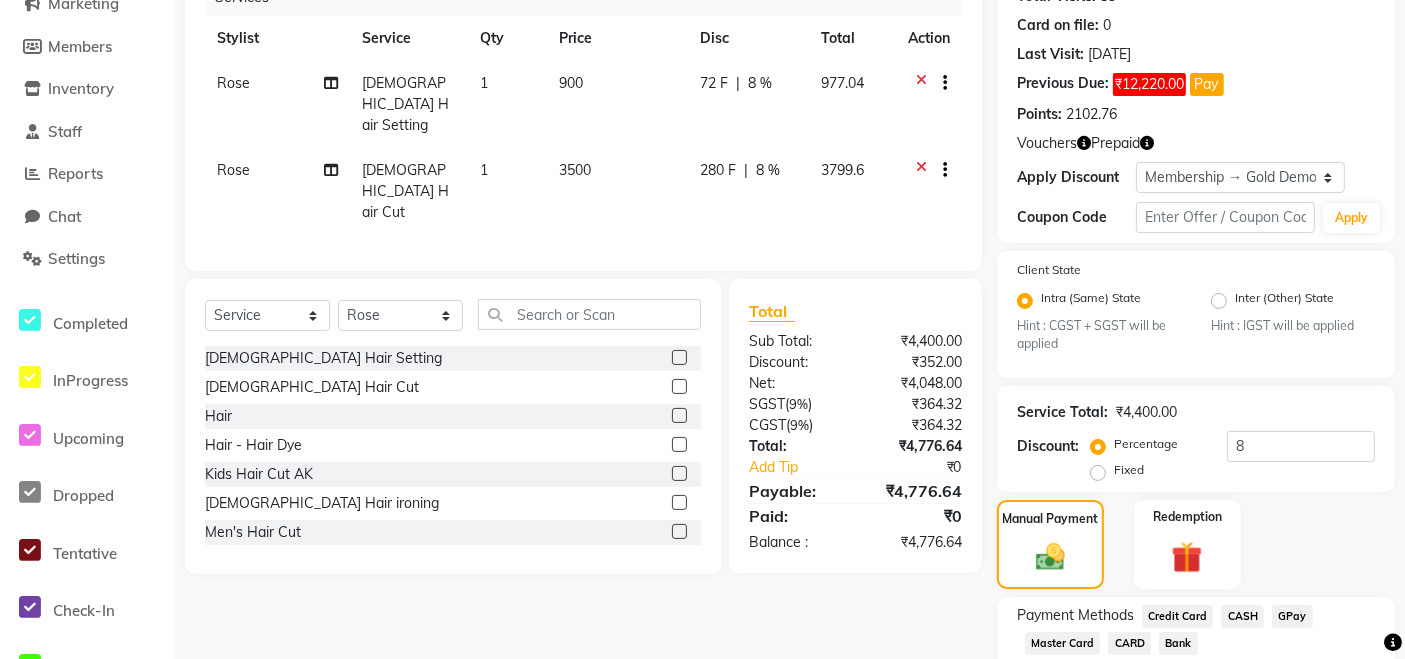 scroll, scrollTop: 397, scrollLeft: 0, axis: vertical 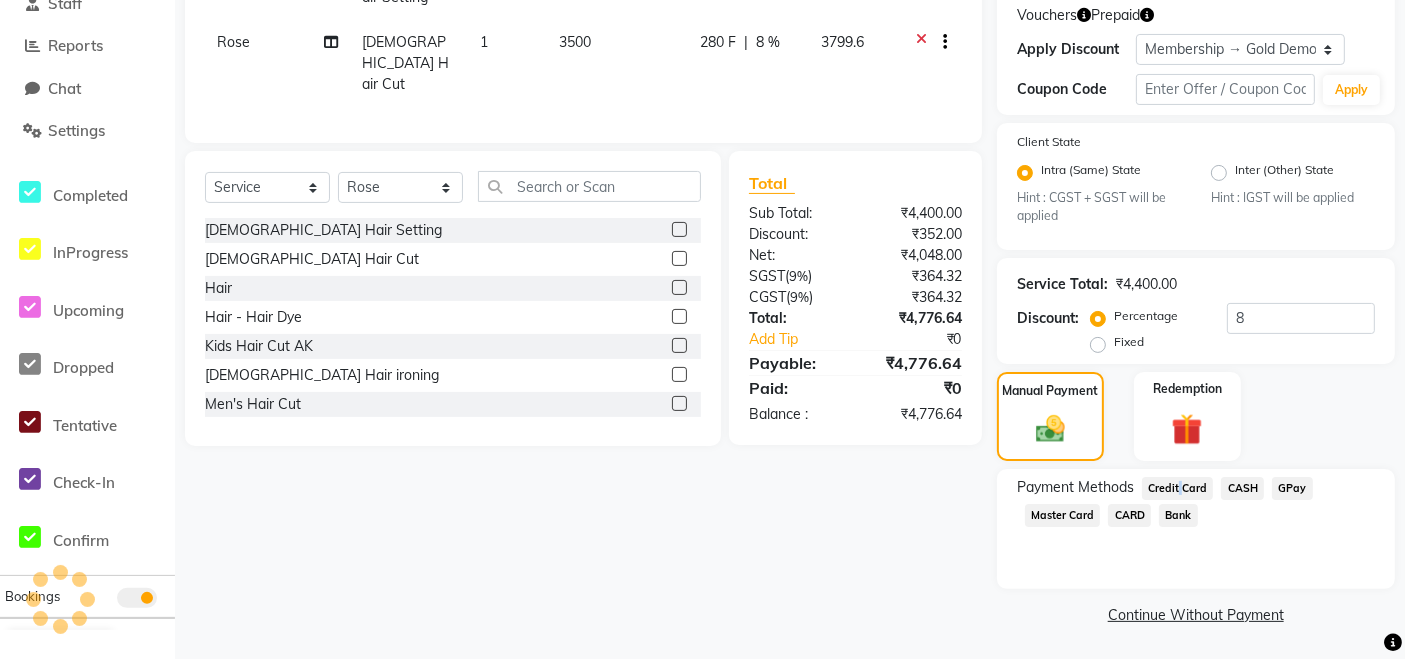 click on "Credit Card" 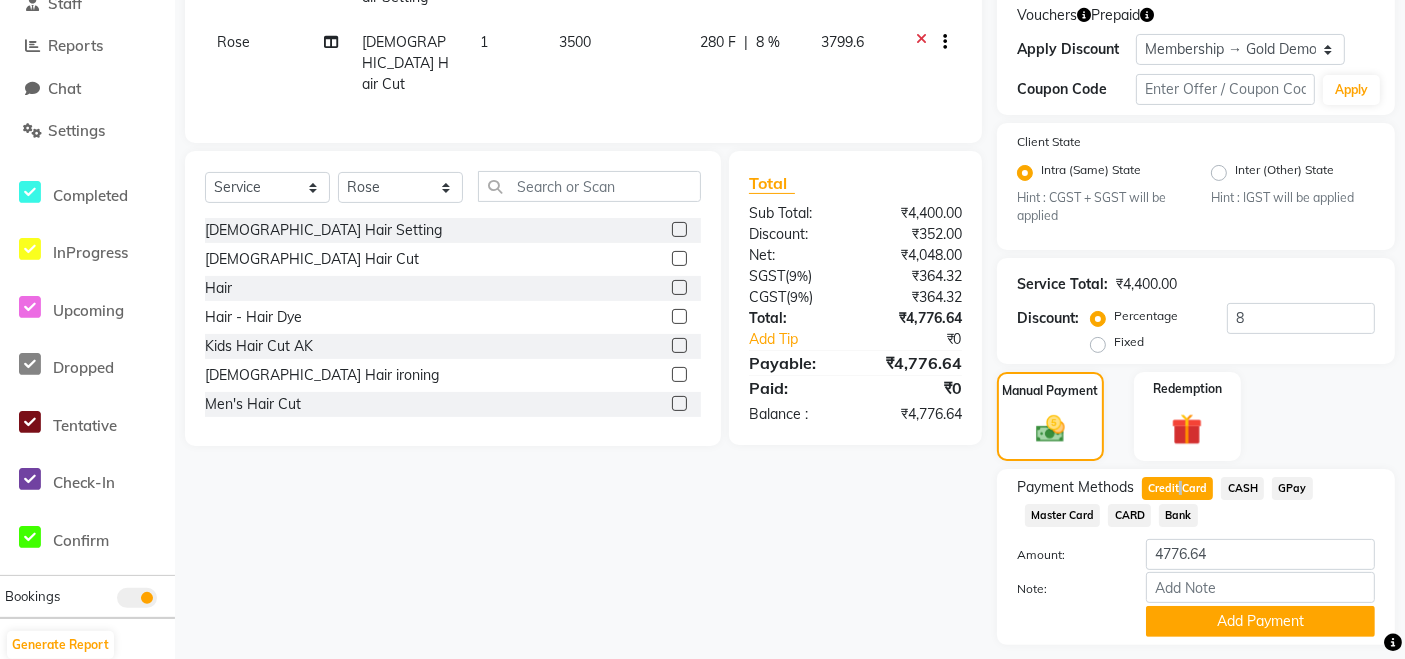 scroll, scrollTop: 419, scrollLeft: 0, axis: vertical 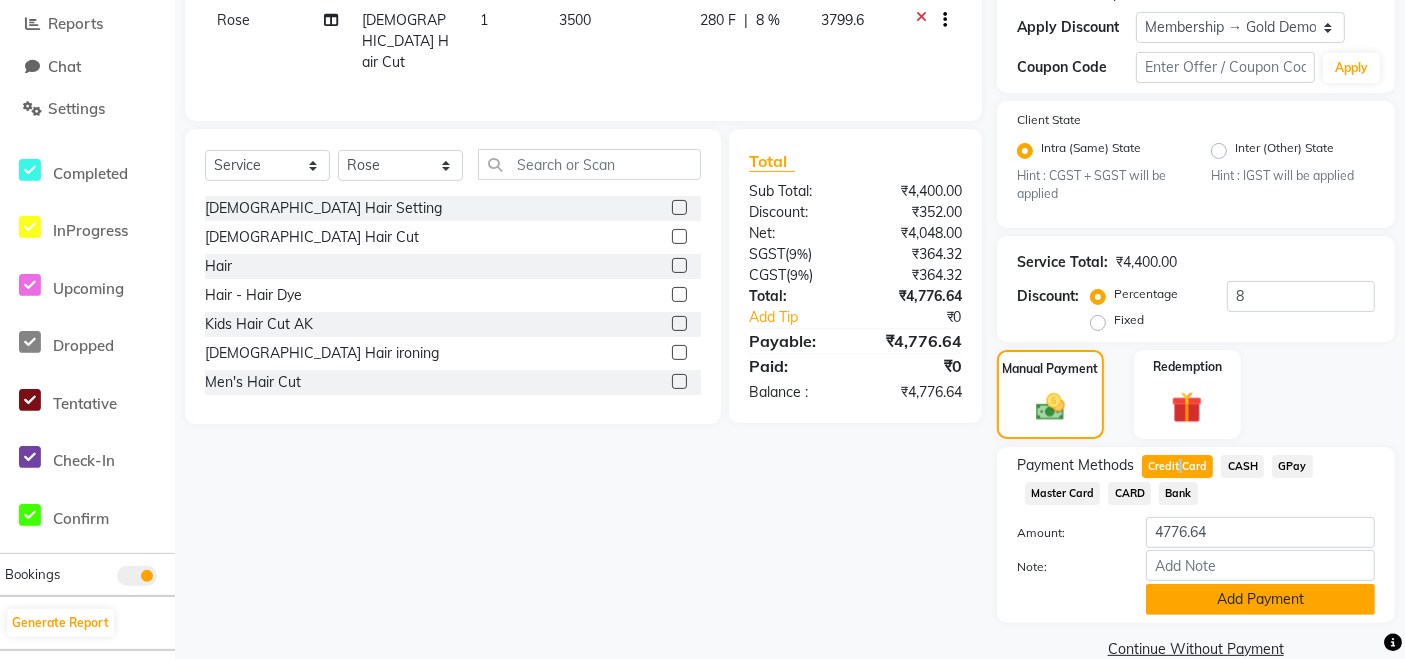 click on "Add Payment" 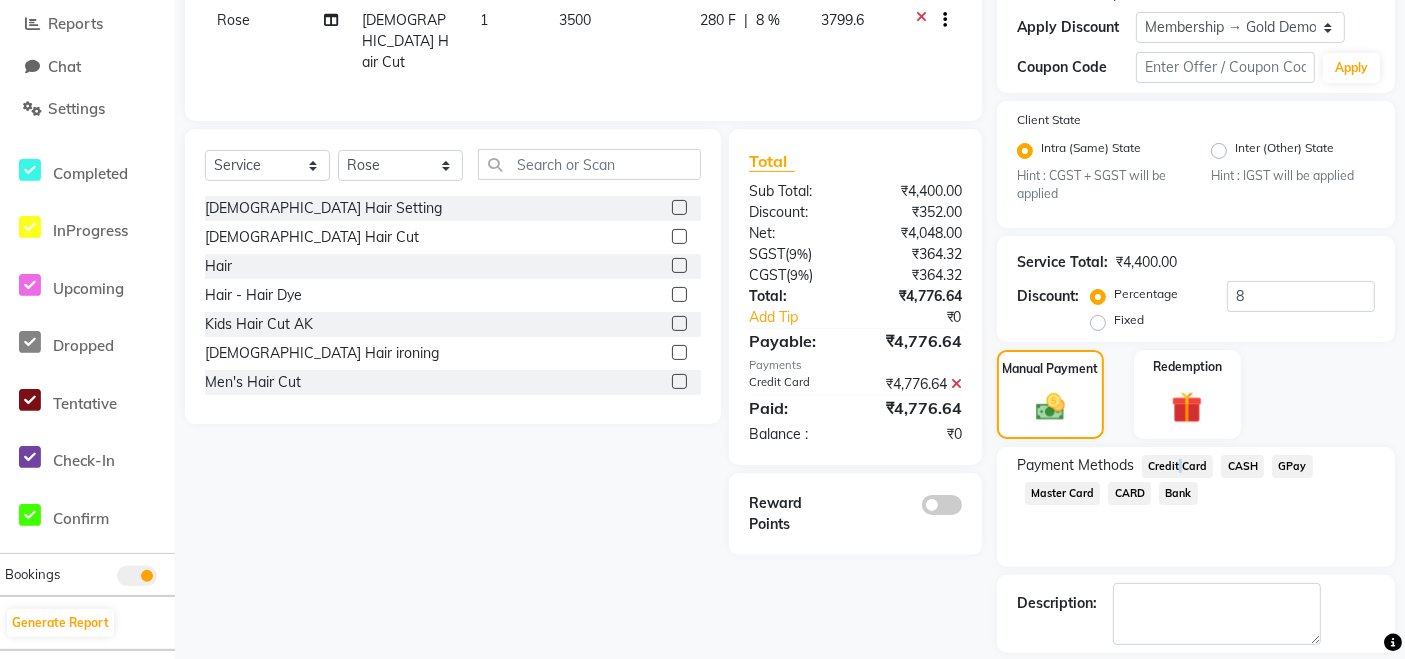 scroll, scrollTop: 509, scrollLeft: 0, axis: vertical 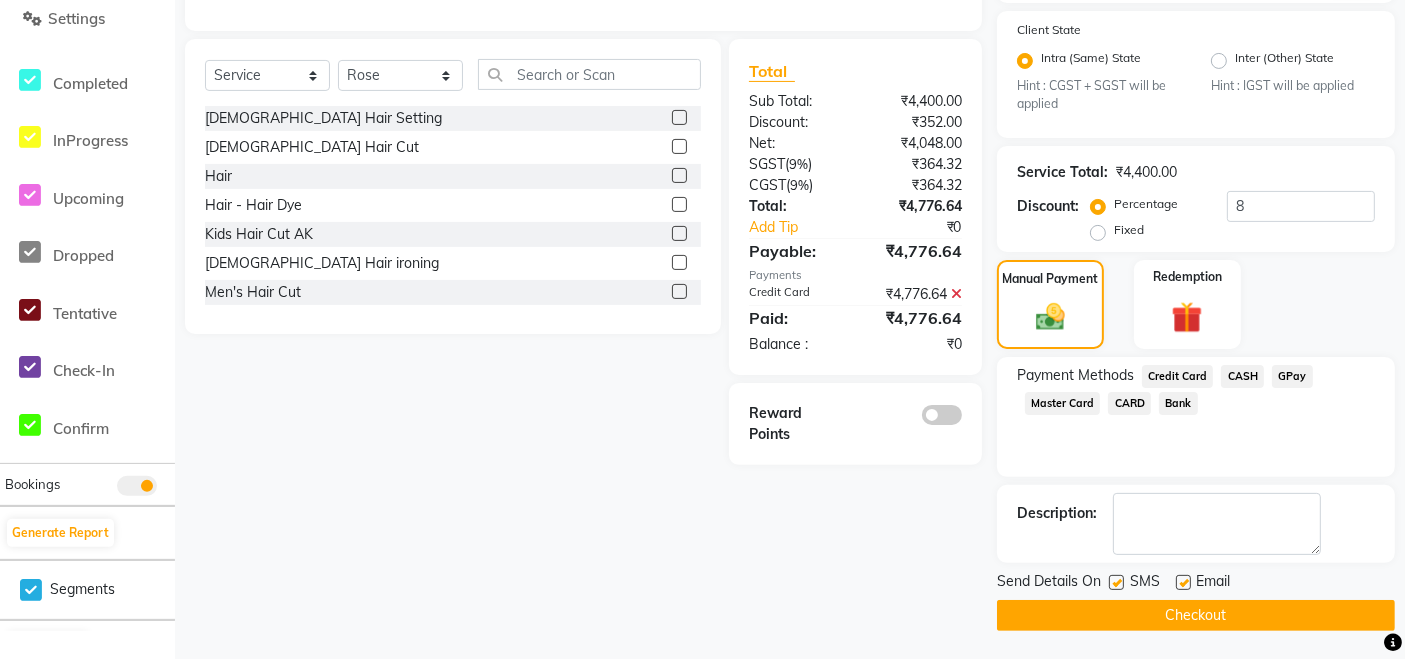click 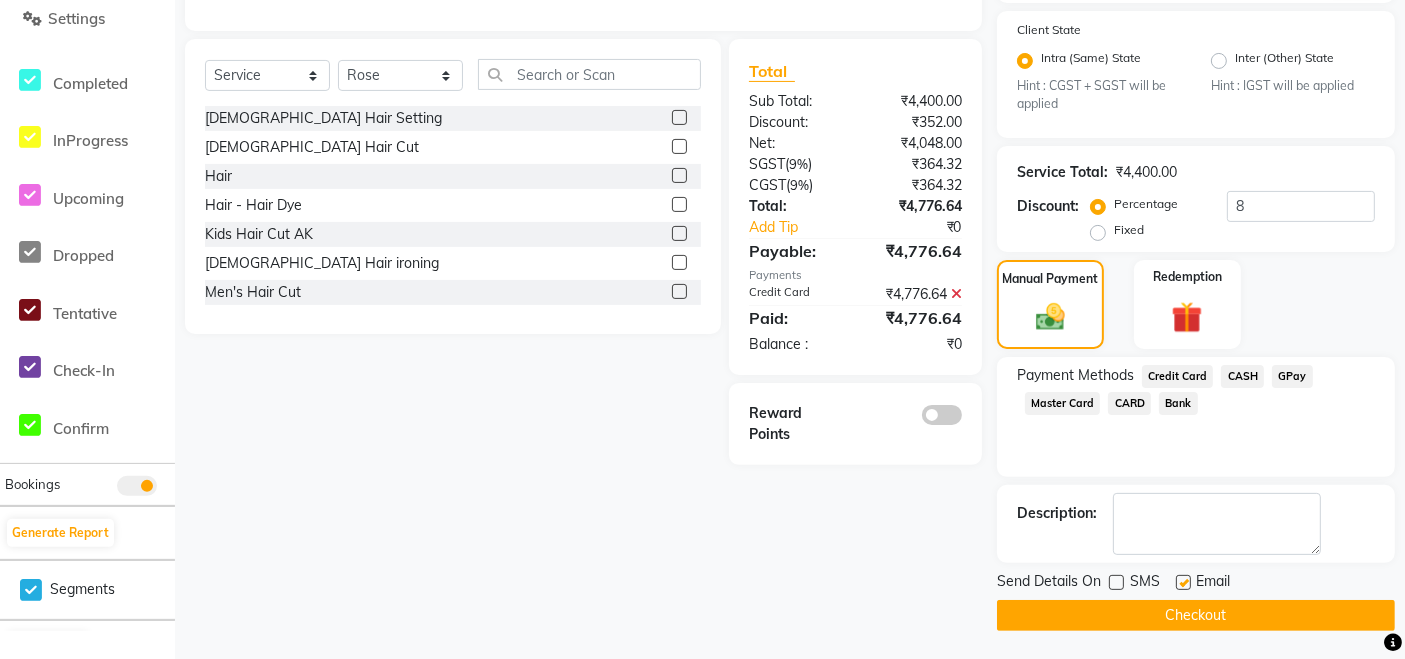 click 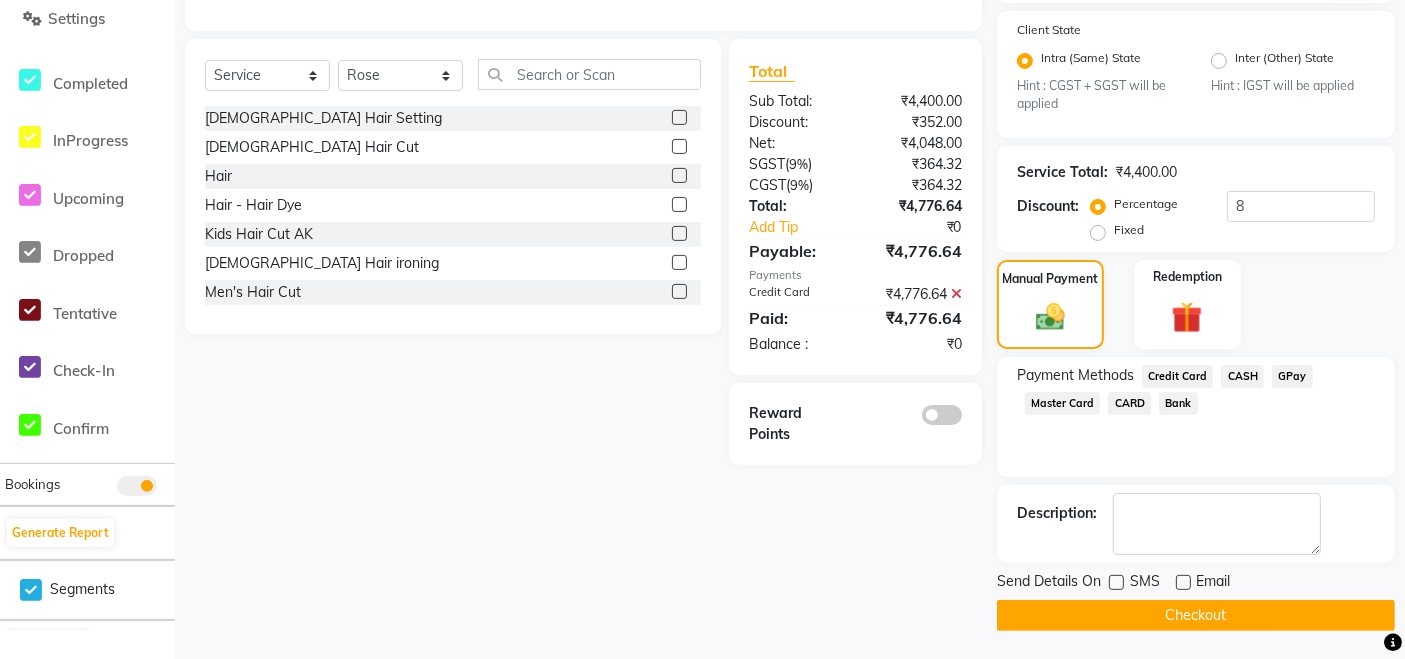 click 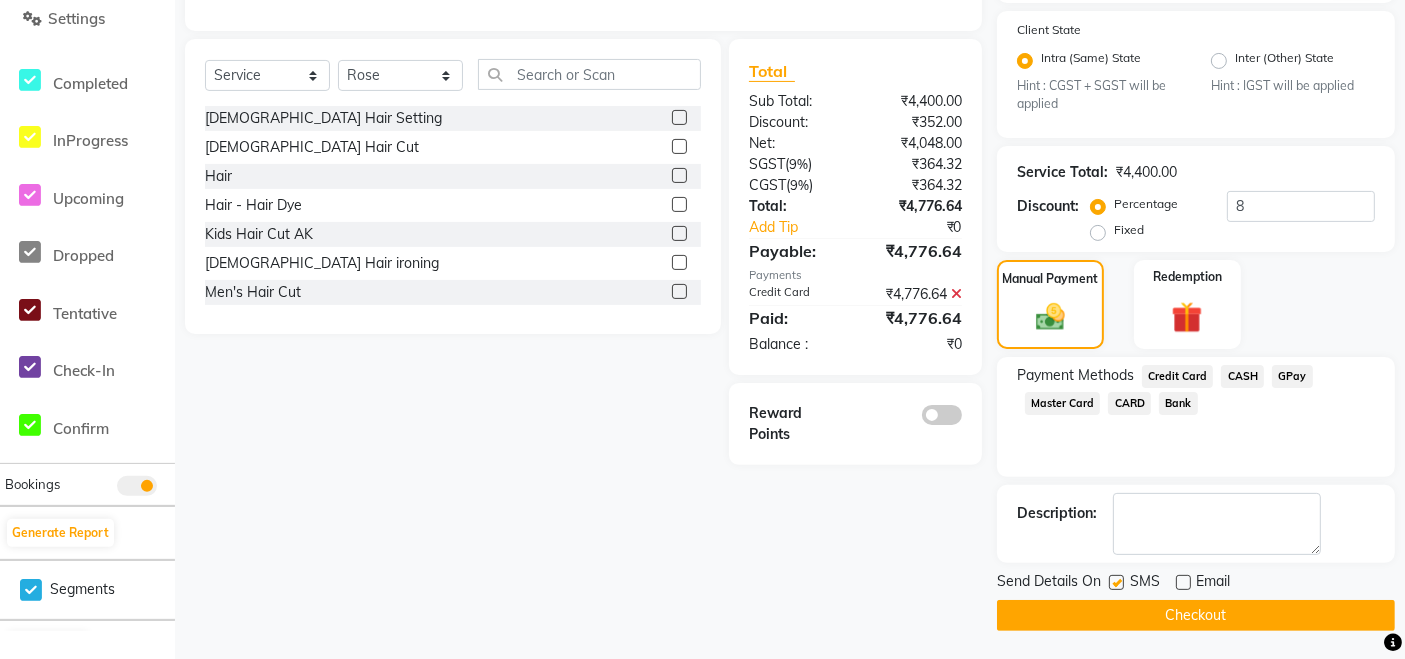 click 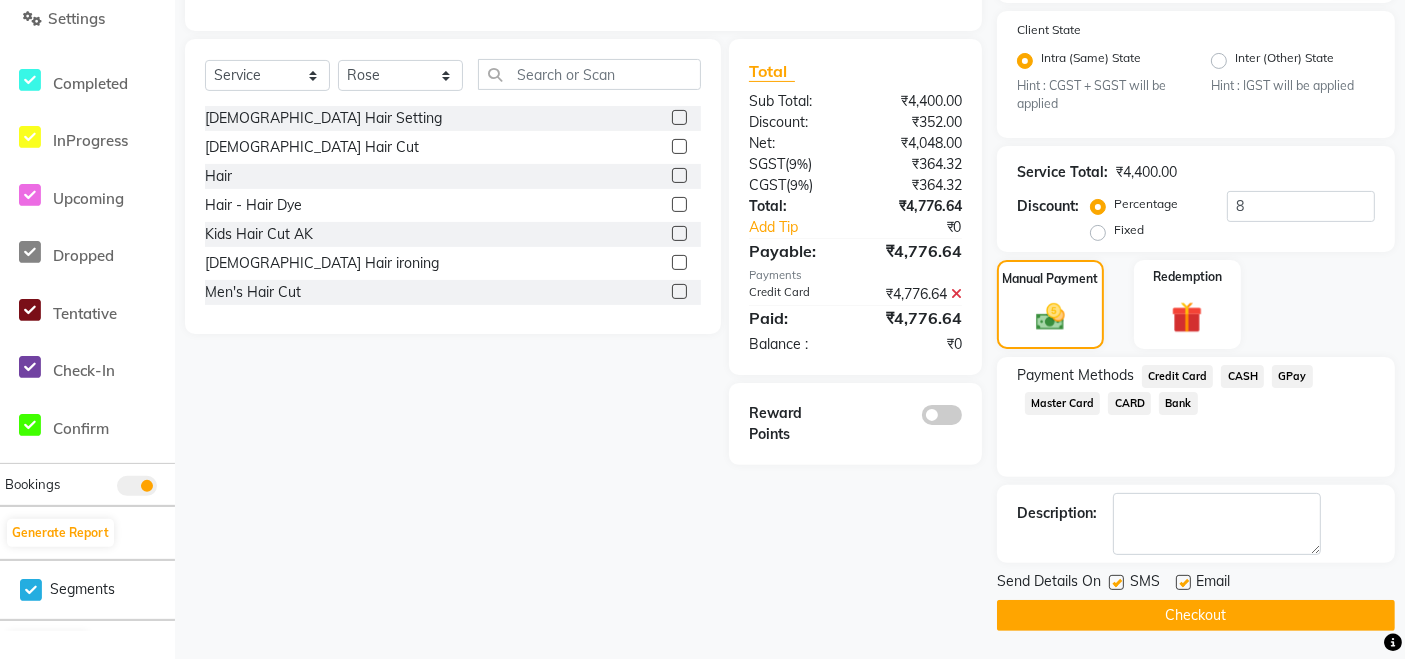click 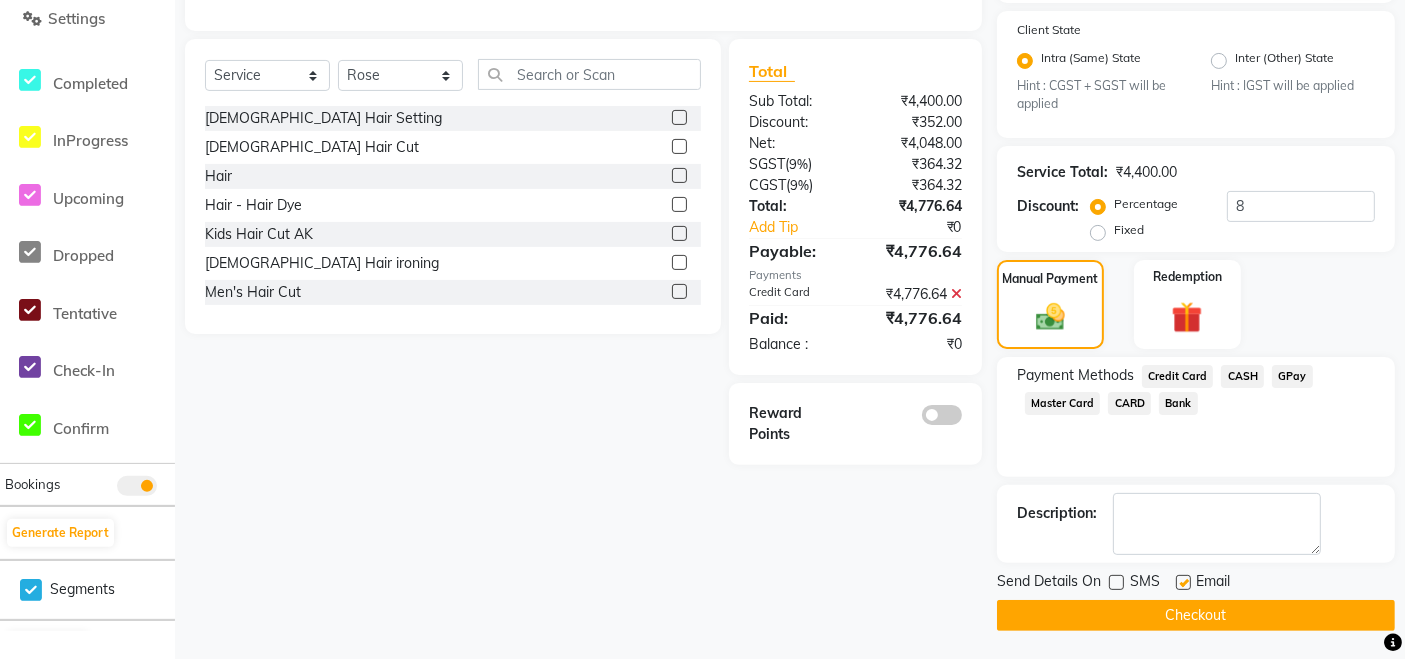 click on "Checkout" 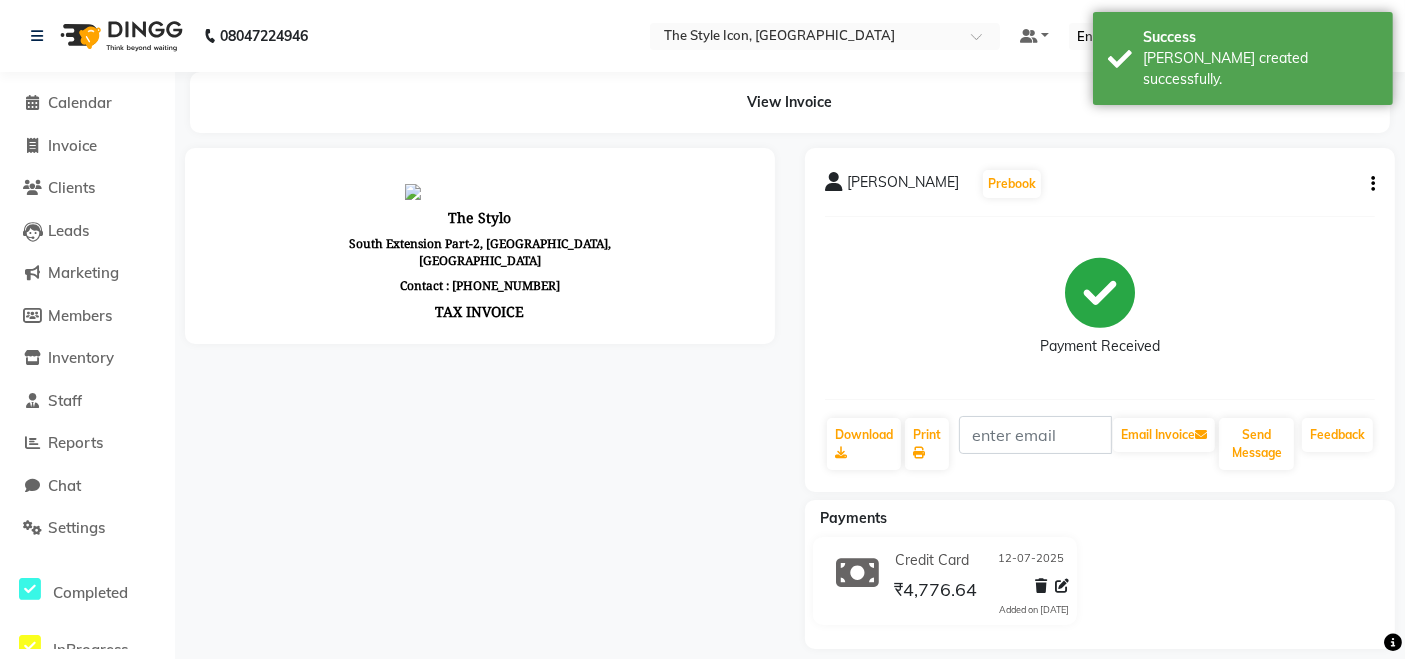 scroll, scrollTop: 0, scrollLeft: 0, axis: both 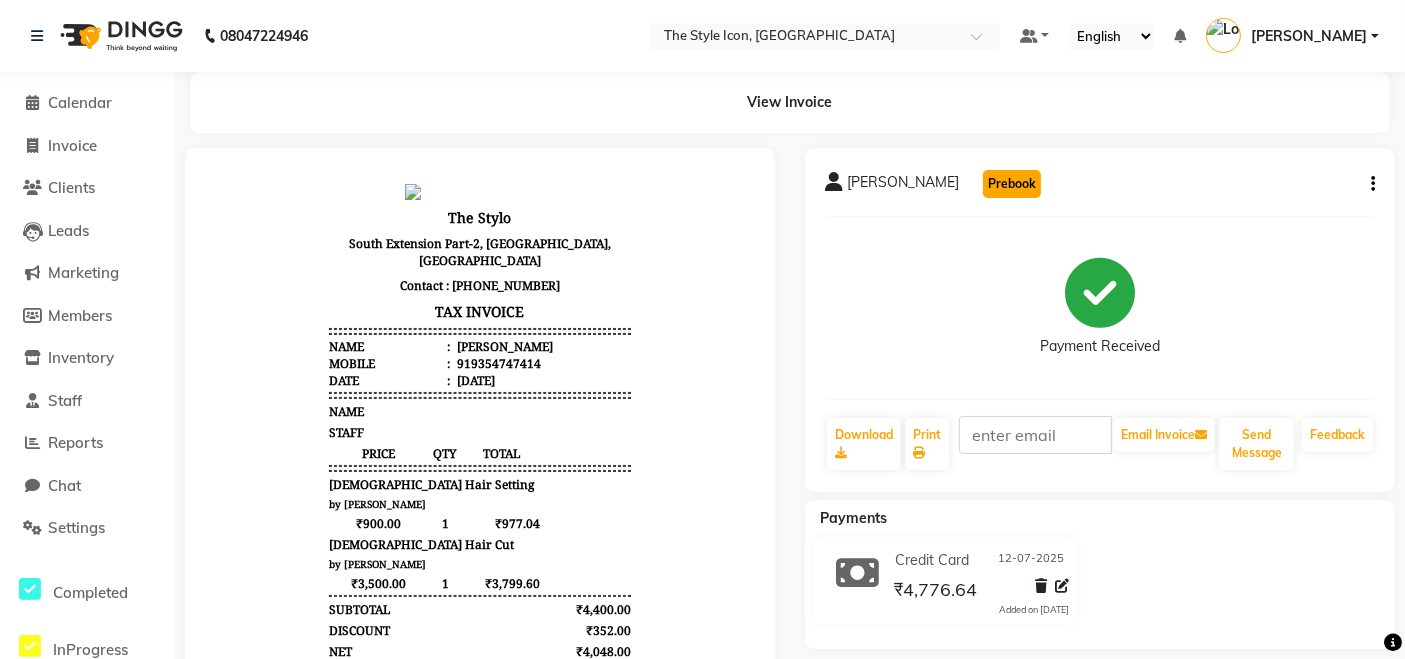 click on "Prebook" 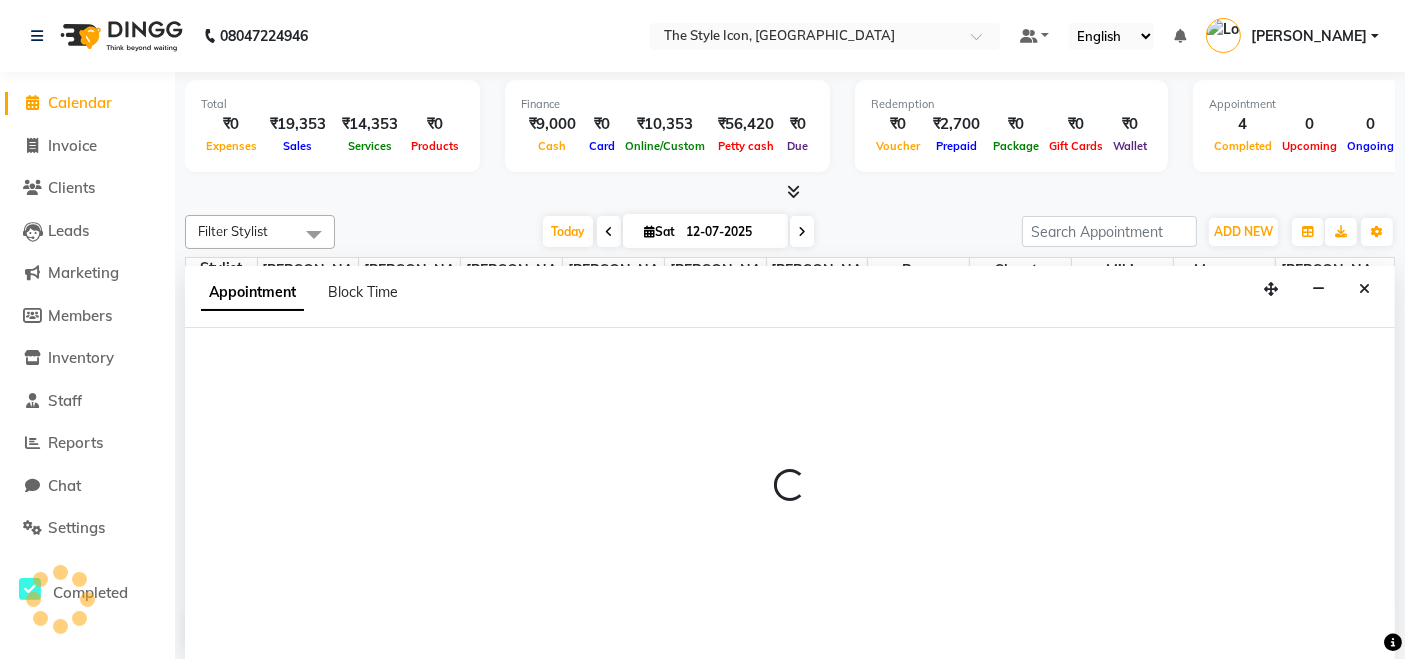 scroll, scrollTop: 0, scrollLeft: 0, axis: both 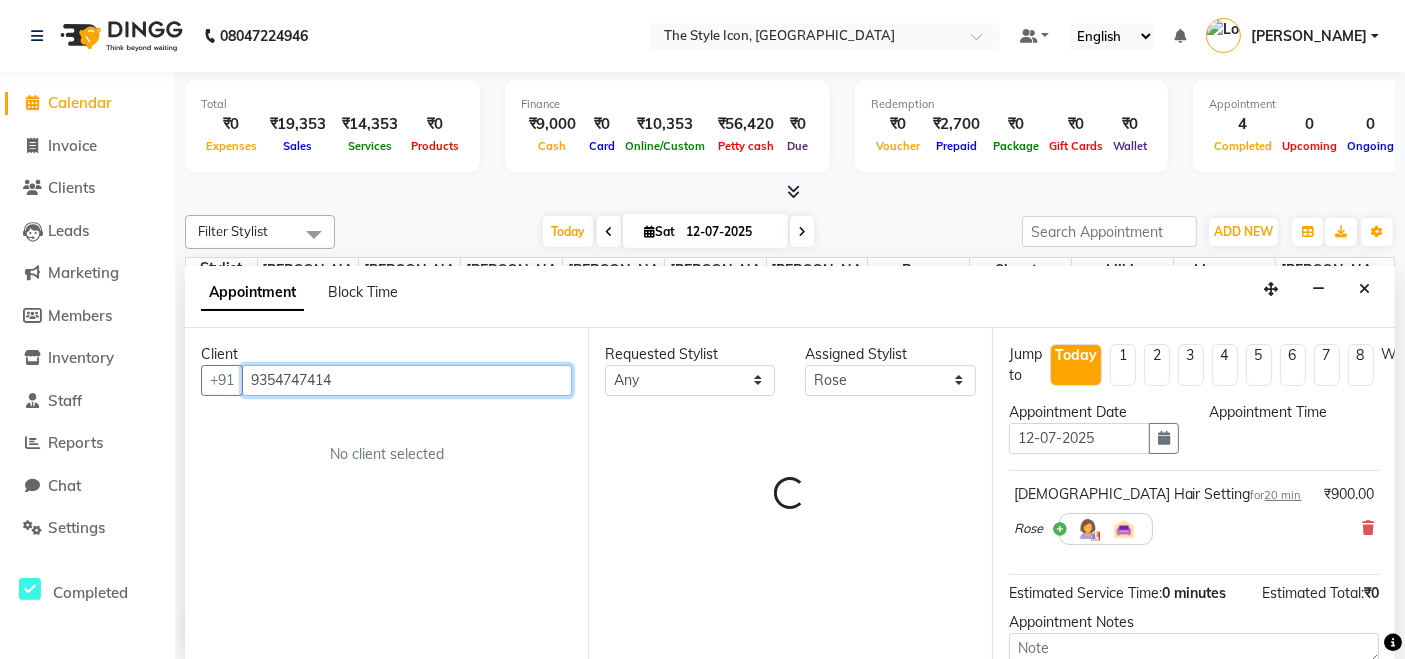 select on "540" 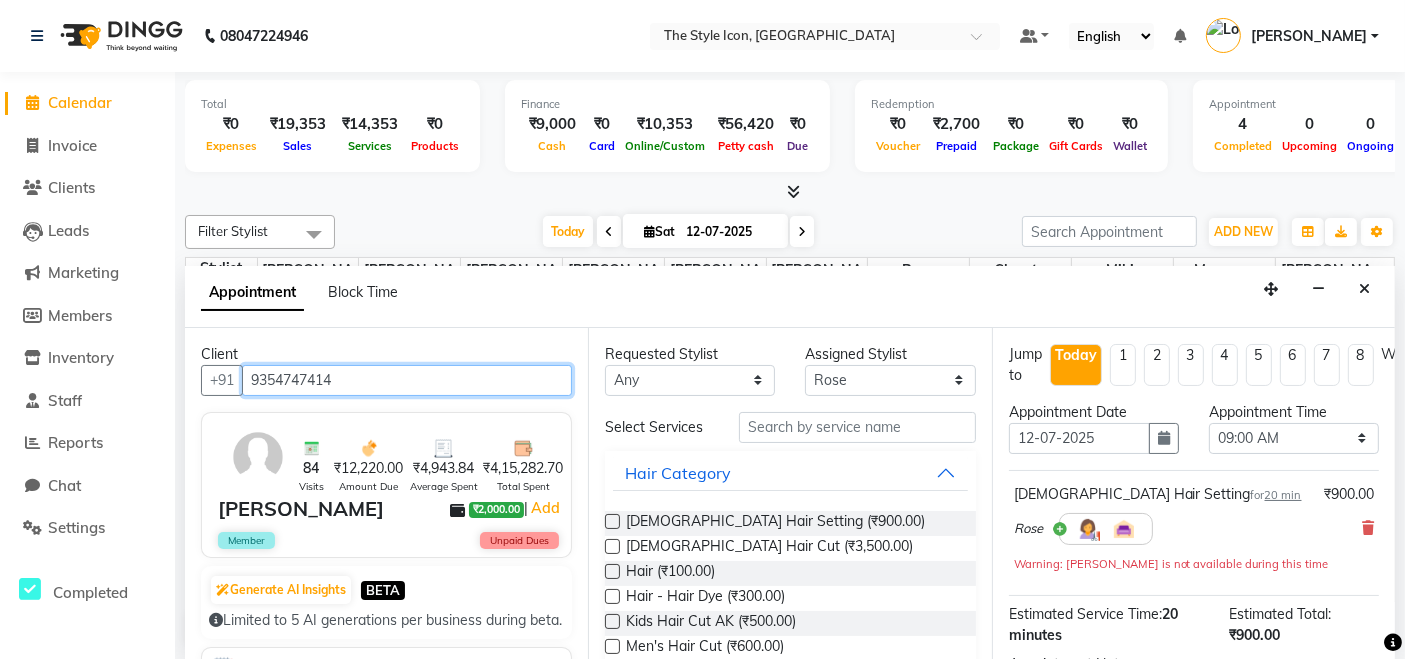 scroll, scrollTop: 914, scrollLeft: 0, axis: vertical 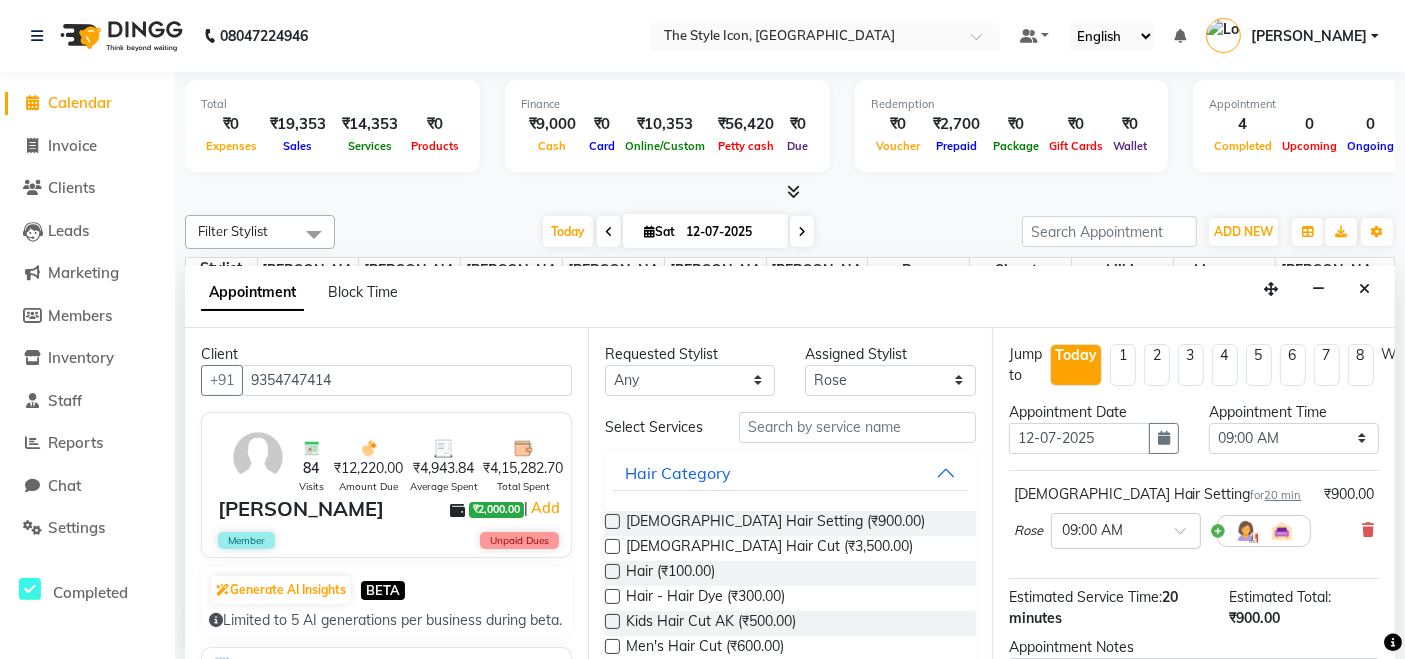 click on "Appointment Date" at bounding box center (1094, 412) 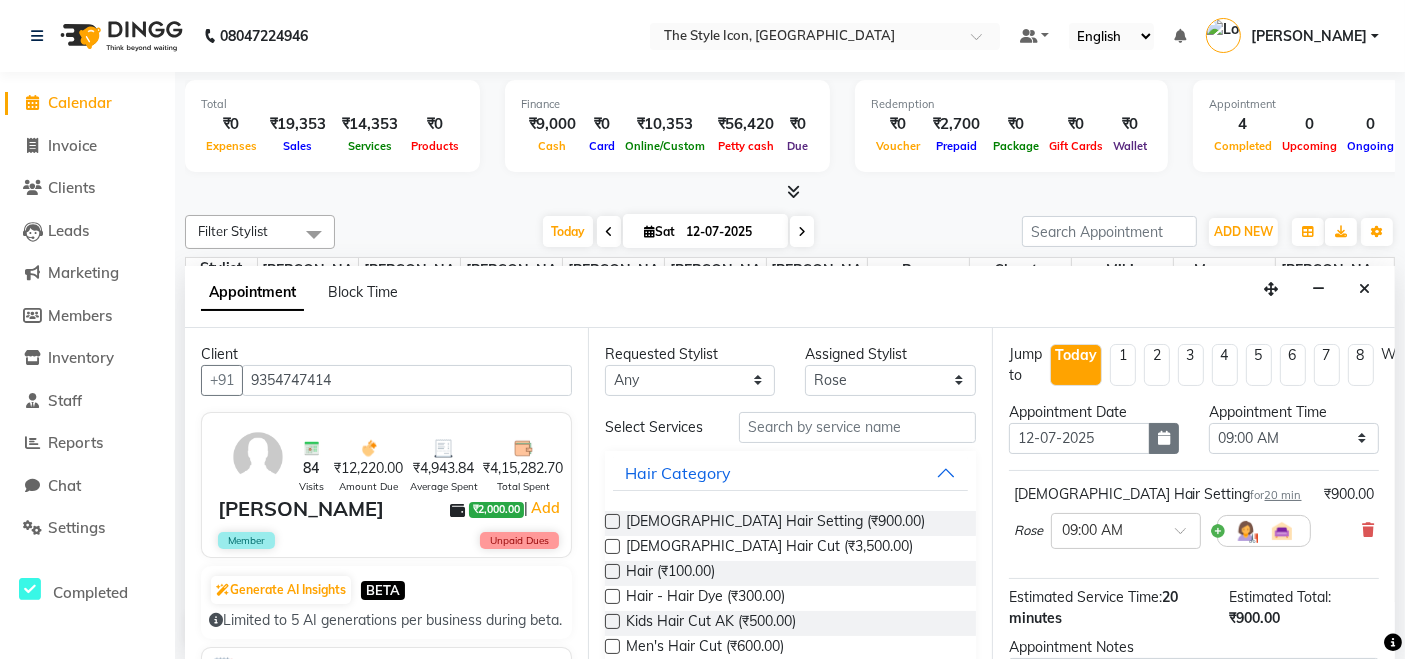 click at bounding box center (1164, 438) 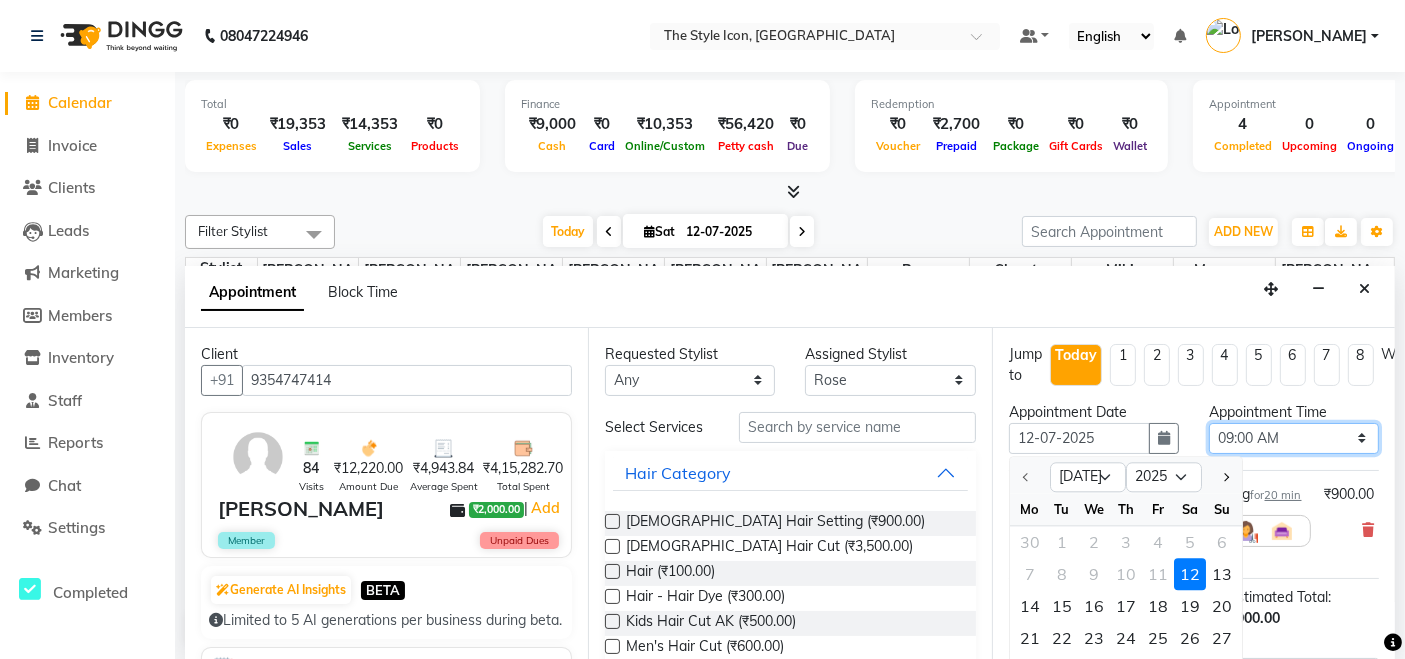 click on "Select 09:00 AM 09:15 AM 09:30 AM 09:45 AM 10:00 AM 10:15 AM 10:30 AM 10:45 AM 11:00 AM 11:15 AM 11:30 AM 11:45 AM 12:00 PM 12:15 PM 12:30 PM 12:45 PM 01:00 PM 01:15 PM 01:30 PM 01:45 PM 02:00 PM 02:15 PM 02:30 PM 02:45 PM 03:00 PM 03:15 PM 03:30 PM 03:45 PM 04:00 PM 04:15 PM 04:30 PM 04:45 PM 05:00 PM 05:15 PM 05:30 PM 05:45 PM 06:00 PM 06:15 PM 06:30 PM 06:45 PM 07:00 PM 07:15 PM 07:30 PM 07:45 PM 08:00 PM 08:15 PM 08:30 PM 08:45 PM 09:00 PM" at bounding box center [1294, 438] 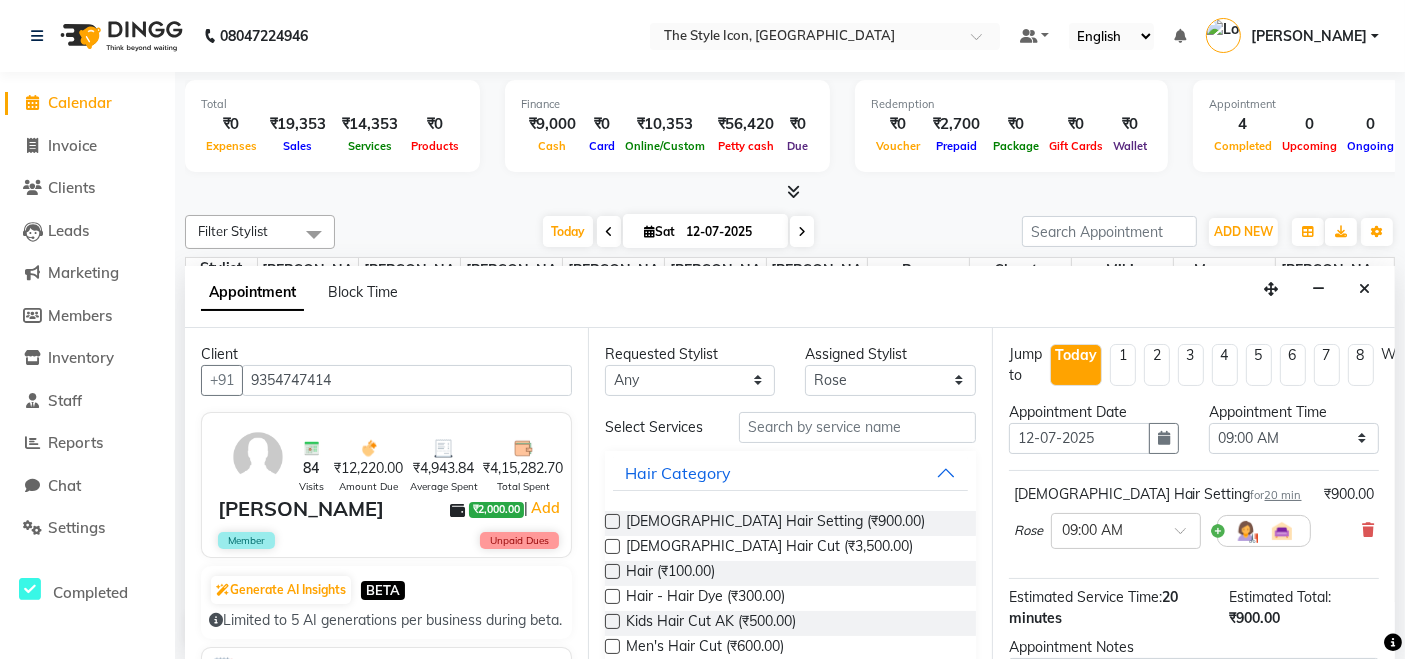 drag, startPoint x: 1374, startPoint y: 481, endPoint x: 1410, endPoint y: 587, distance: 111.94642 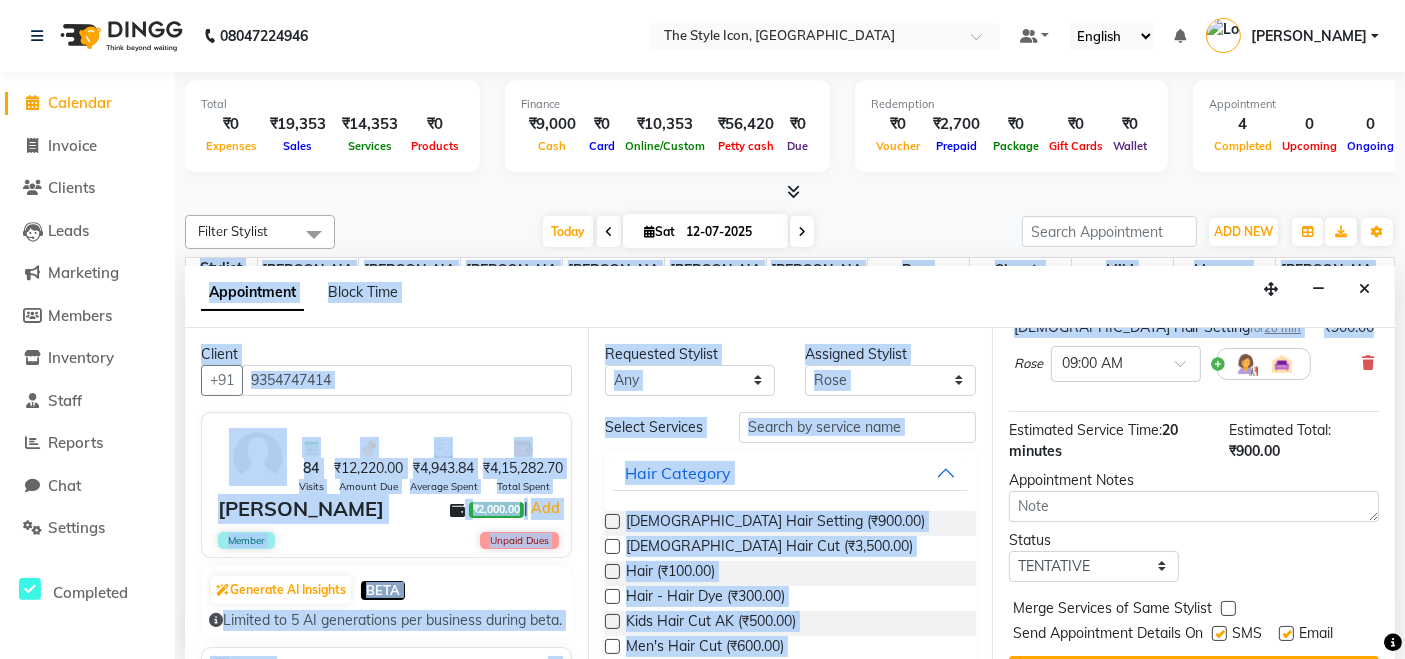 scroll, scrollTop: 221, scrollLeft: 0, axis: vertical 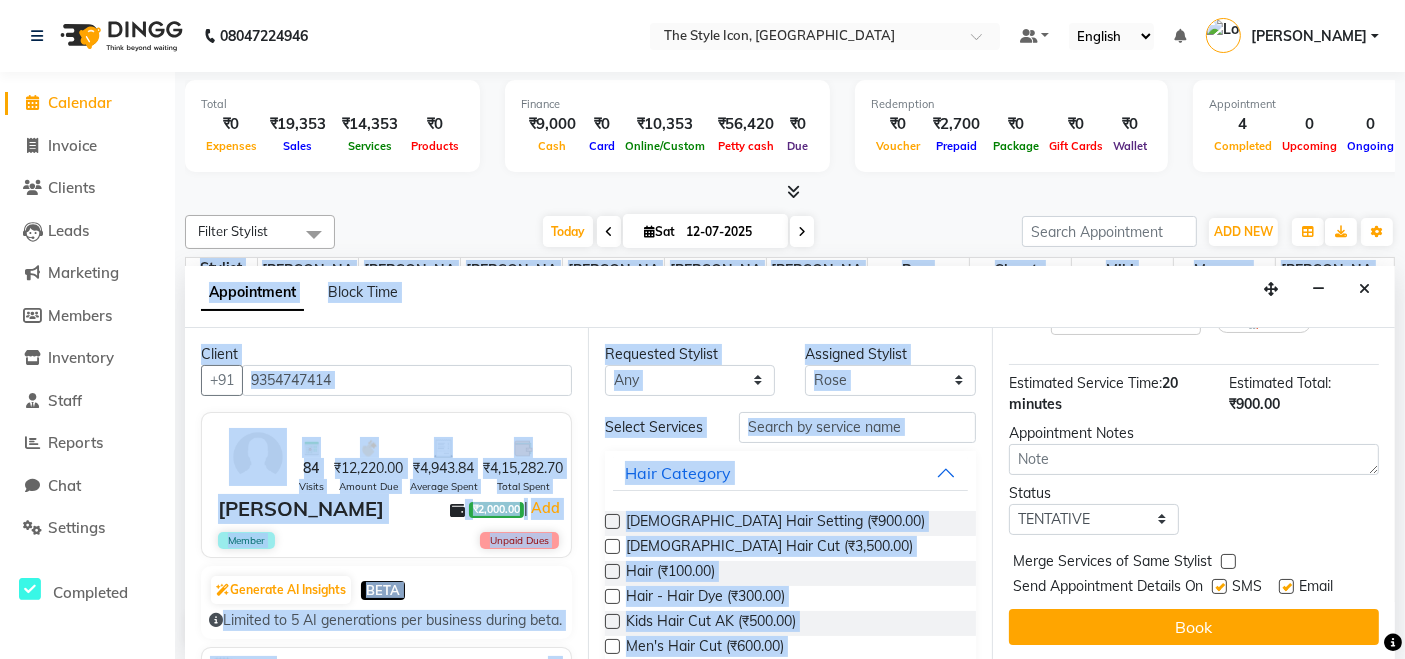 click on "Status Select TENTATIVE CONFIRM CHECK-IN UPCOMING" at bounding box center (1194, 509) 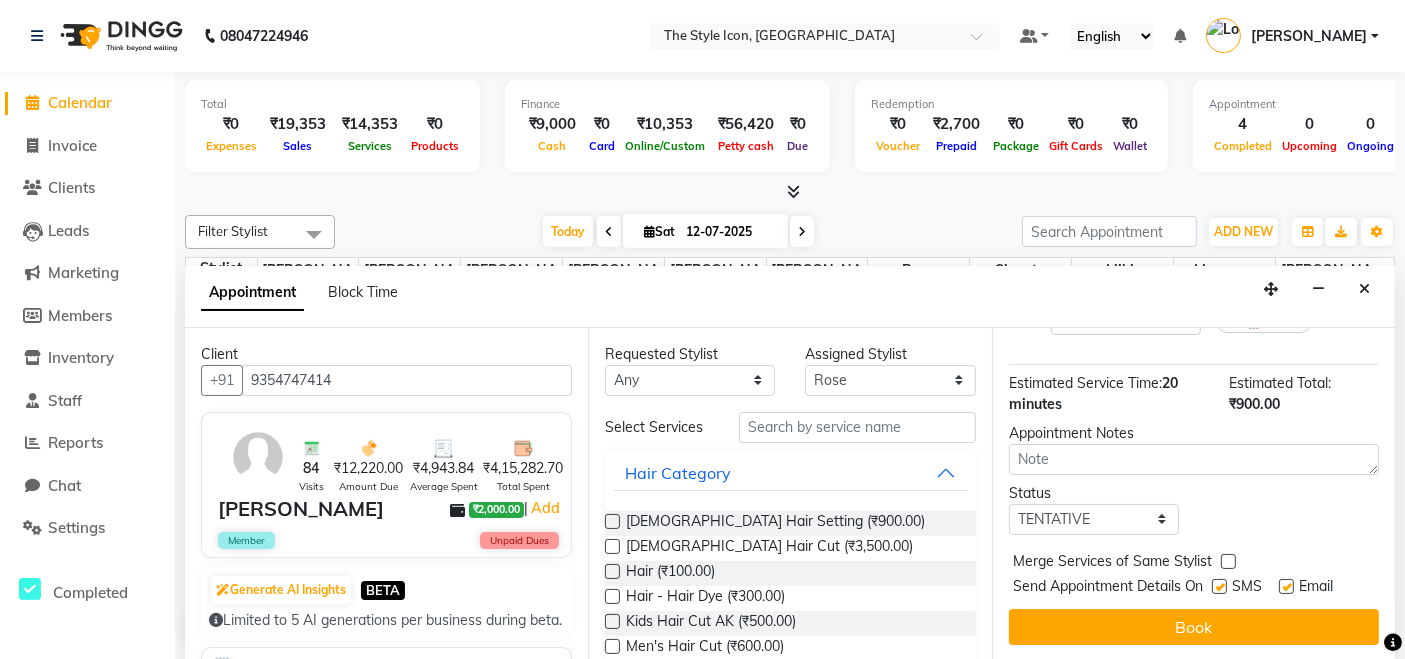 click on "Calendar" 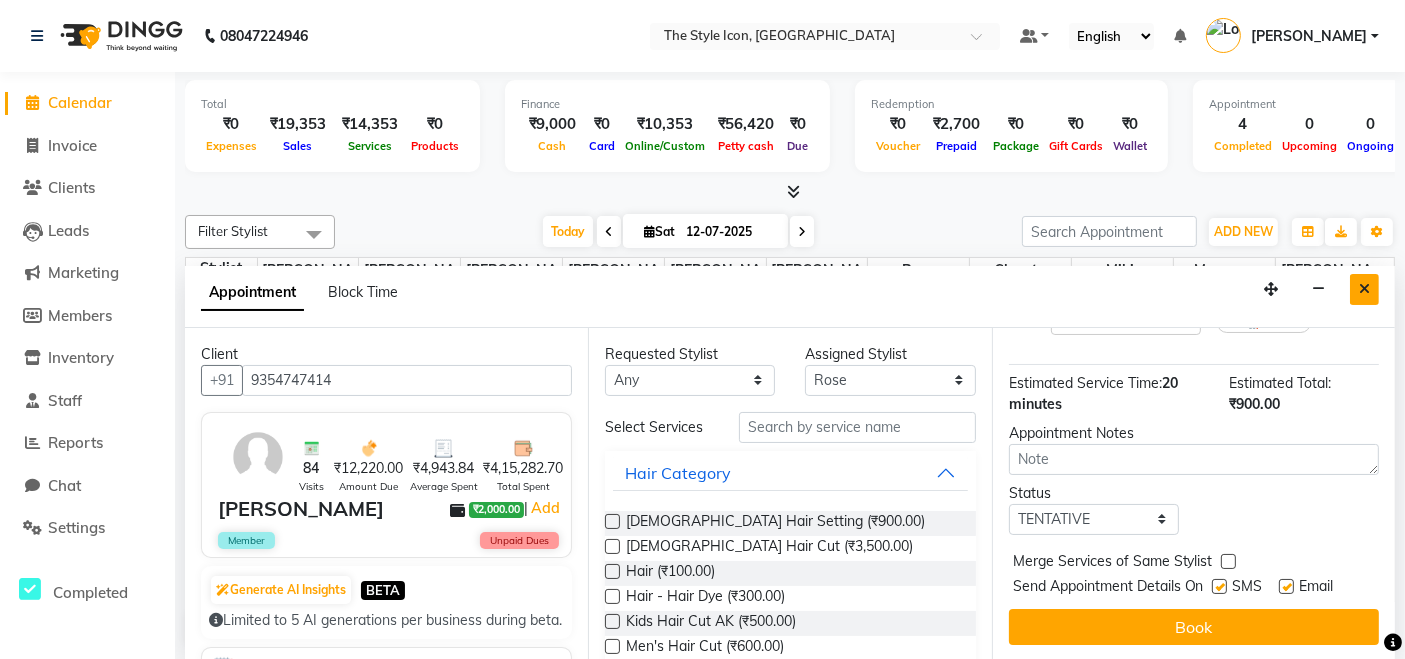 click at bounding box center [1364, 289] 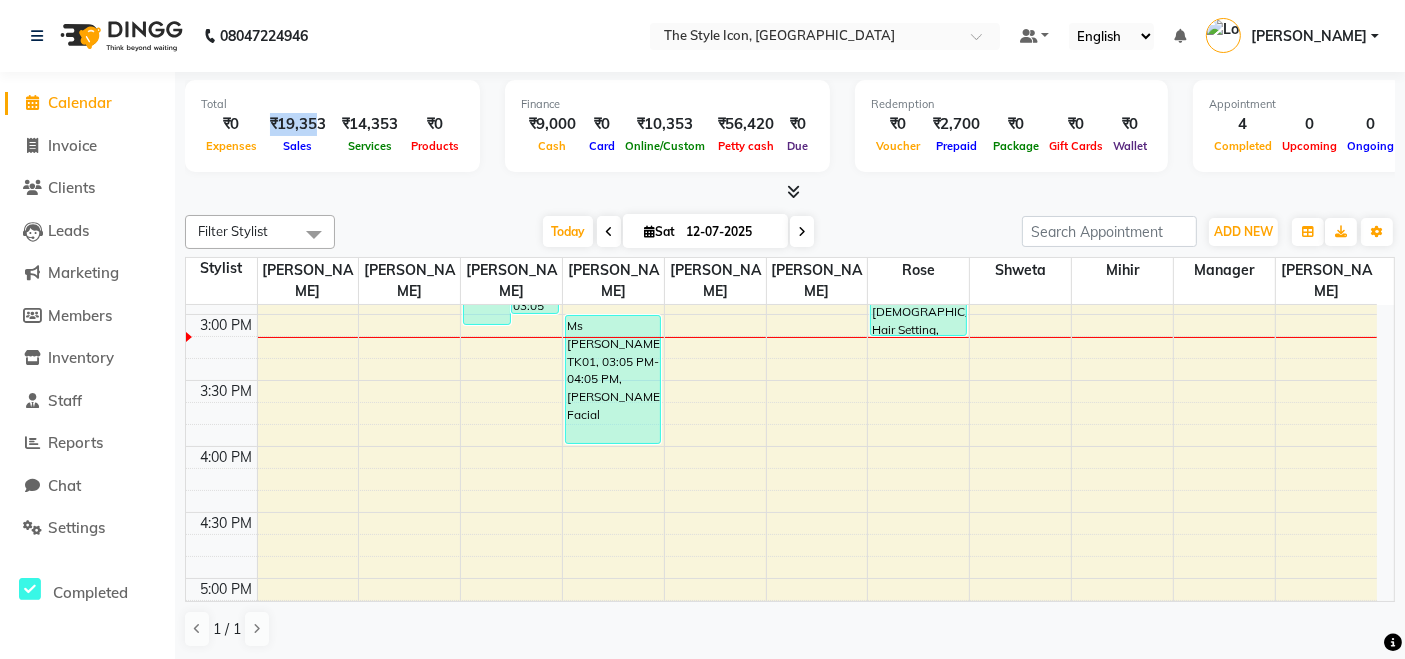 drag, startPoint x: 271, startPoint y: 124, endPoint x: 320, endPoint y: 131, distance: 49.497475 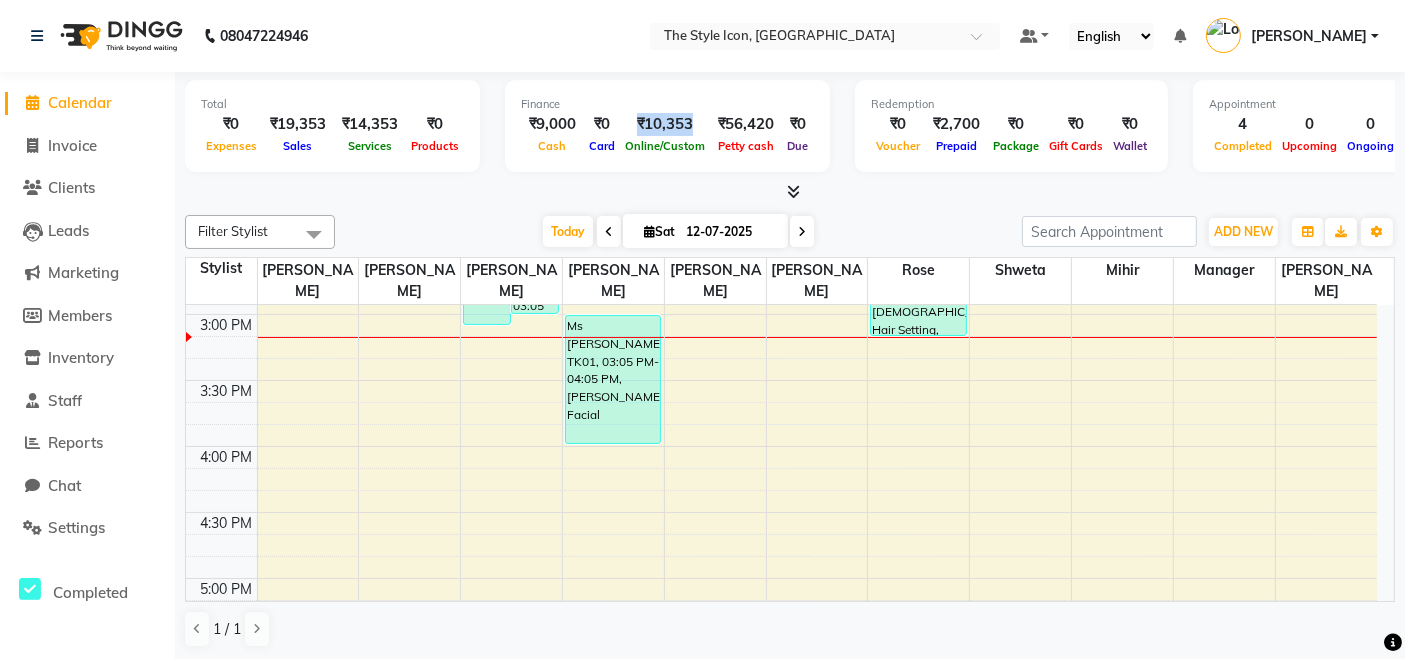 drag, startPoint x: 650, startPoint y: 119, endPoint x: 696, endPoint y: 118, distance: 46.010868 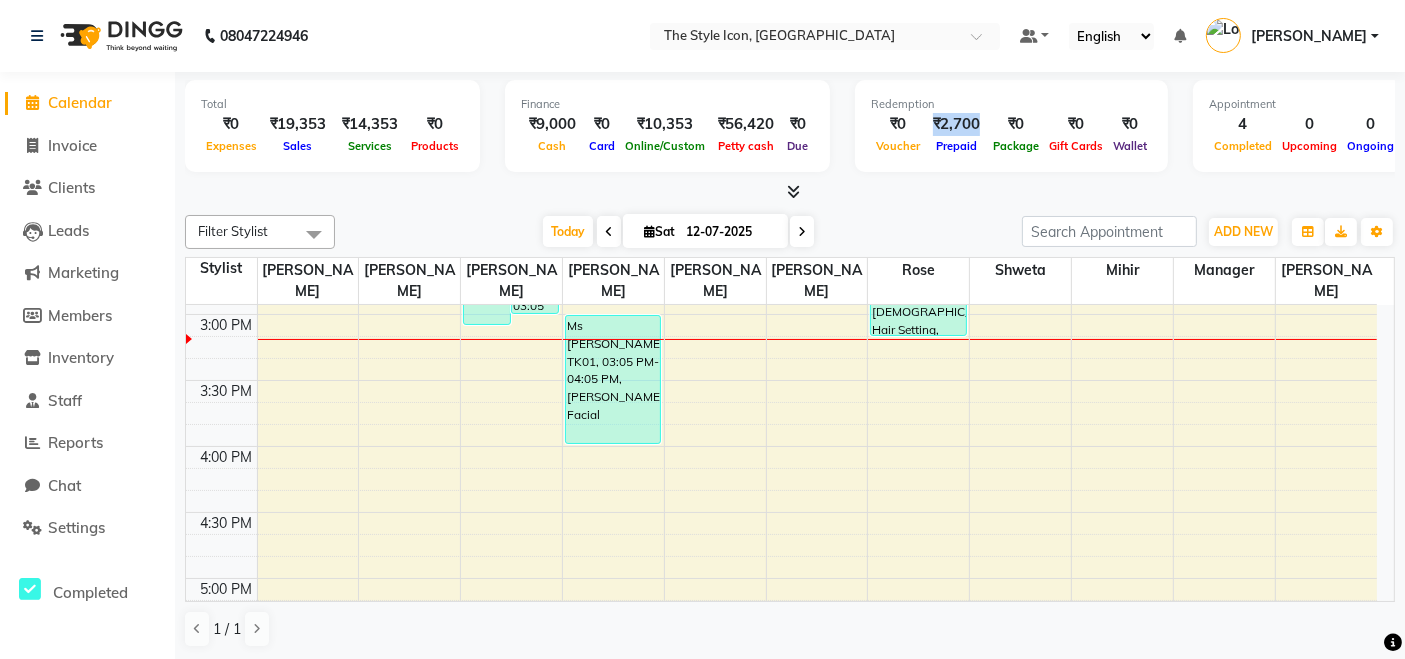 drag, startPoint x: 936, startPoint y: 118, endPoint x: 986, endPoint y: 121, distance: 50.08992 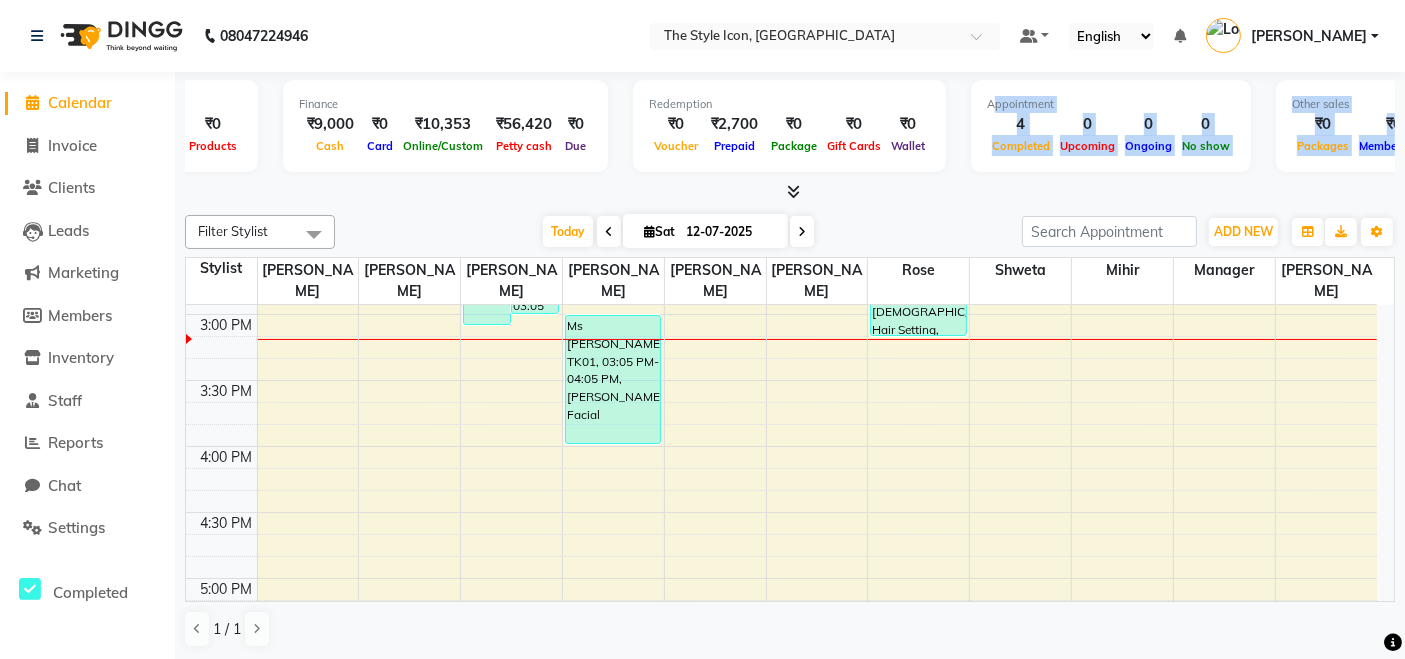 scroll, scrollTop: 0, scrollLeft: 478, axis: horizontal 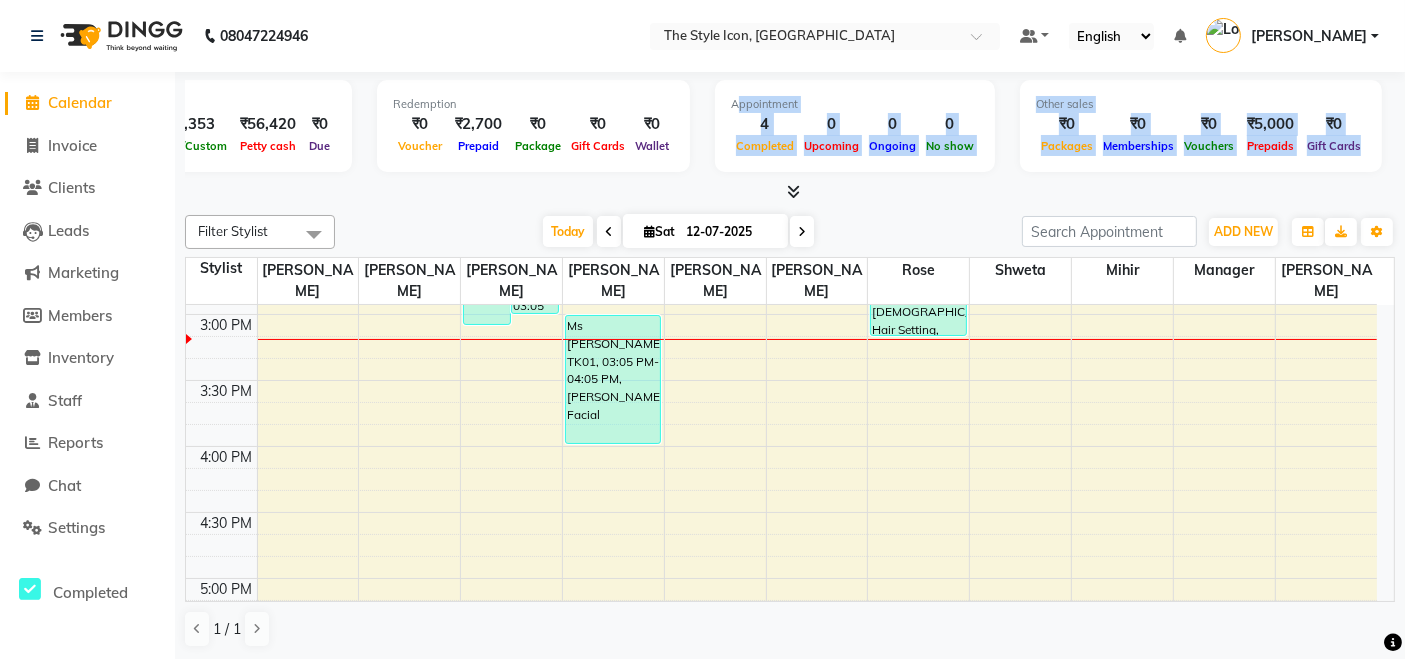 drag, startPoint x: 1189, startPoint y: 126, endPoint x: 1421, endPoint y: 145, distance: 232.77672 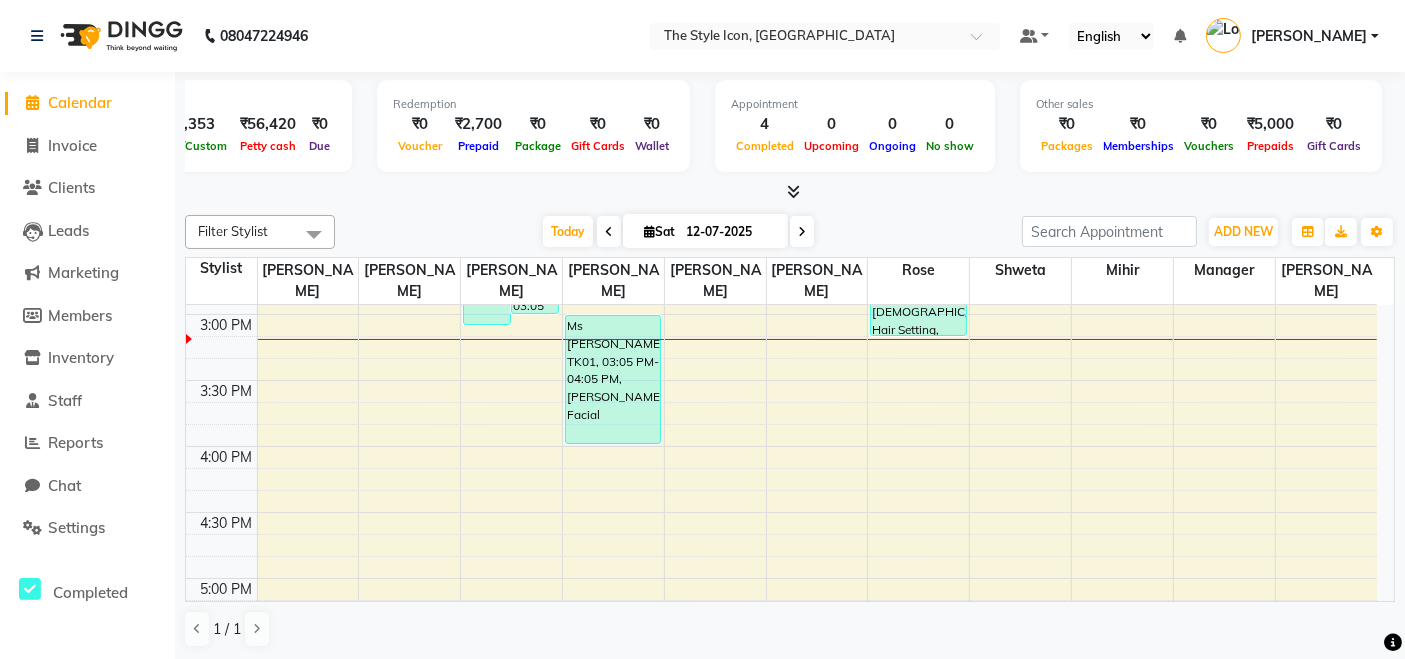 click at bounding box center [790, 192] 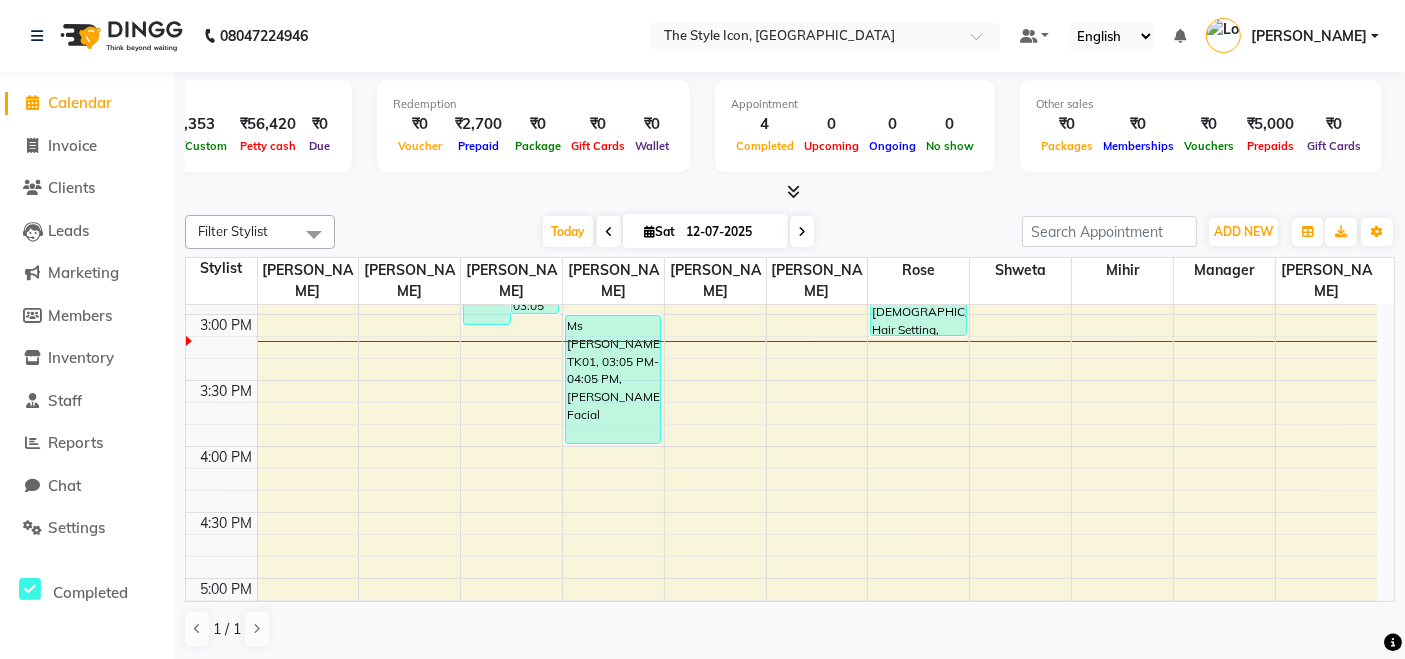 click on "8:00 AM 8:30 AM 9:00 AM 9:30 AM 10:00 AM 10:30 AM 11:00 AM 11:30 AM 12:00 PM 12:30 PM 1:00 PM 1:30 PM 2:00 PM 2:30 PM 3:00 PM 3:30 PM 4:00 PM 4:30 PM 5:00 PM 5:30 PM 6:00 PM 6:30 PM 7:00 PM 7:30 PM 8:00 PM 8:30 PM 9:00 PM 9:30 PM    Ms [PERSON_NAME], TK02, 12:40 PM-03:10 PM, [DEMOGRAPHIC_DATA] Hair ironing,Kids Hair Cut AK,Hair spa wow    Ms [PERSON_NAME], TK01, 02:15 PM-03:05 PM, [DEMOGRAPHIC_DATA] Hair Setting,Full Face Threading    Ms [PERSON_NAME], TK01, 03:05 PM-04:05 PM, [PERSON_NAME] Facial     [PERSON_NAME], TK03, 02:25 PM-03:15 PM, [DEMOGRAPHIC_DATA] Hair Setting,[DEMOGRAPHIC_DATA] Hair Cut" at bounding box center [781, 314] 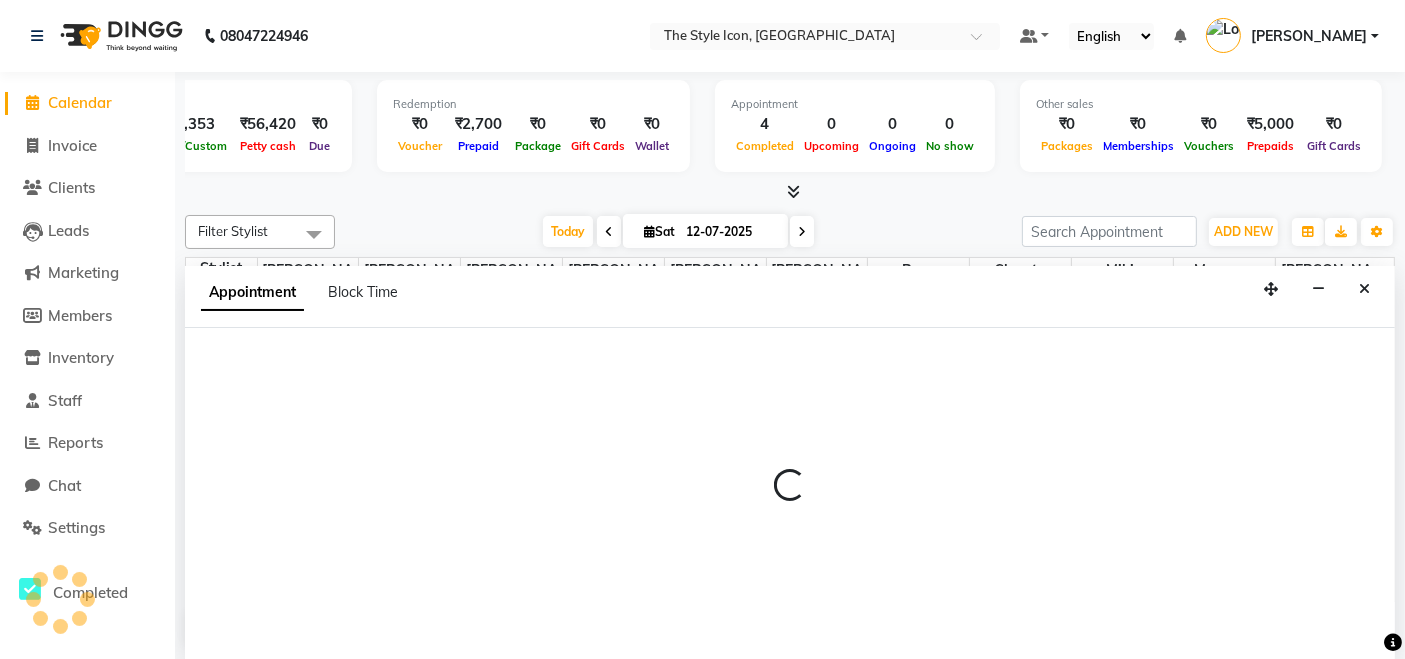 select on "41449" 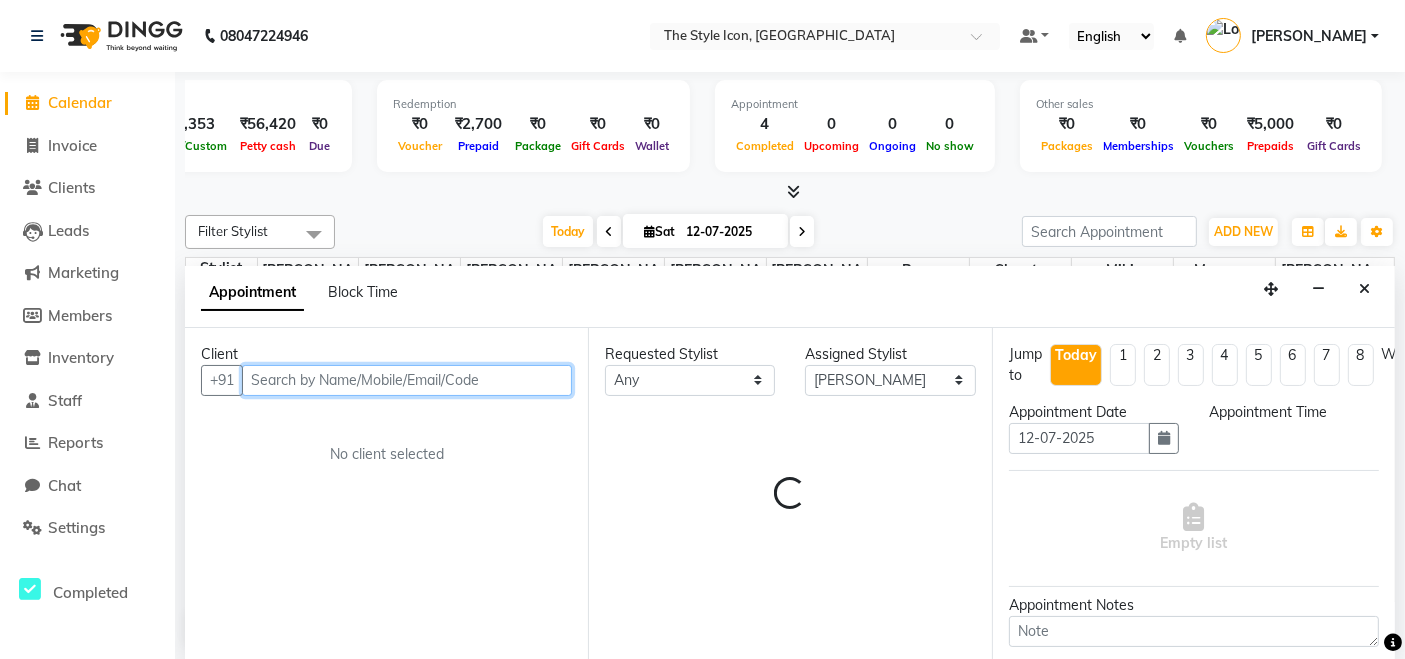 select on "1020" 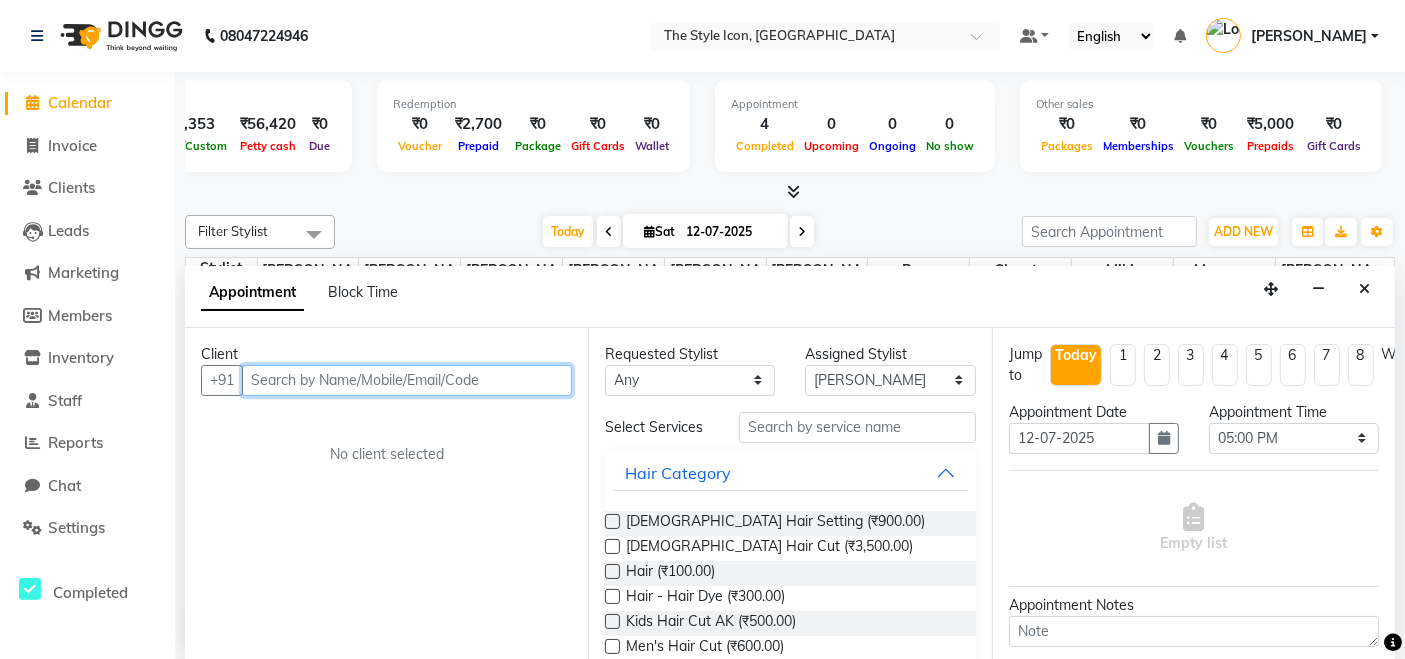 click at bounding box center [407, 380] 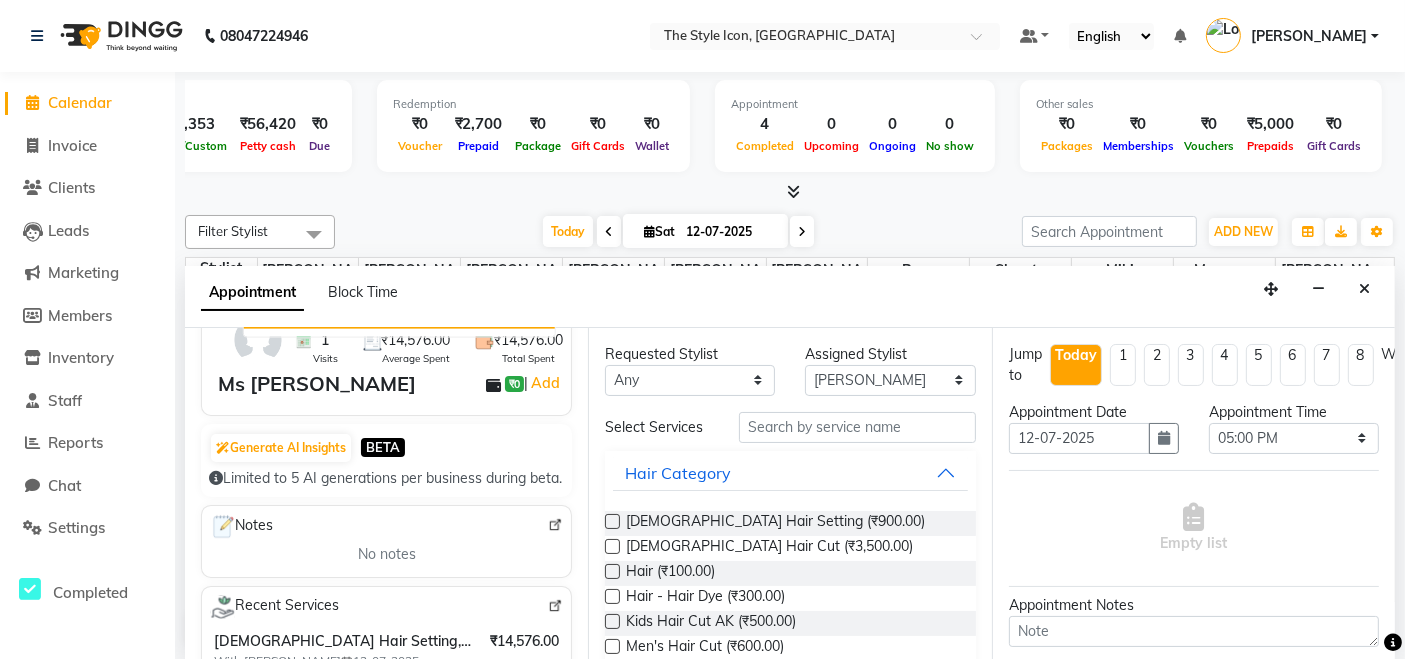 scroll, scrollTop: 130, scrollLeft: 0, axis: vertical 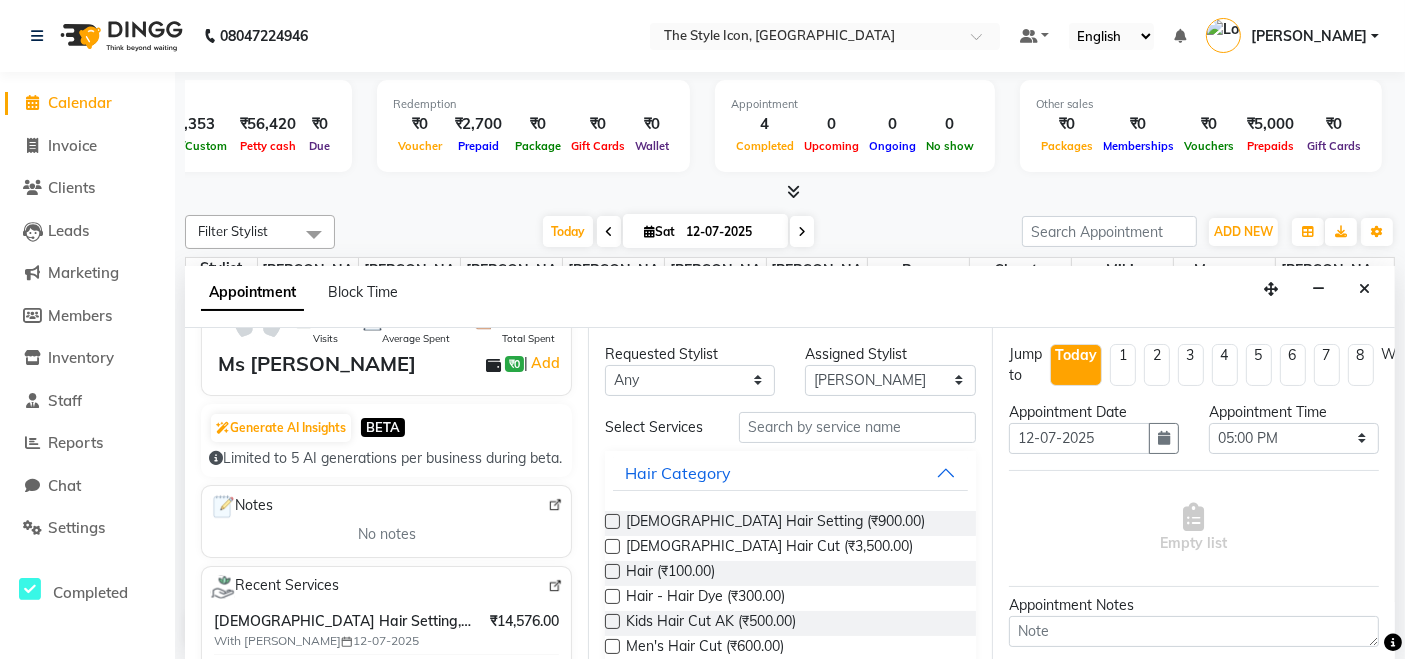type on "9899144669" 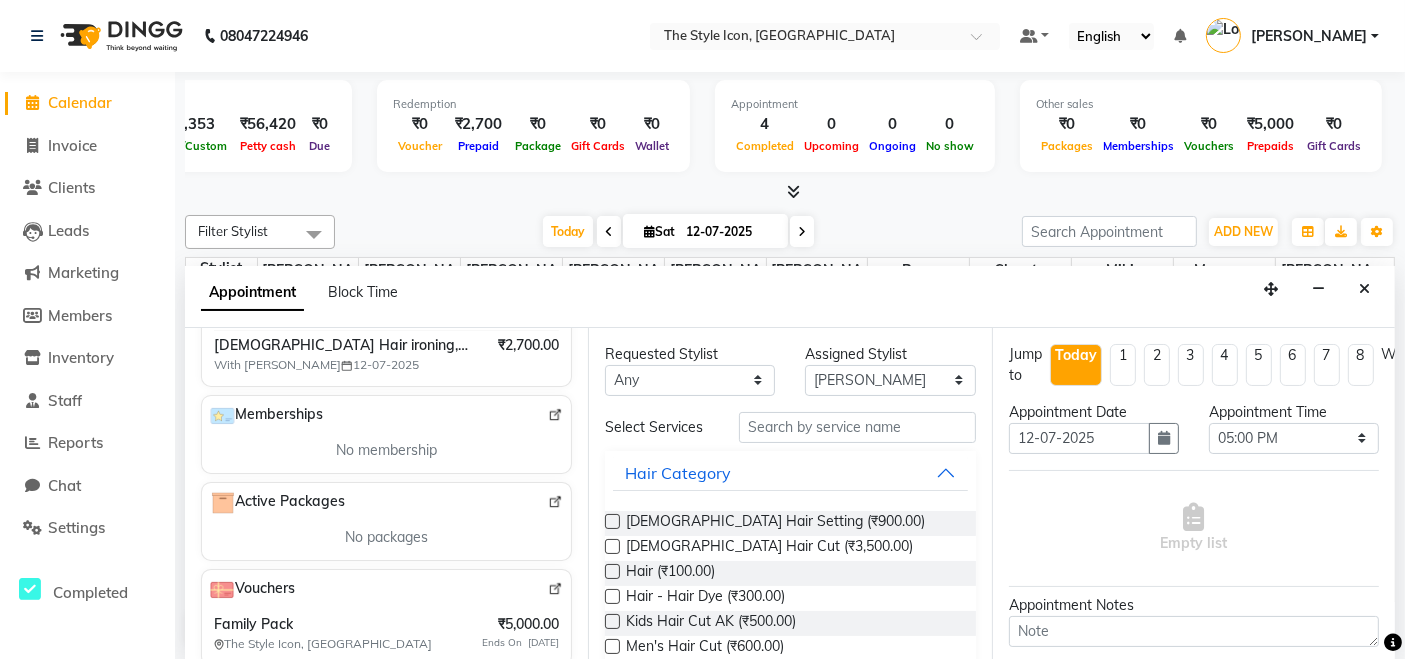scroll, scrollTop: 551, scrollLeft: 0, axis: vertical 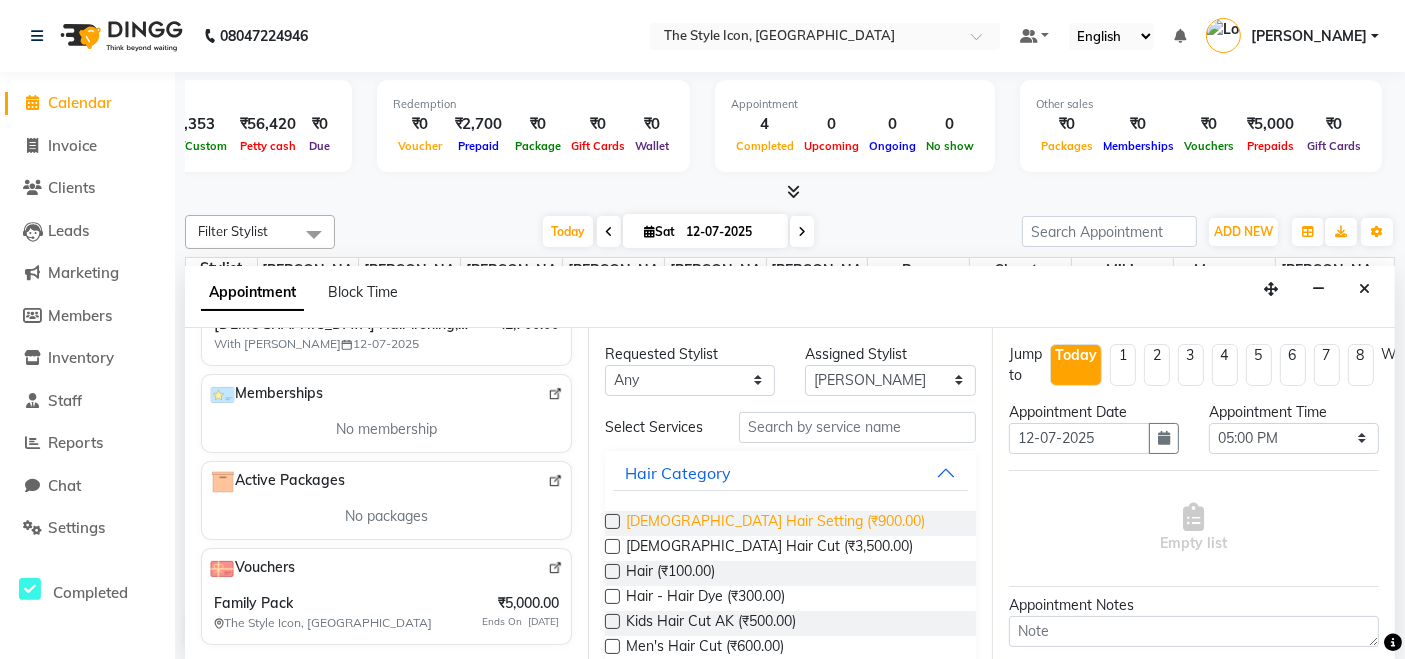 click on "[DEMOGRAPHIC_DATA] Hair Setting (₹900.00)" at bounding box center [775, 523] 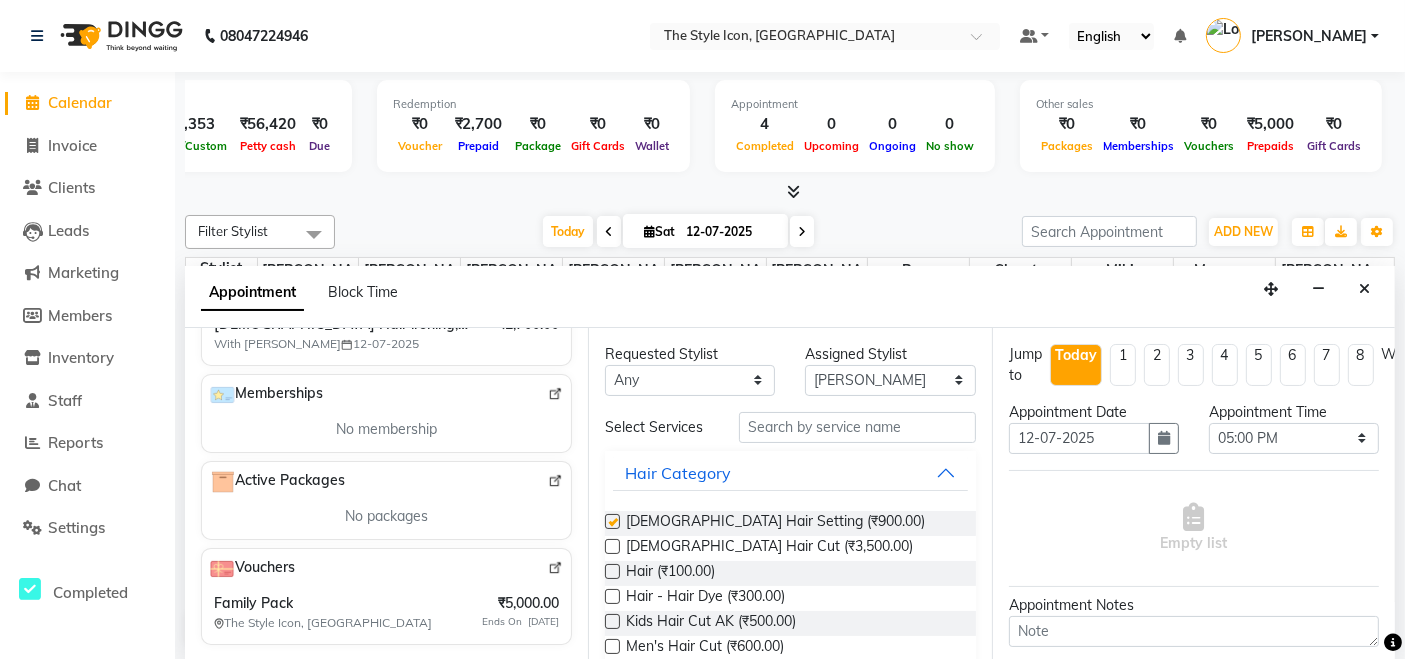 checkbox on "false" 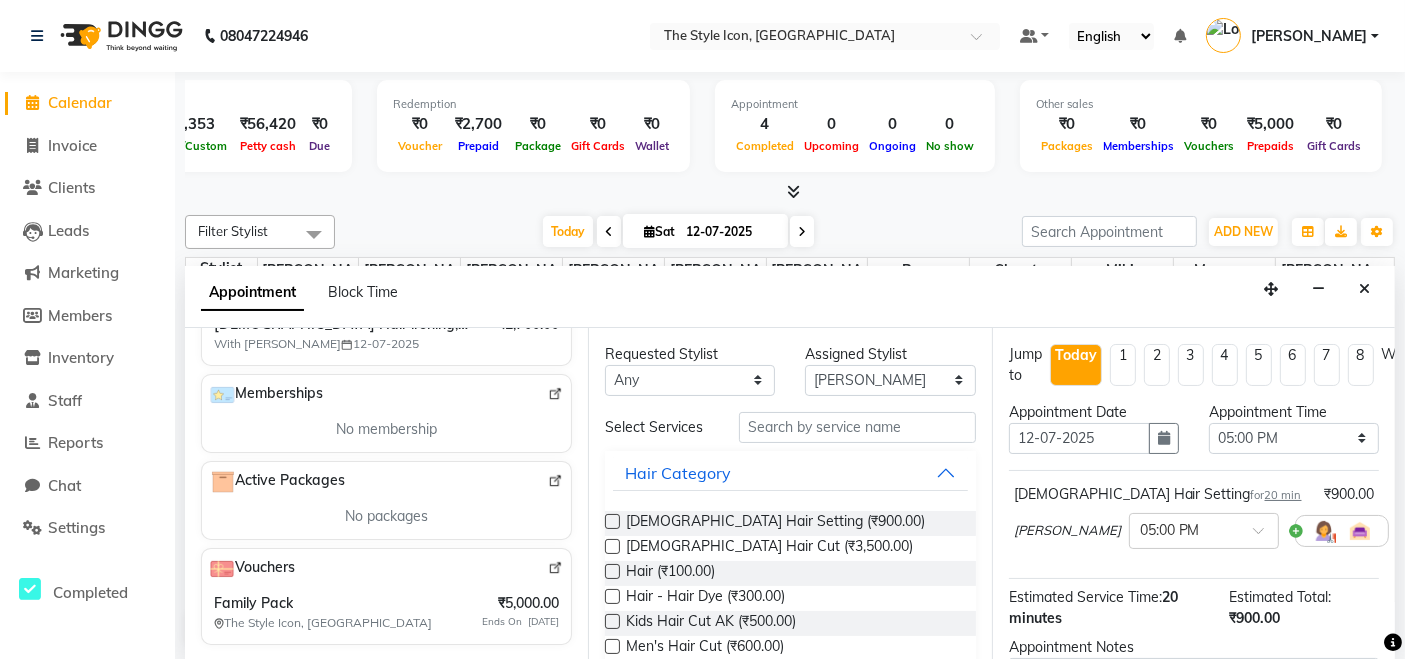 scroll, scrollTop: 229, scrollLeft: 0, axis: vertical 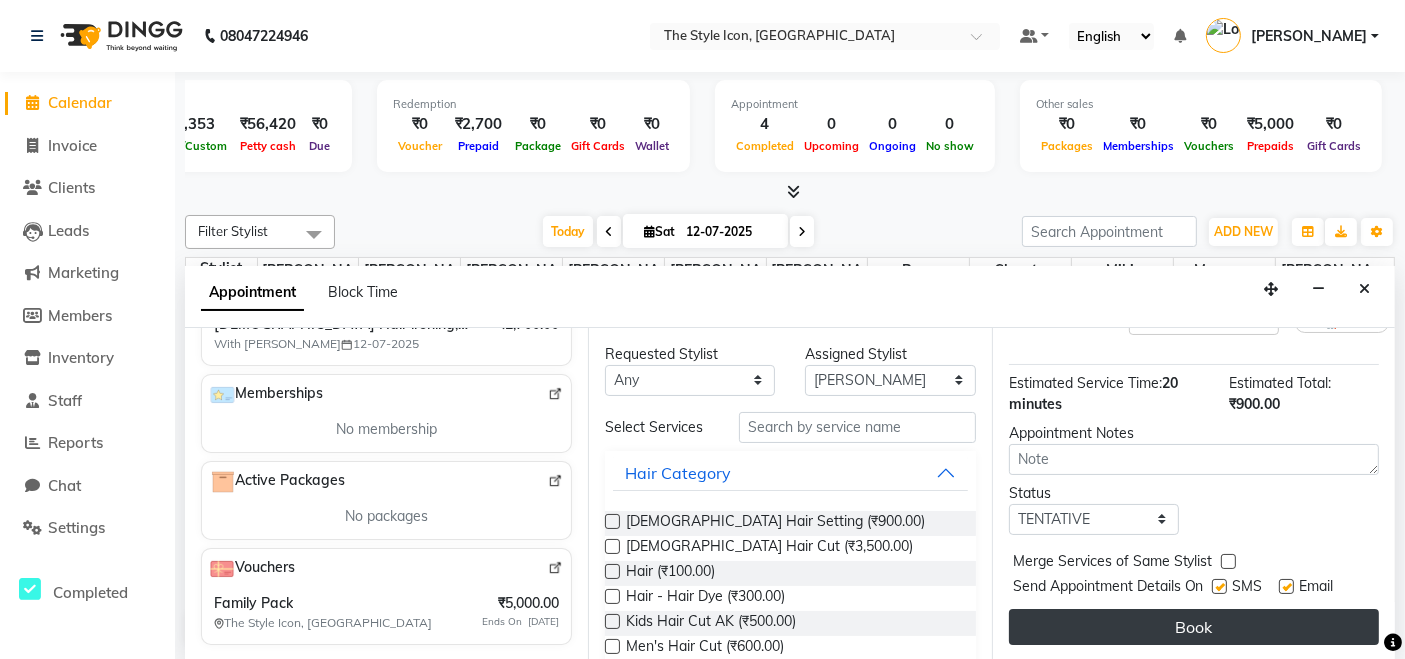 click on "Book" at bounding box center [1194, 627] 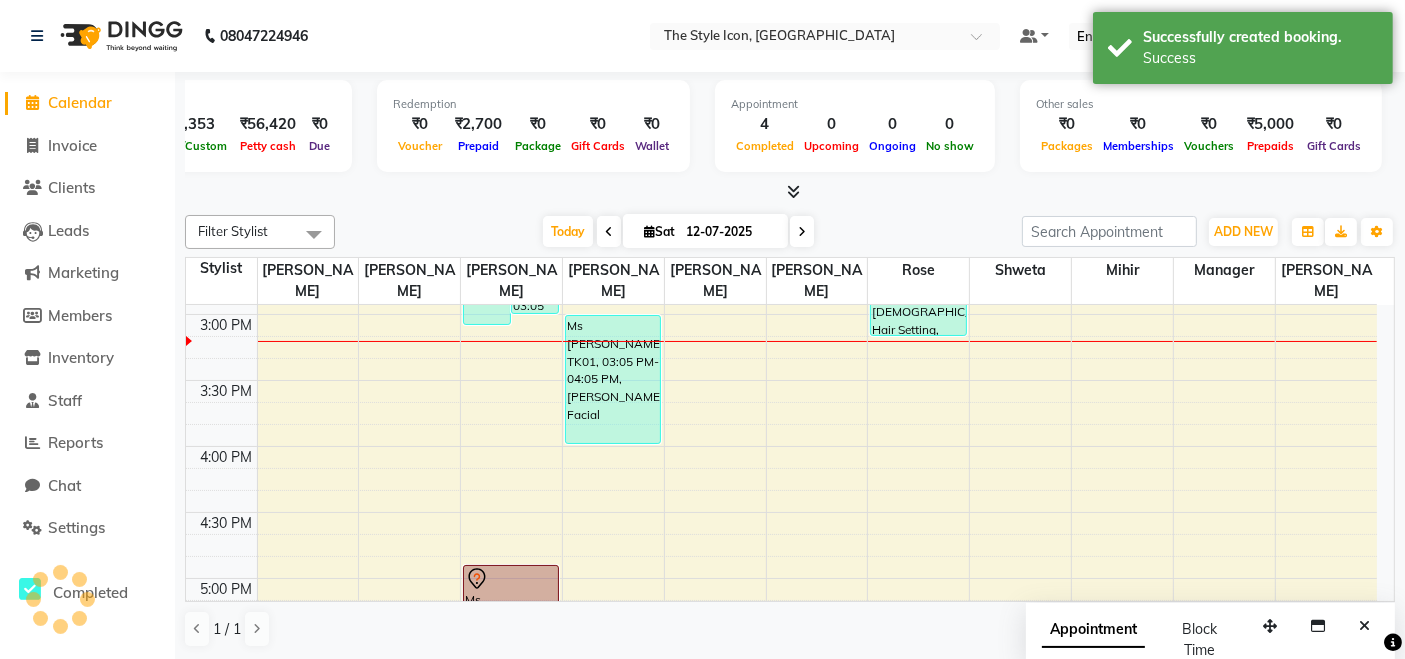 scroll, scrollTop: 0, scrollLeft: 0, axis: both 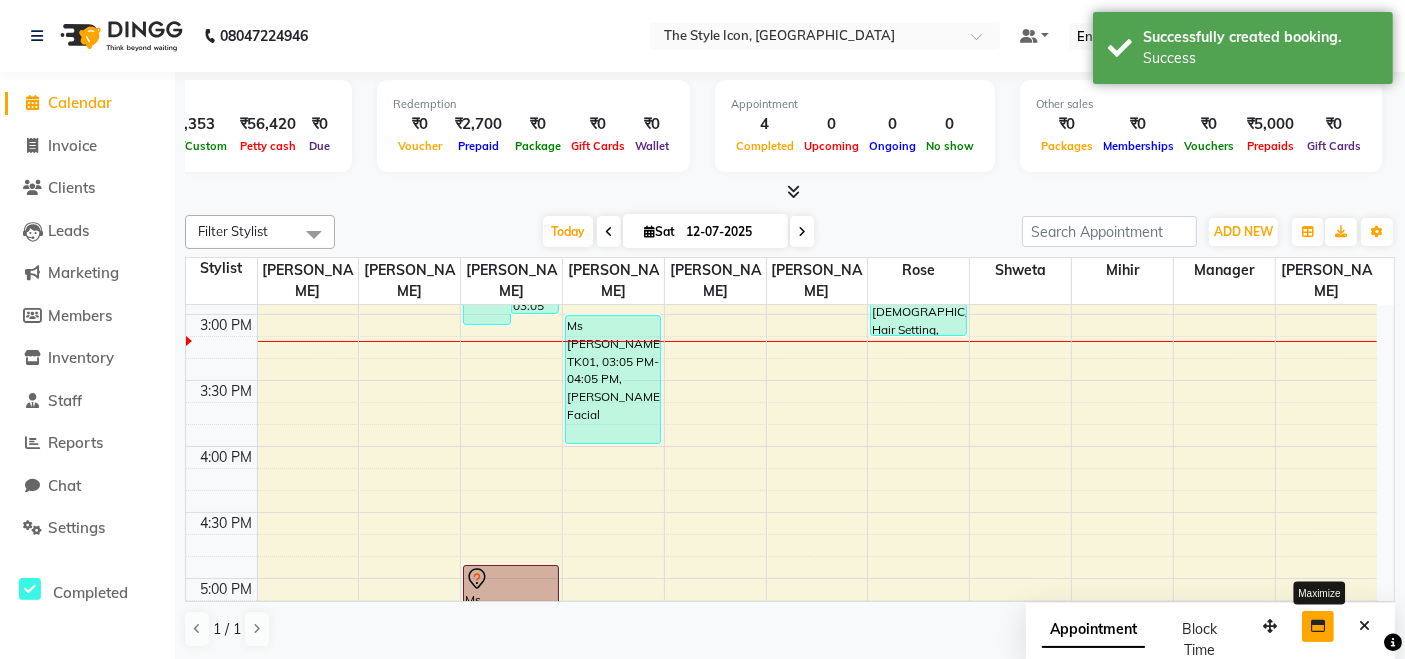 click at bounding box center (1318, 626) 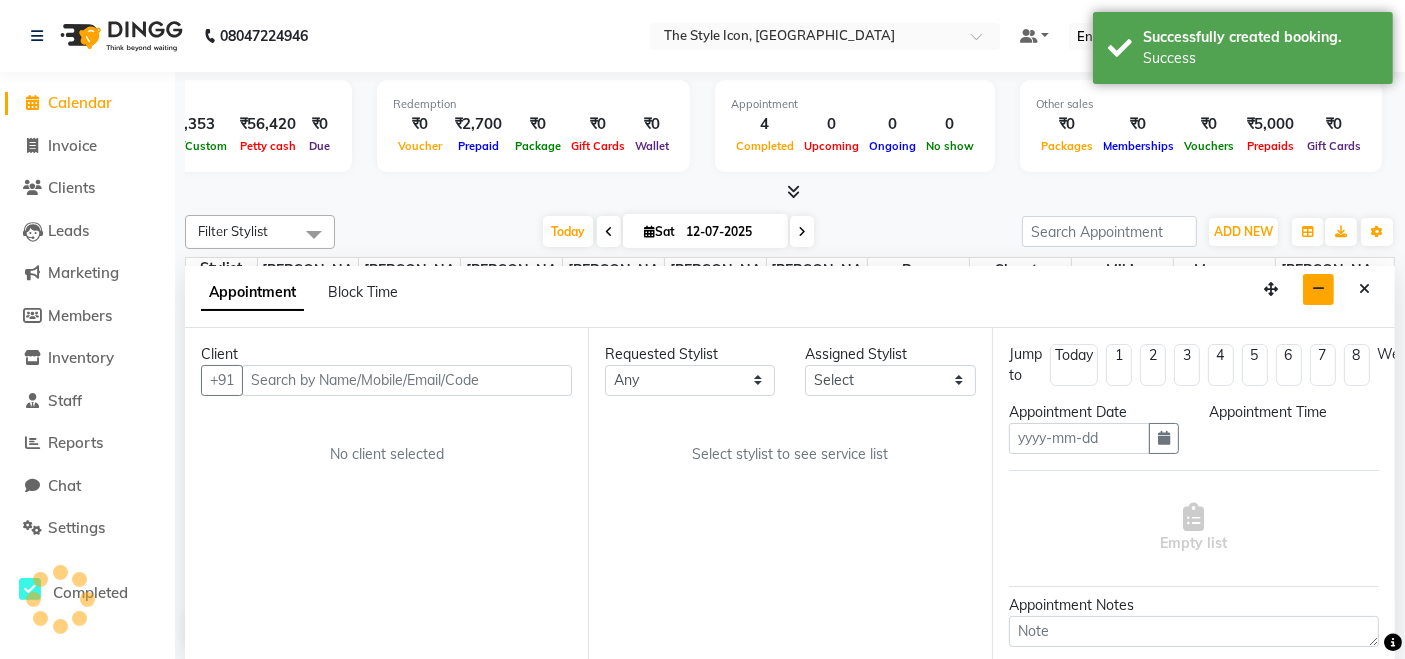 type on "12-07-2025" 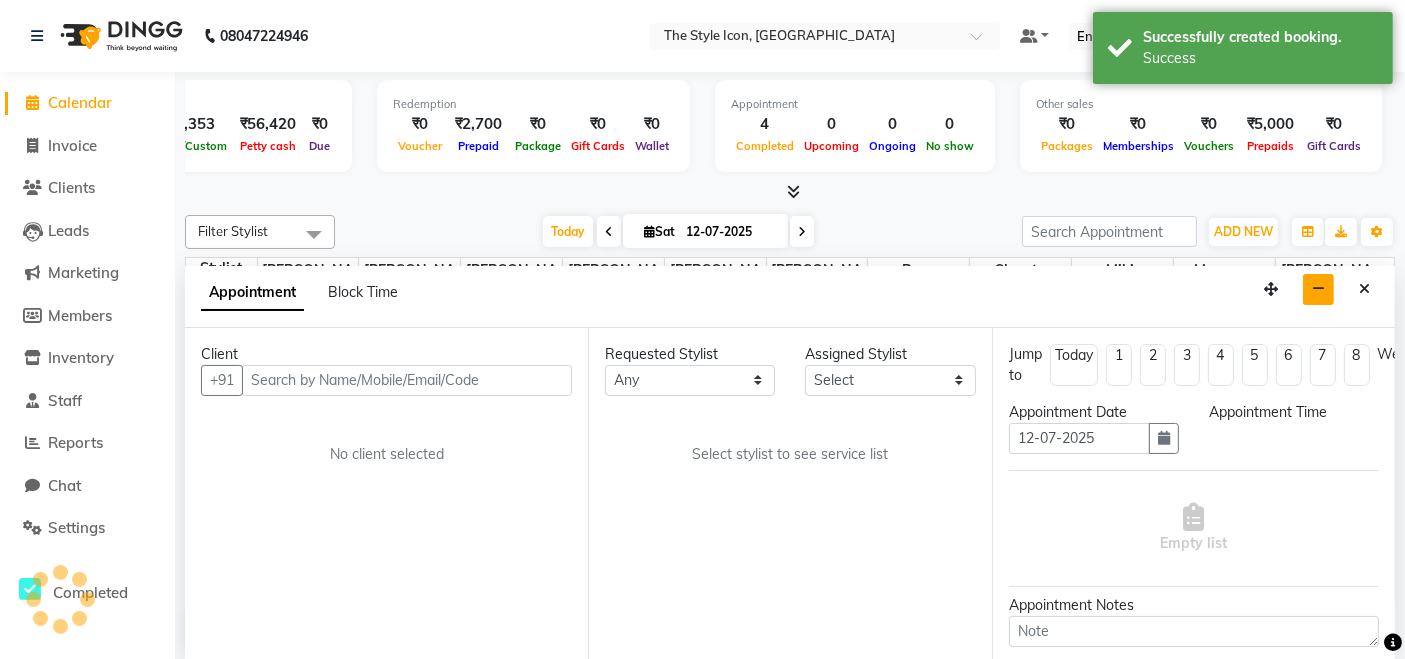 select 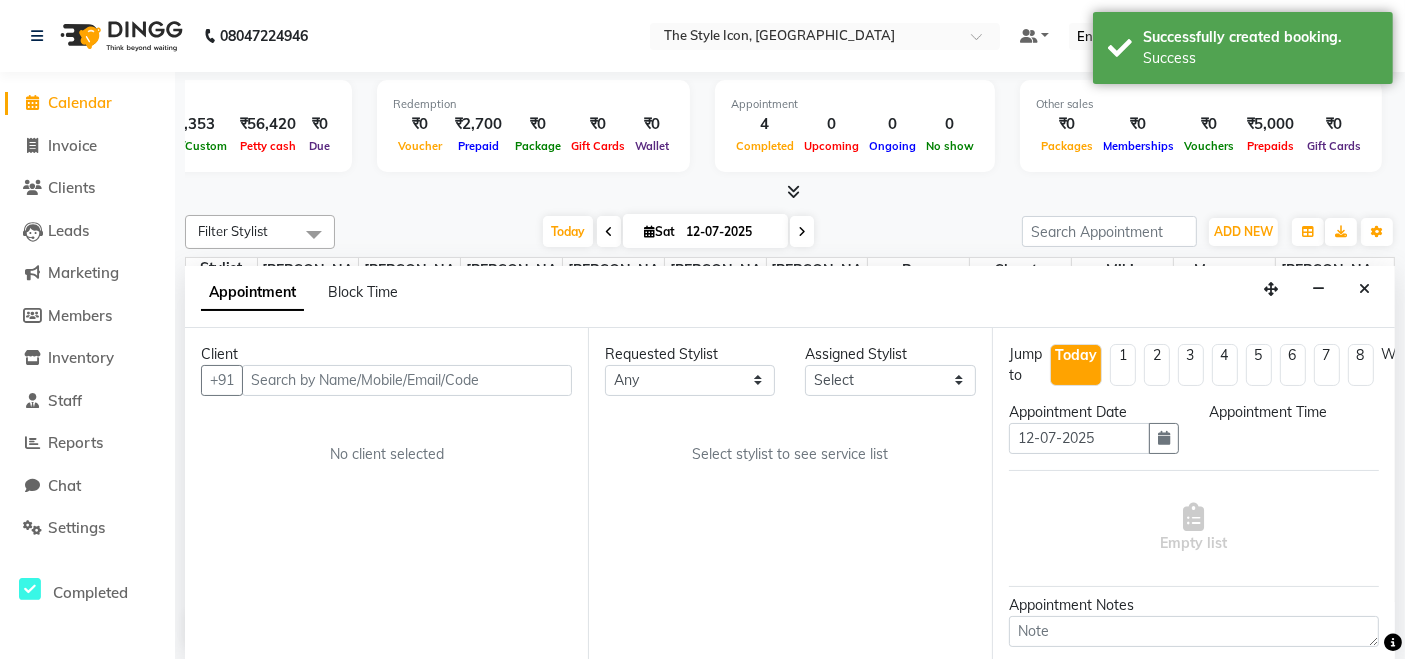 click at bounding box center (1364, 289) 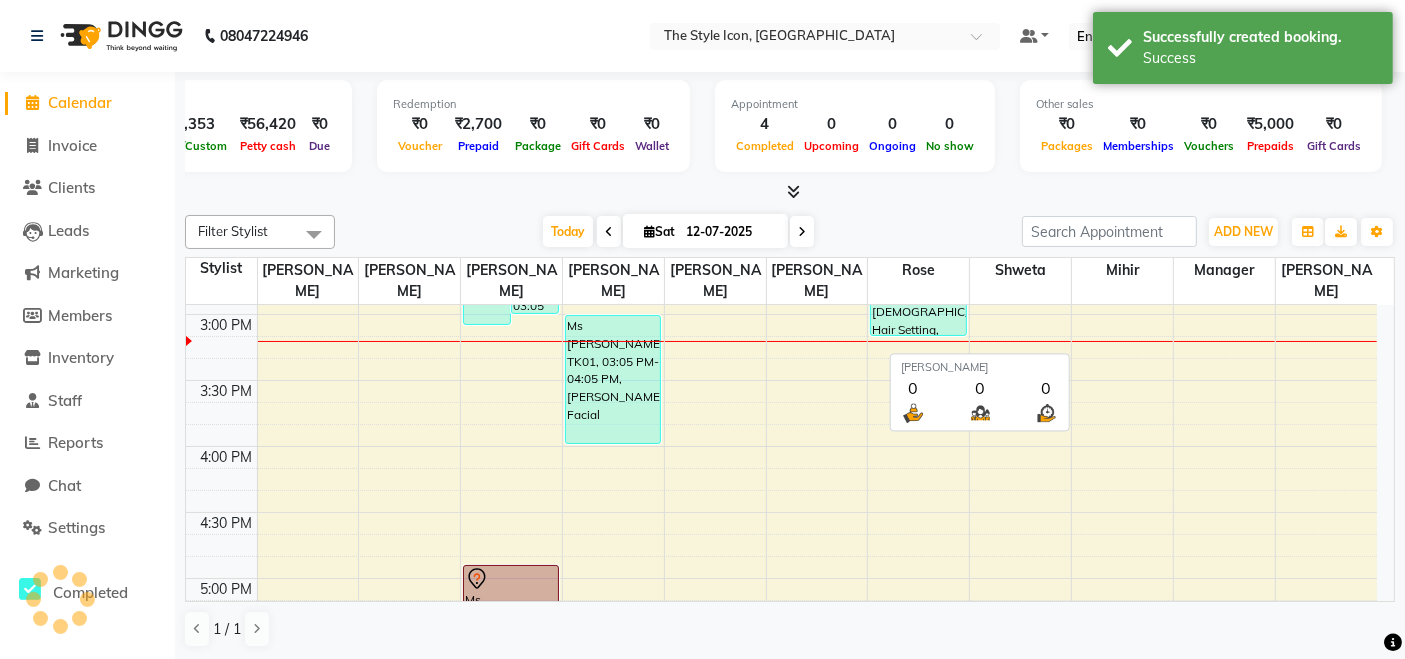 scroll, scrollTop: 0, scrollLeft: 461, axis: horizontal 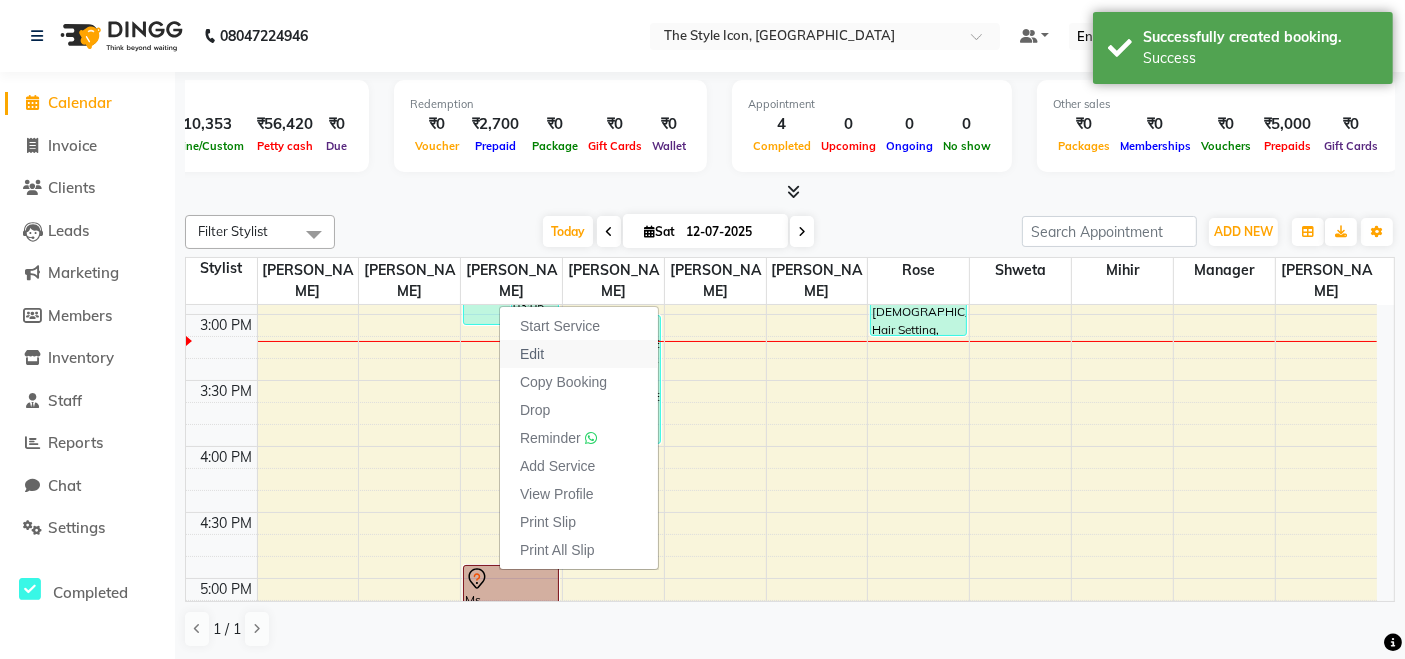 click on "Edit" at bounding box center (532, 354) 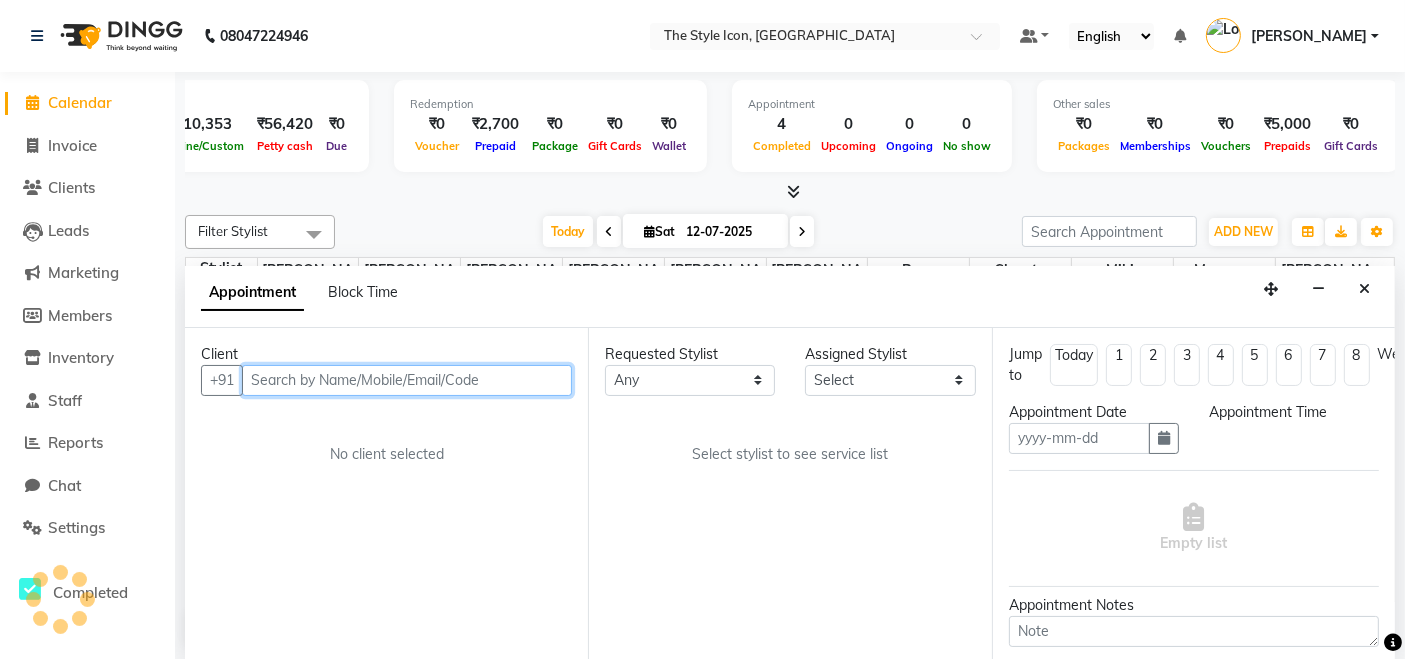 type on "12-07-2025" 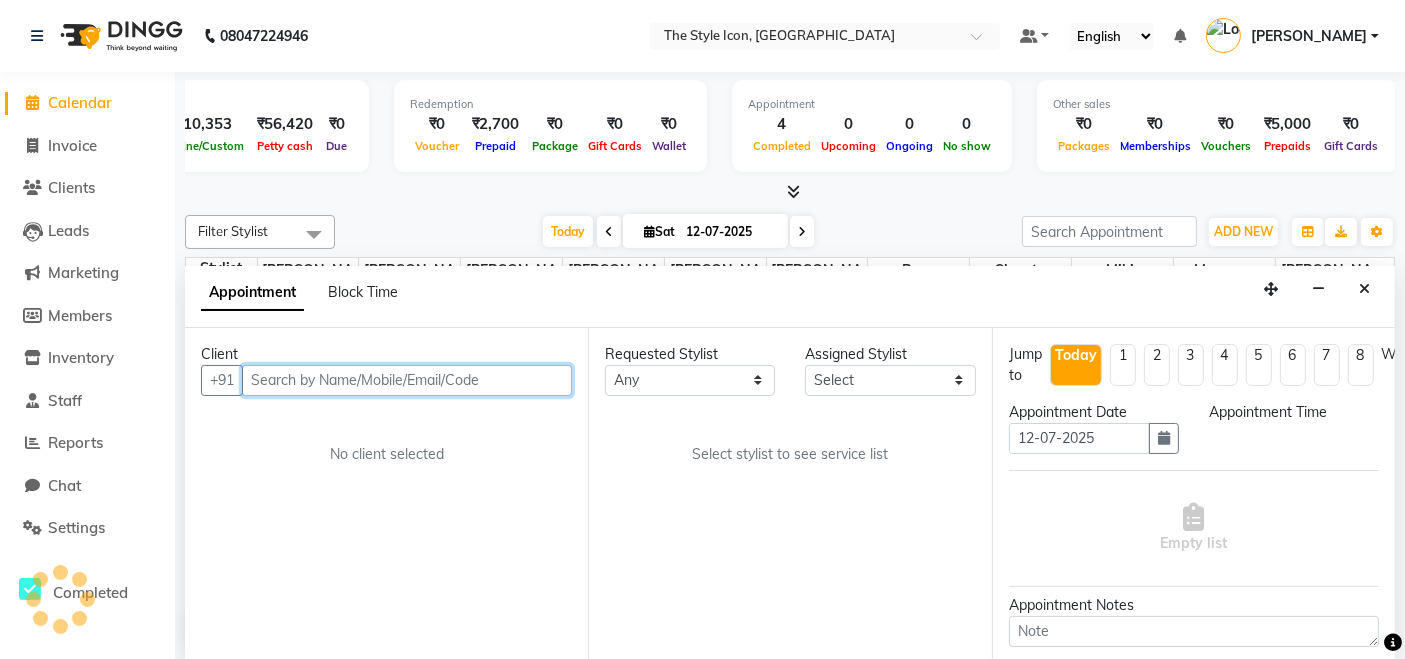 scroll, scrollTop: 0, scrollLeft: 0, axis: both 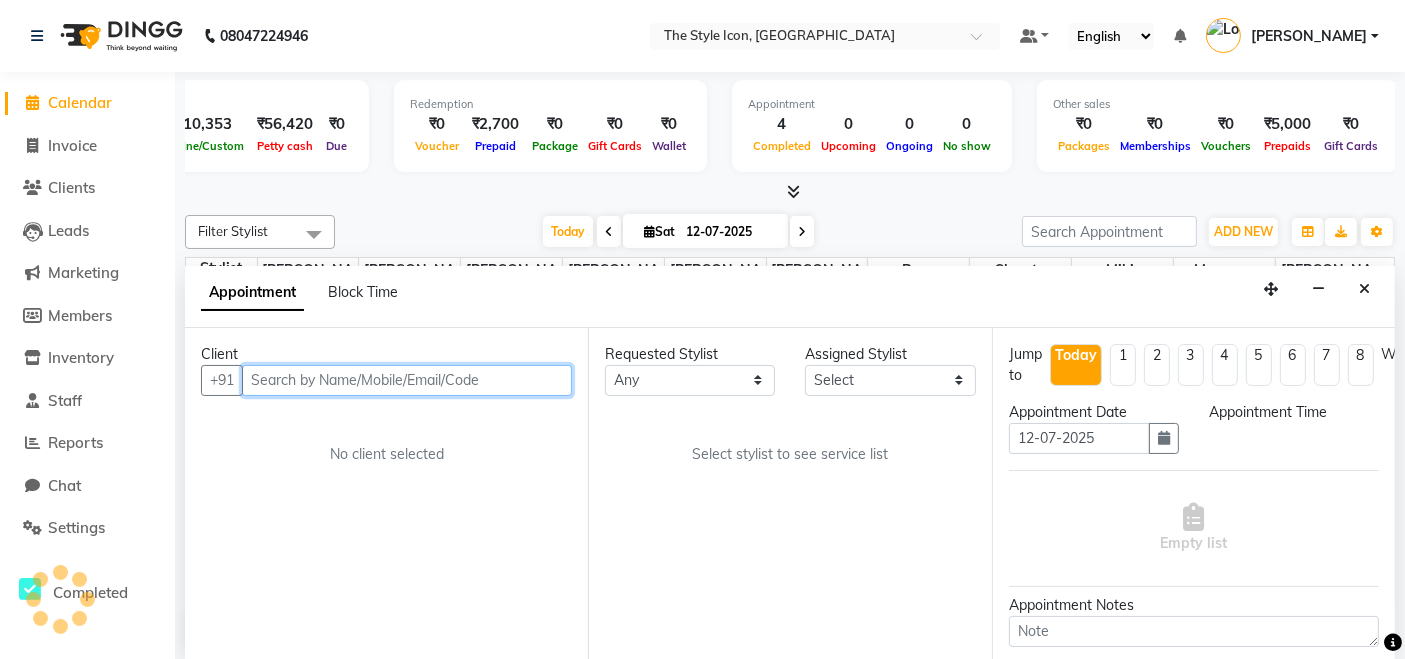 select on "1020" 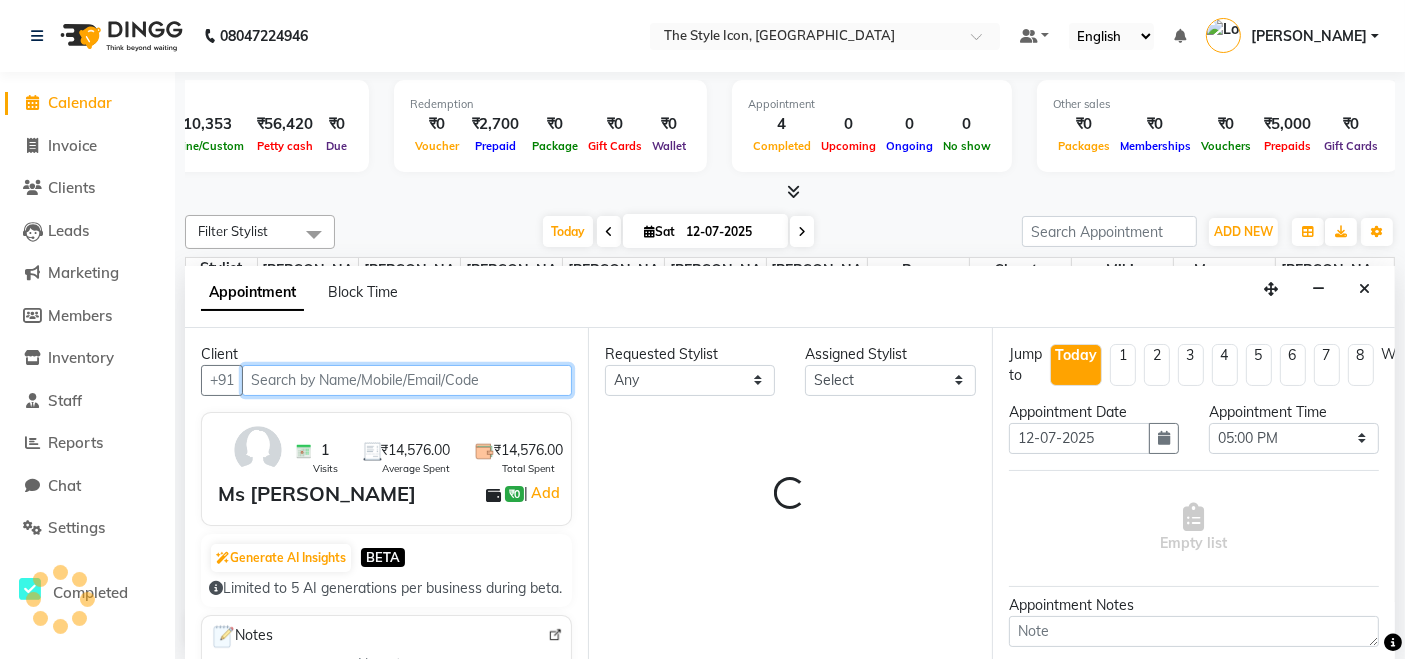 select on "41449" 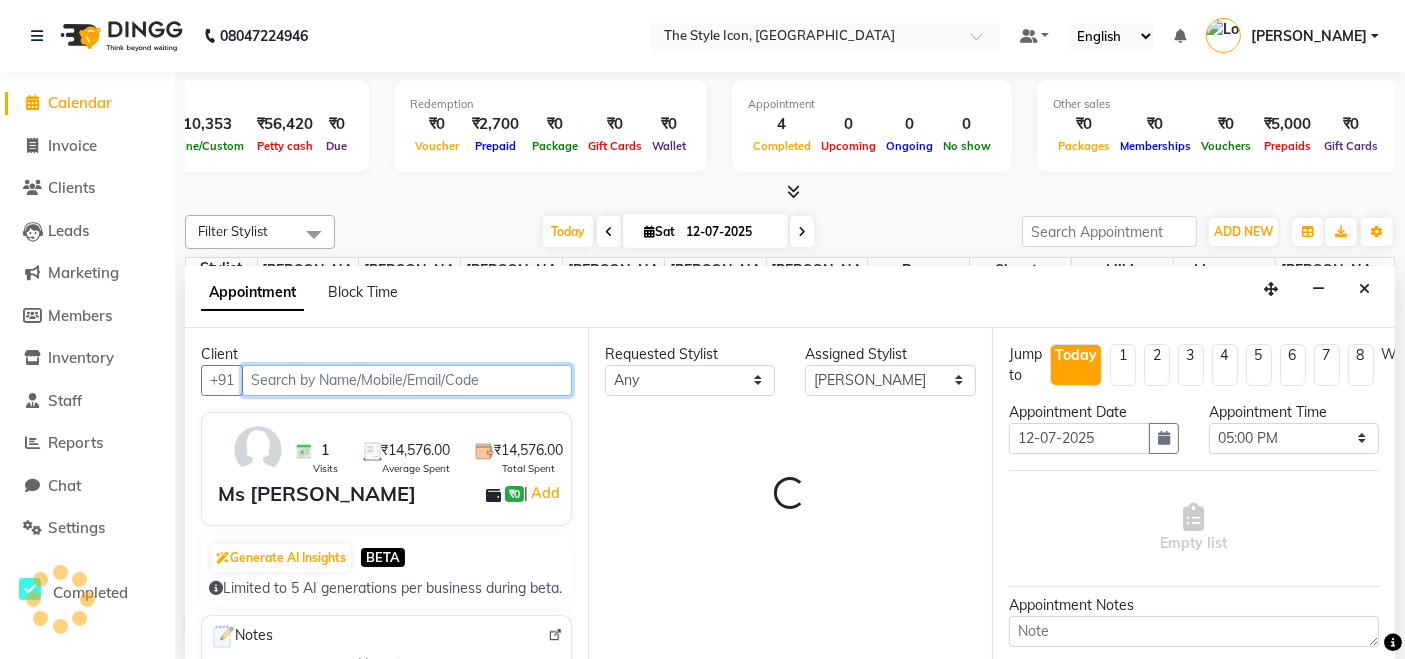 select on "2846" 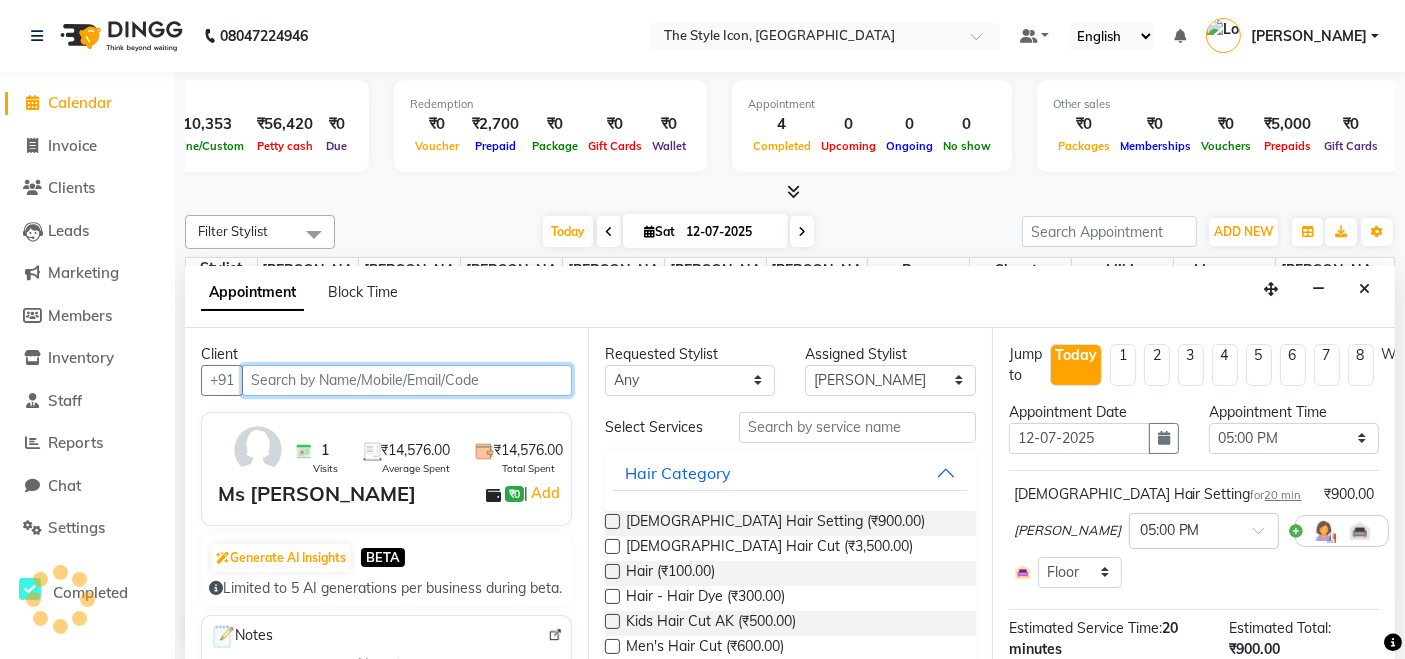 scroll, scrollTop: 914, scrollLeft: 0, axis: vertical 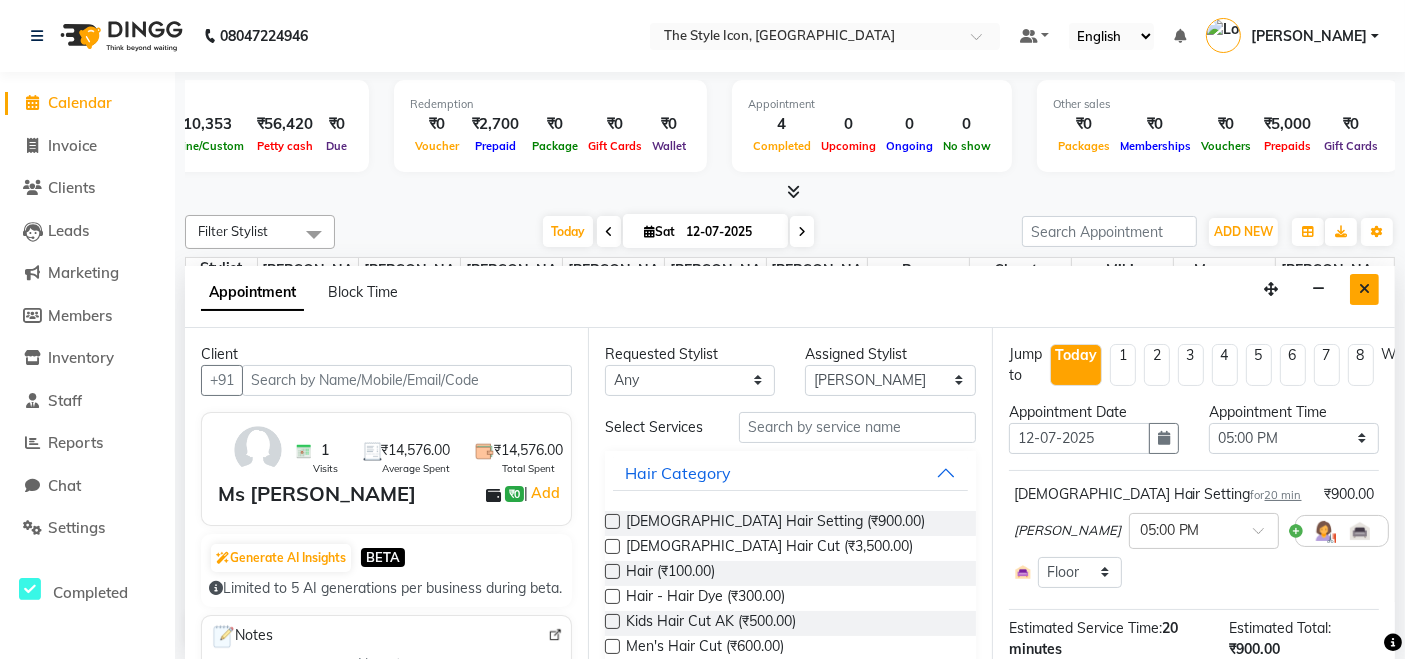 click at bounding box center (1364, 289) 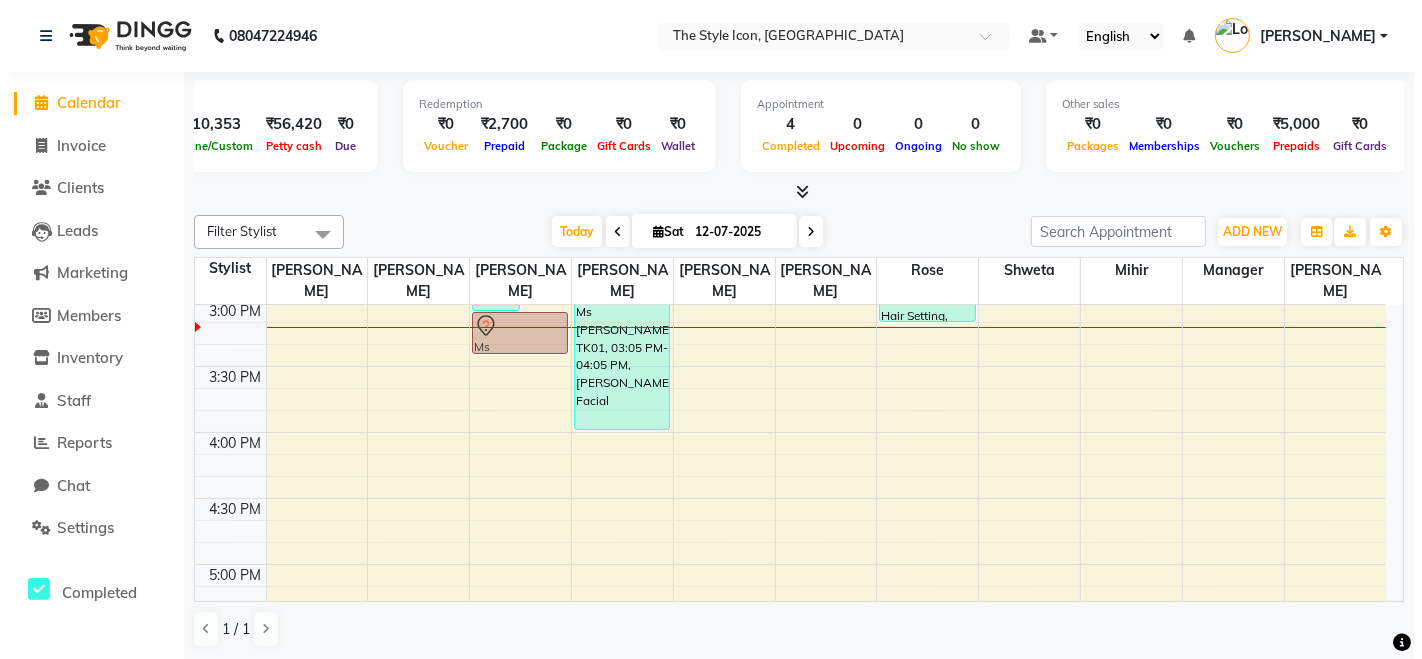scroll, scrollTop: 927, scrollLeft: 0, axis: vertical 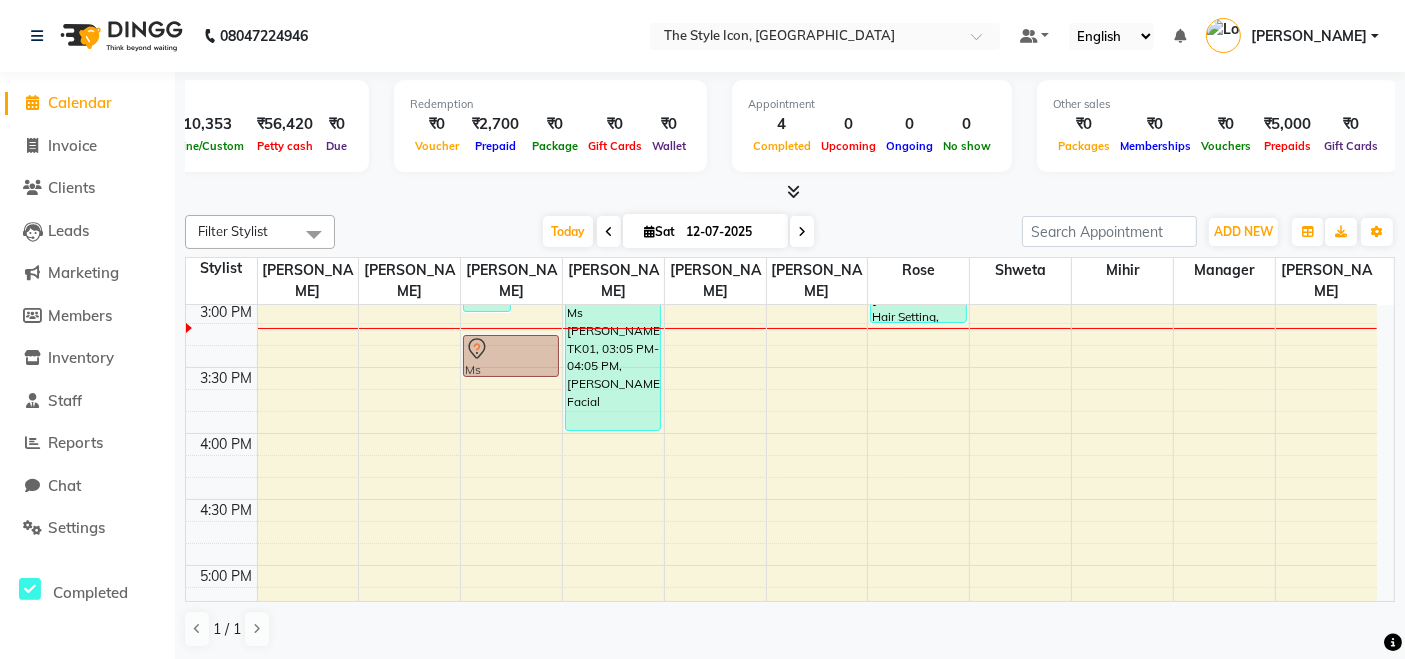 drag, startPoint x: 524, startPoint y: 515, endPoint x: 499, endPoint y: 347, distance: 169.84993 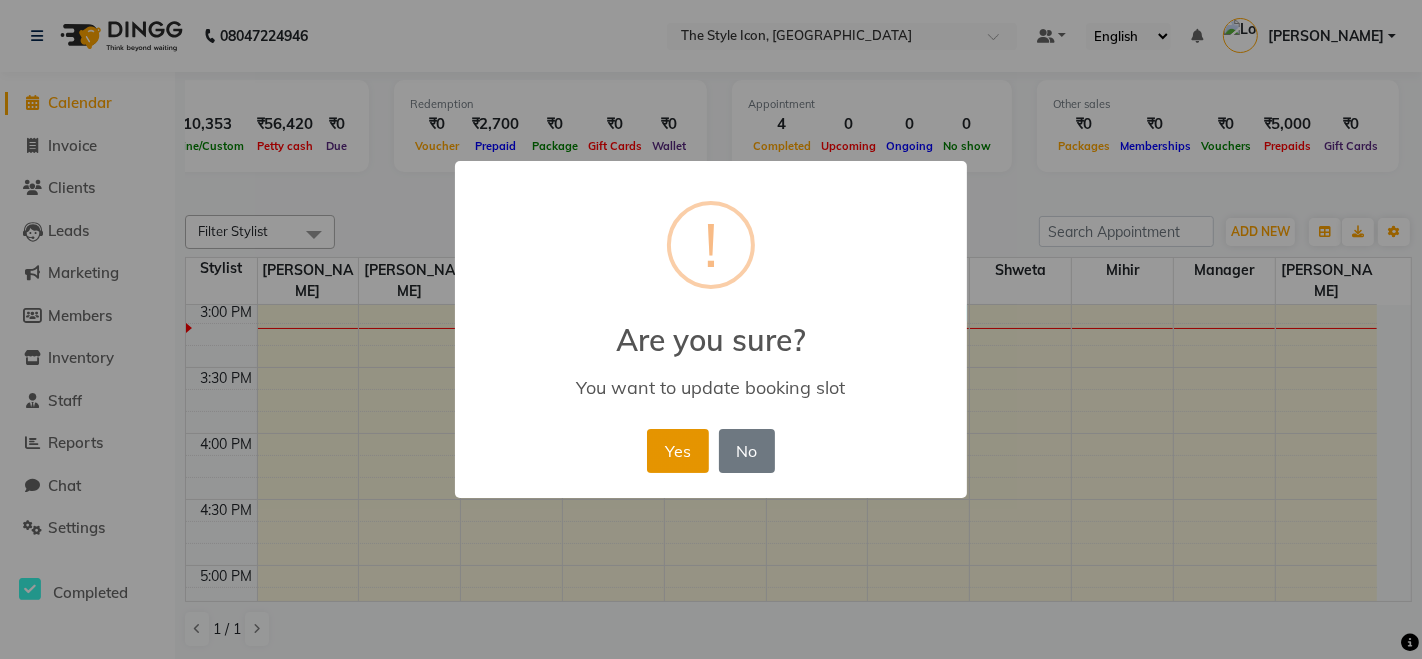 click on "Yes" at bounding box center [677, 451] 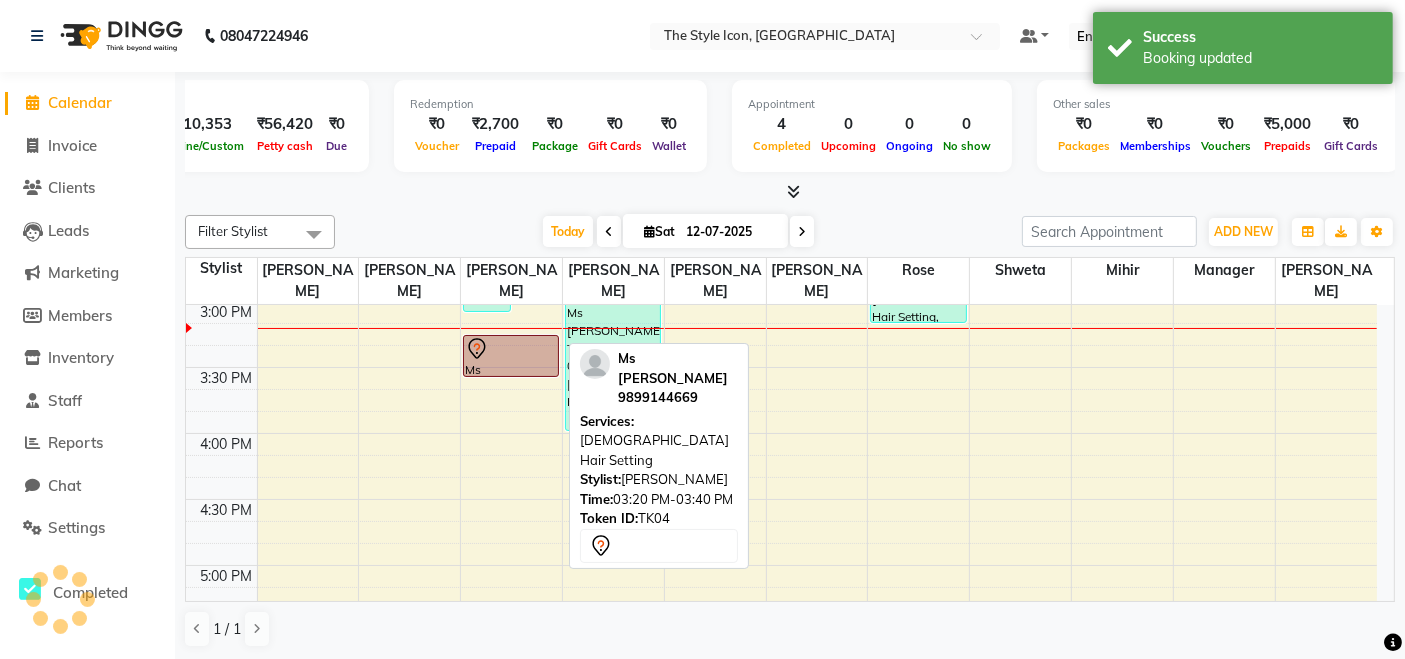 click at bounding box center (511, 349) 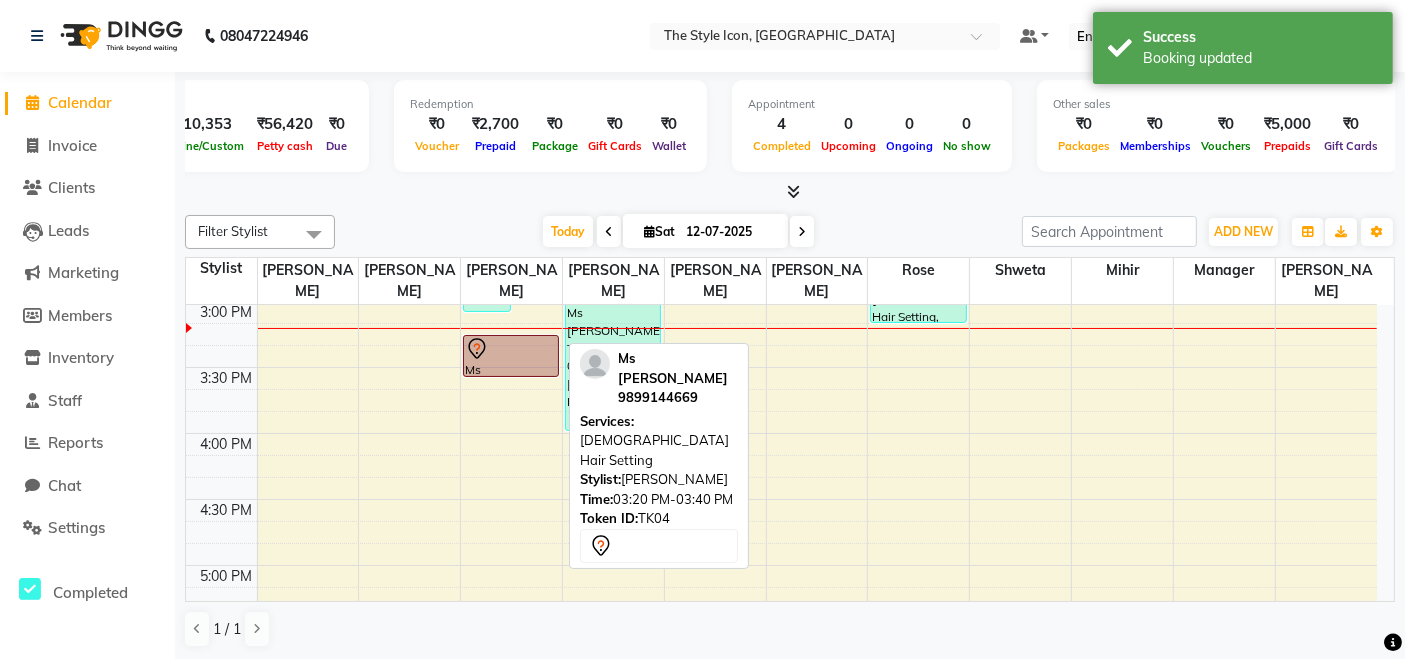 click at bounding box center [511, 349] 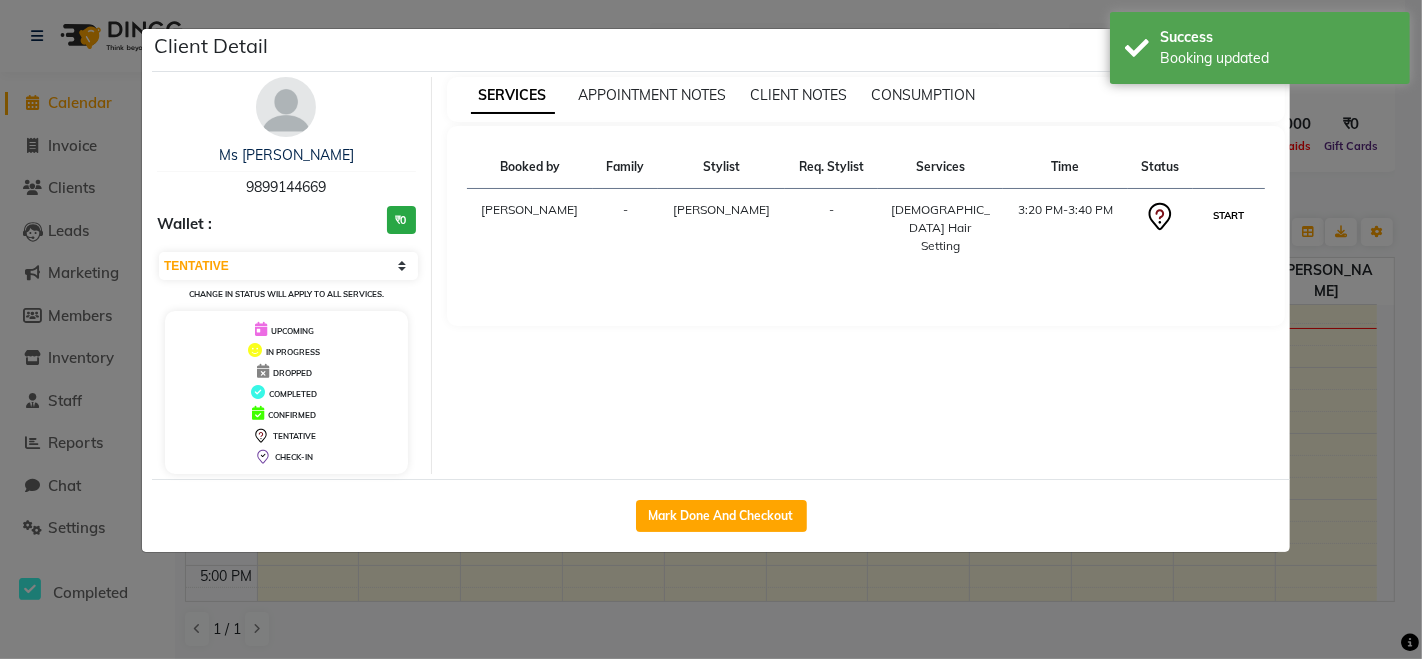 click on "START" at bounding box center (1228, 215) 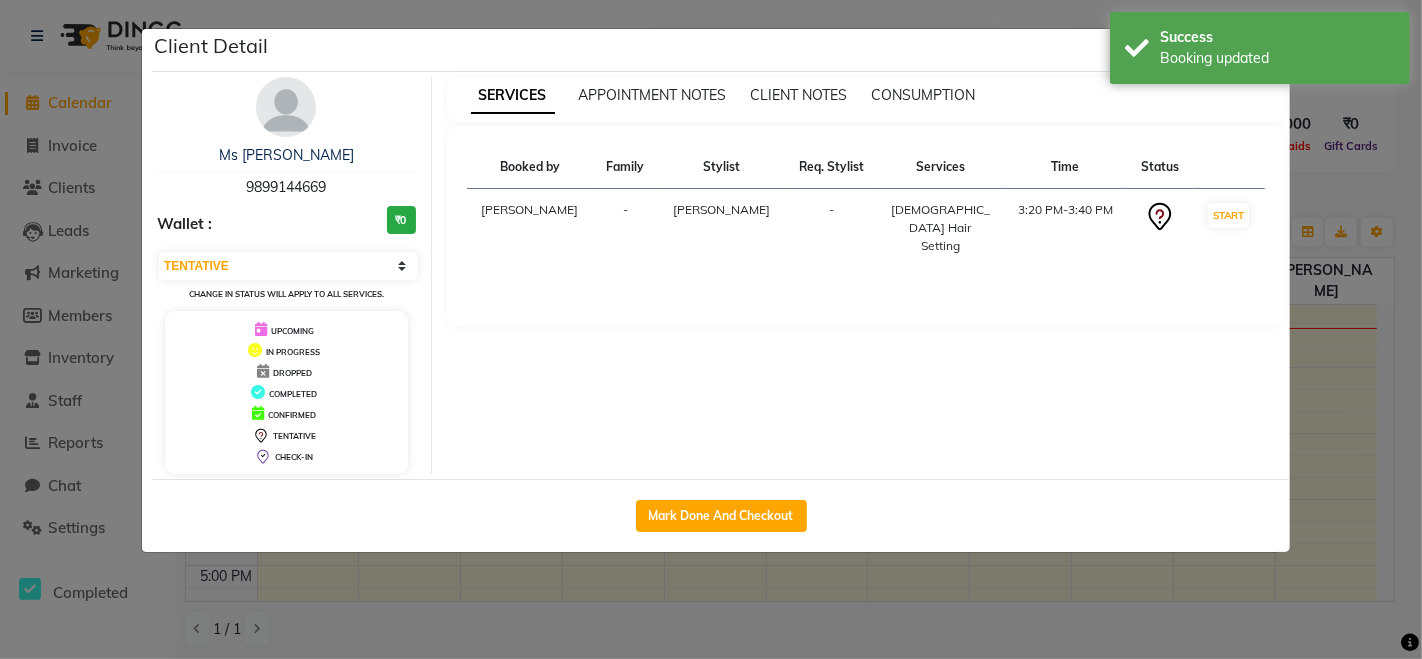 select on "1" 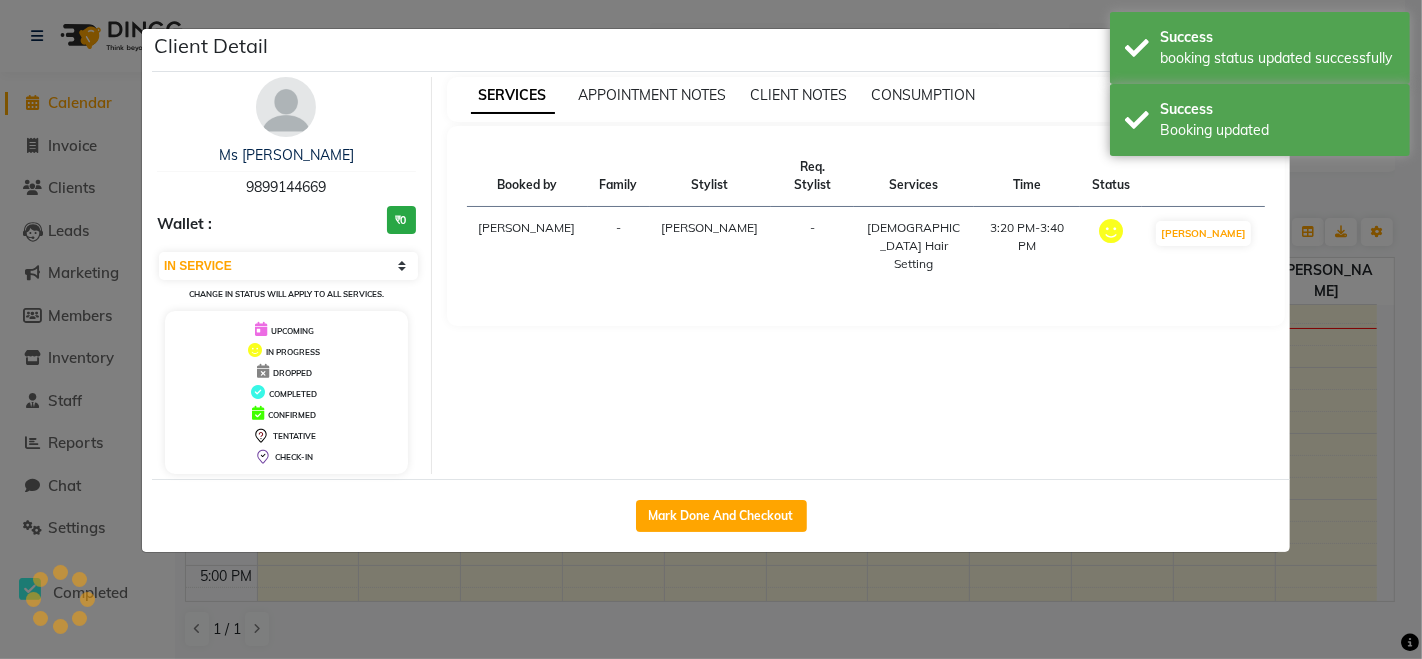 click on "Client Detail  Ms [PERSON_NAME]    9899144669 Wallet : ₹0 Select IN SERVICE CONFIRMED TENTATIVE CHECK IN MARK DONE DROPPED UPCOMING Change in status will apply to all services. UPCOMING IN PROGRESS DROPPED COMPLETED CONFIRMED TENTATIVE CHECK-IN SERVICES APPOINTMENT NOTES CLIENT NOTES CONSUMPTION Booked by Family Stylist Req. Stylist Services Time Status  [PERSON_NAME] -  [DEMOGRAPHIC_DATA] Hair Setting   3:20 PM-3:40 PM   MARK DONE   Mark Done And Checkout" 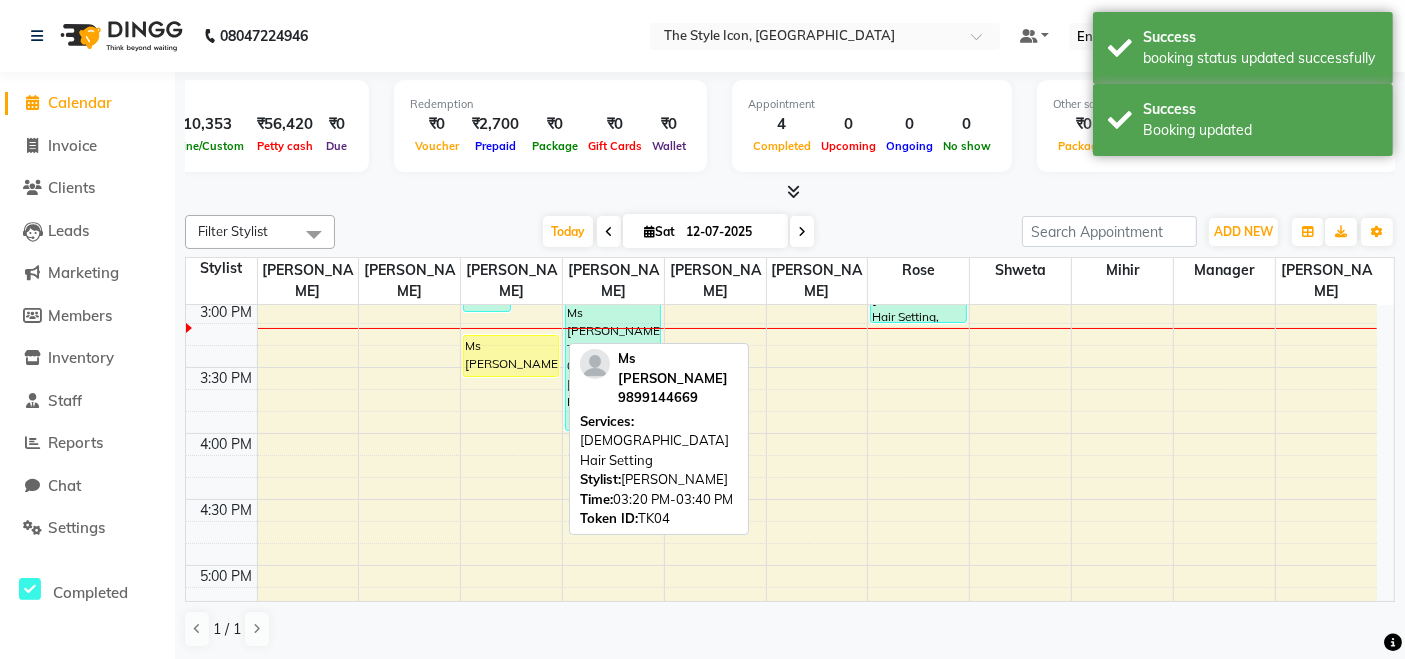 click on "Ms [PERSON_NAME], TK04, 03:20 PM-03:40 PM, [DEMOGRAPHIC_DATA] Hair Setting" at bounding box center [511, 356] 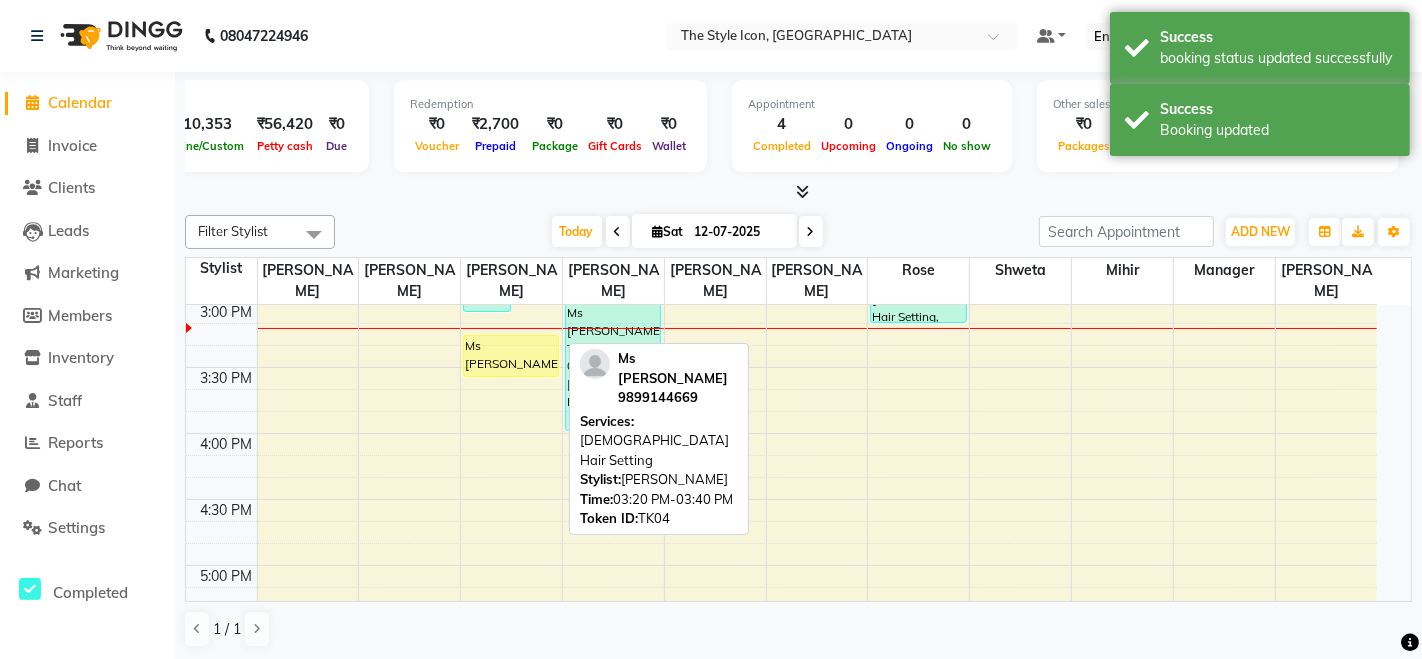 select on "1" 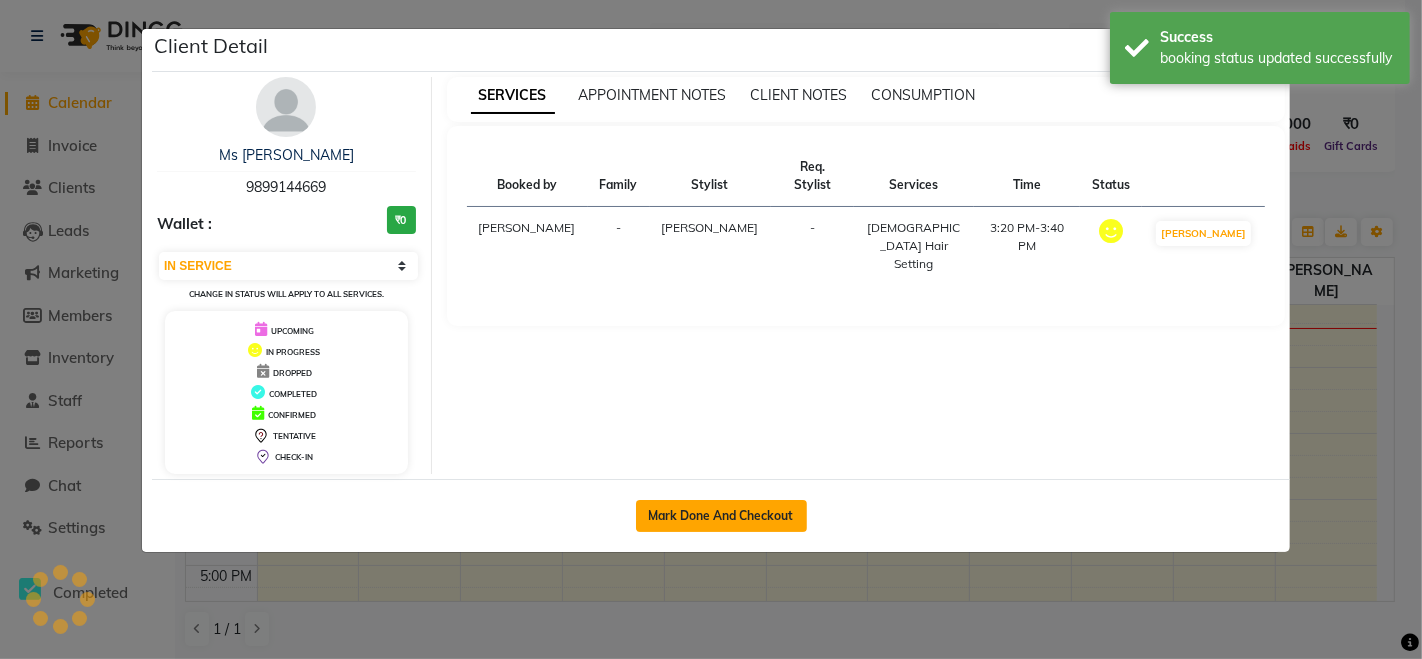 click on "Mark Done And Checkout" 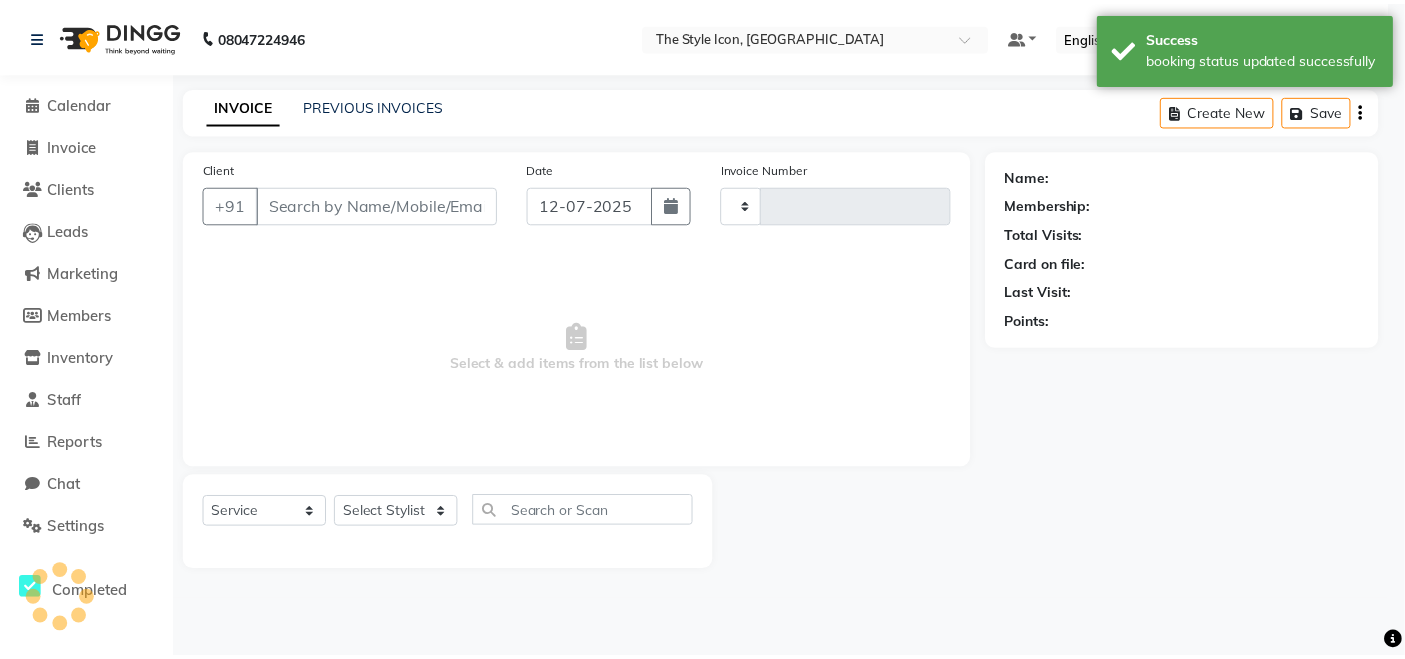 scroll, scrollTop: 0, scrollLeft: 0, axis: both 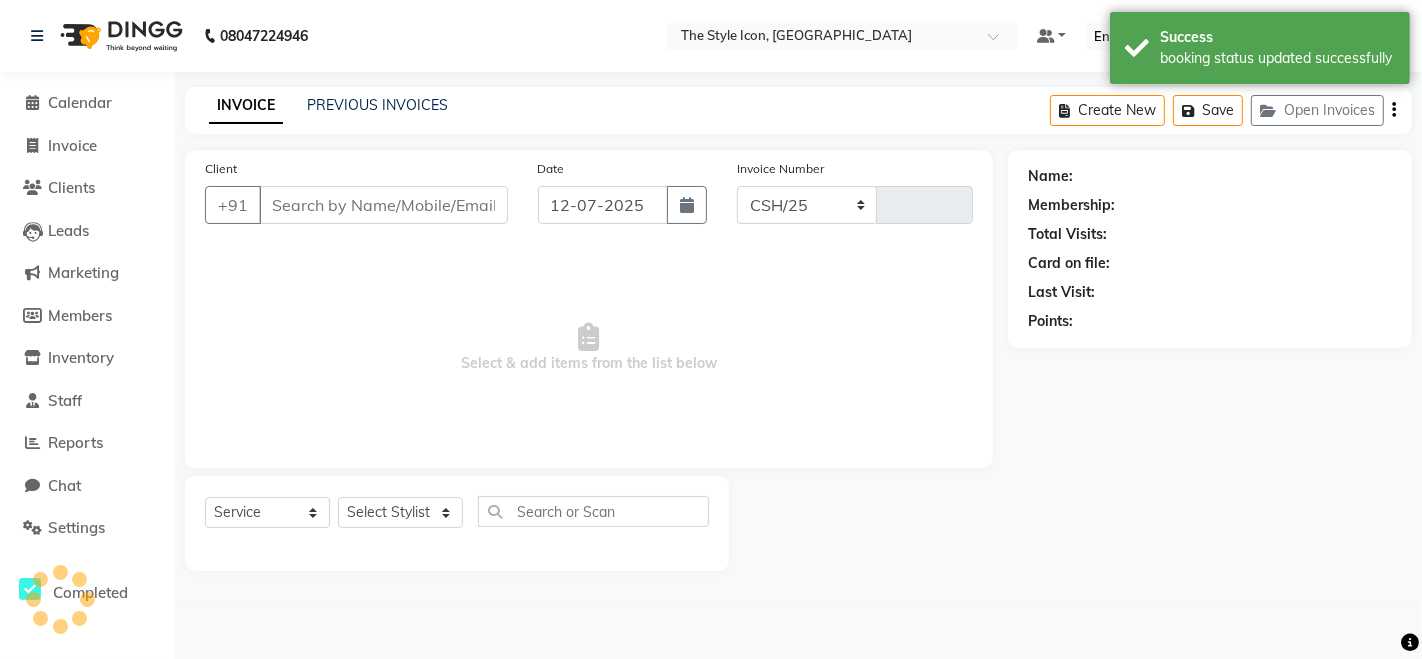 select on "6267" 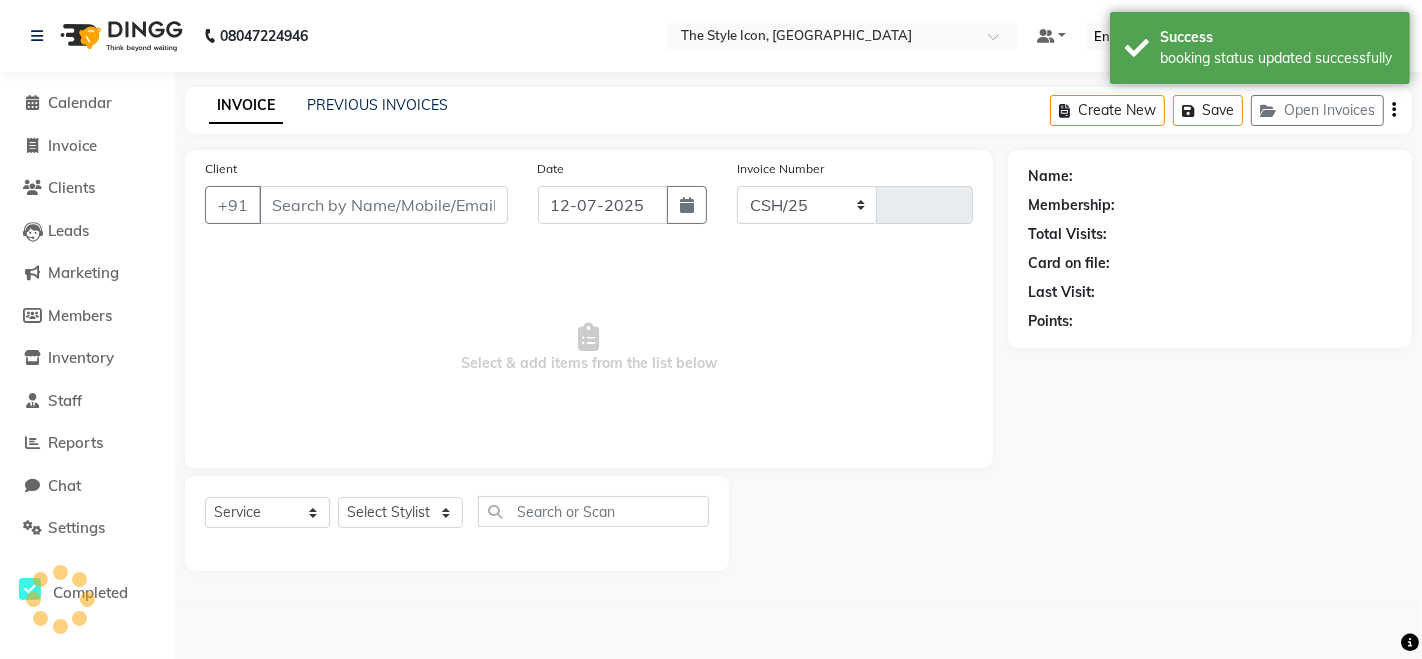 type on "0048" 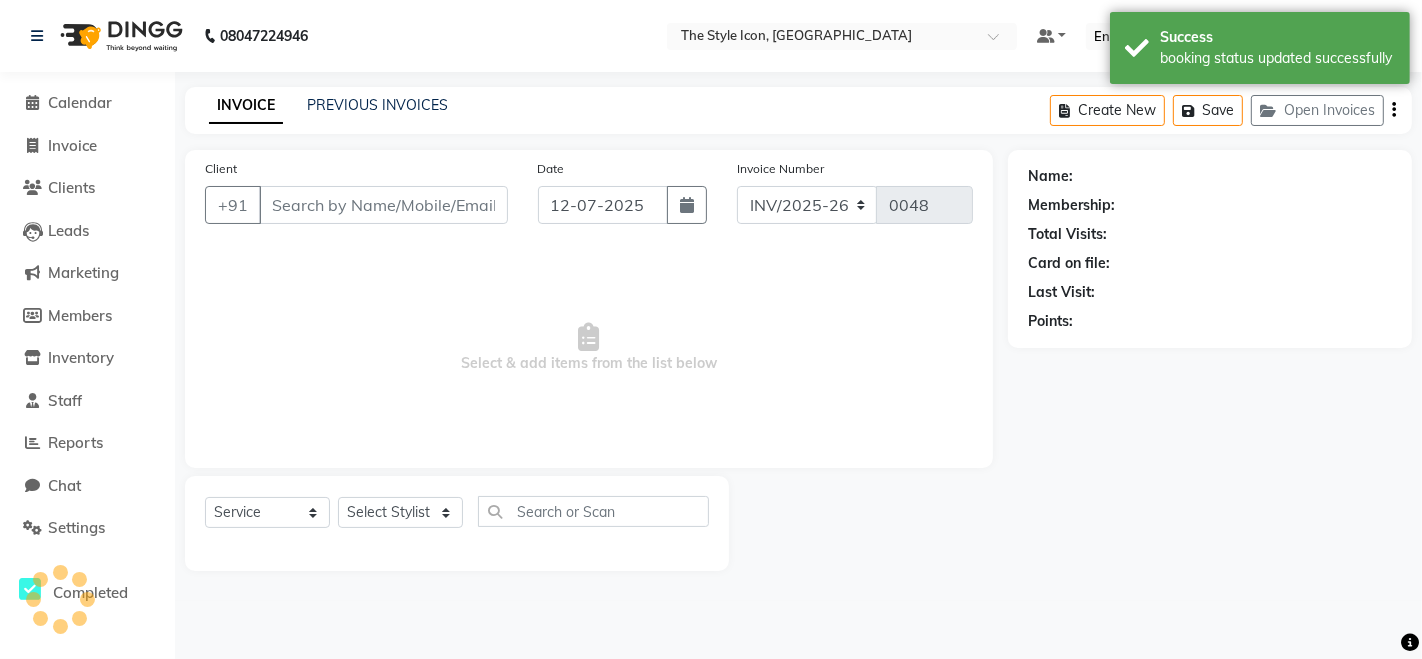 type on "9899144669" 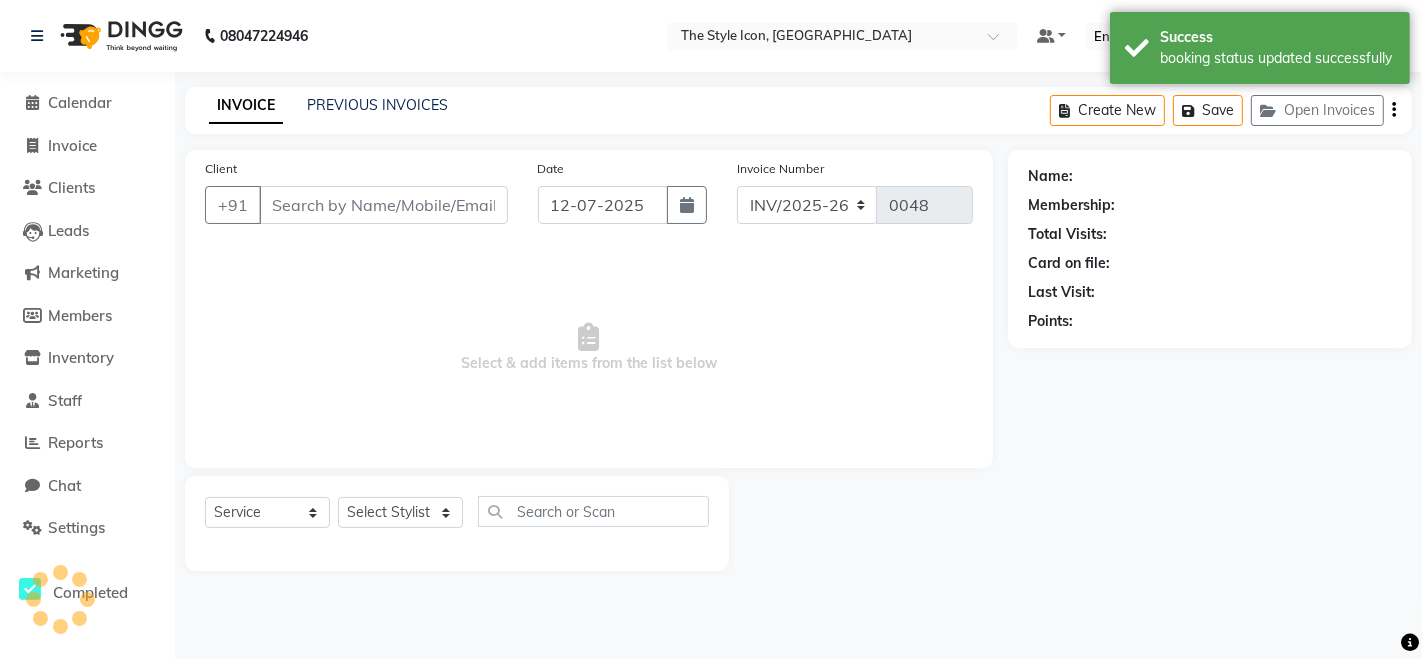 select on "41449" 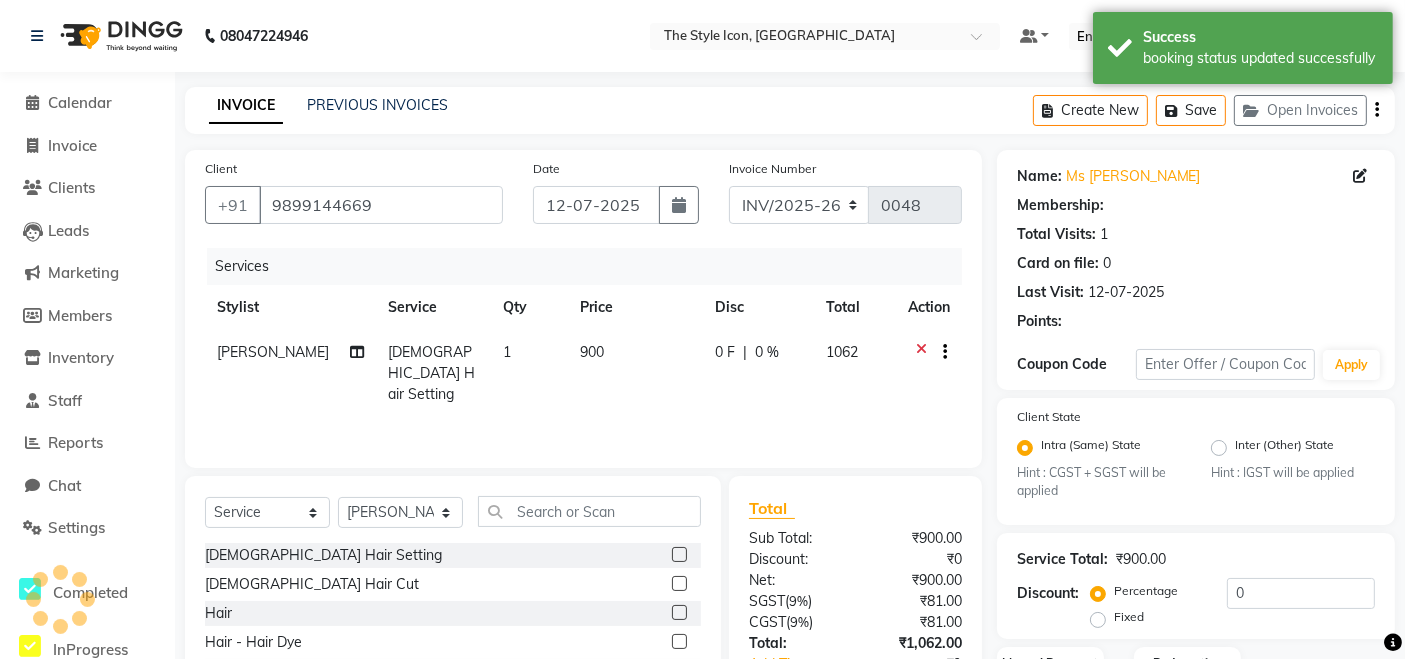 select on "1: Object" 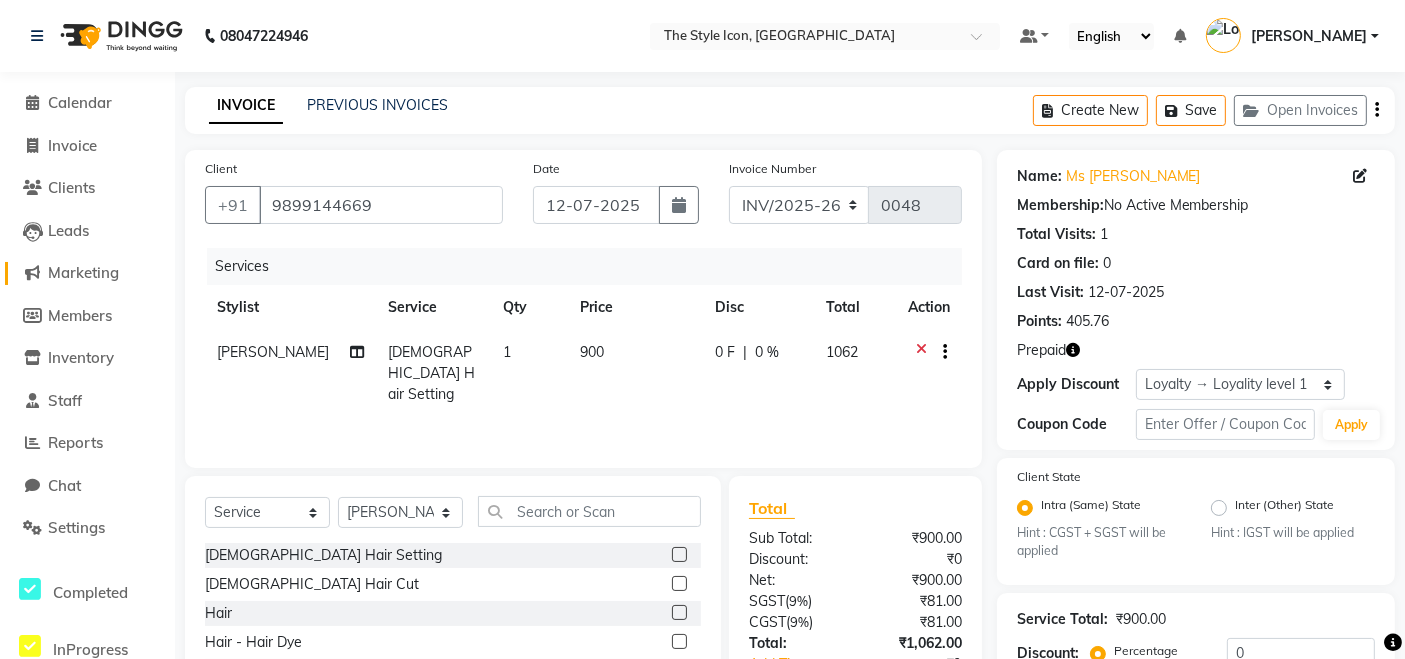 click on "Marketing" 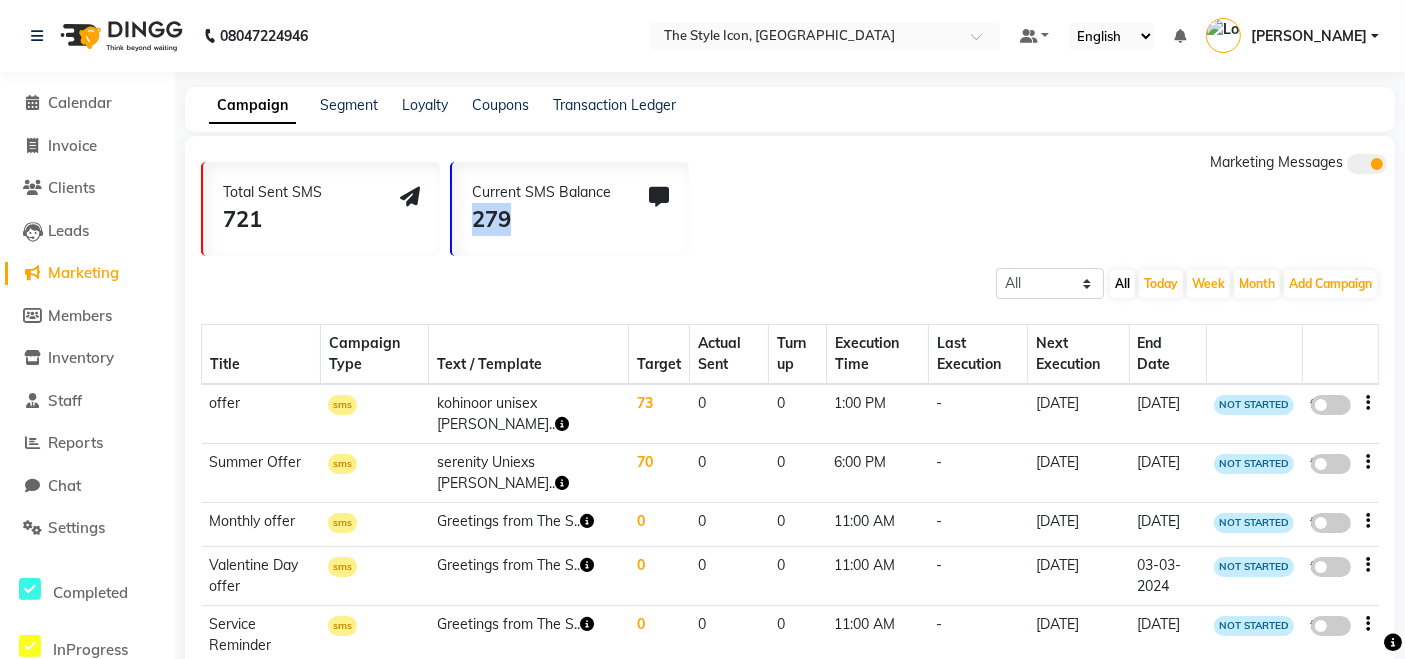 drag, startPoint x: 539, startPoint y: 234, endPoint x: 474, endPoint y: 235, distance: 65.00769 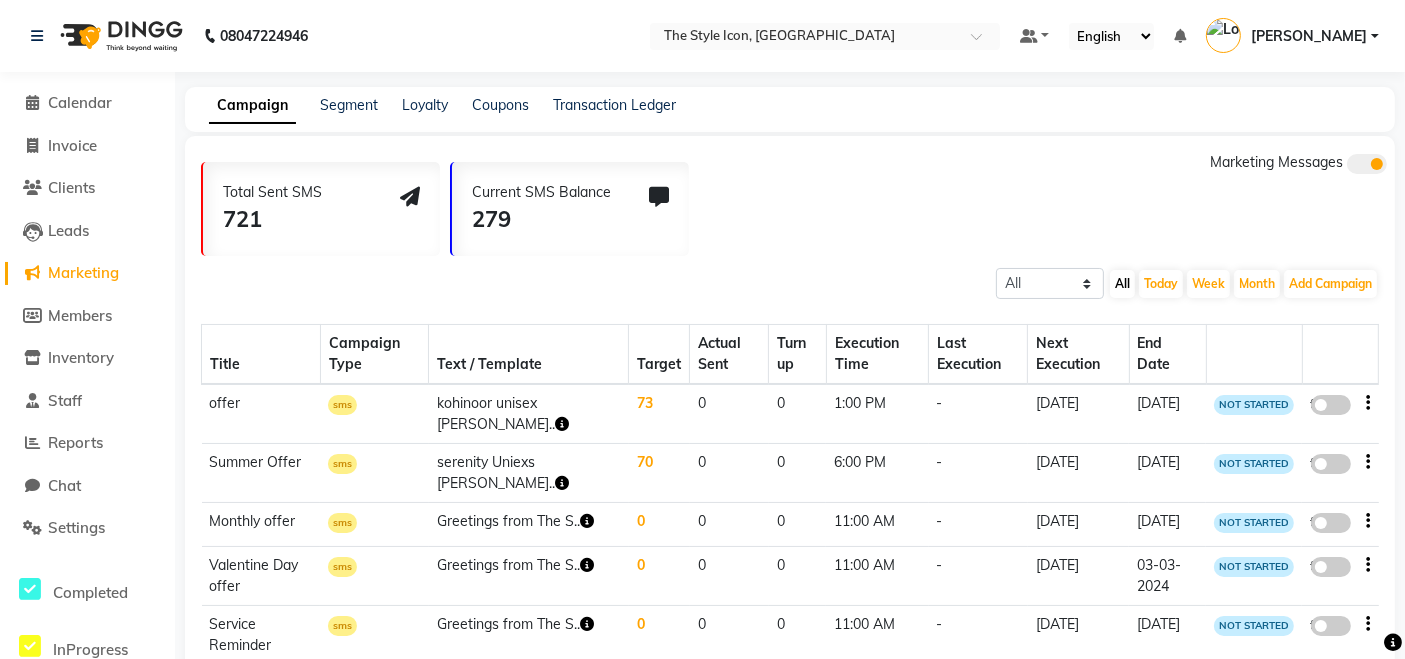 click on "Total Sent SMS 721 Current SMS Balance 279 Marketing Messages" 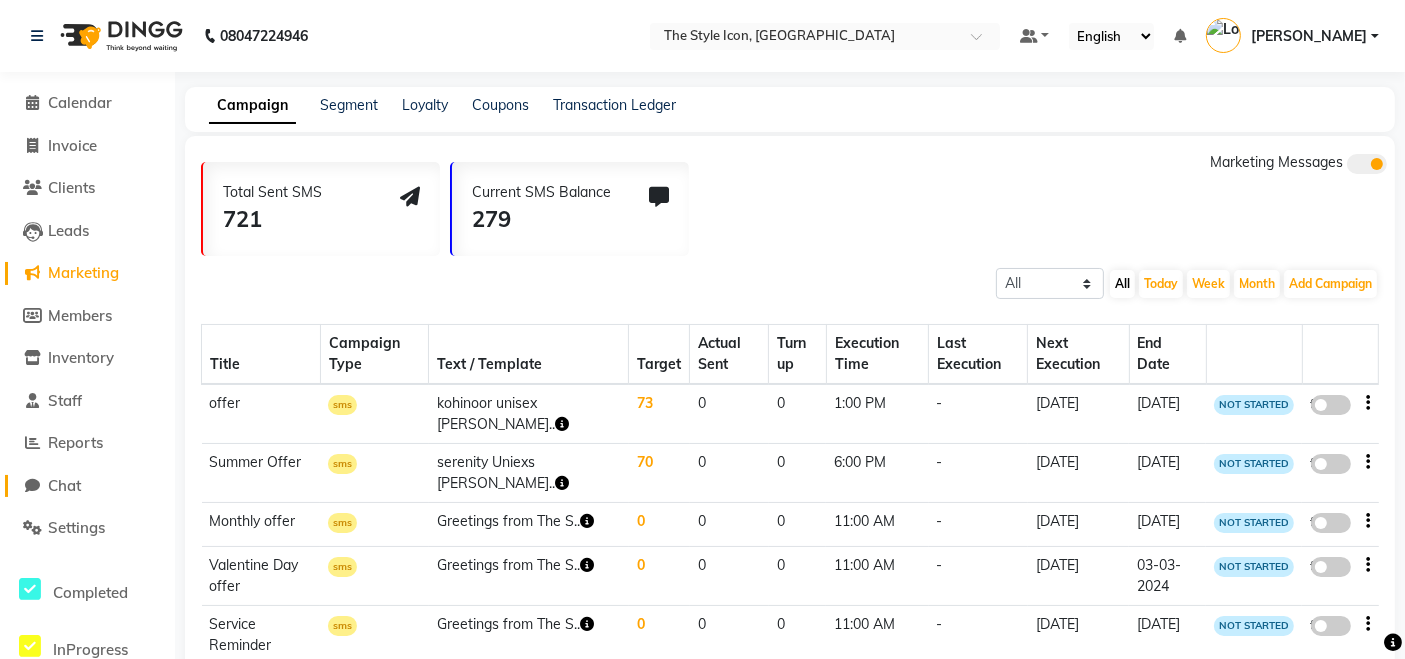 click 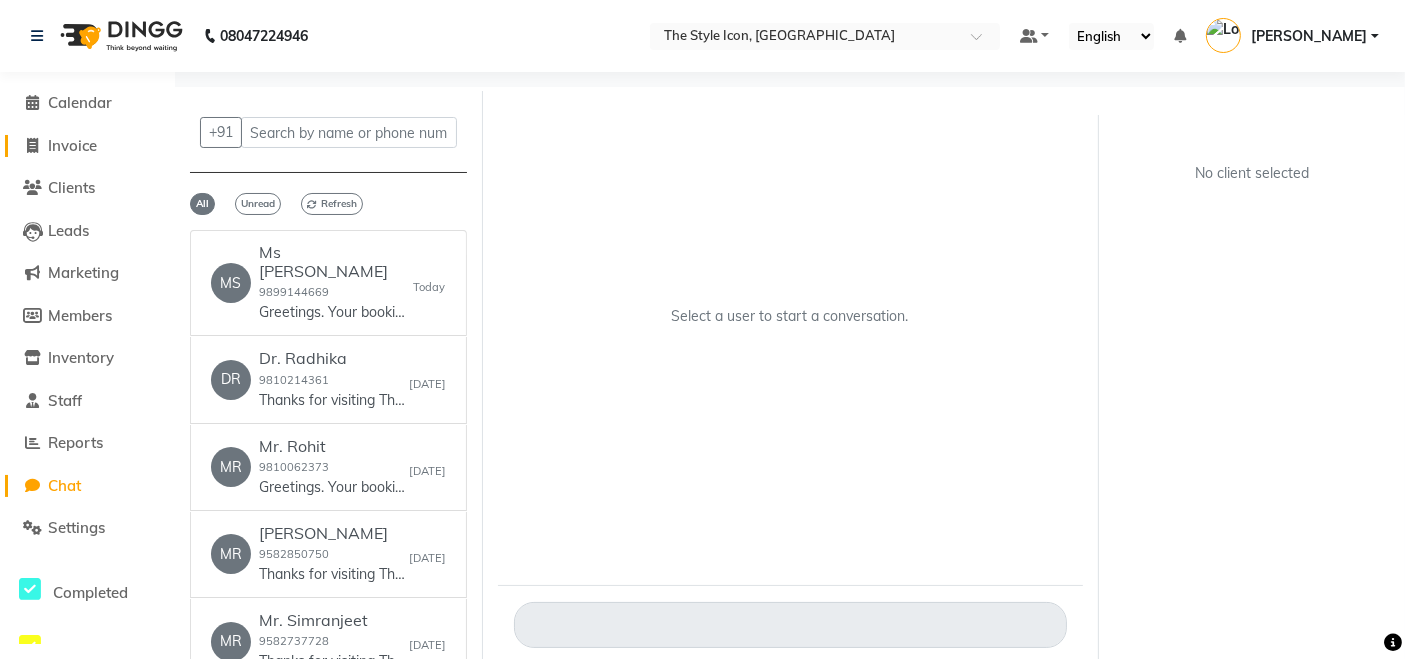 click on "Invoice" 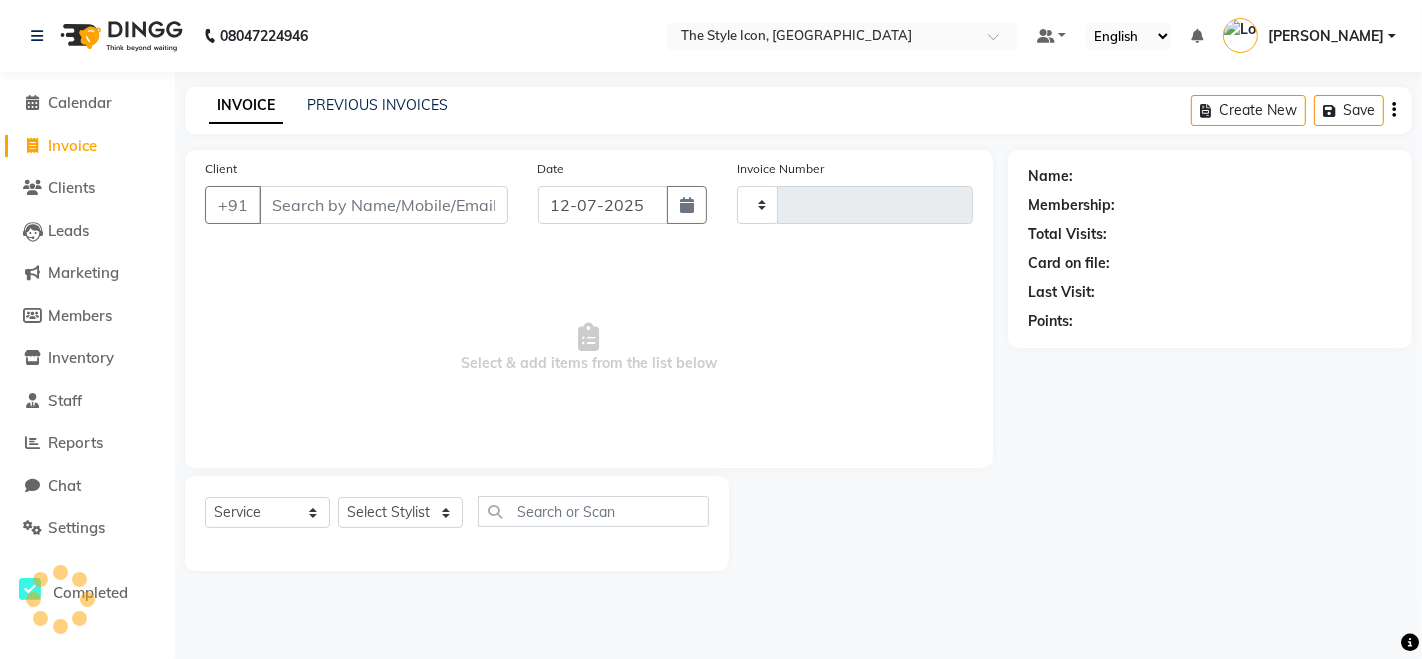 type on "0048" 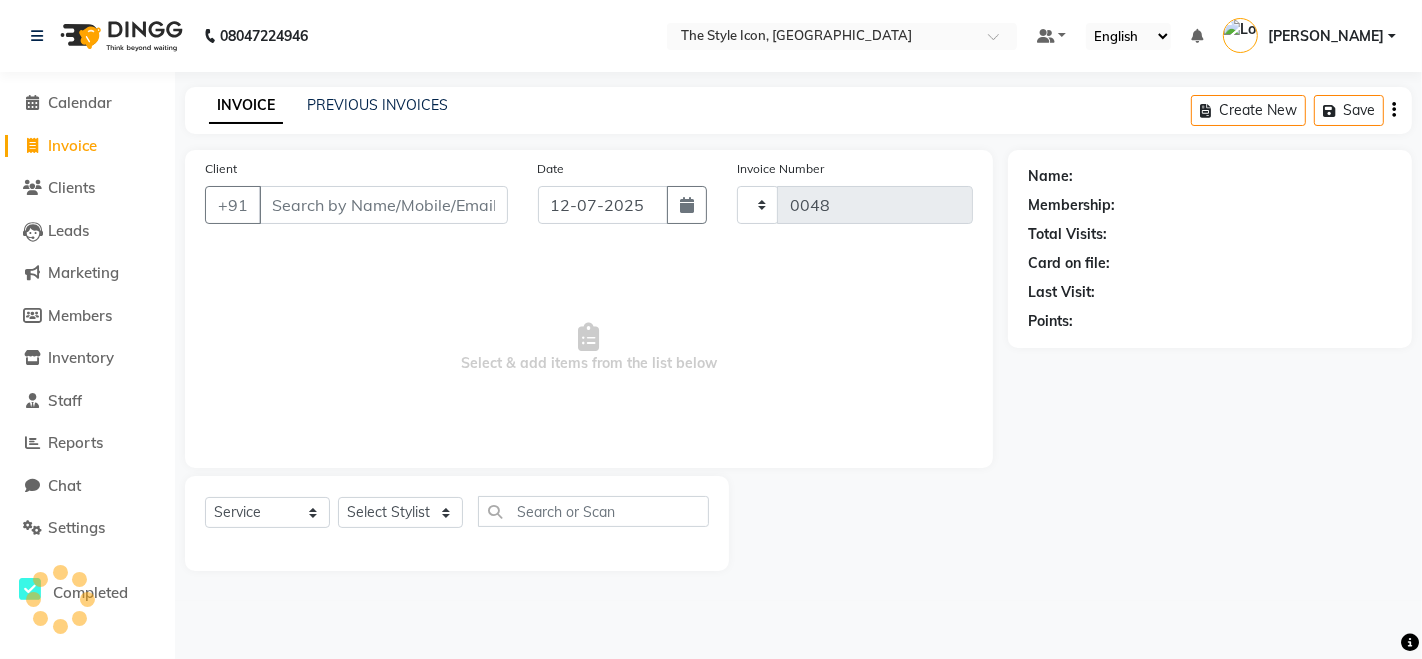select on "6267" 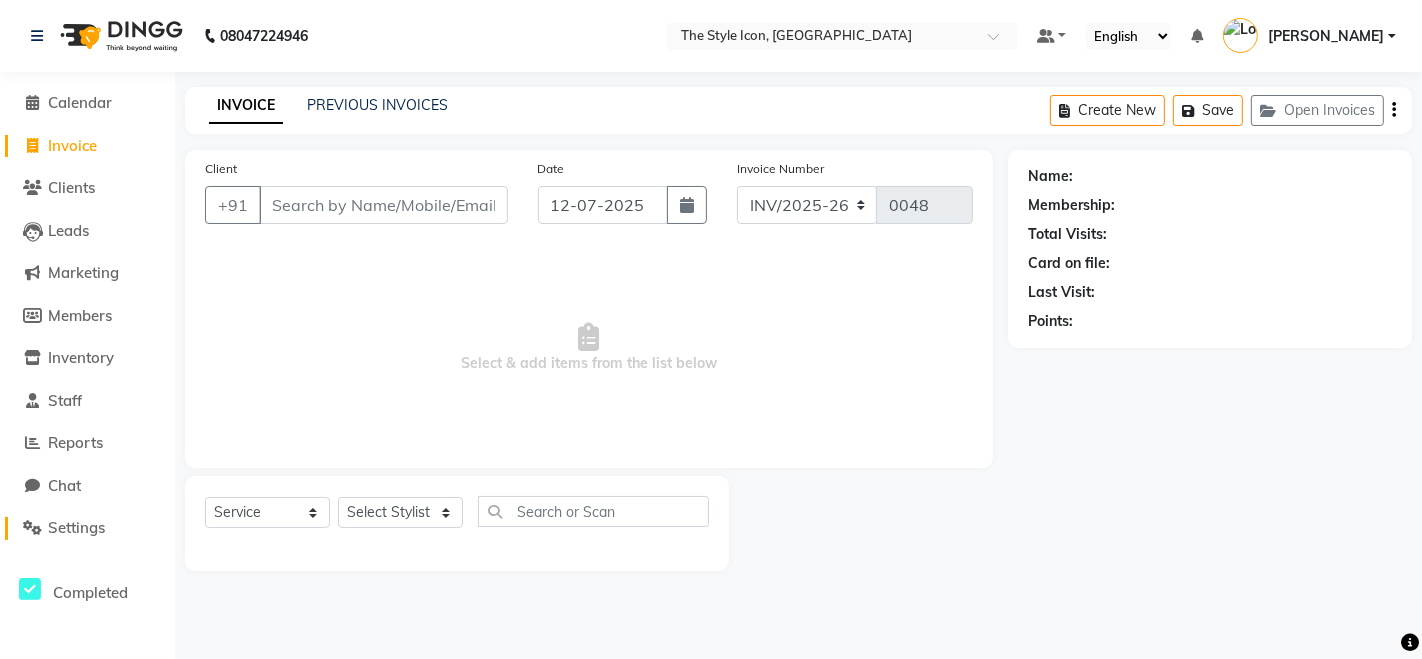 click on "Settings" 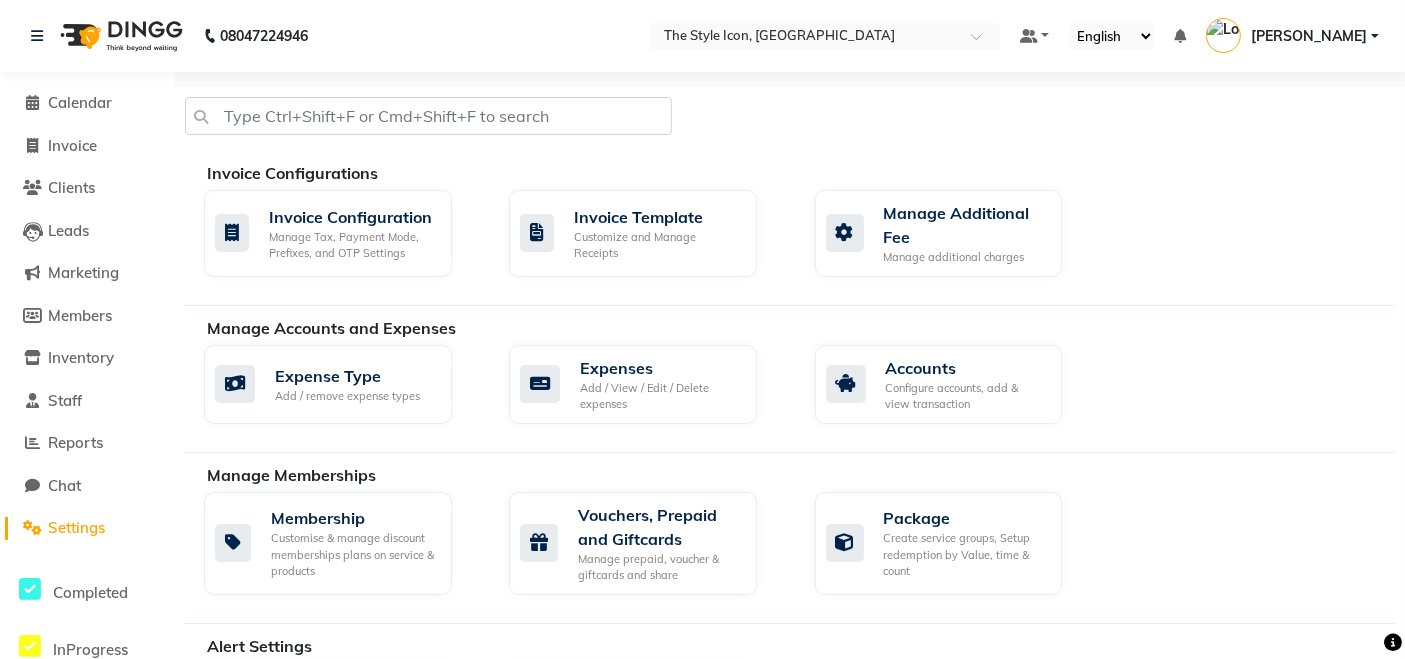scroll, scrollTop: 334, scrollLeft: 0, axis: vertical 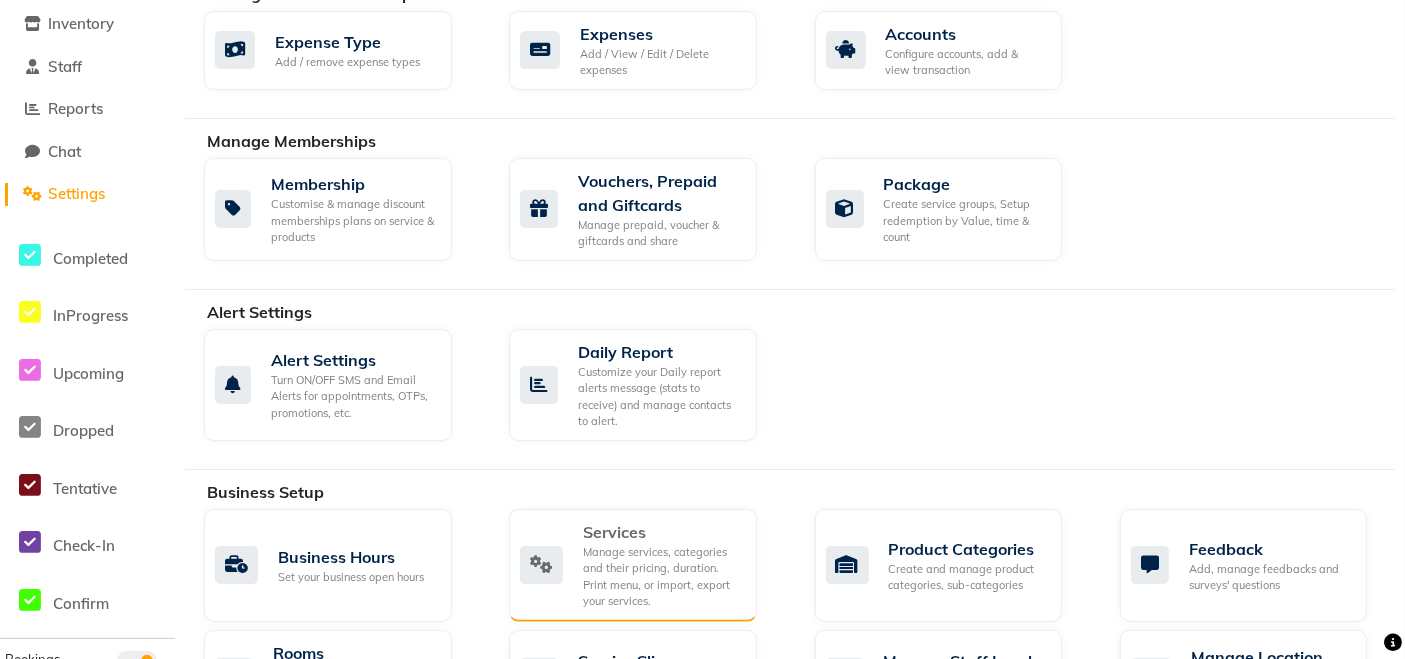 click on "Manage services, categories and their pricing, duration. Print menu, or import, export your services." 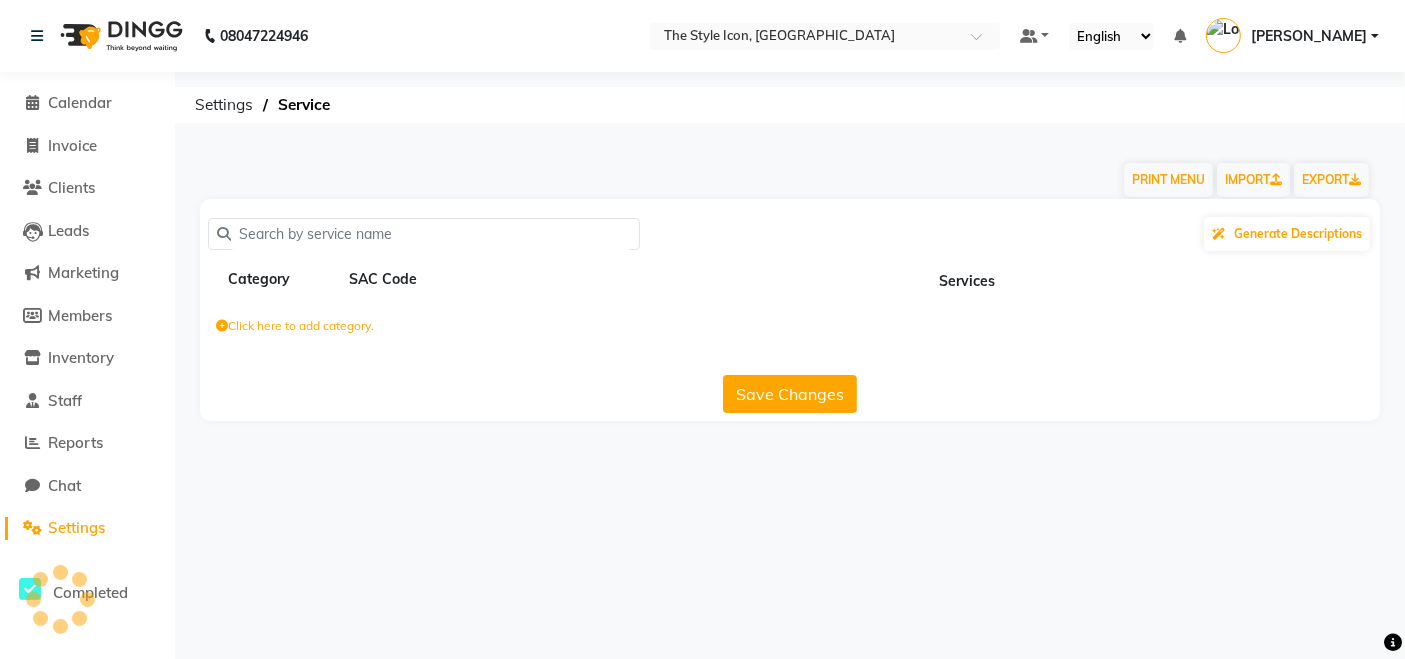 scroll, scrollTop: 0, scrollLeft: 0, axis: both 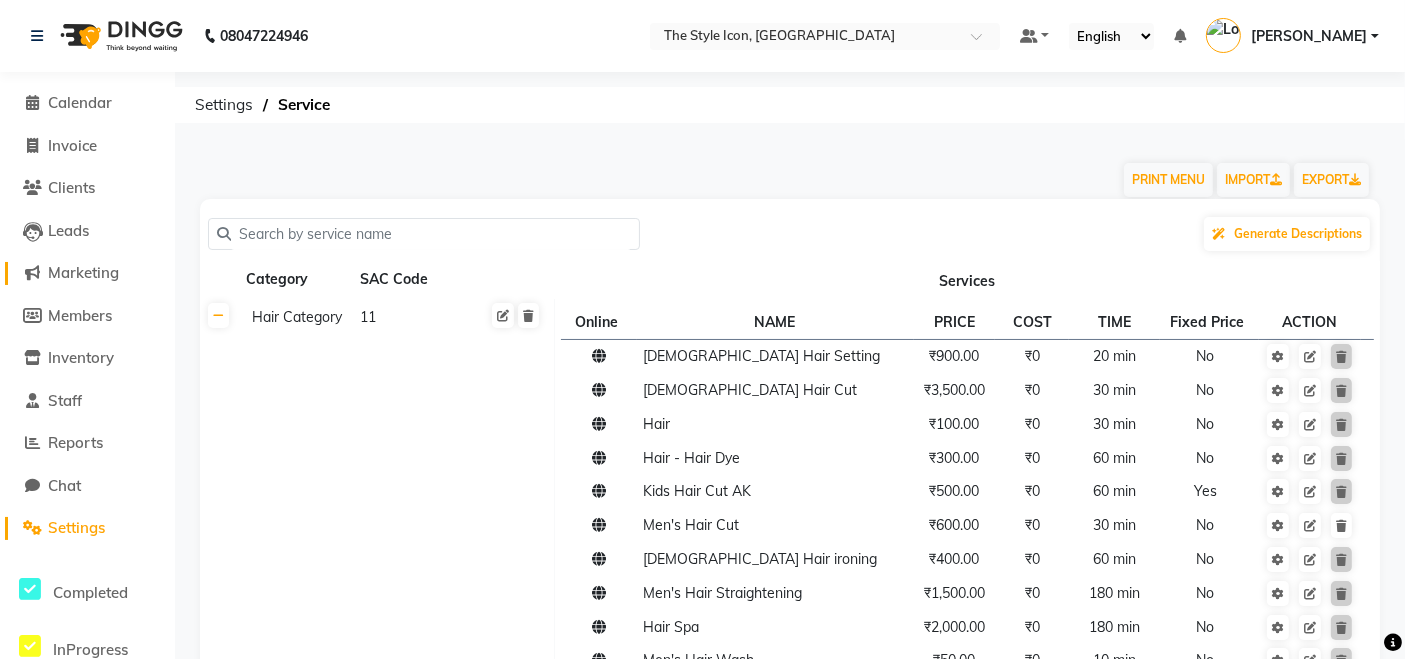 click on "Marketing" 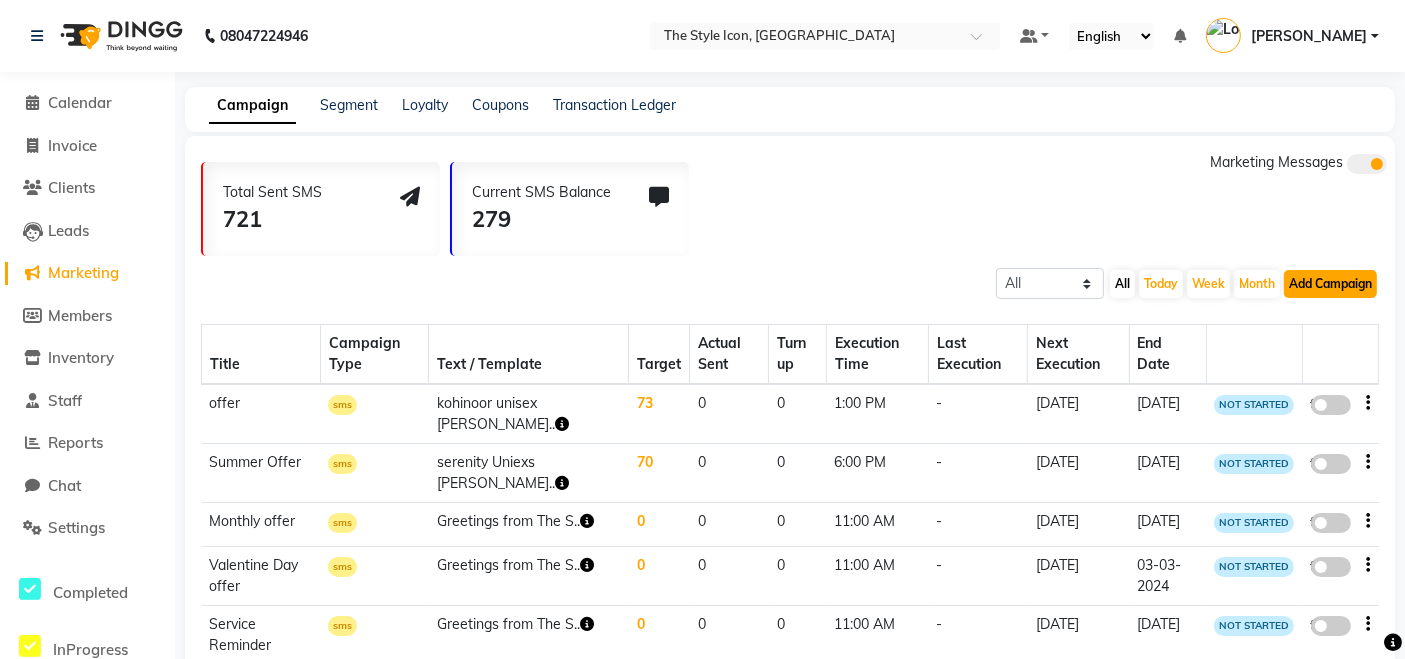 click on "Add Campaign" at bounding box center (1330, 284) 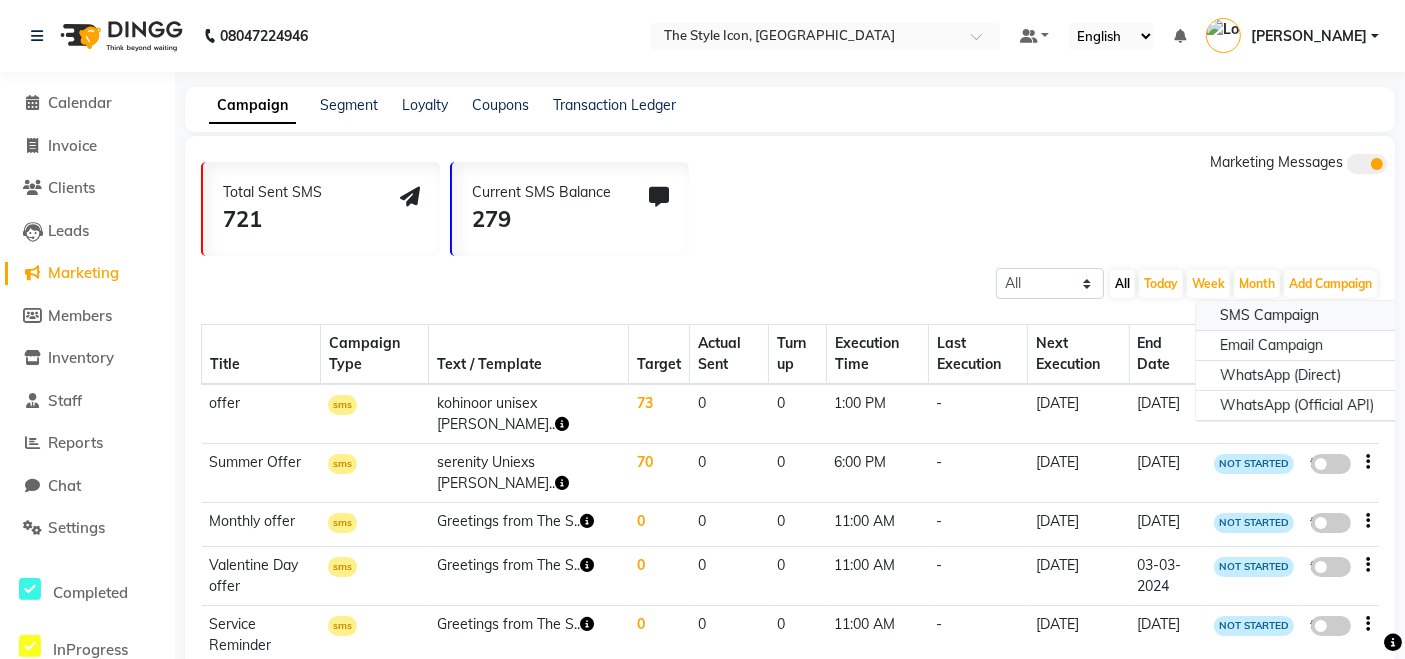 click on "SMS Campaign" 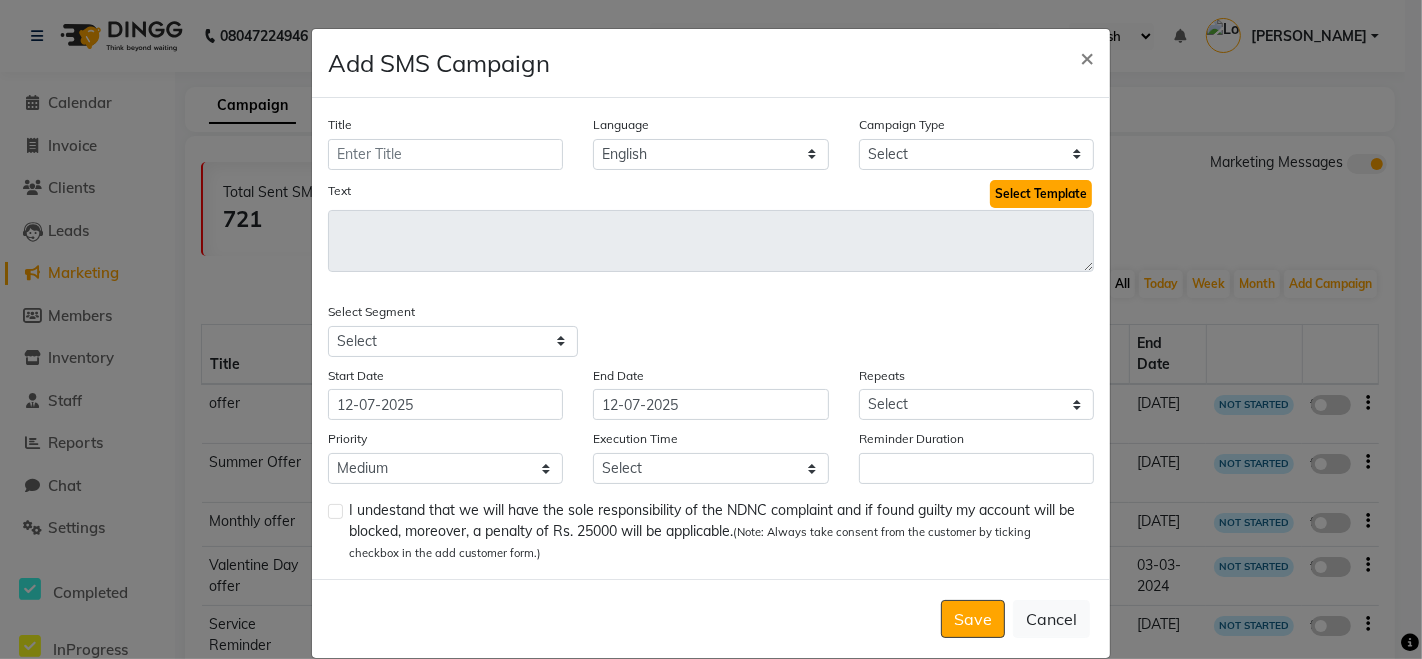 click on "Select Template" 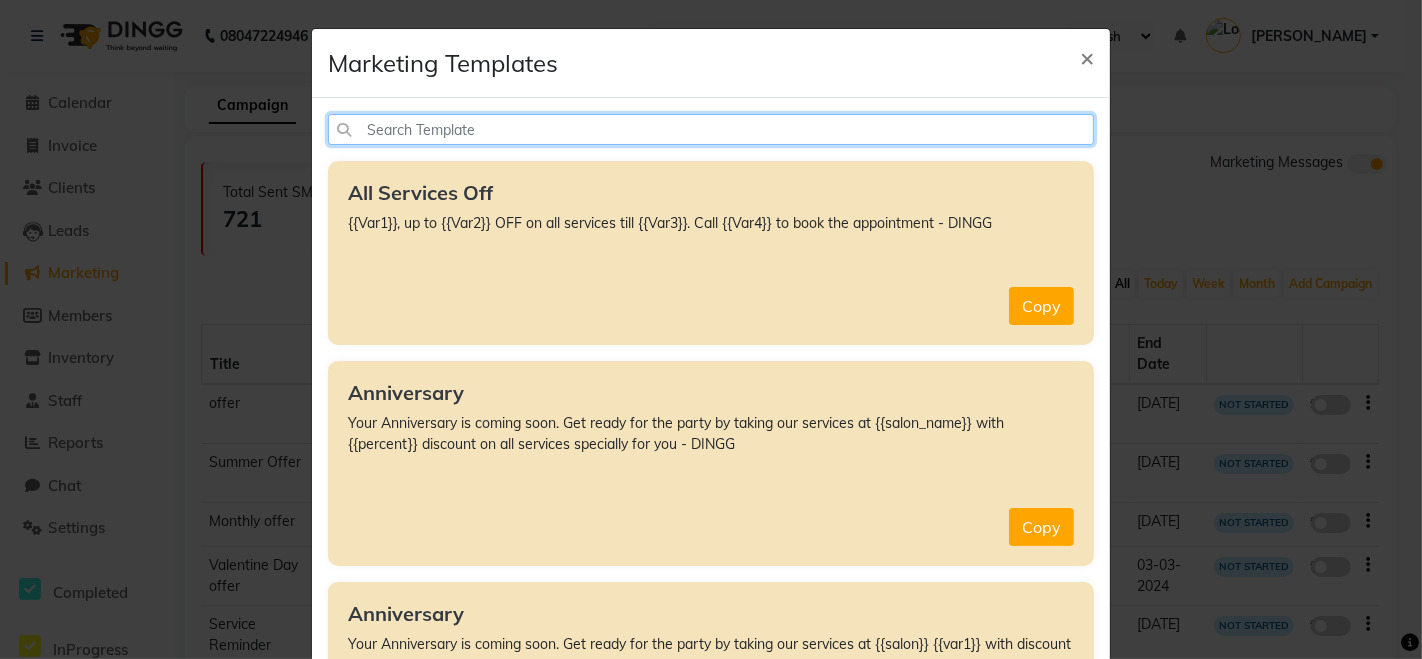 click 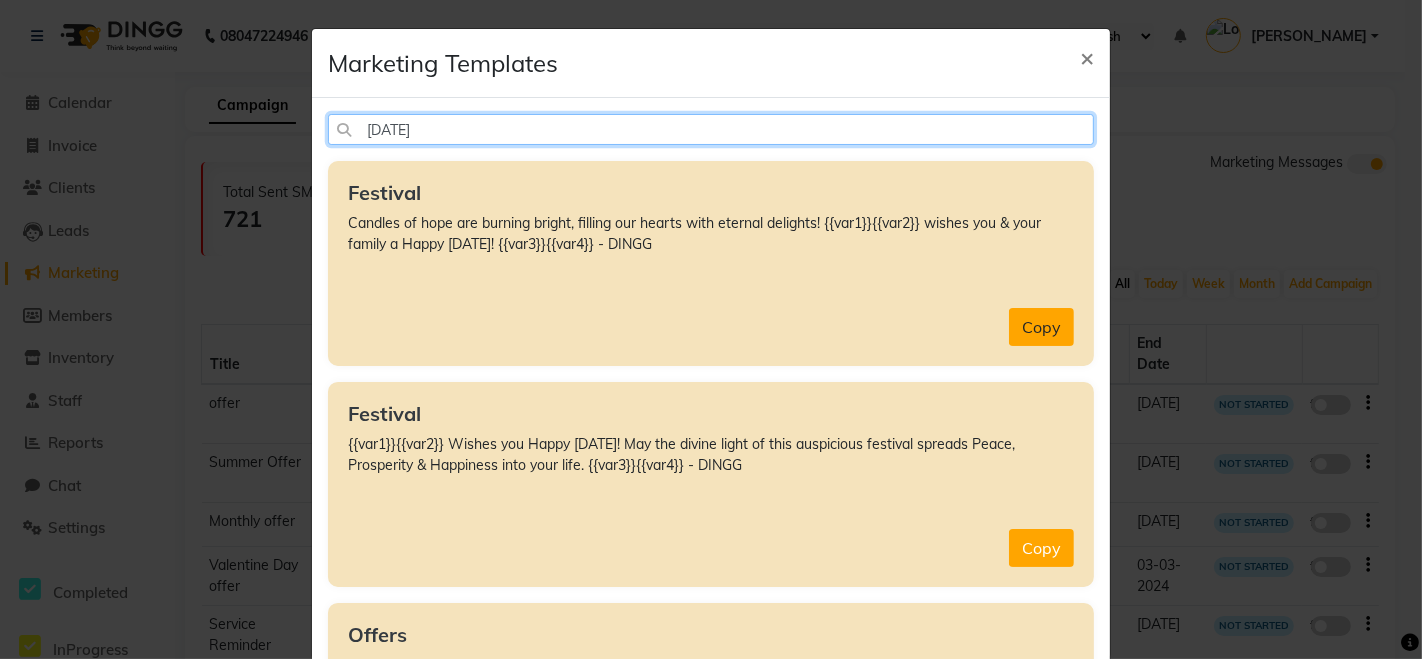 type on "[DATE]" 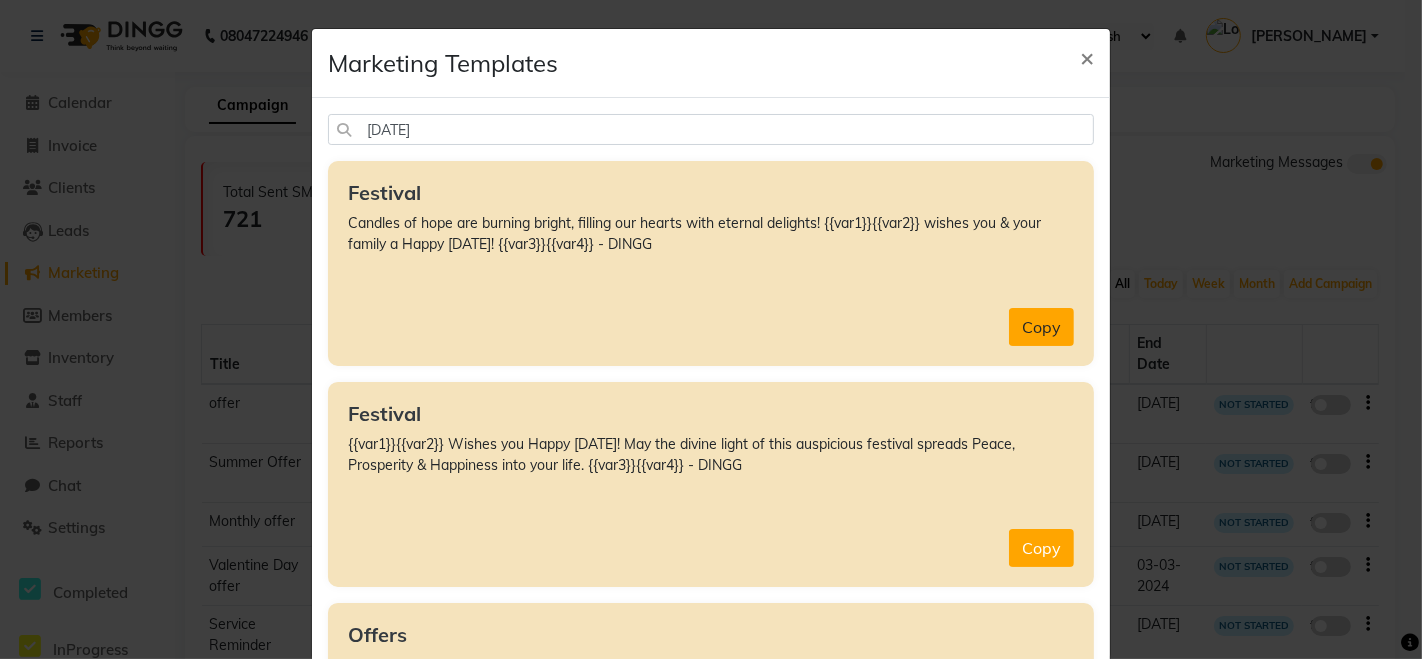 click on "Copy" 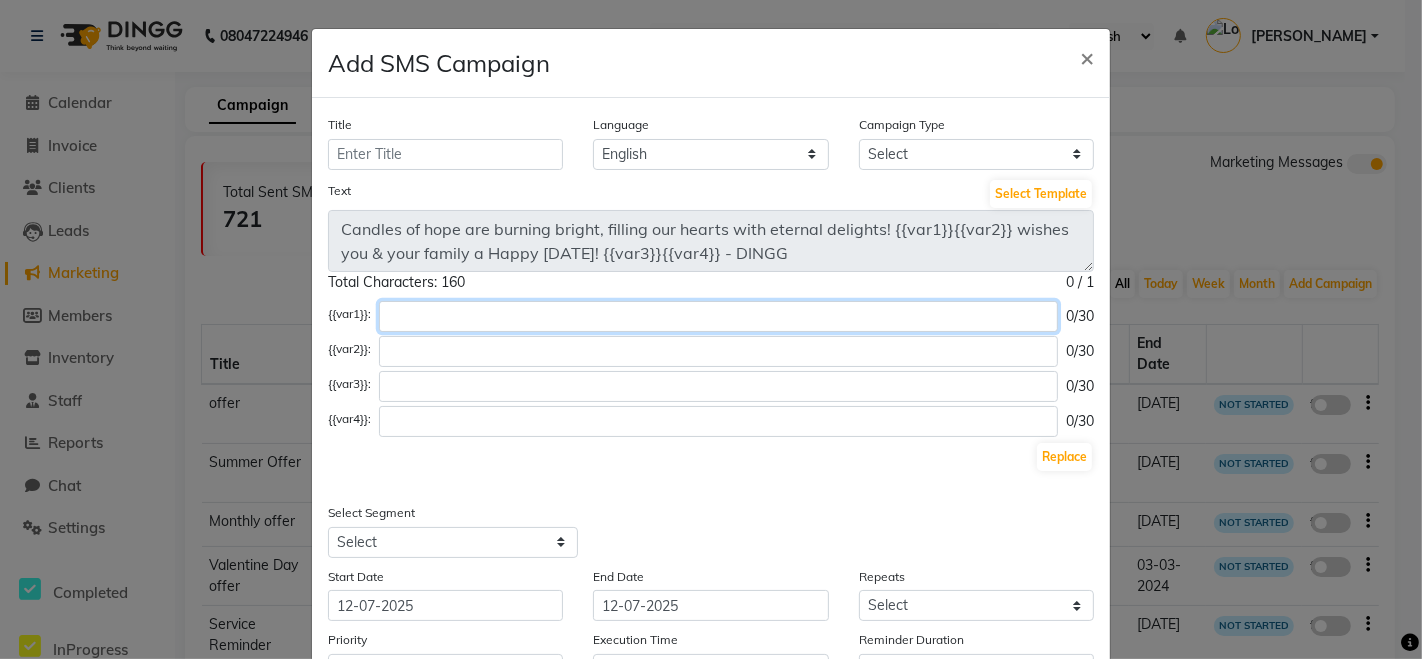 click 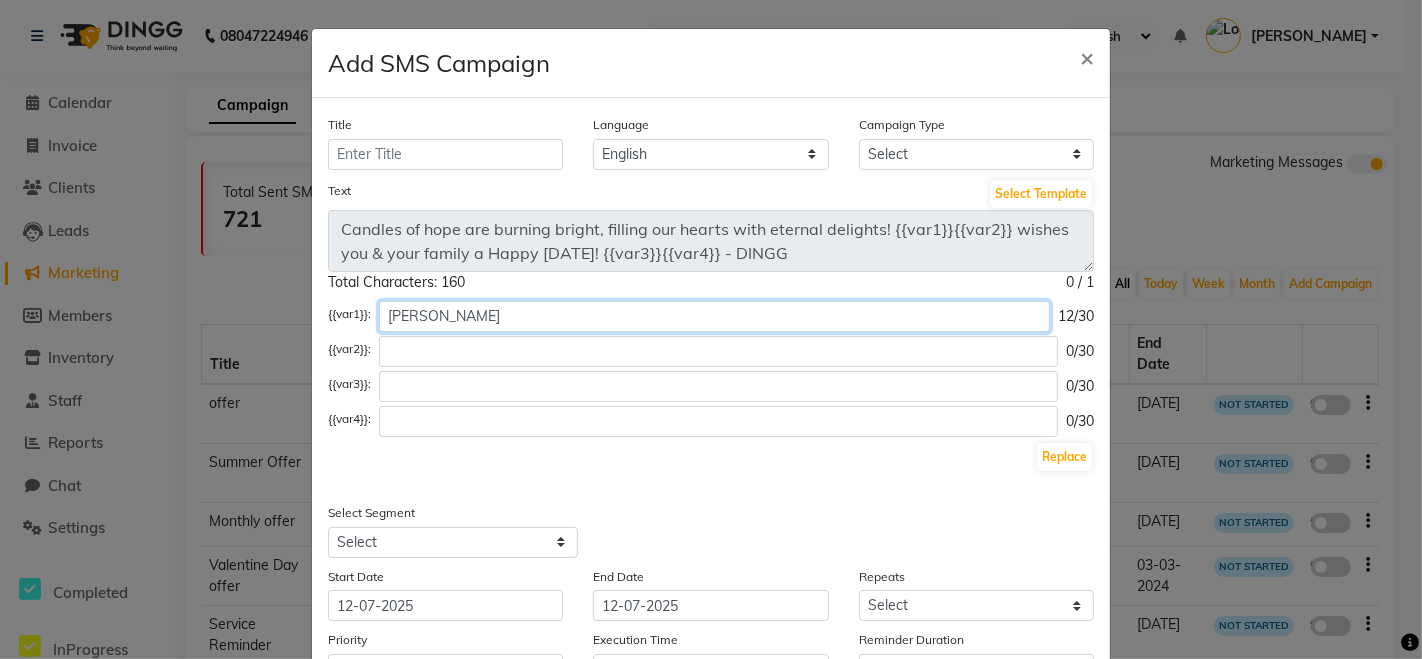 type on "[PERSON_NAME] salon" 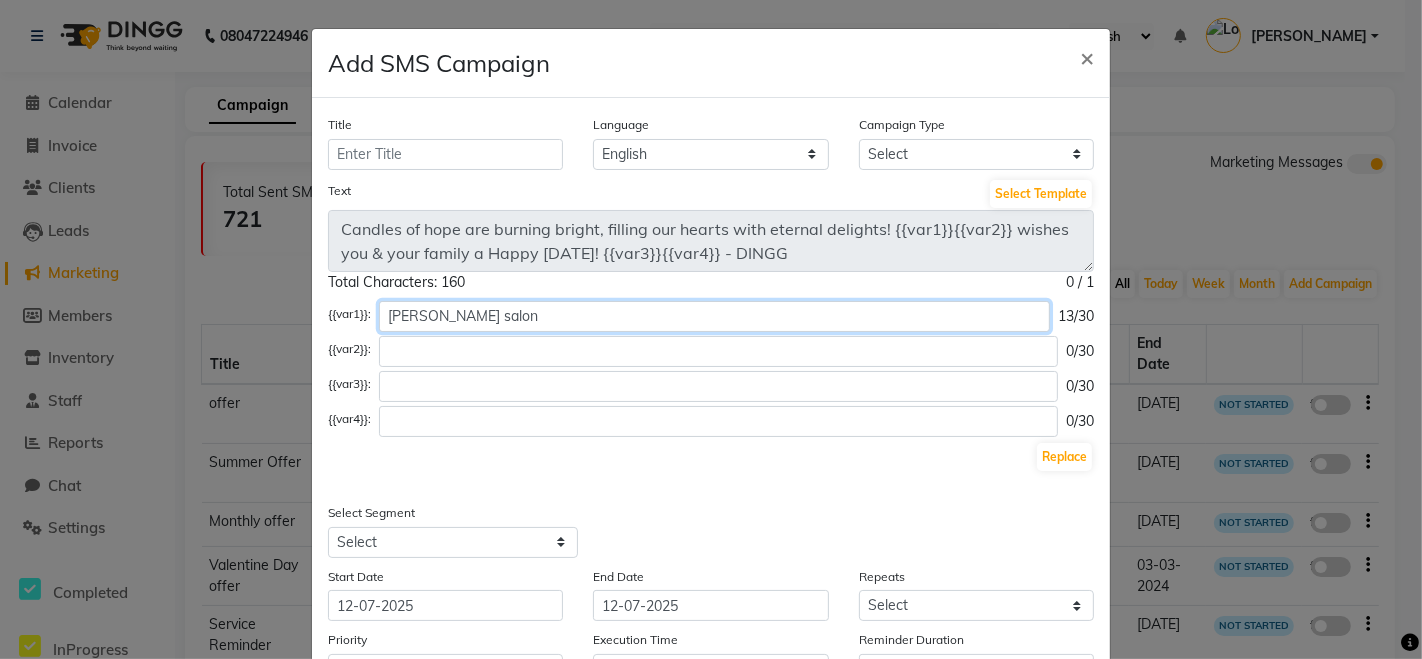 drag, startPoint x: 507, startPoint y: 315, endPoint x: 282, endPoint y: 348, distance: 227.40712 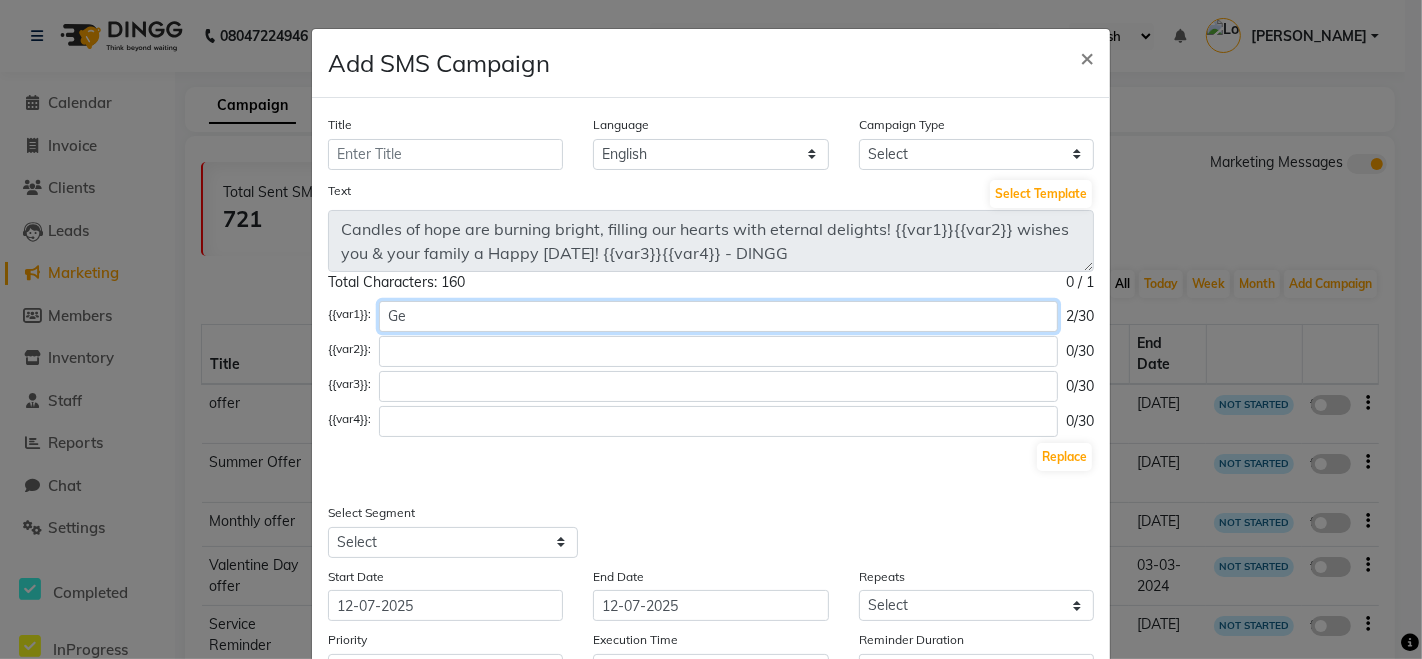 type on "G" 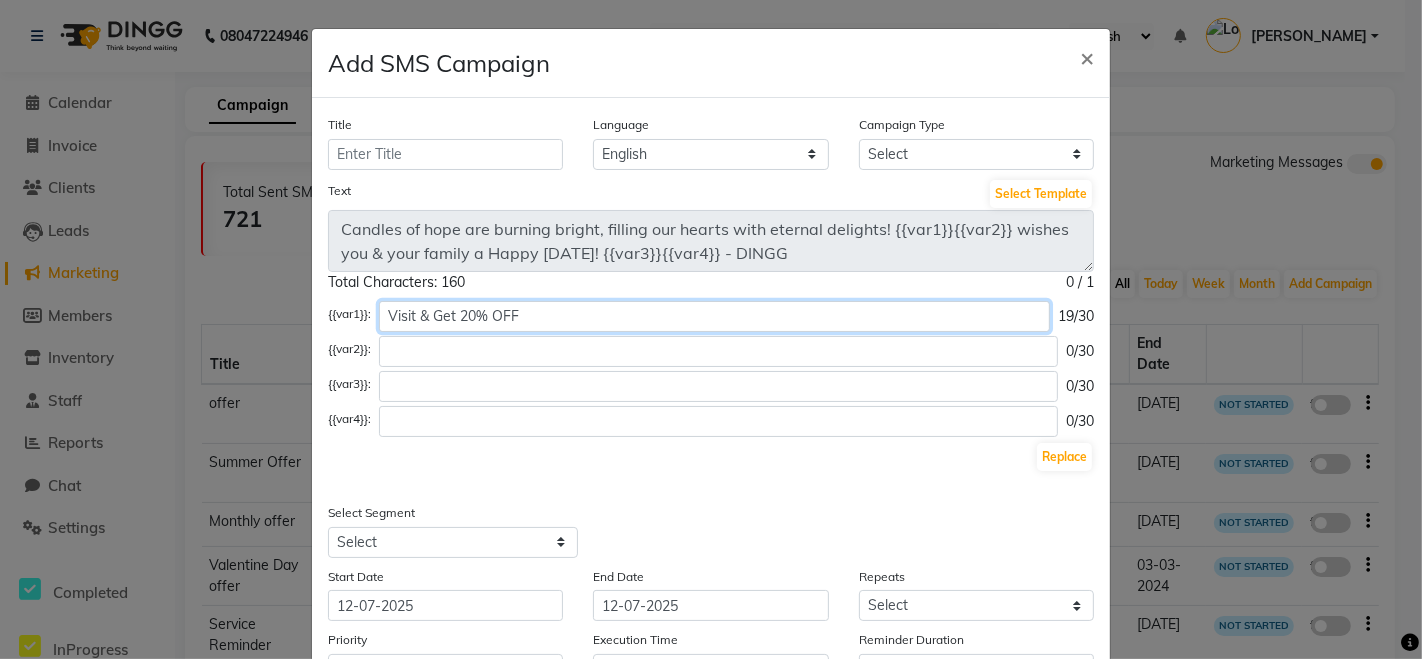 type on "Visit & Get 20% OFF" 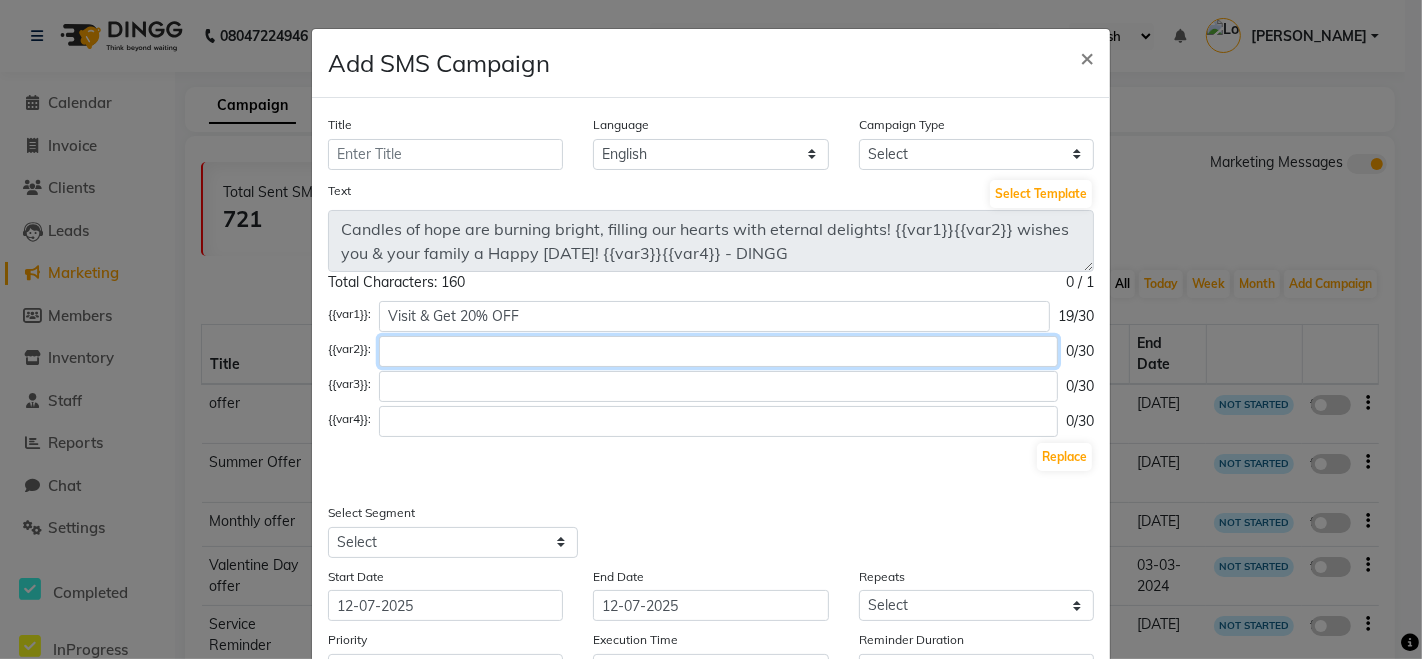 click 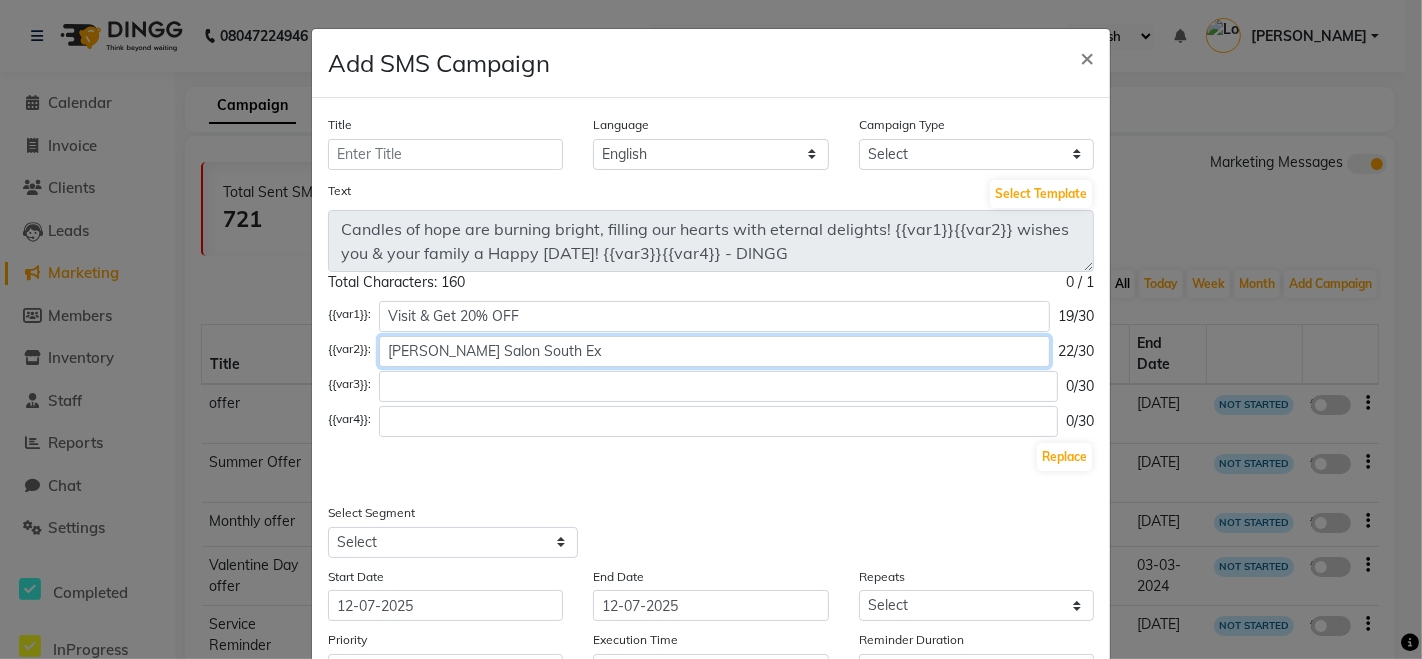 click on "[PERSON_NAME] Salon South Ex" 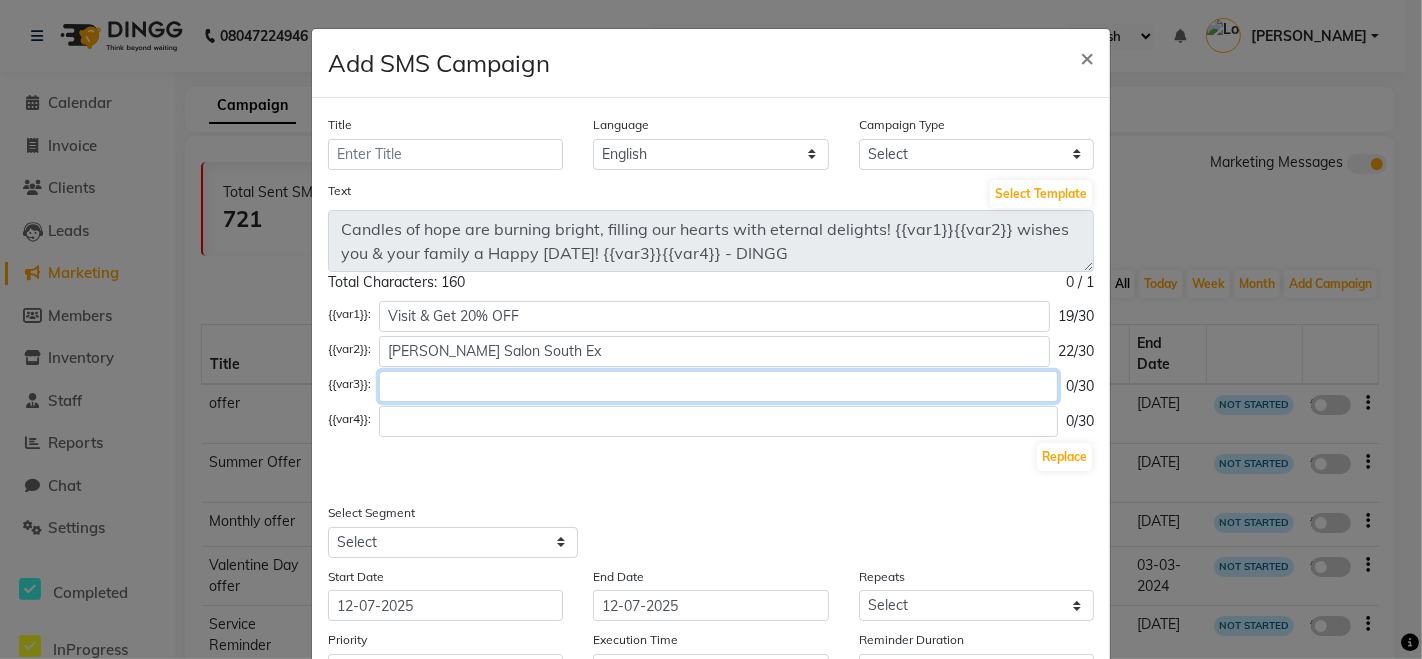 click 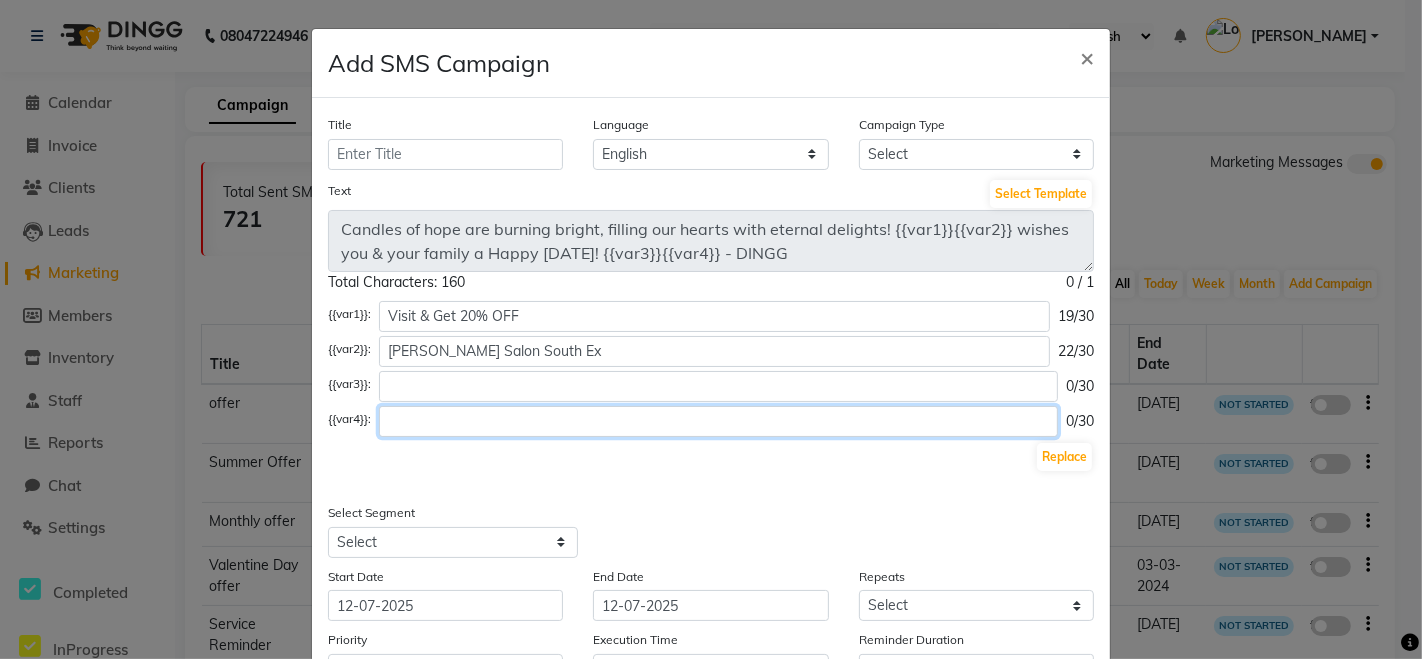 click 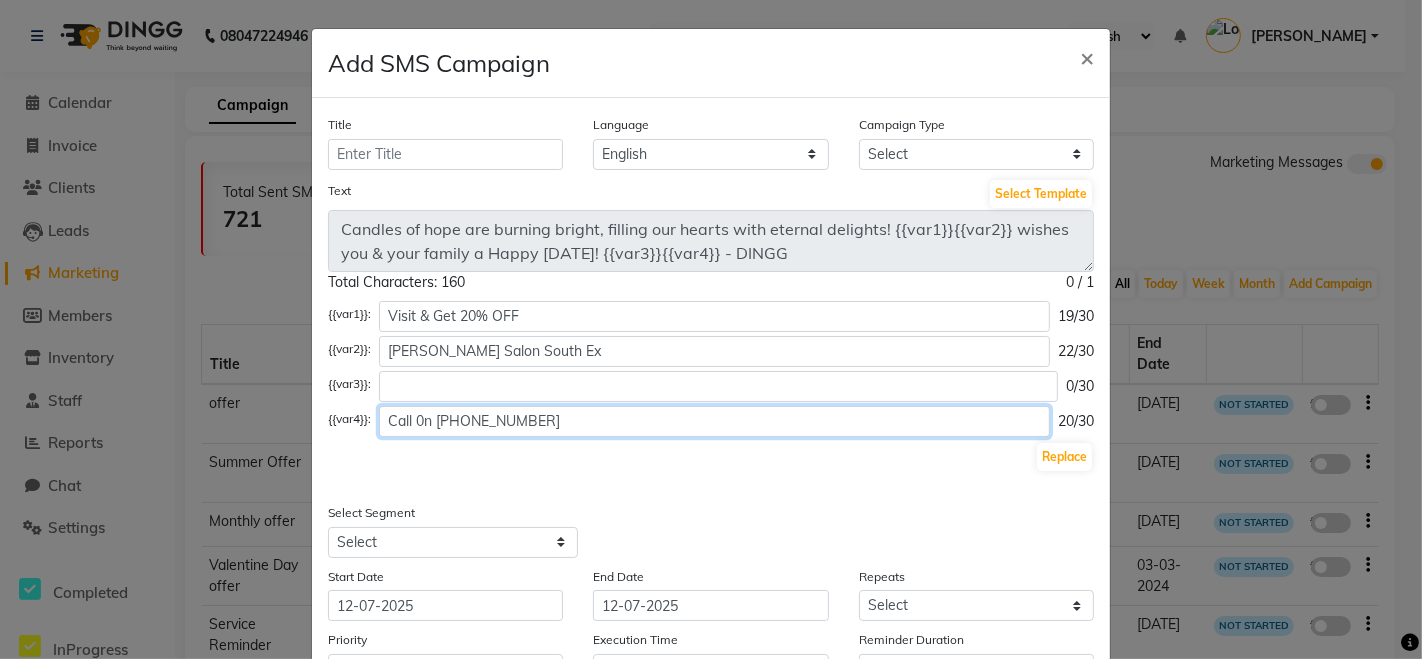 type on "Call 0n [PHONE_NUMBER]" 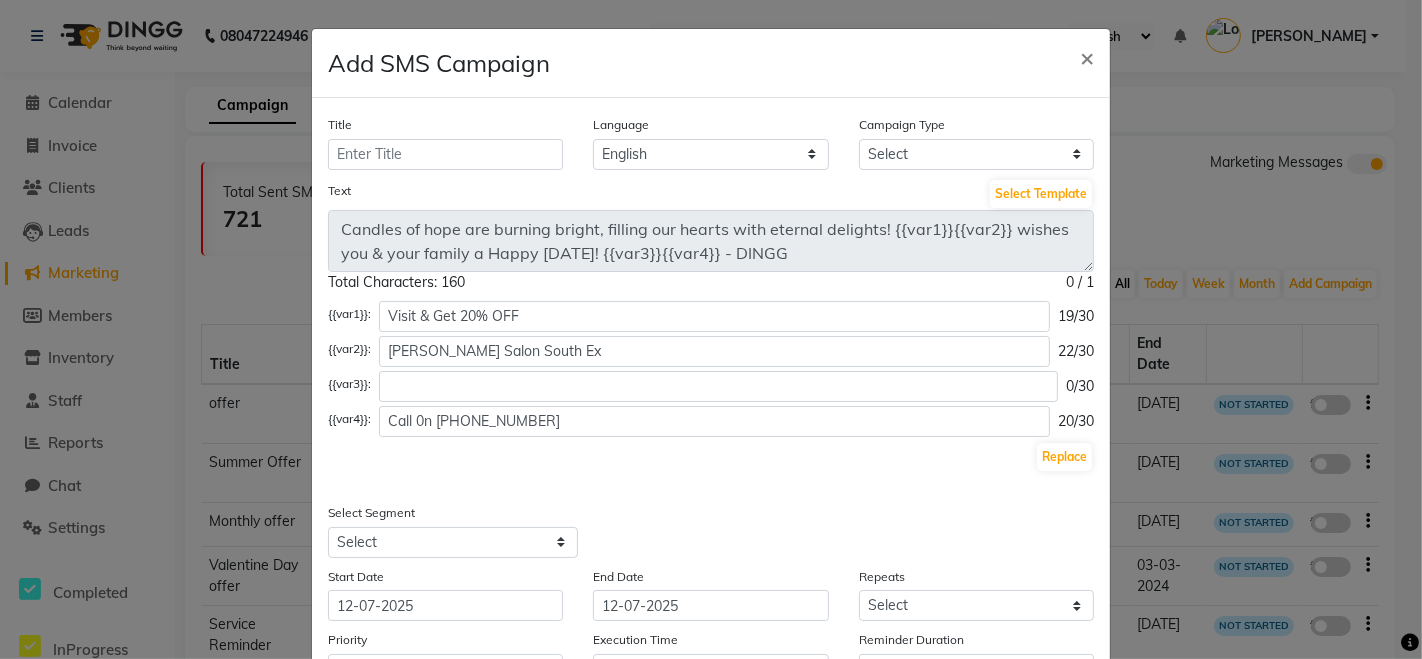 click on "{{var1}}: Visit & Get 20% OFF 19/30 {{var2}}: [PERSON_NAME] Salon South Ex 22/30 {{var3}}: 0/30 {{var4}}: Call 0n [PHONE_NUMBER]/30 Replace" 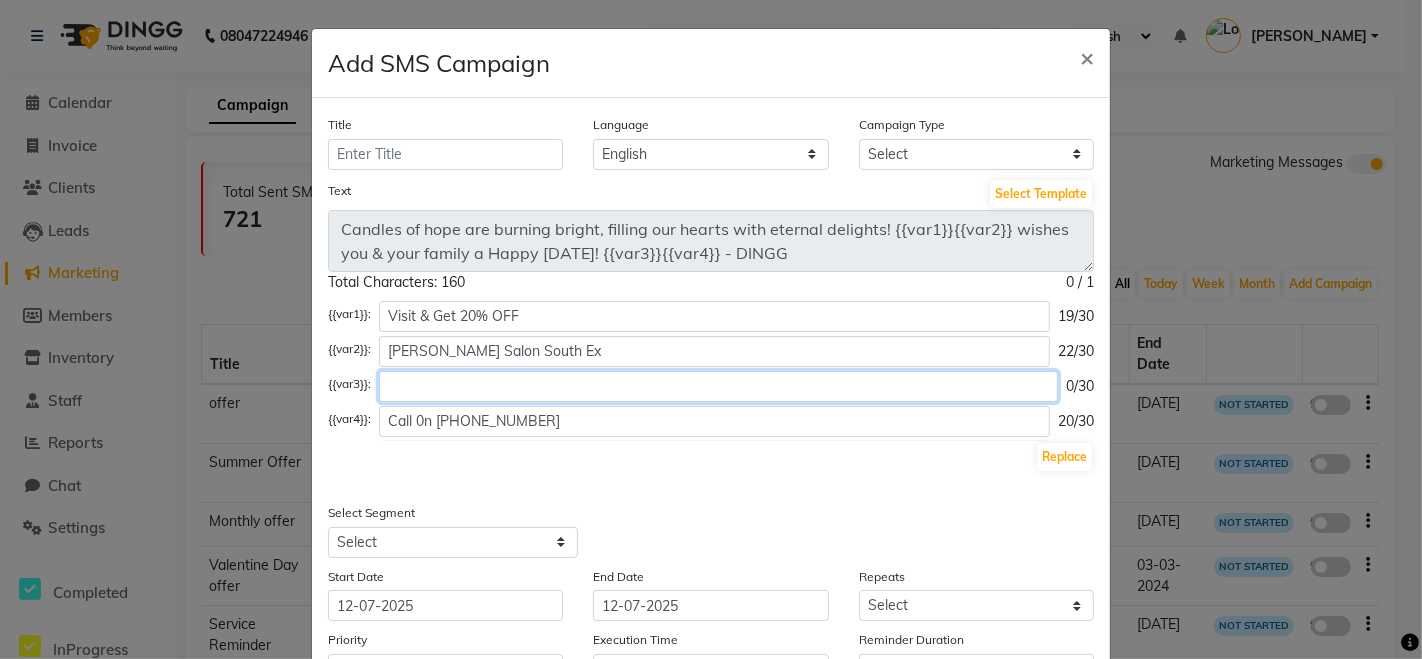 click 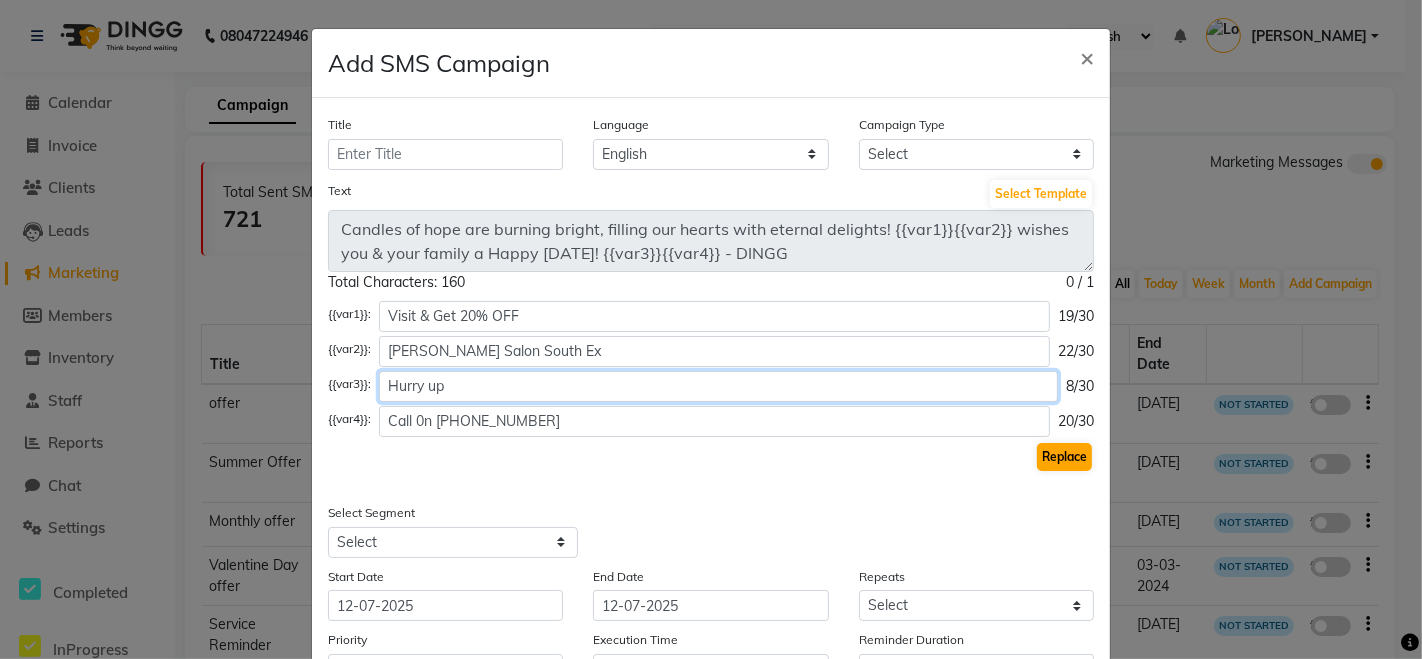 type on "Hurry up" 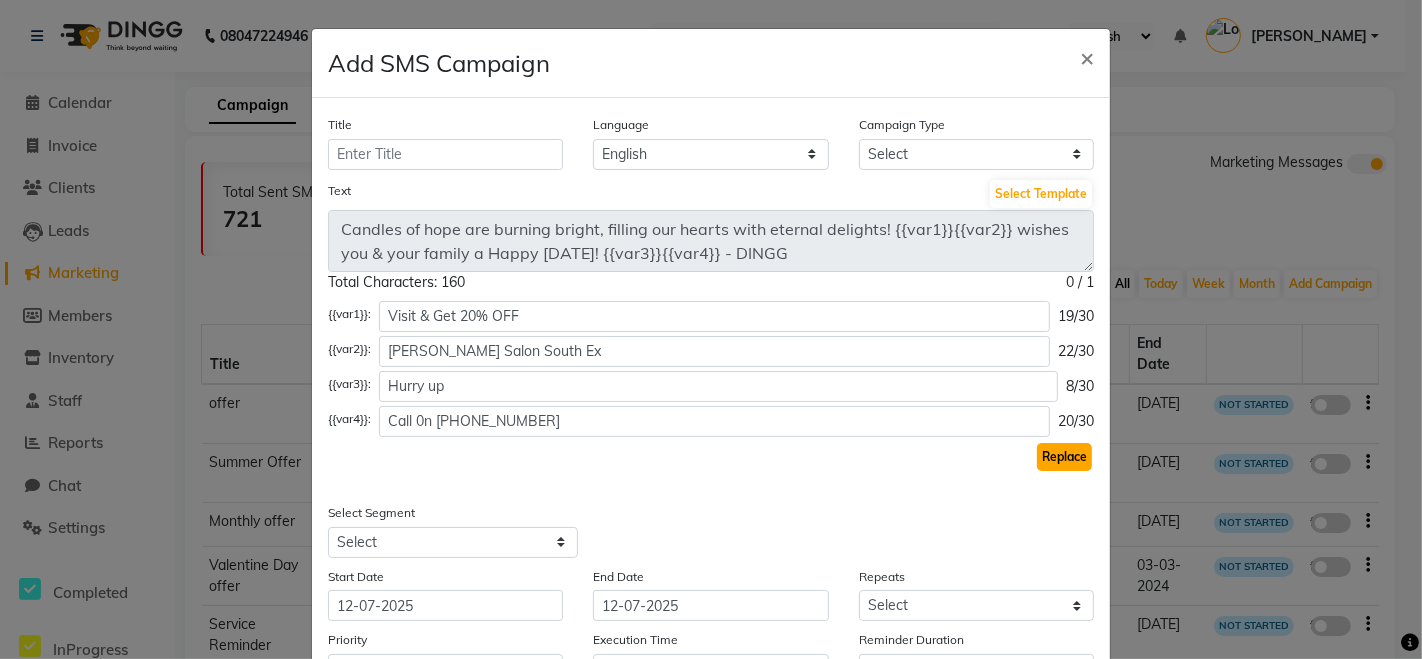 click on "Replace" 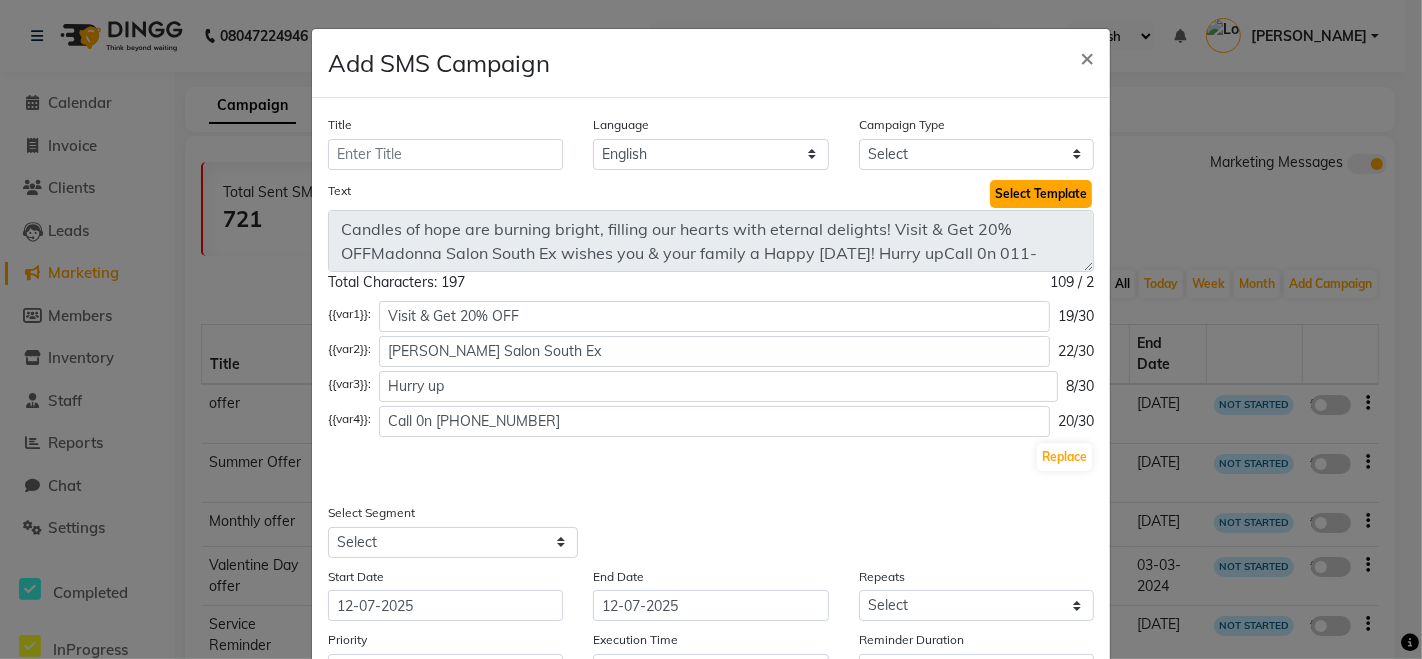 click on "Select Template" 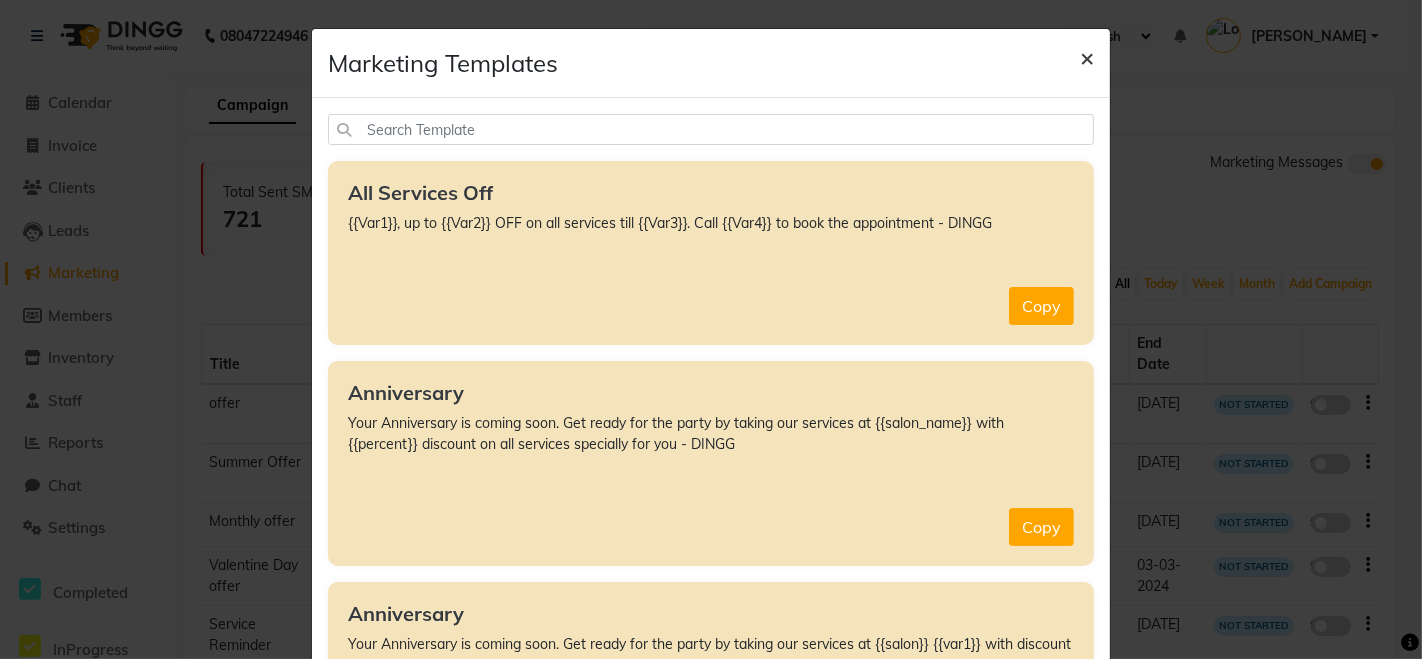 click on "×" 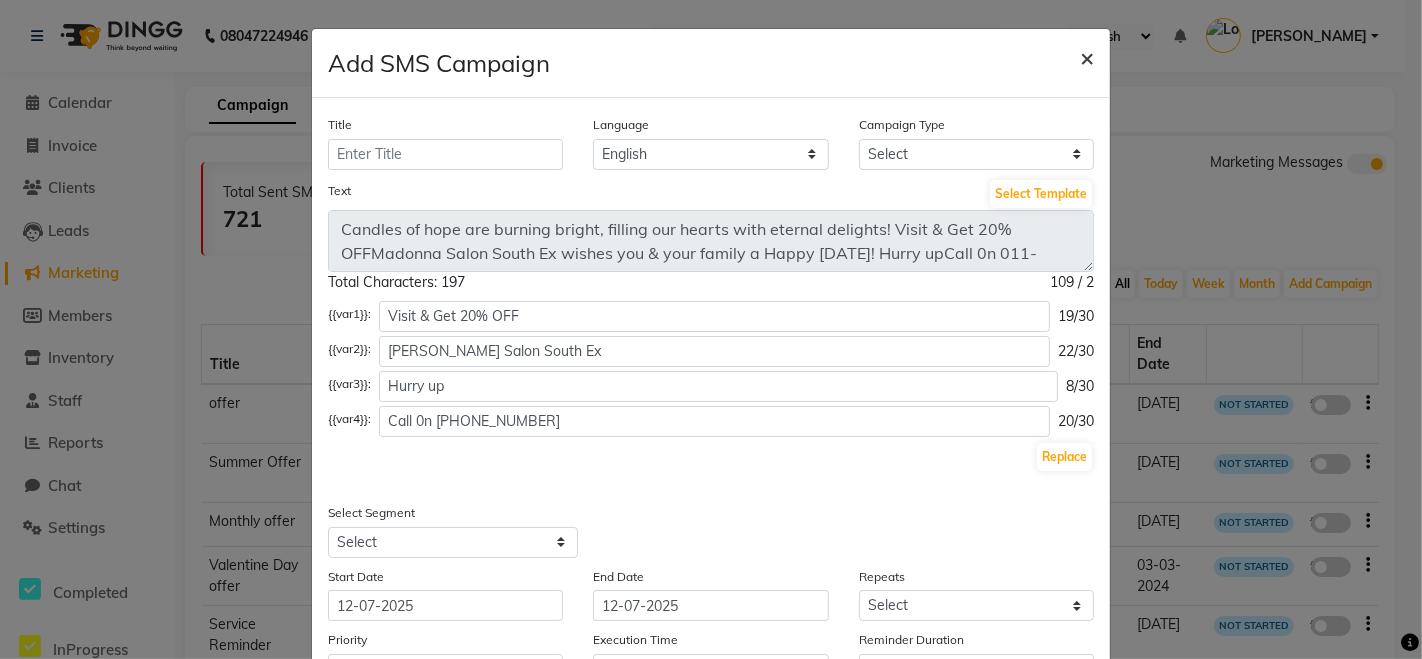 click on "×" 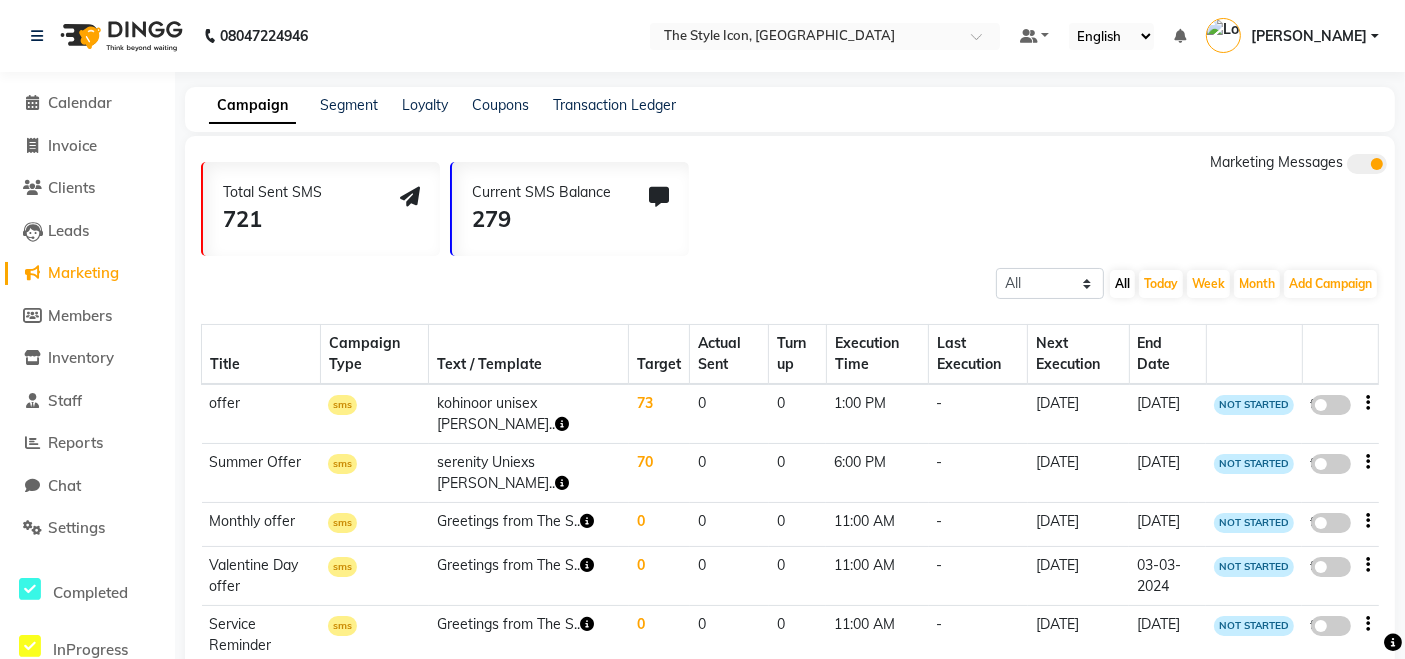 click on "Marketing" 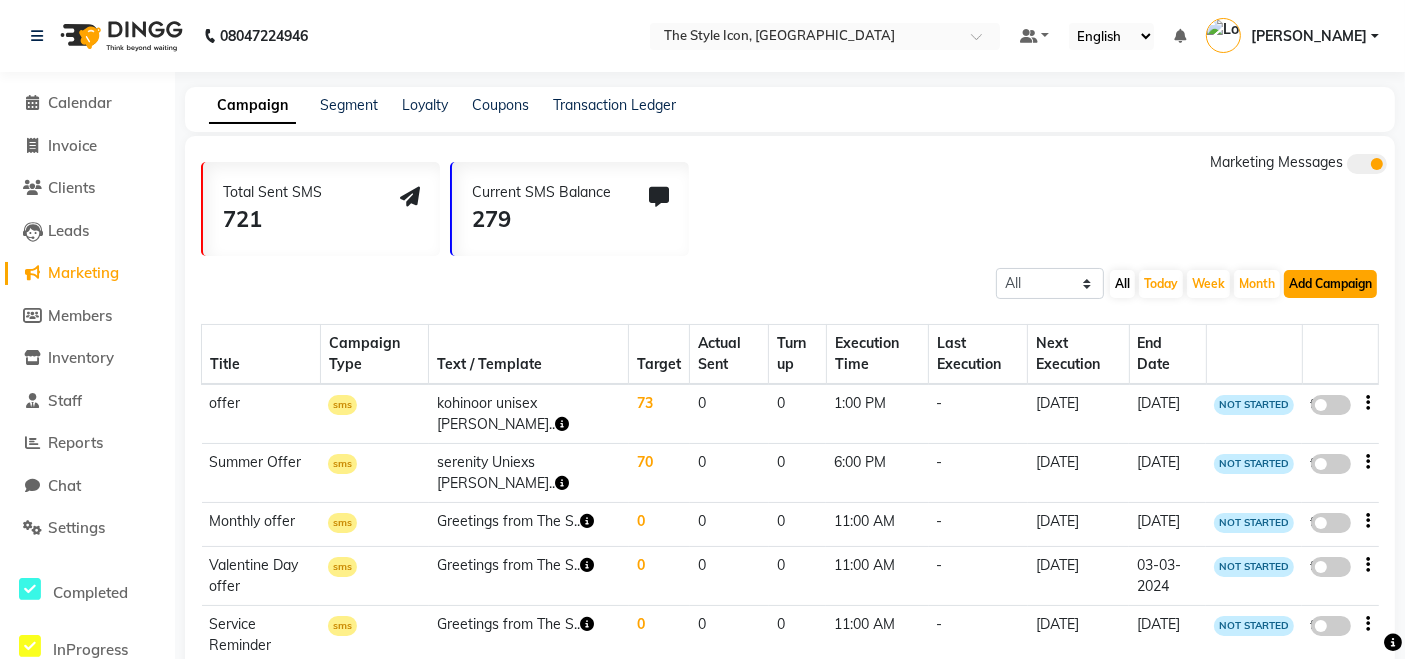 click on "Add Campaign" at bounding box center [1330, 284] 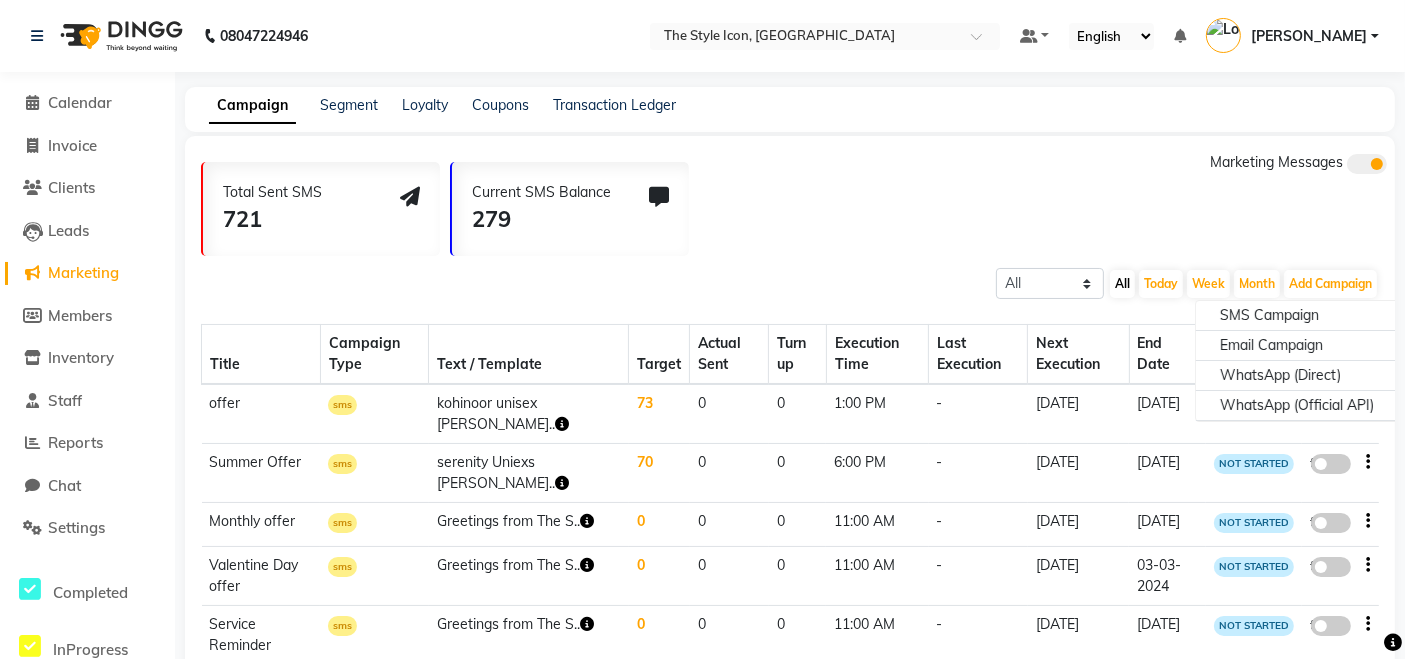 click on "Segment" 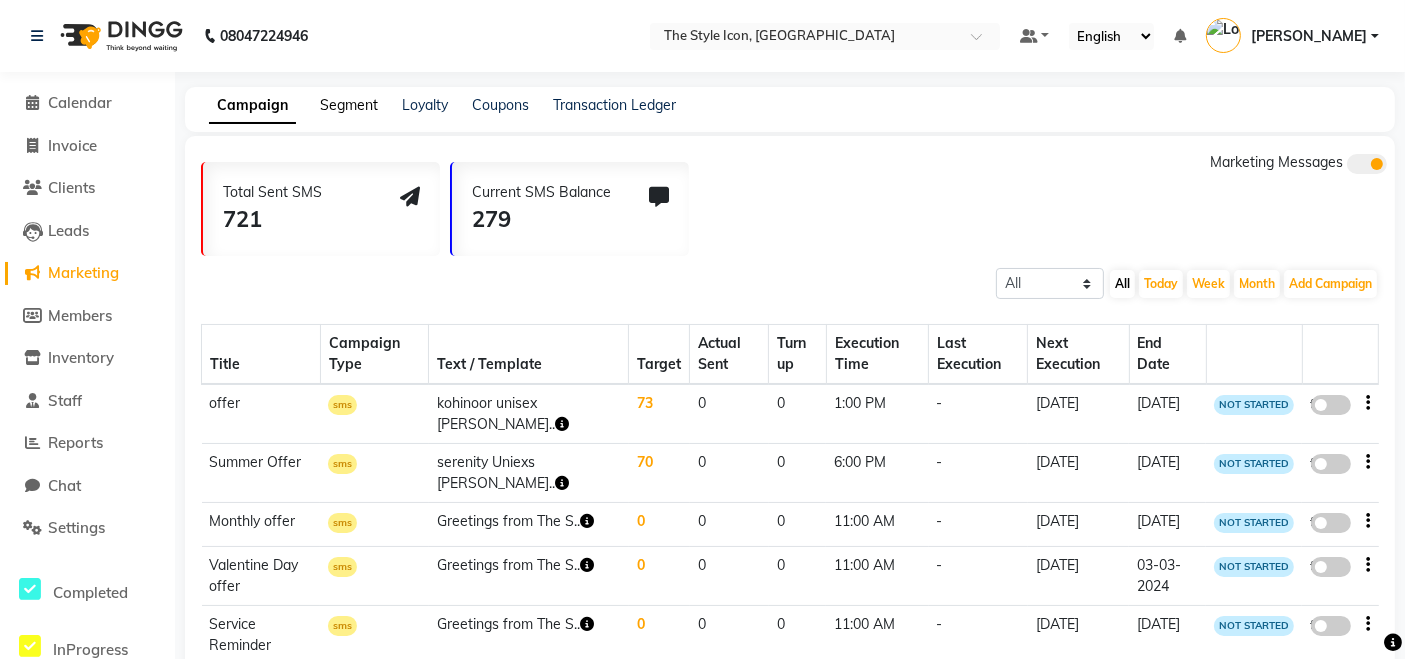 click on "Segment" 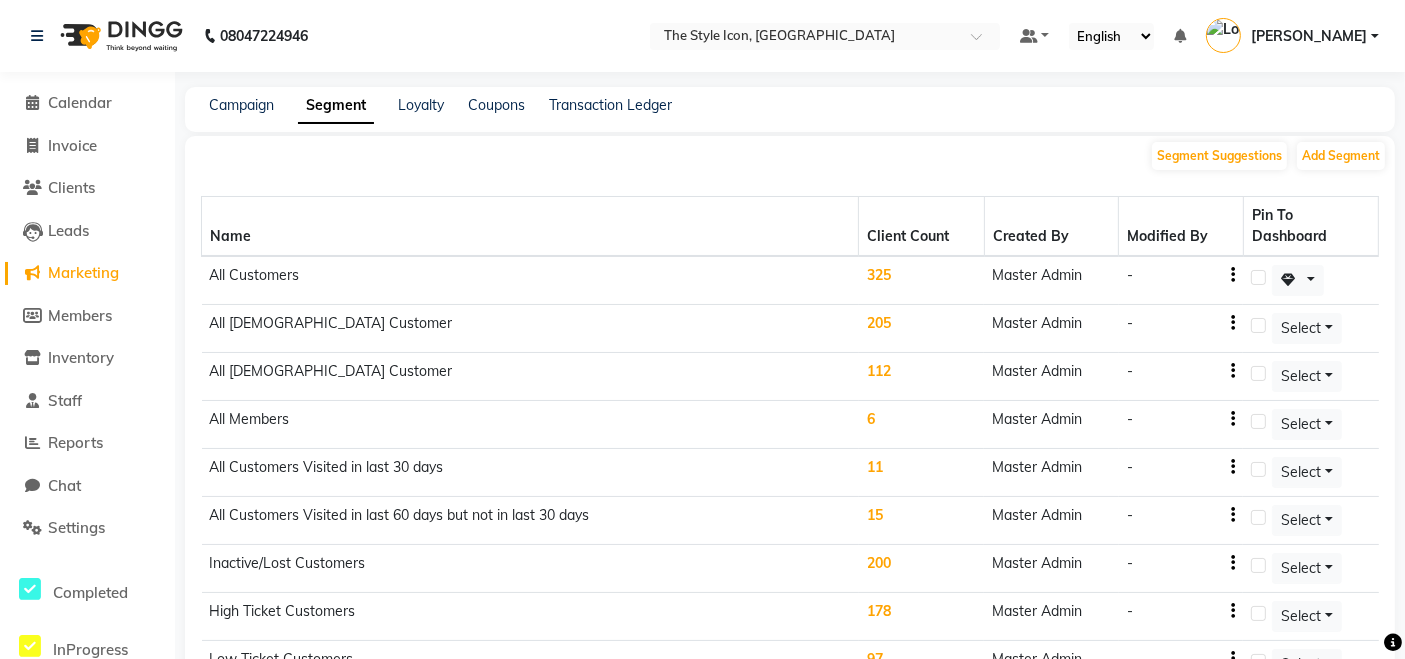 click on "08047224946 Select Location × The Style Icon, [GEOGRAPHIC_DATA] Default Panel My Panel English ENGLISH Español العربية मराठी हिंदी ગુજરાતી தமிழ் 中文 Notifications nothing to show [PERSON_NAME] Profile Change Password Sign out  Version:3.15.4  ☀ Beauty Salon, [PERSON_NAME] ☀ The Style Icon, [GEOGRAPHIC_DATA] ☀ BEAUTY CARE , Kandivali East ☀ The stylo Salon , [GEOGRAPHIC_DATA] ☀ Stylo ( iStart) , Pune  Calendar  Invoice  Clients  Leads   Marketing  Members  Inventory  Staff  Reports  Chat  Settings Completed InProgress Upcoming Dropped Tentative Check-In Confirm Bookings Generate Report Segments Page Builder Campaign Segment Loyalty Coupons Transaction Ledger Segment Suggestions Add Segment Name Client Count Created By Modified By  Pin To Dashboard All Customers 325 Master Admin - All [DEMOGRAPHIC_DATA] Customer 205 Master Admin - Select All [DEMOGRAPHIC_DATA] Customer 112 Master Admin - Select All Members 6 Master Admin - Select All Customers Visited in last 30 days 11 Master Admin - Select 15" at bounding box center [702, 1087] 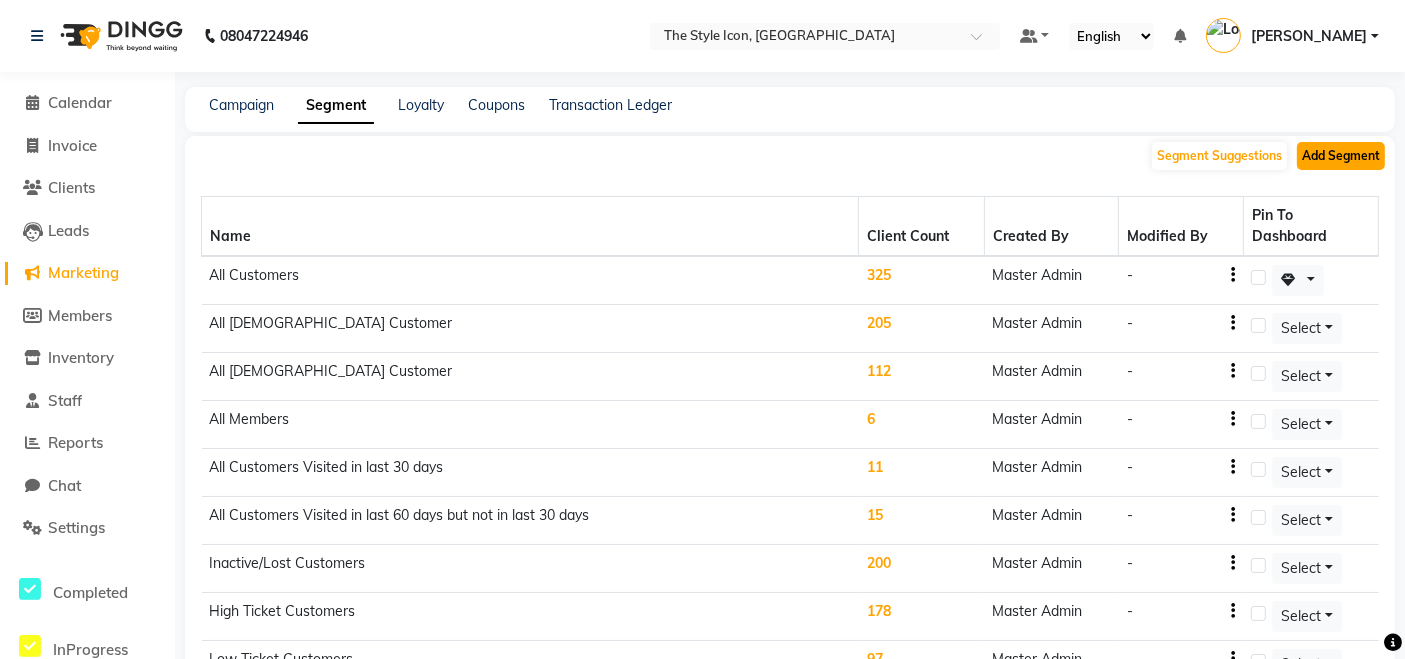 click on "Add Segment" 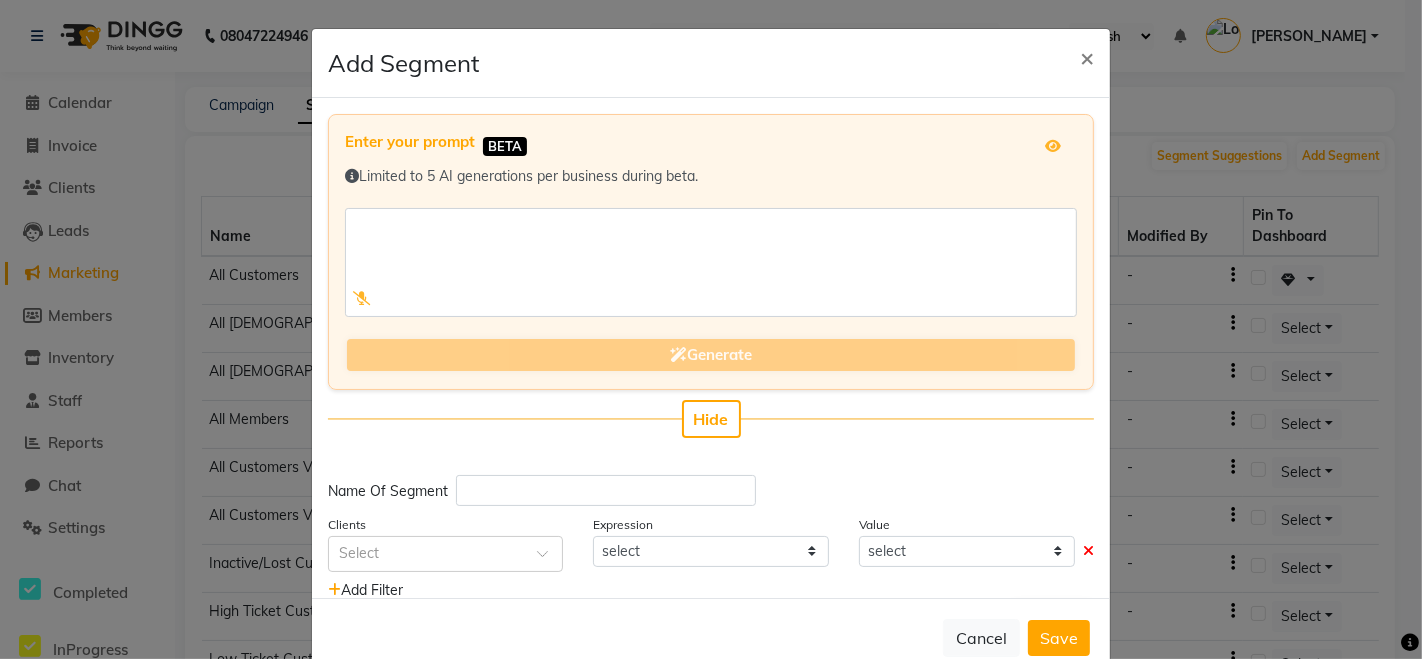 click 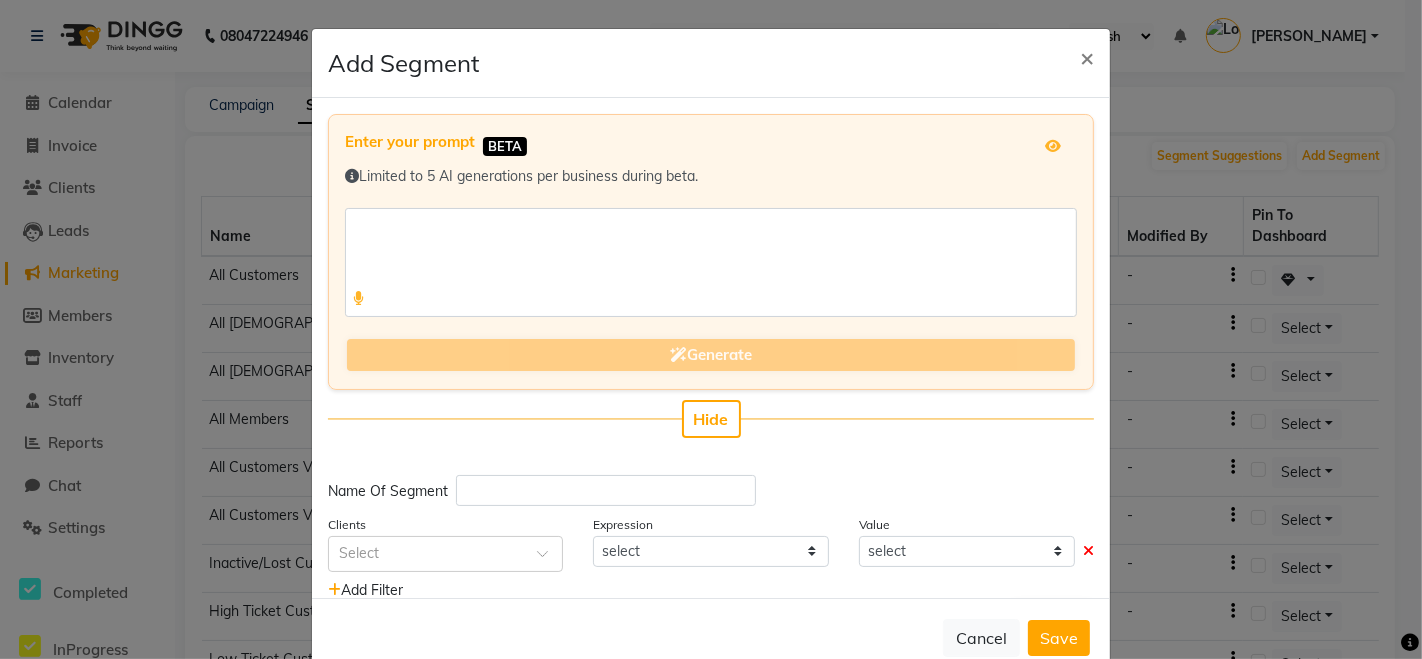 click 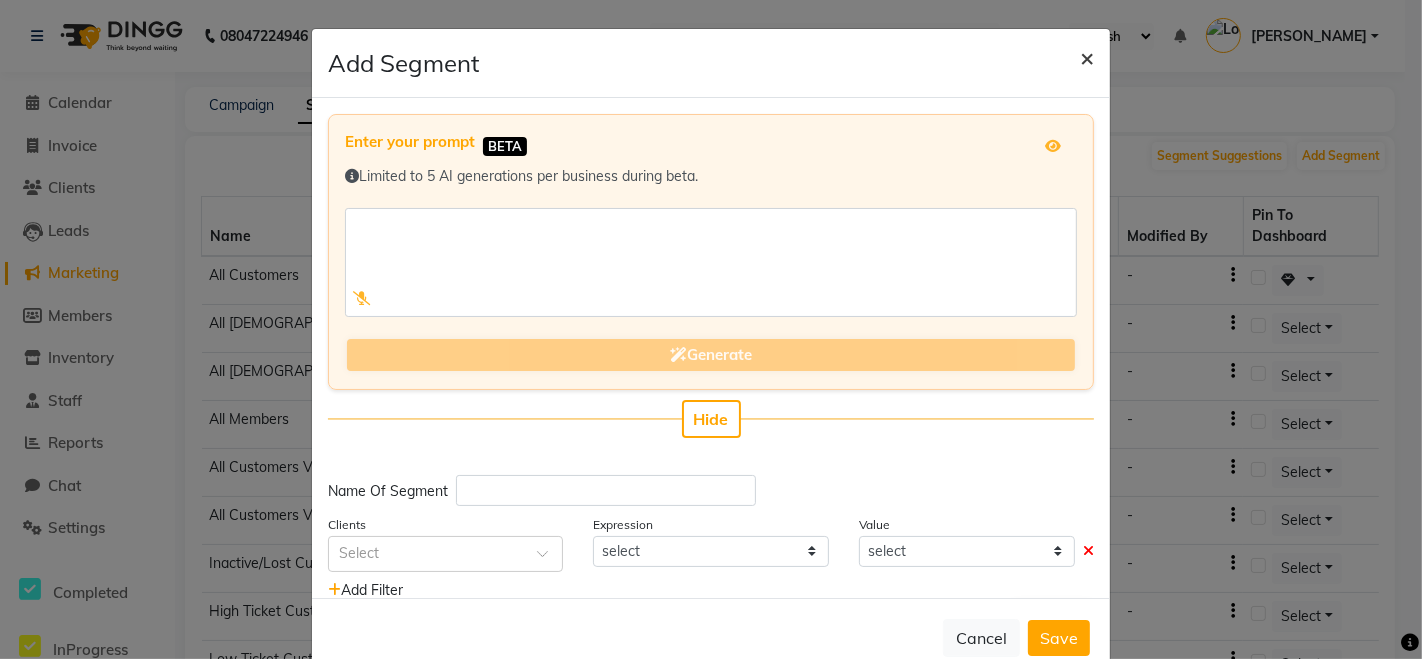 click on "×" 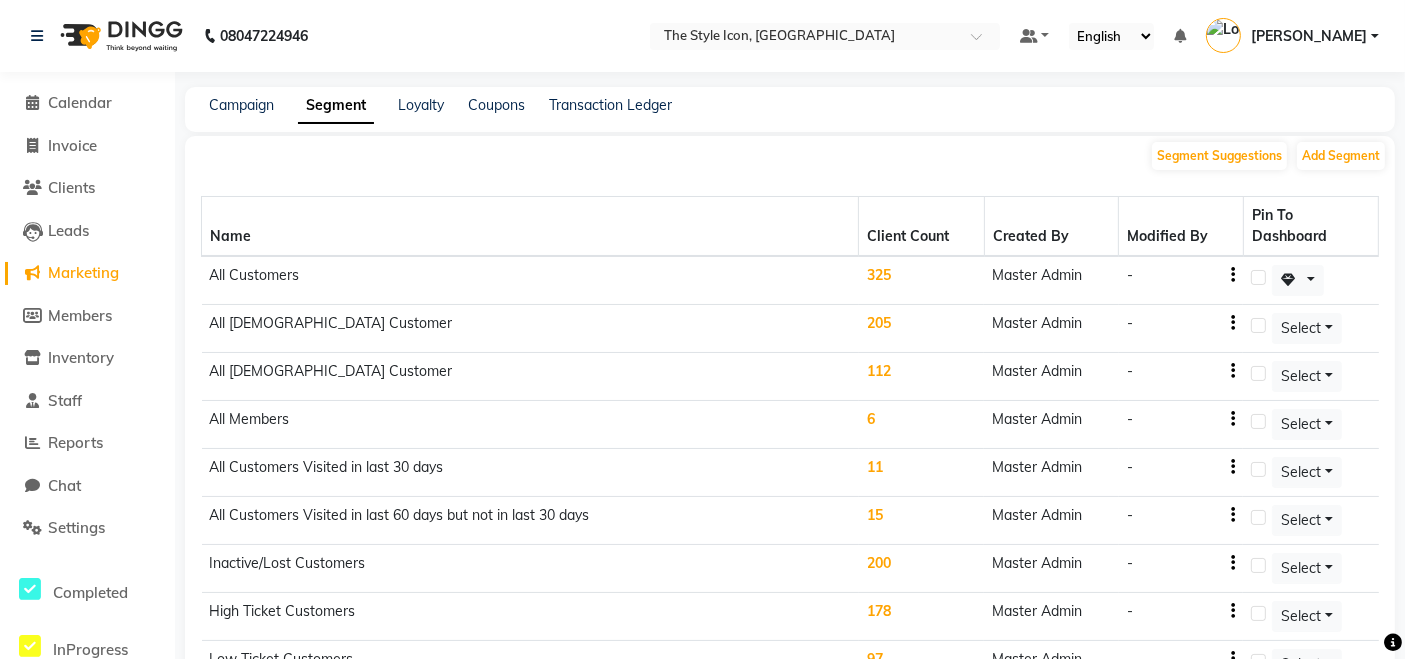 click on "Inventory" 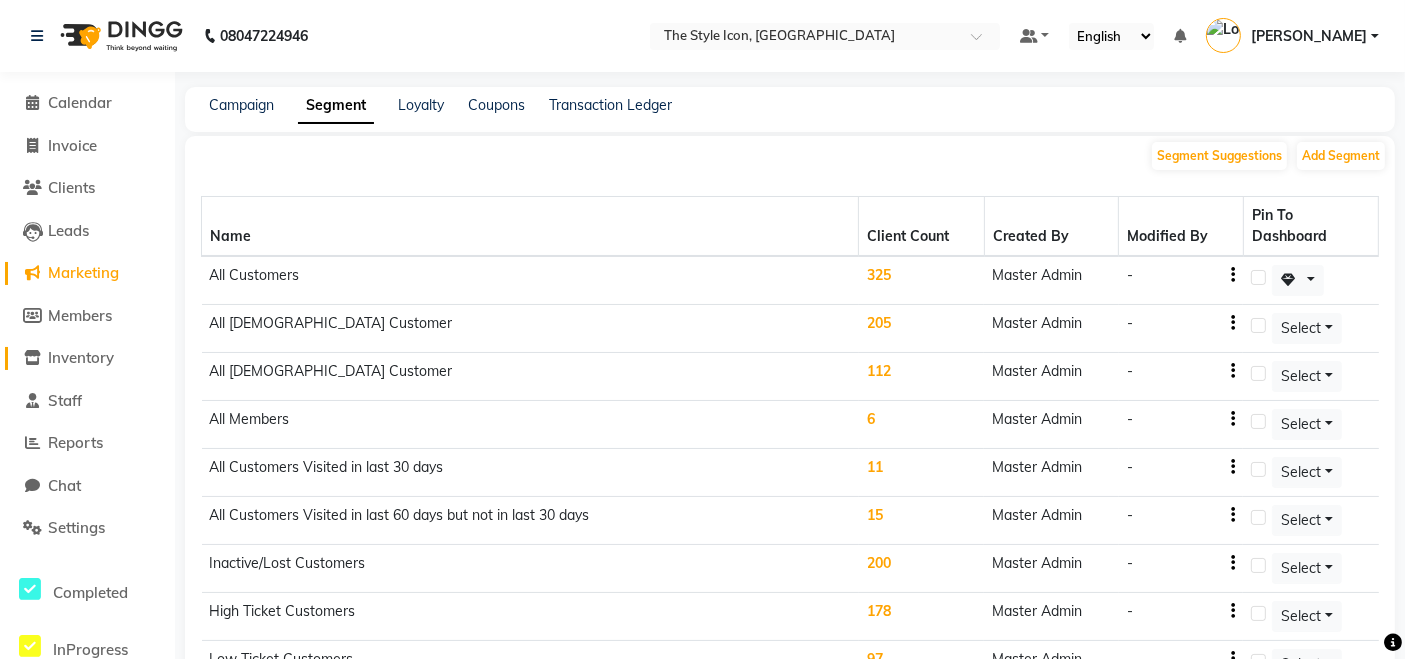 click 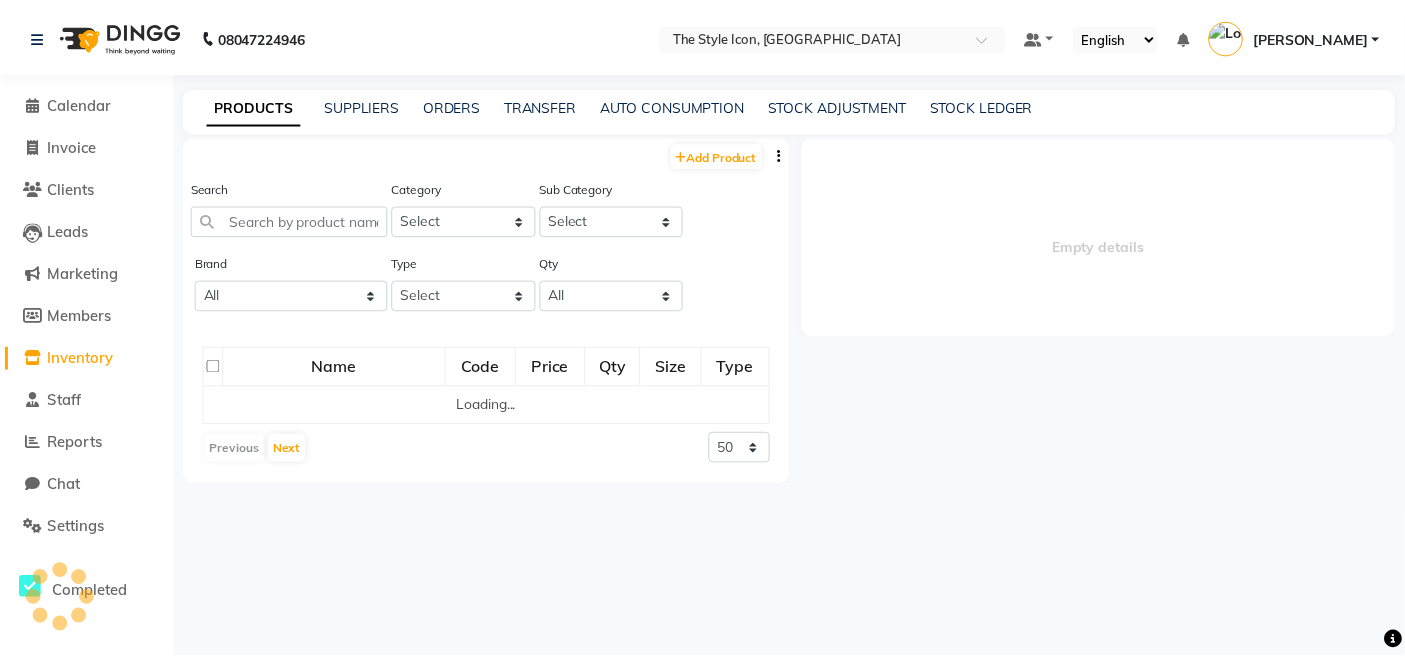 type 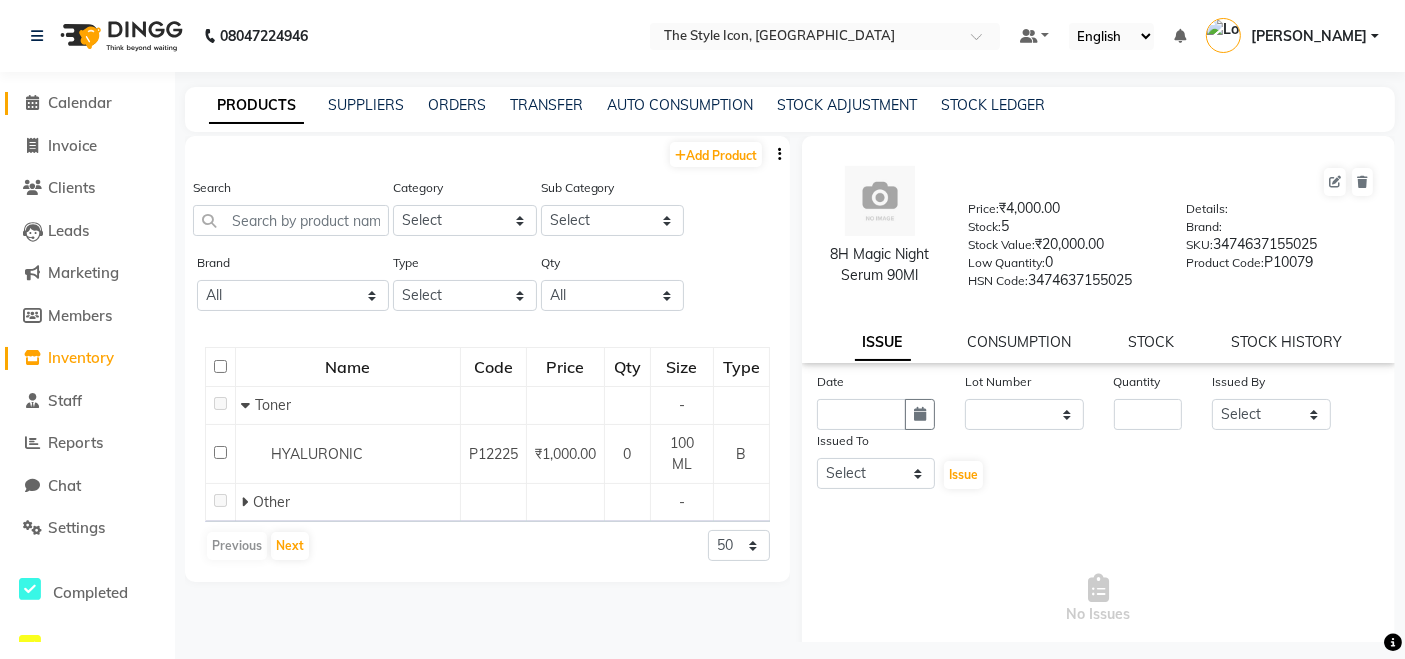 click on "Calendar" 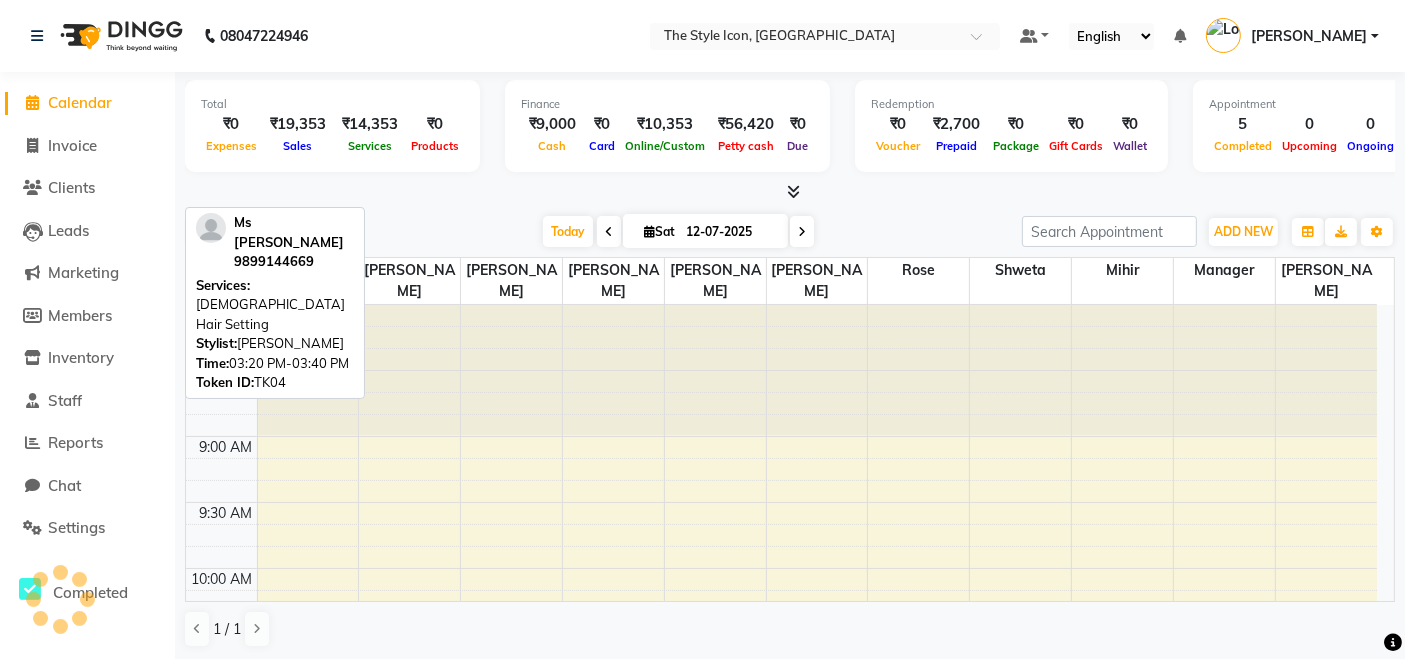 scroll, scrollTop: 914, scrollLeft: 0, axis: vertical 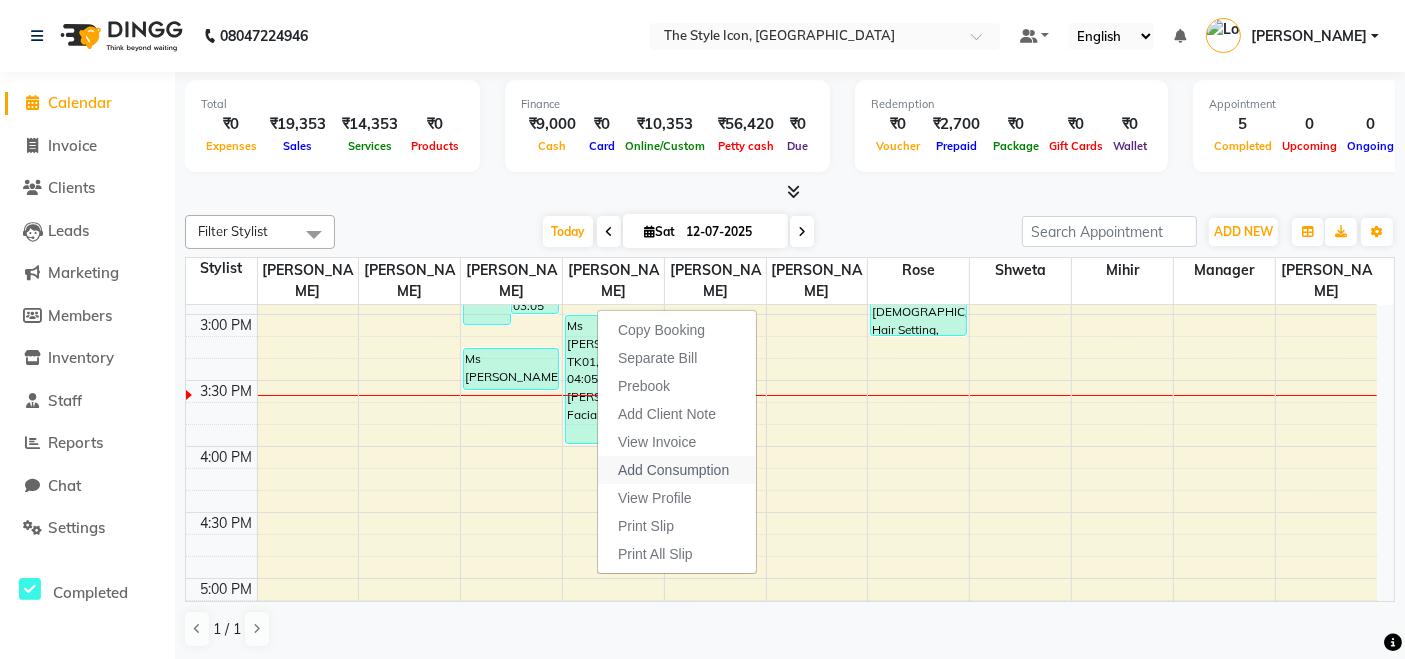 click on "Add Consumption" at bounding box center [673, 470] 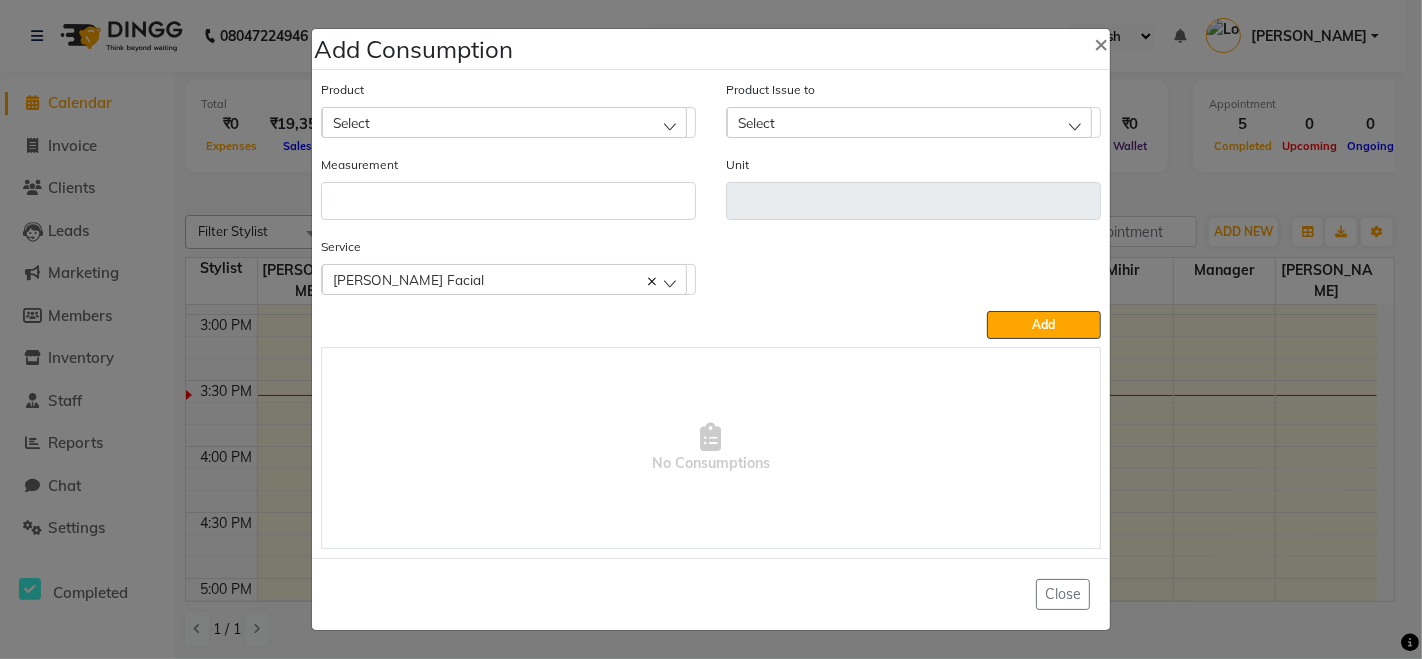click on "Select" 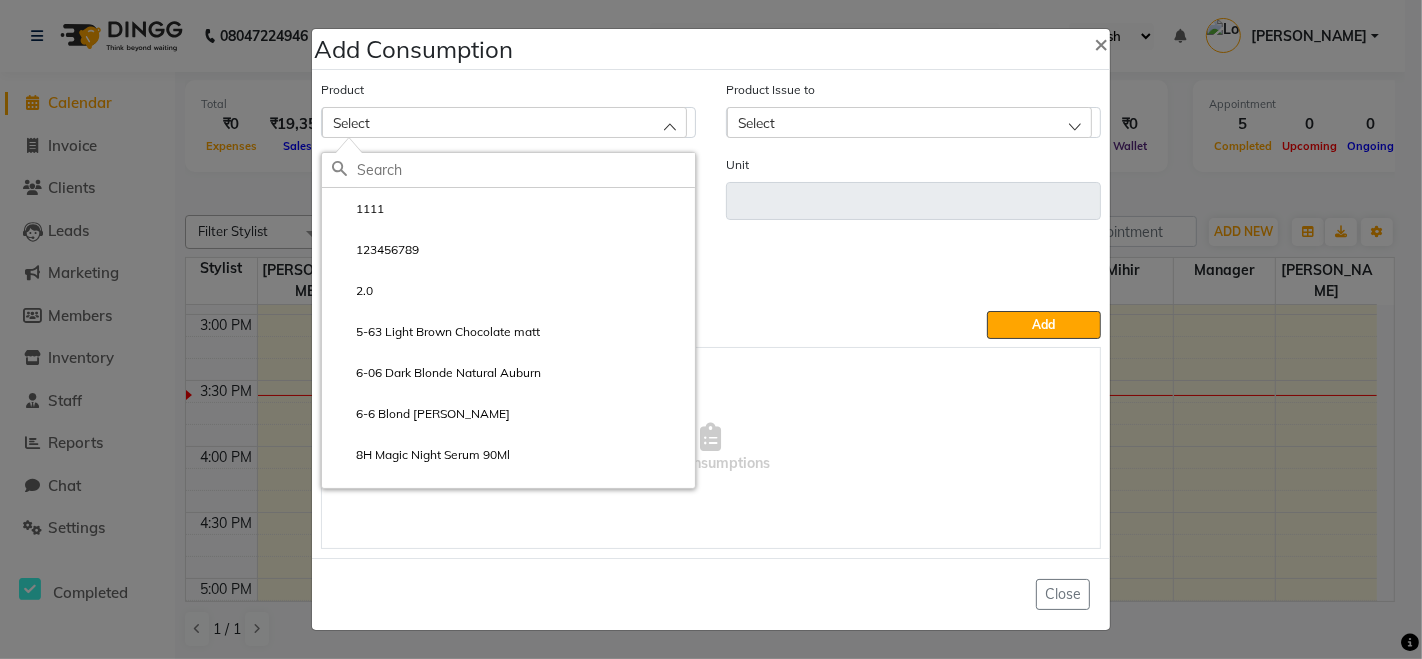 drag, startPoint x: 768, startPoint y: 304, endPoint x: 777, endPoint y: 118, distance: 186.21762 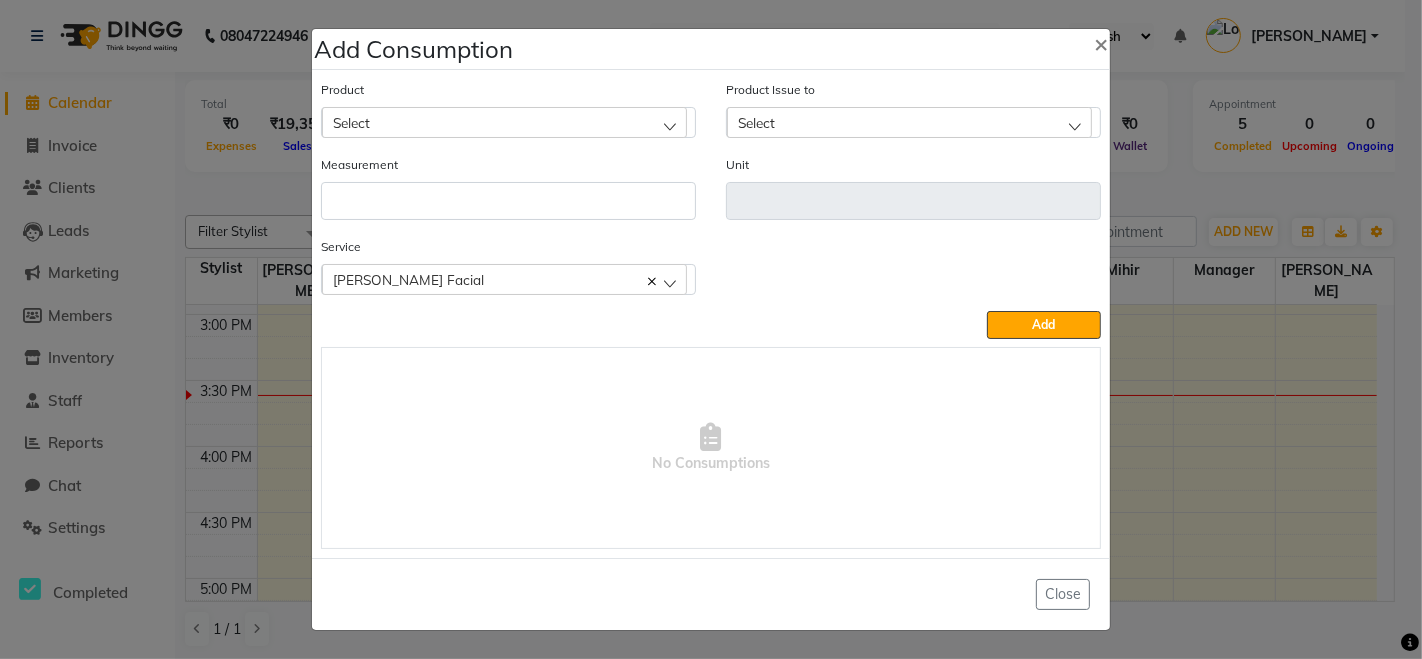 click on "Select" 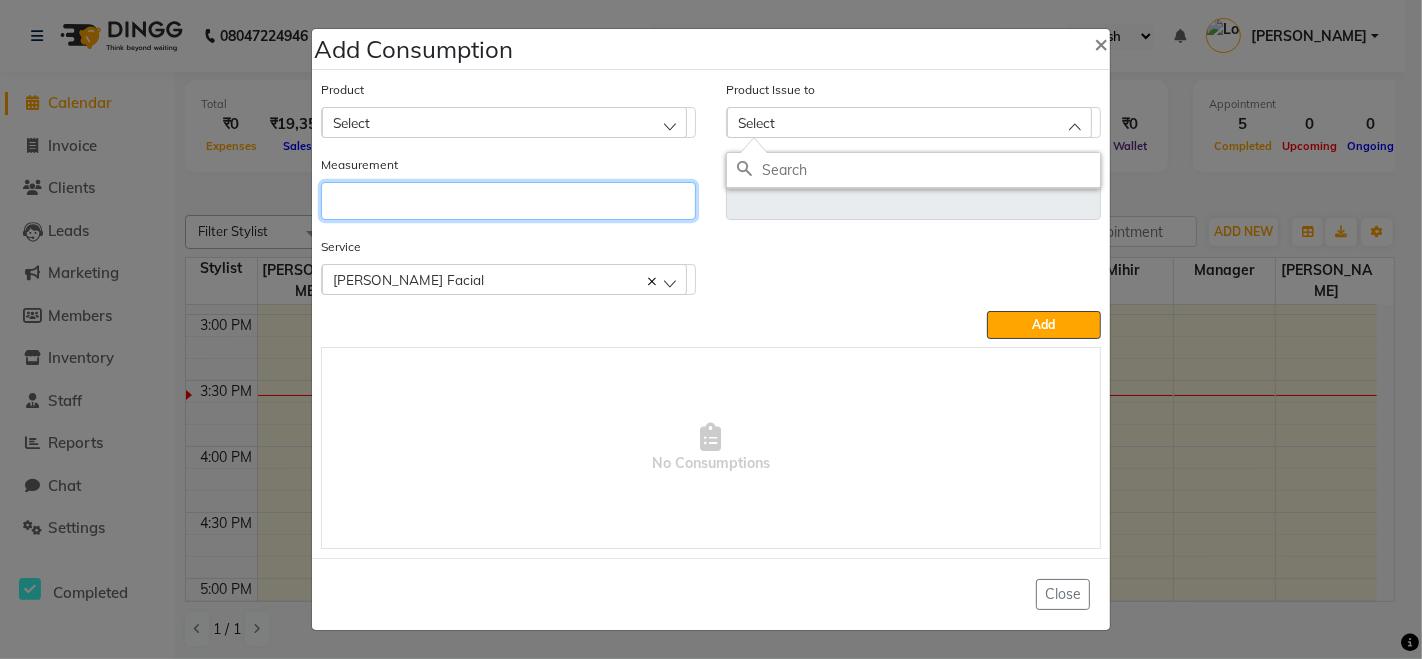click 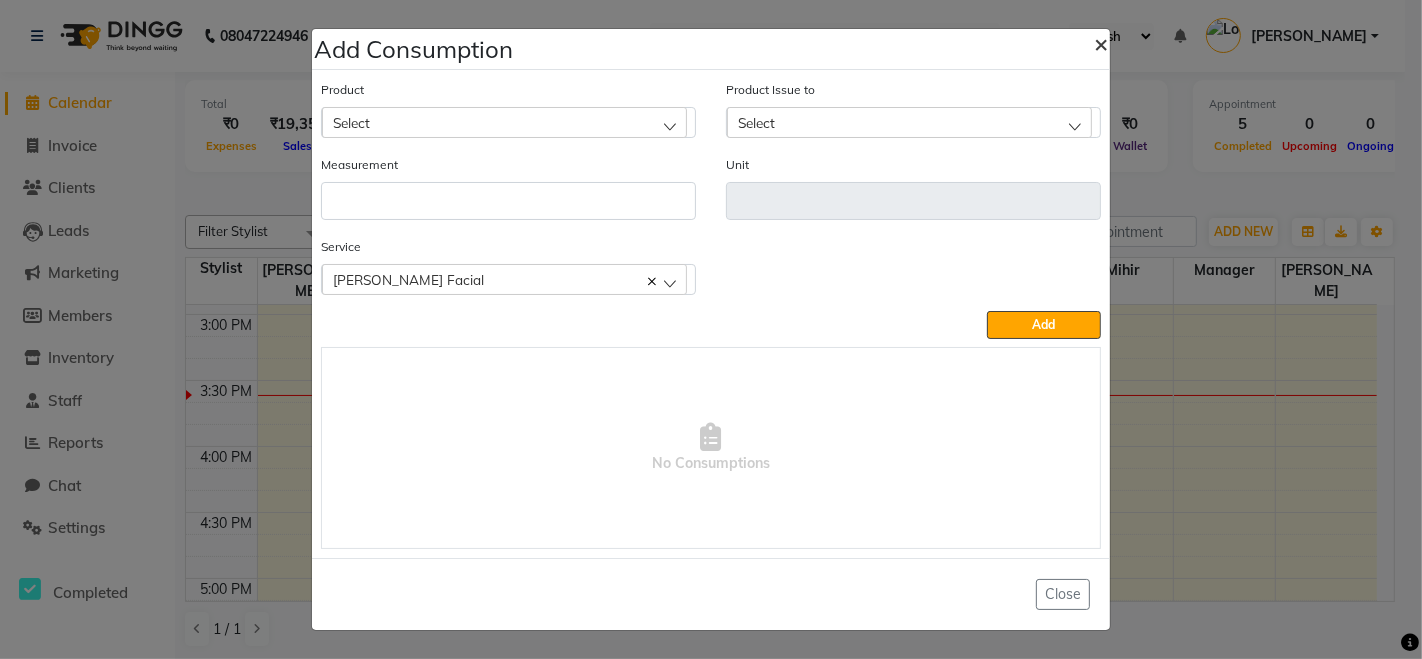 click on "×" 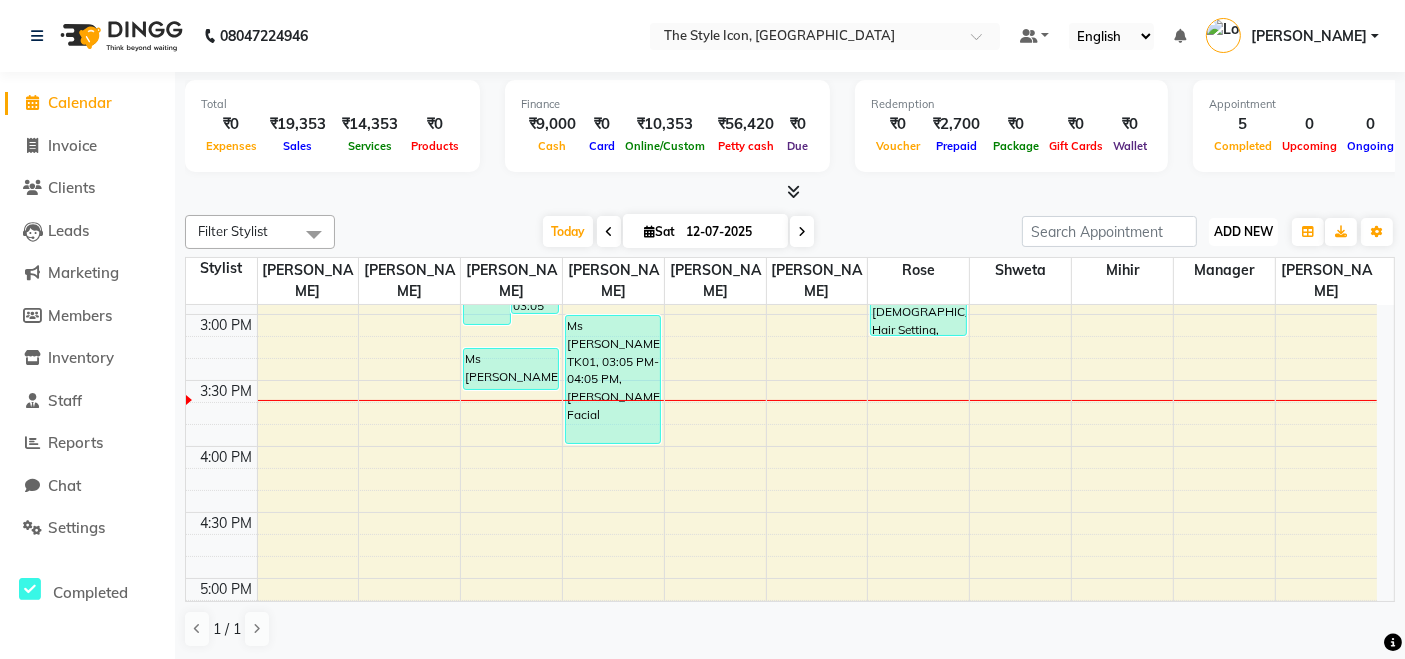 click on "ADD NEW" at bounding box center [1243, 231] 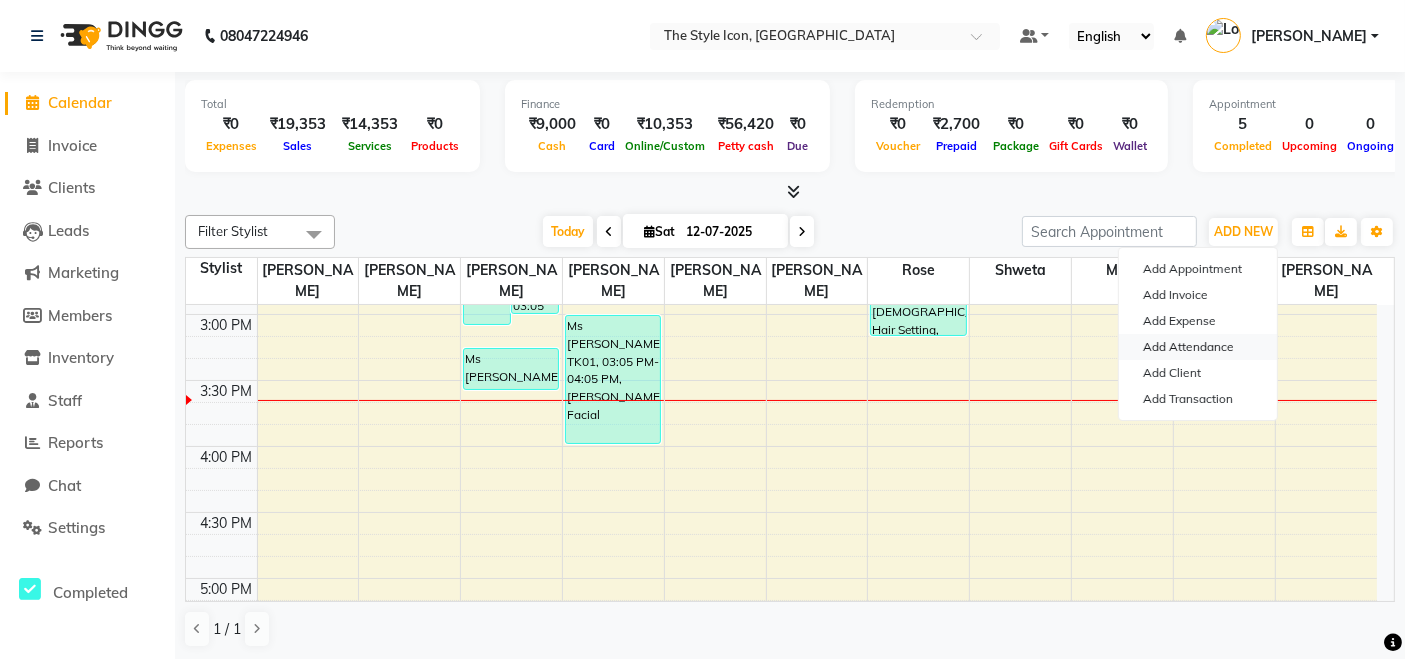 click on "Add Attendance" at bounding box center (1198, 347) 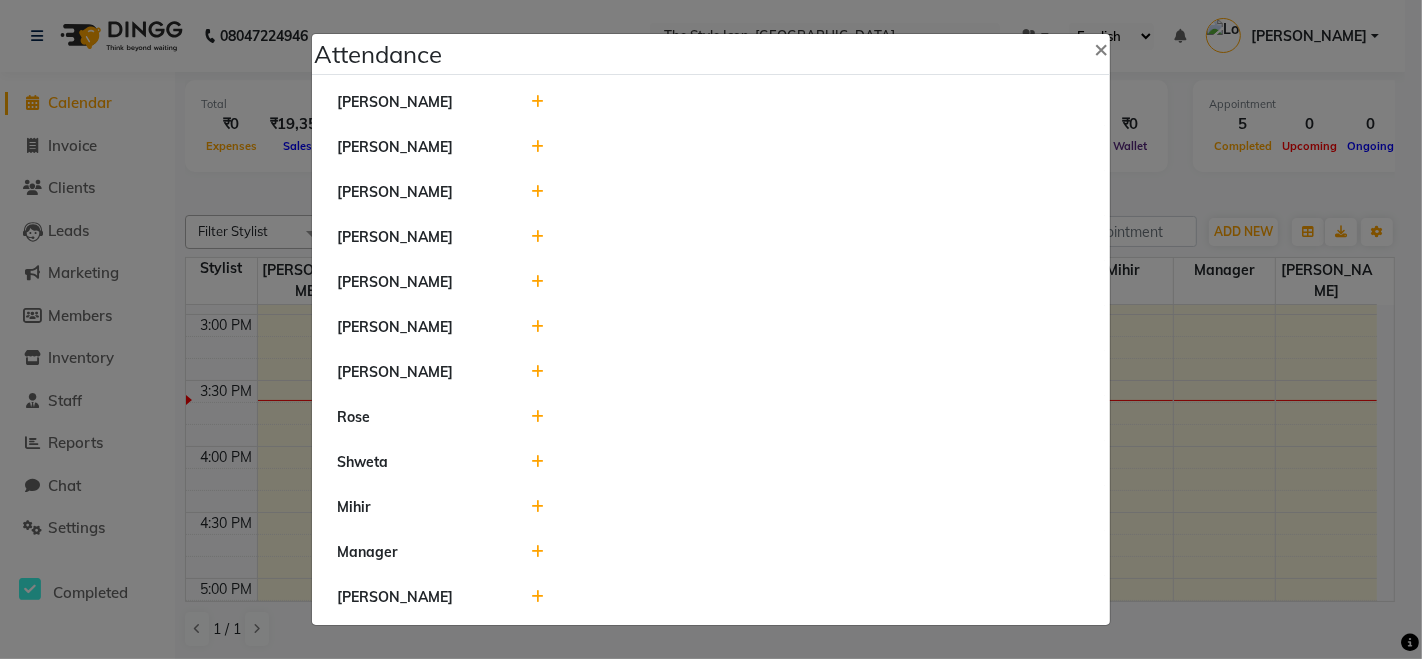 click 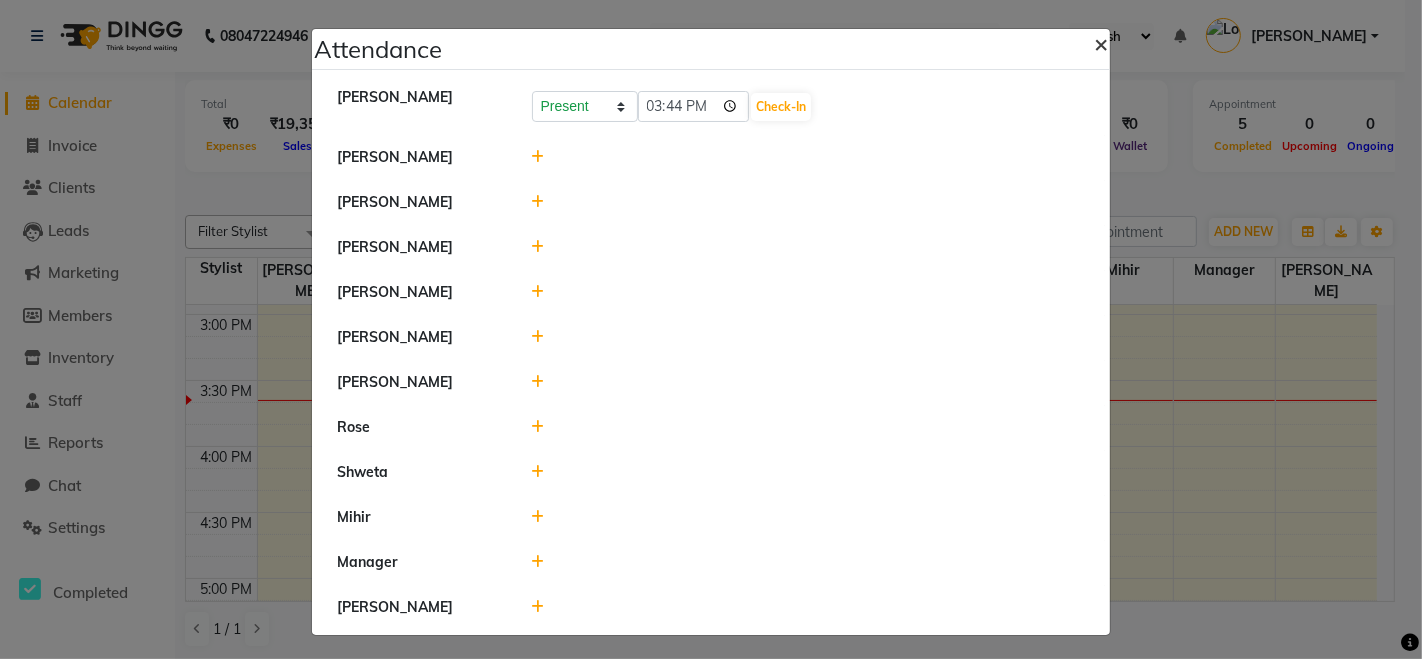 click on "×" 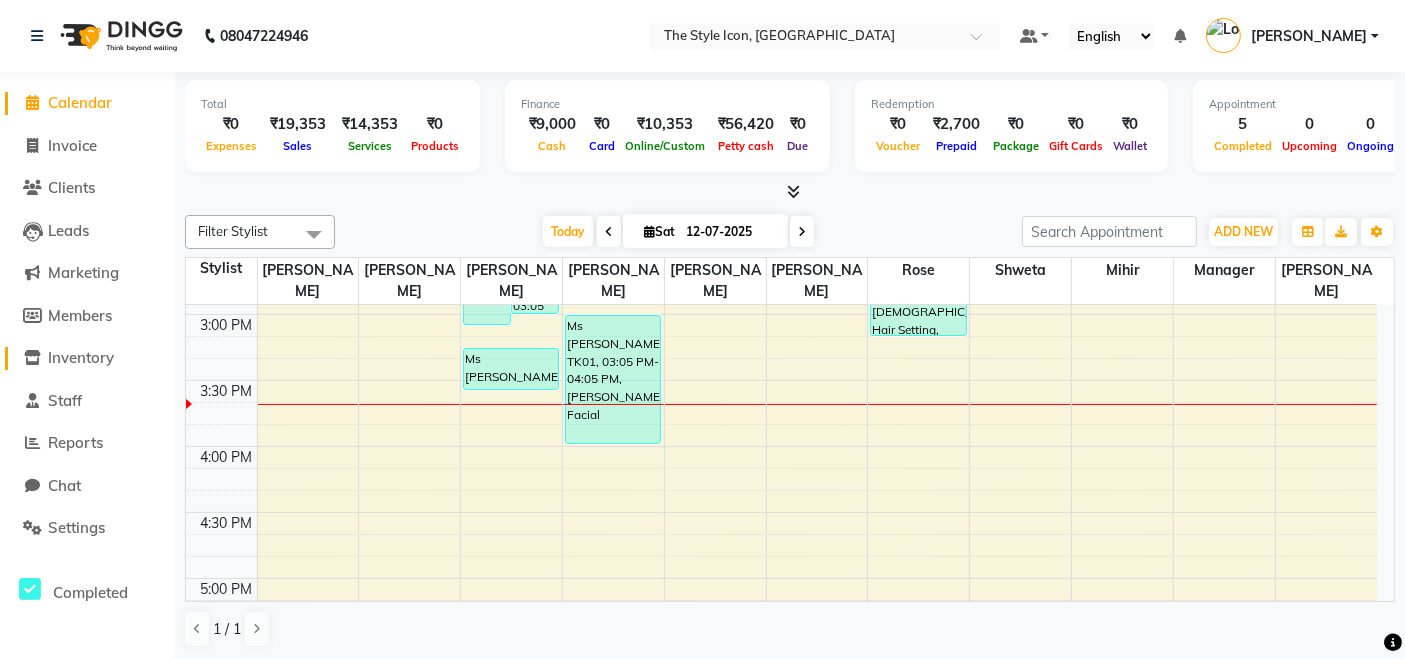 click on "Inventory" 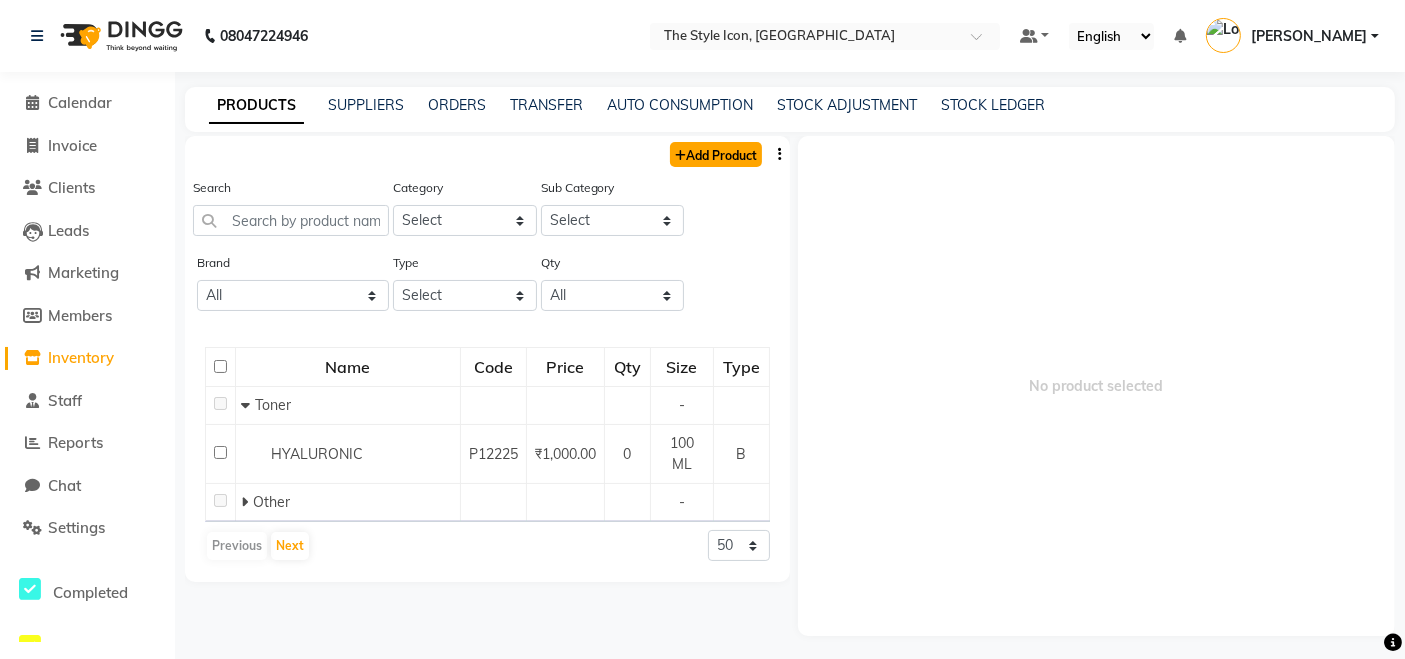 click on "Add Product" 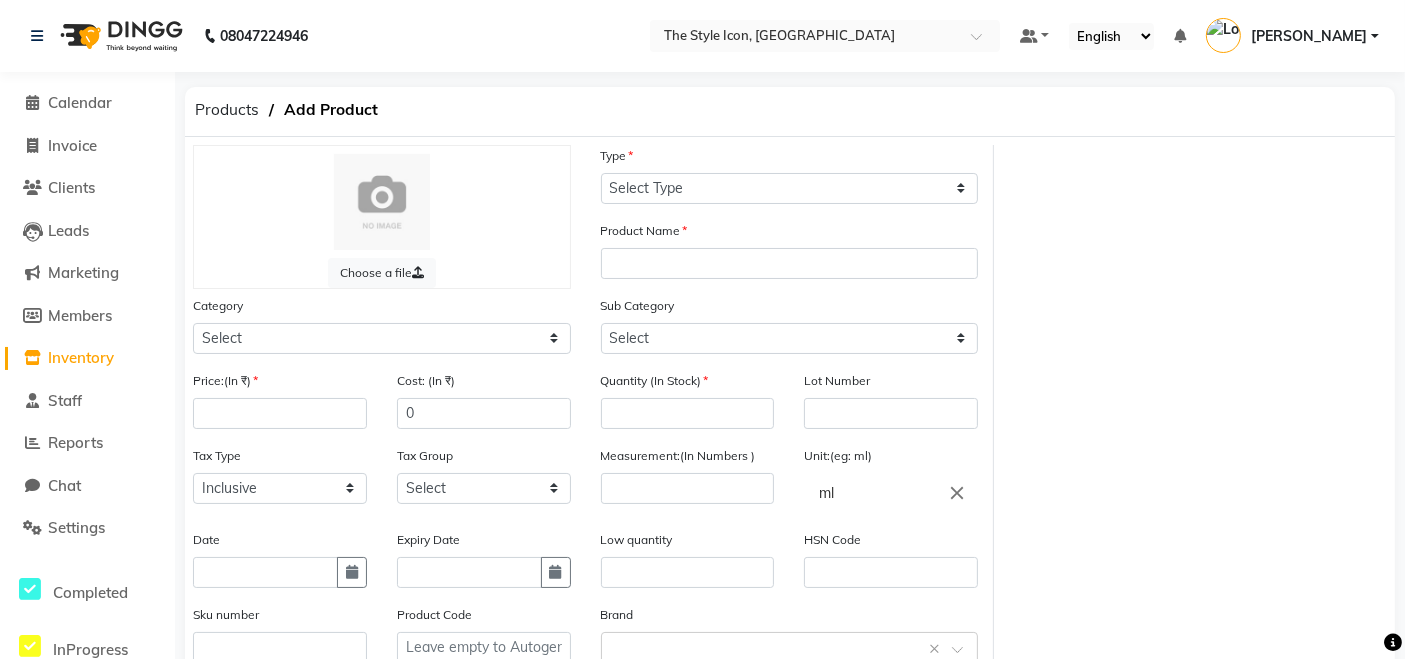 scroll, scrollTop: 84, scrollLeft: 0, axis: vertical 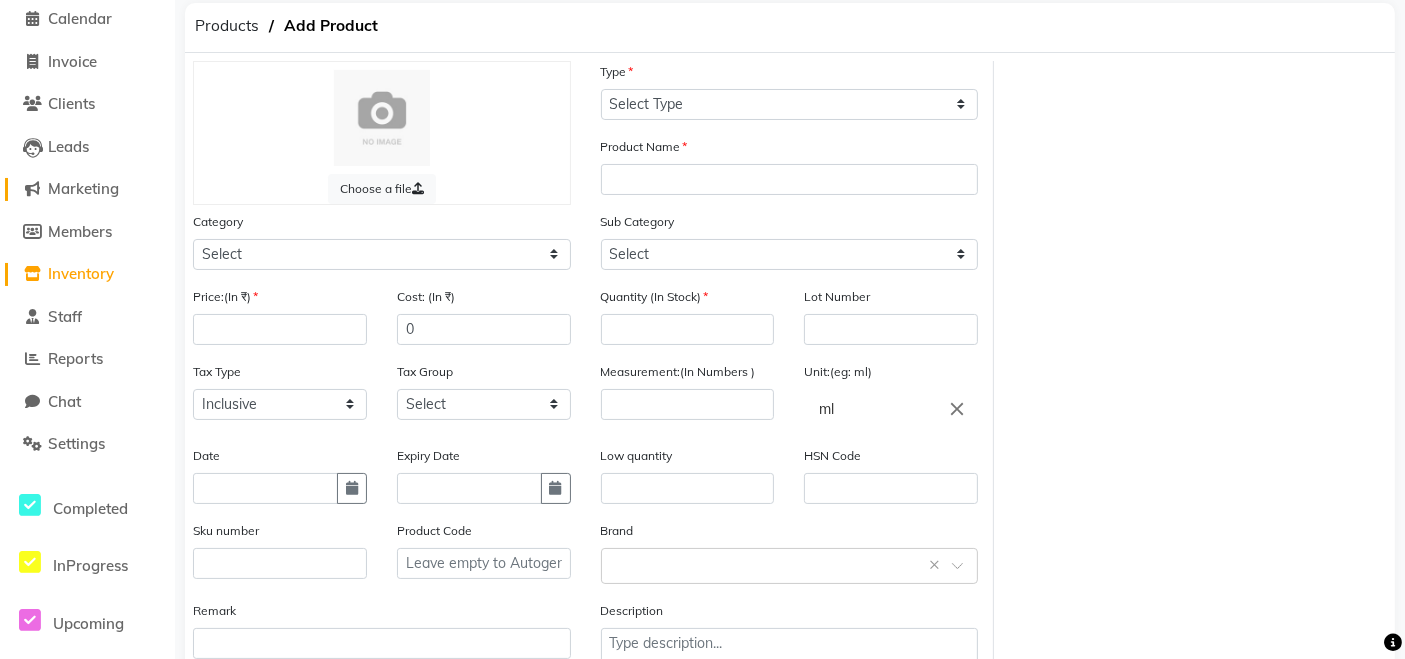 click on "Marketing" 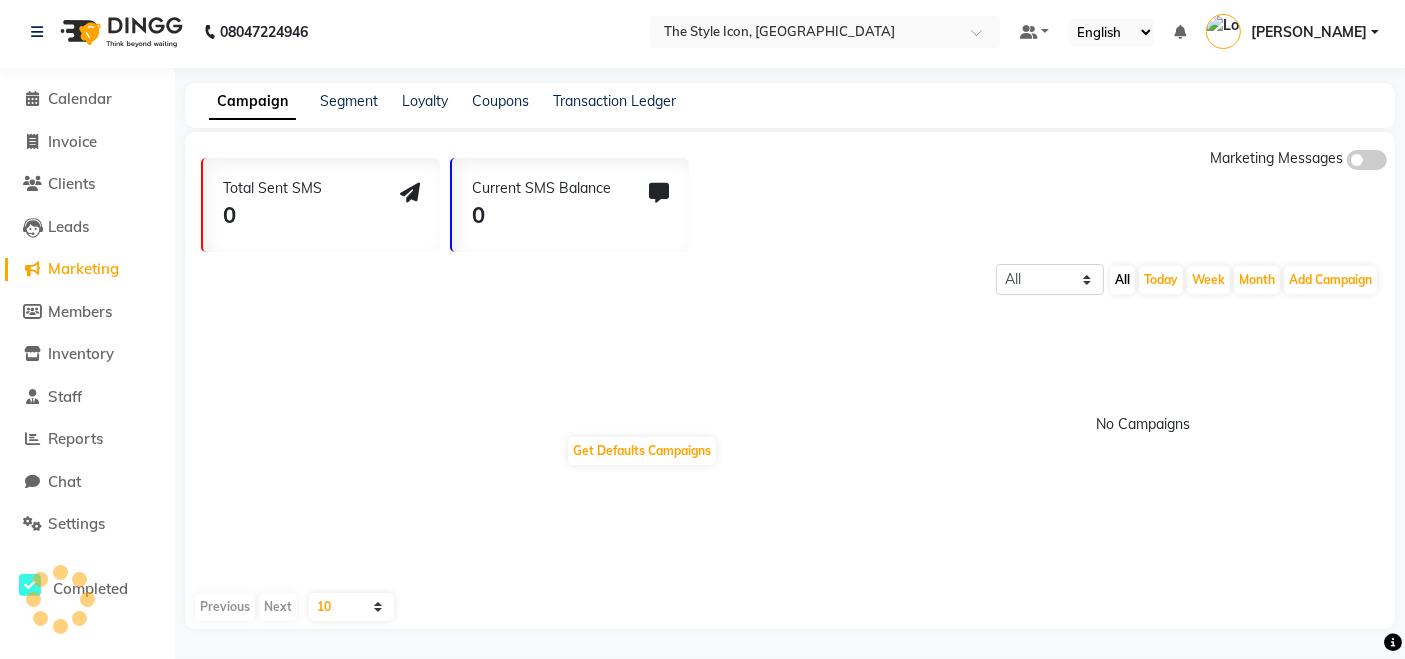 scroll, scrollTop: 84, scrollLeft: 0, axis: vertical 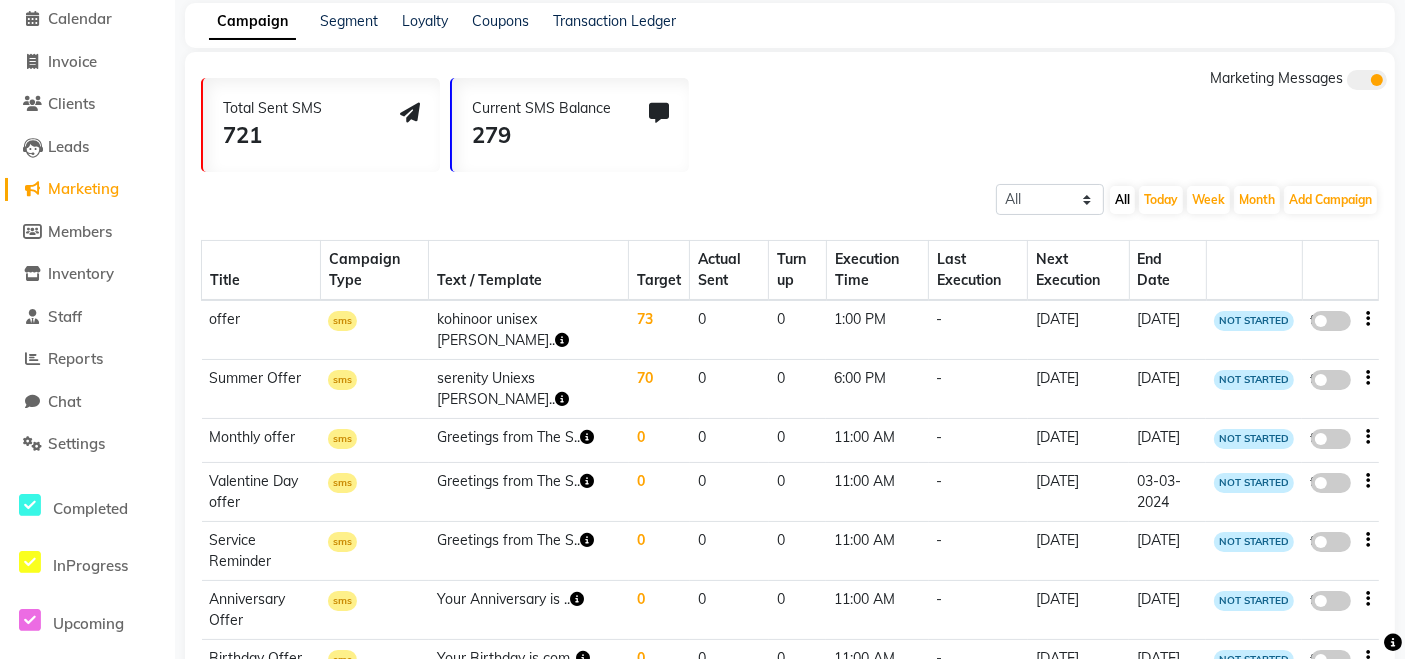 click on "Segment" 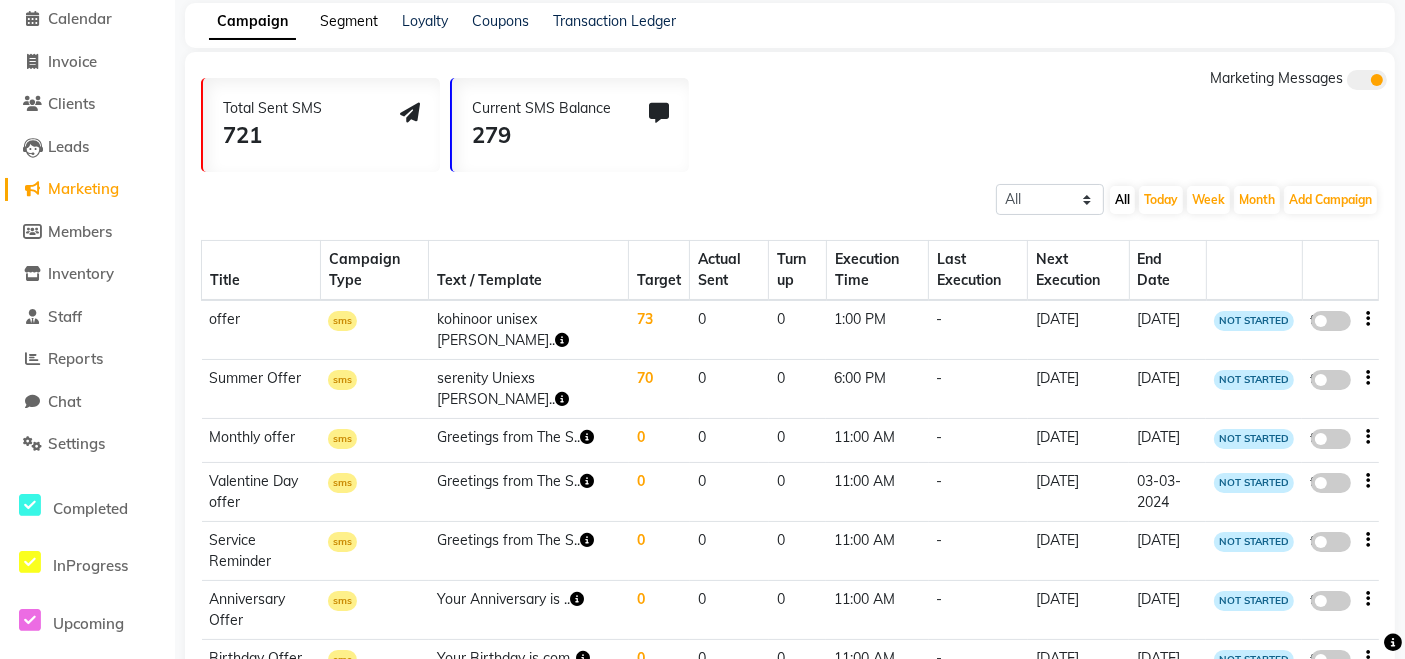 click on "Segment" 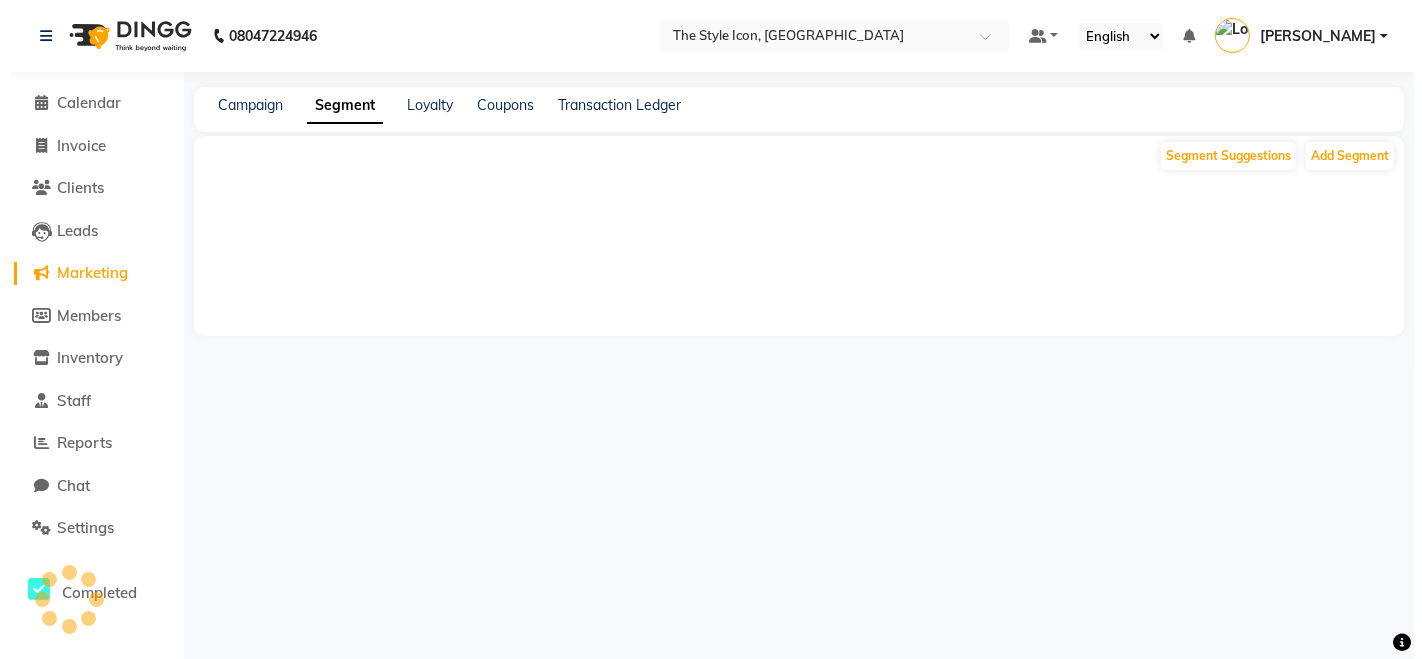 scroll, scrollTop: 0, scrollLeft: 0, axis: both 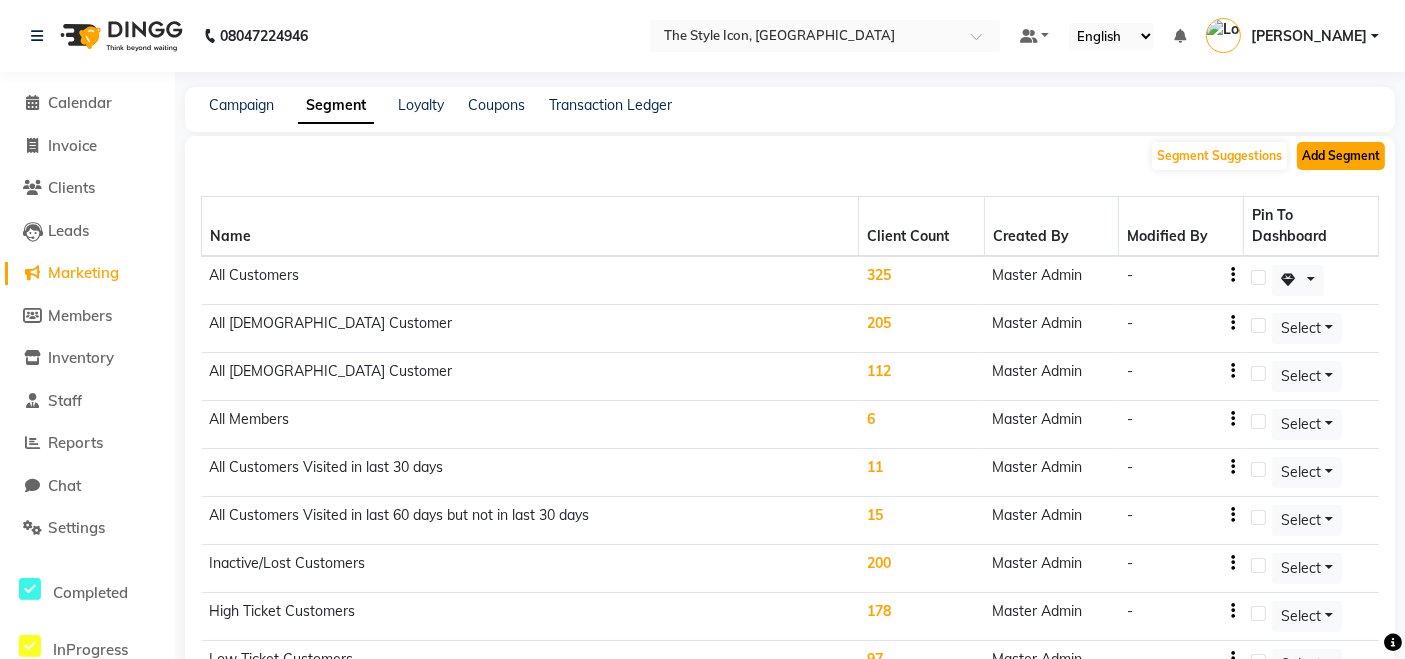 click on "Add Segment" 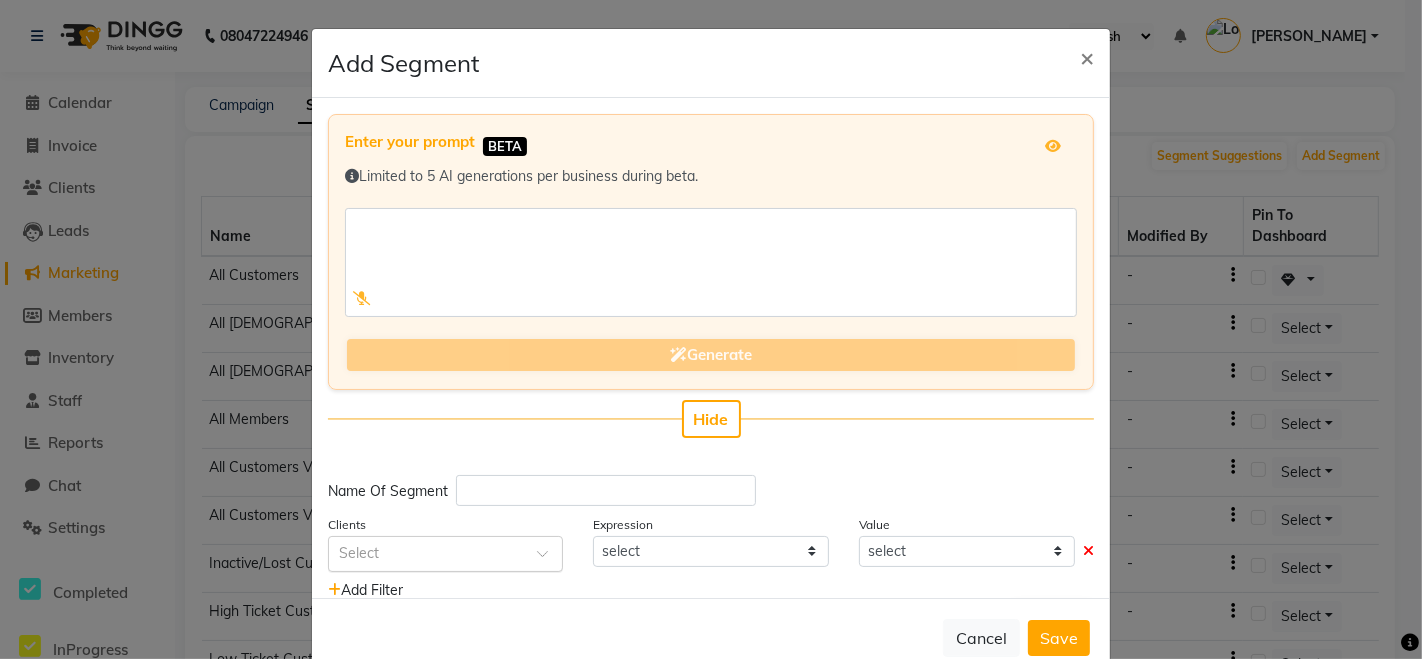 click on "Select" 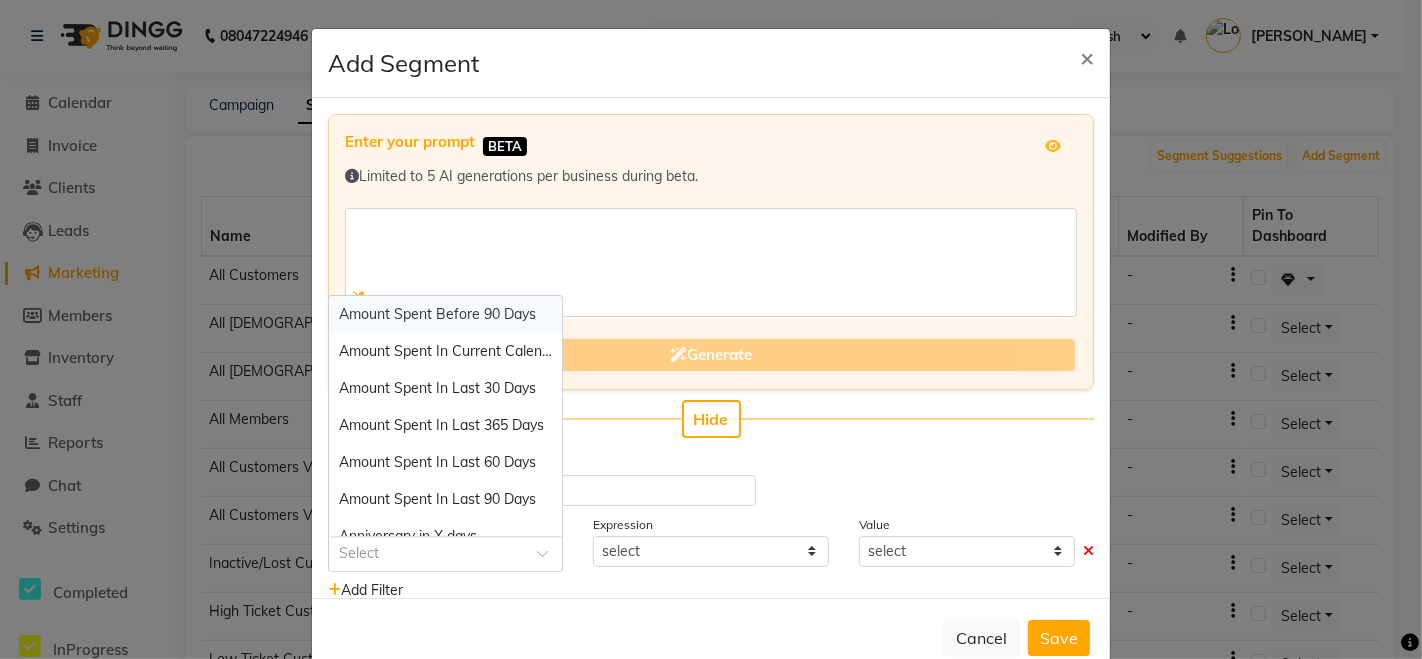 click on "Amount Spent Before 90 Days" at bounding box center (445, 314) 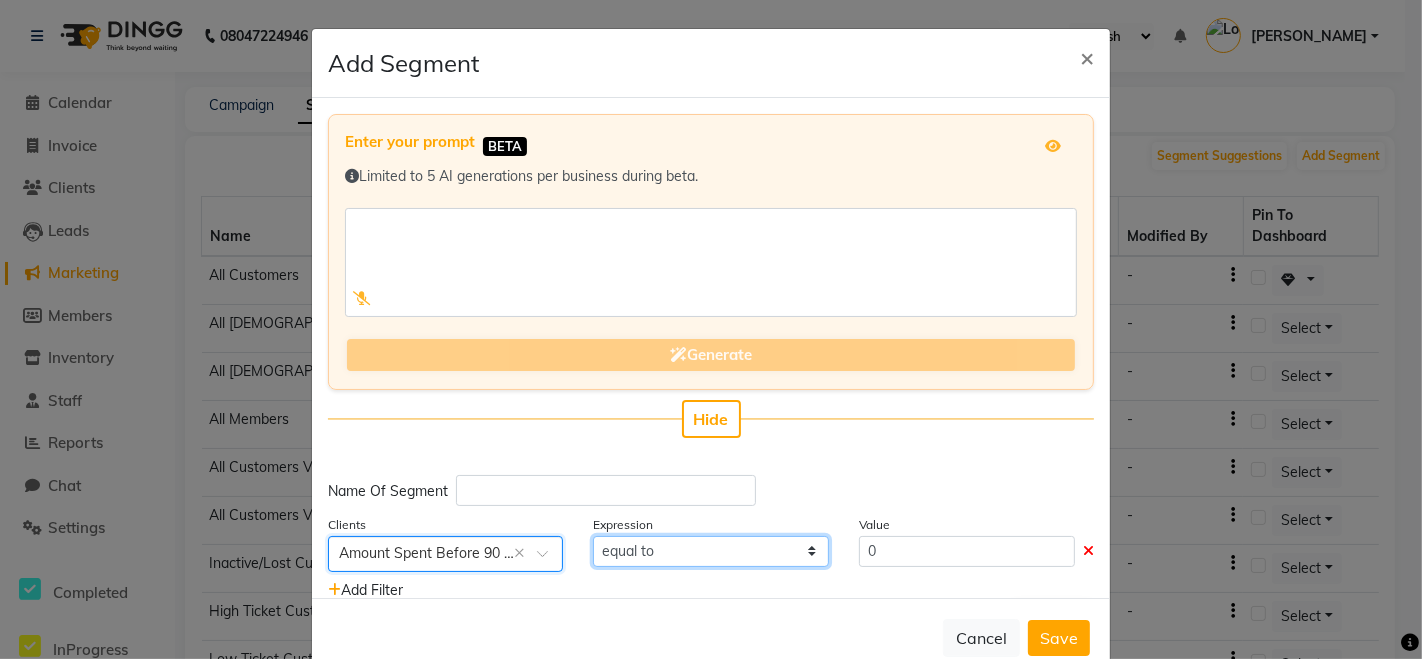click on "equal to greater than greater than or equal to less than  less than or equal to" 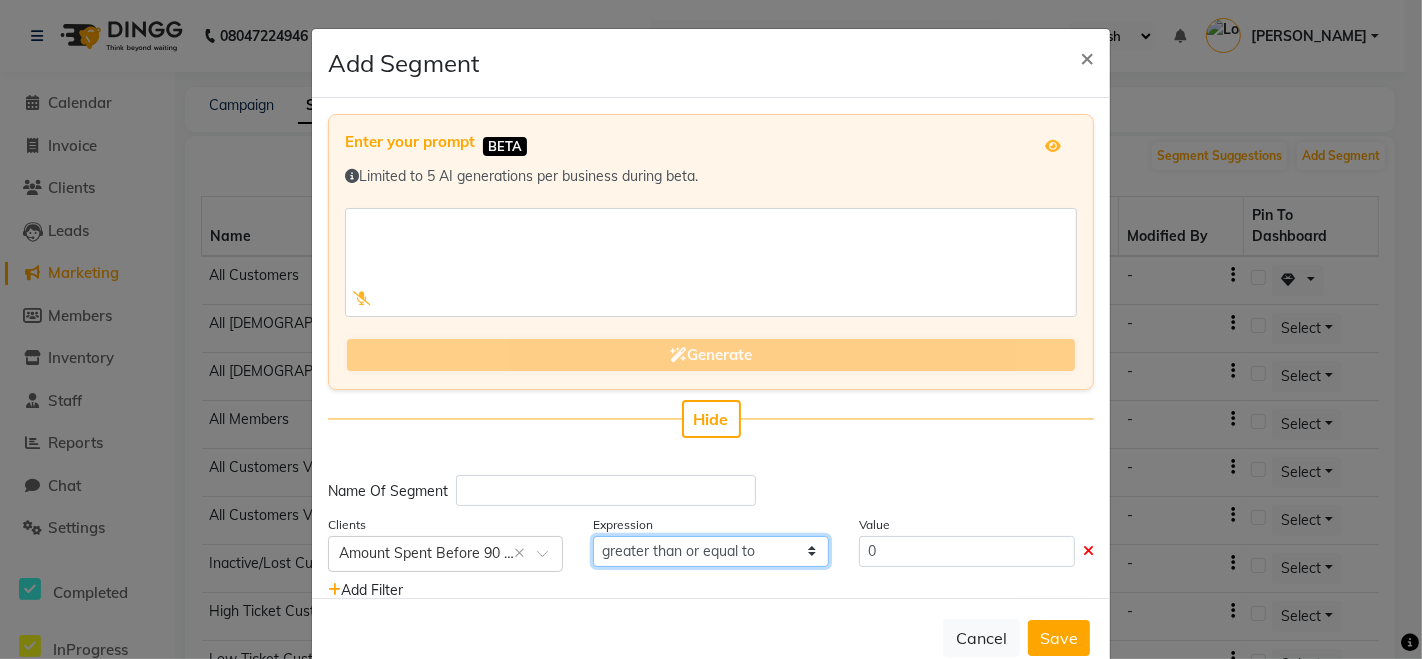 click on "equal to greater than greater than or equal to less than  less than or equal to" 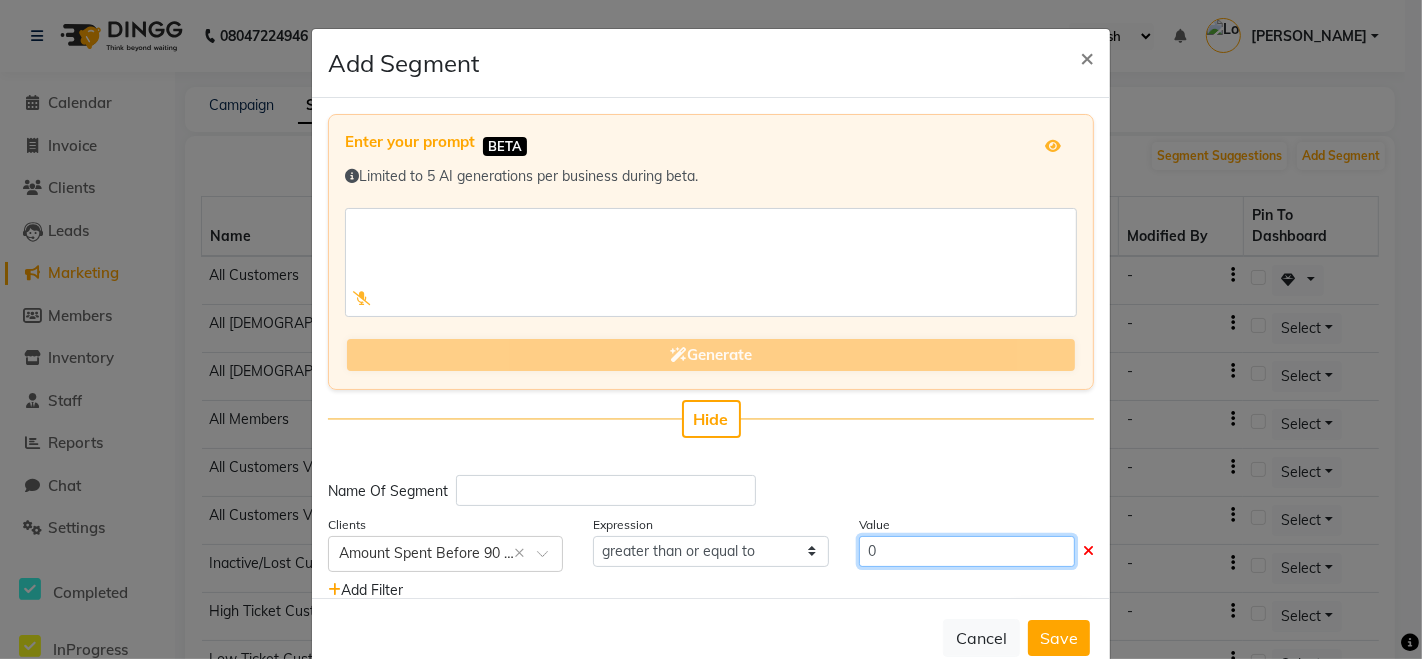 click on "0" 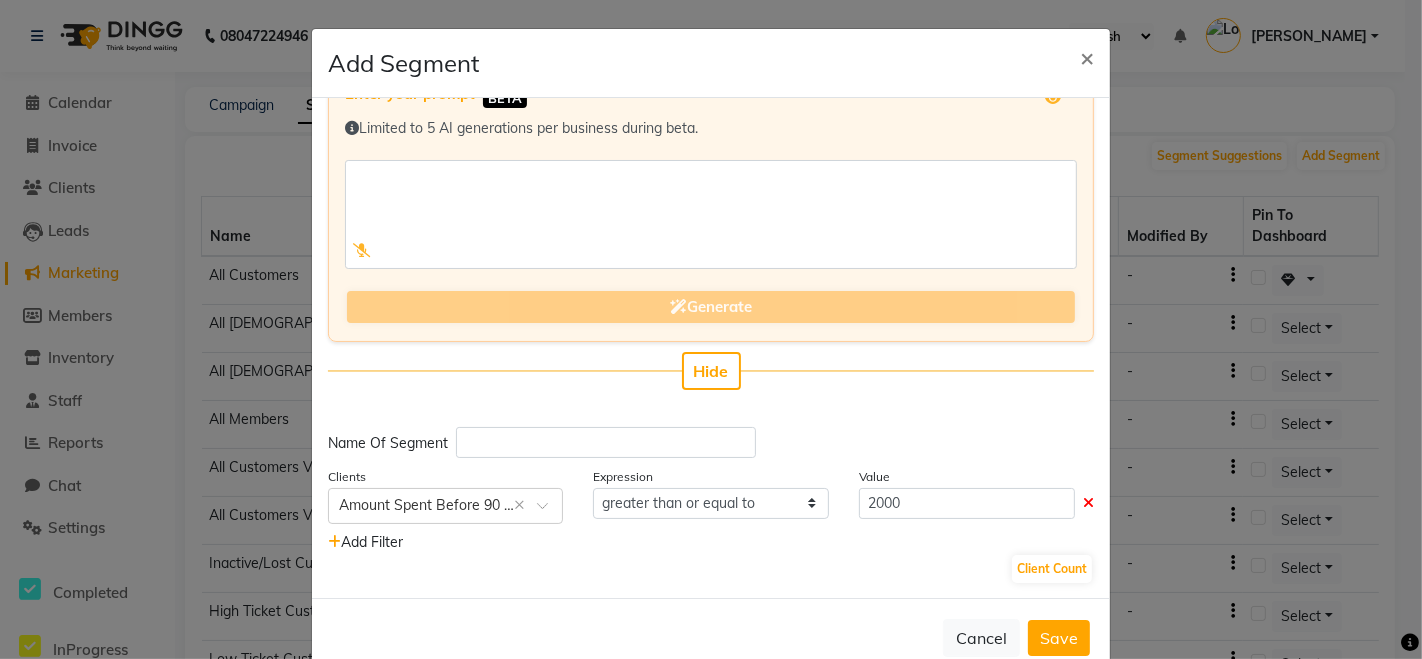 scroll, scrollTop: 47, scrollLeft: 0, axis: vertical 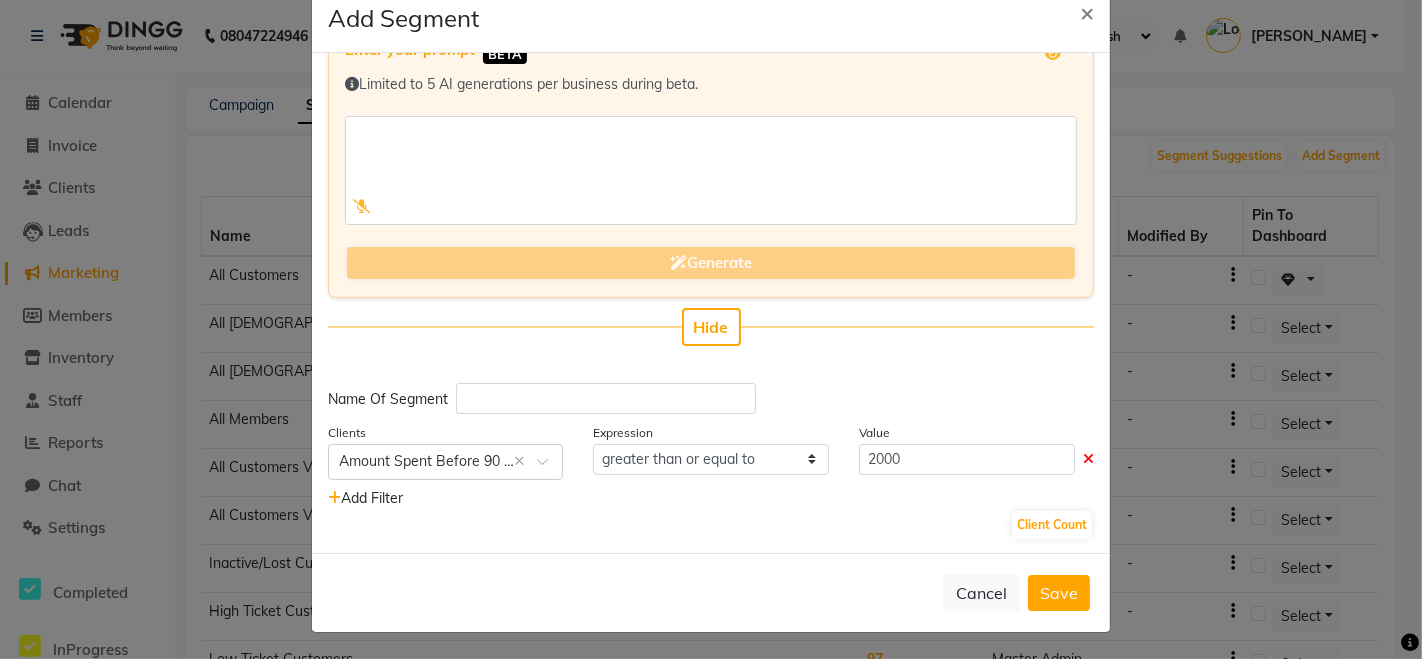 click on "Client Count" 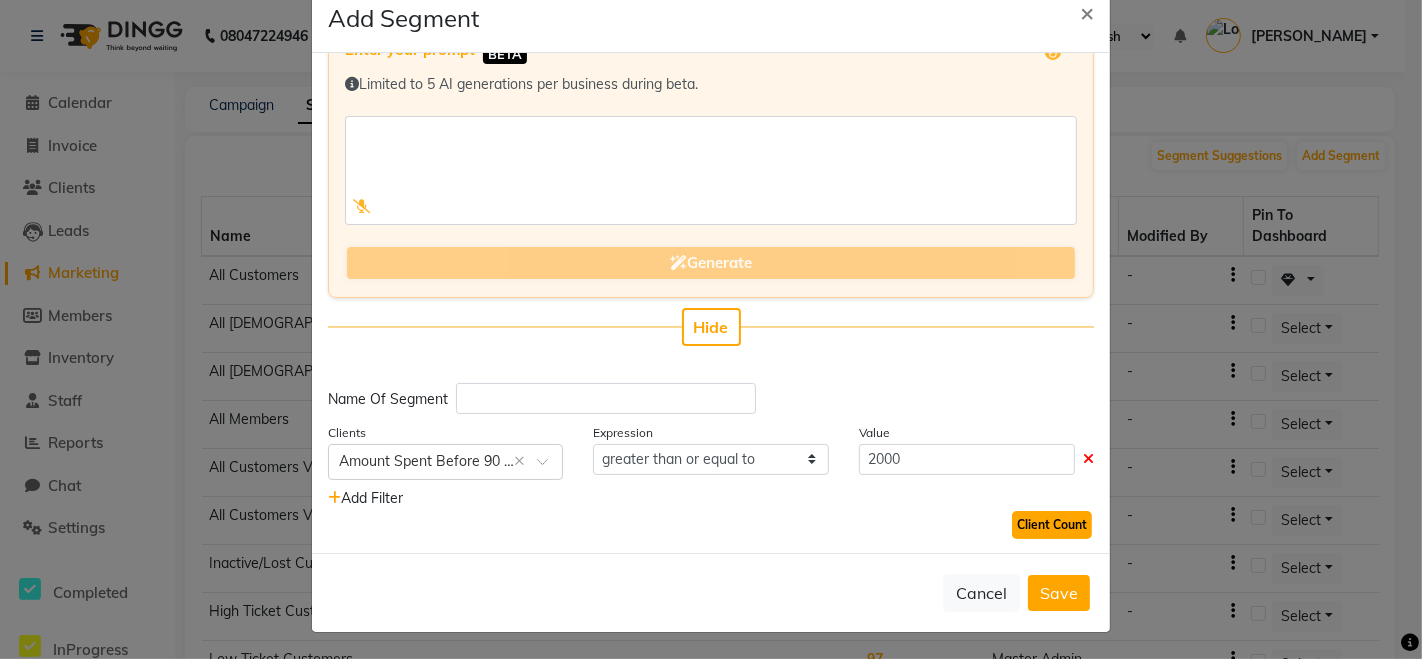 click on "Client Count" 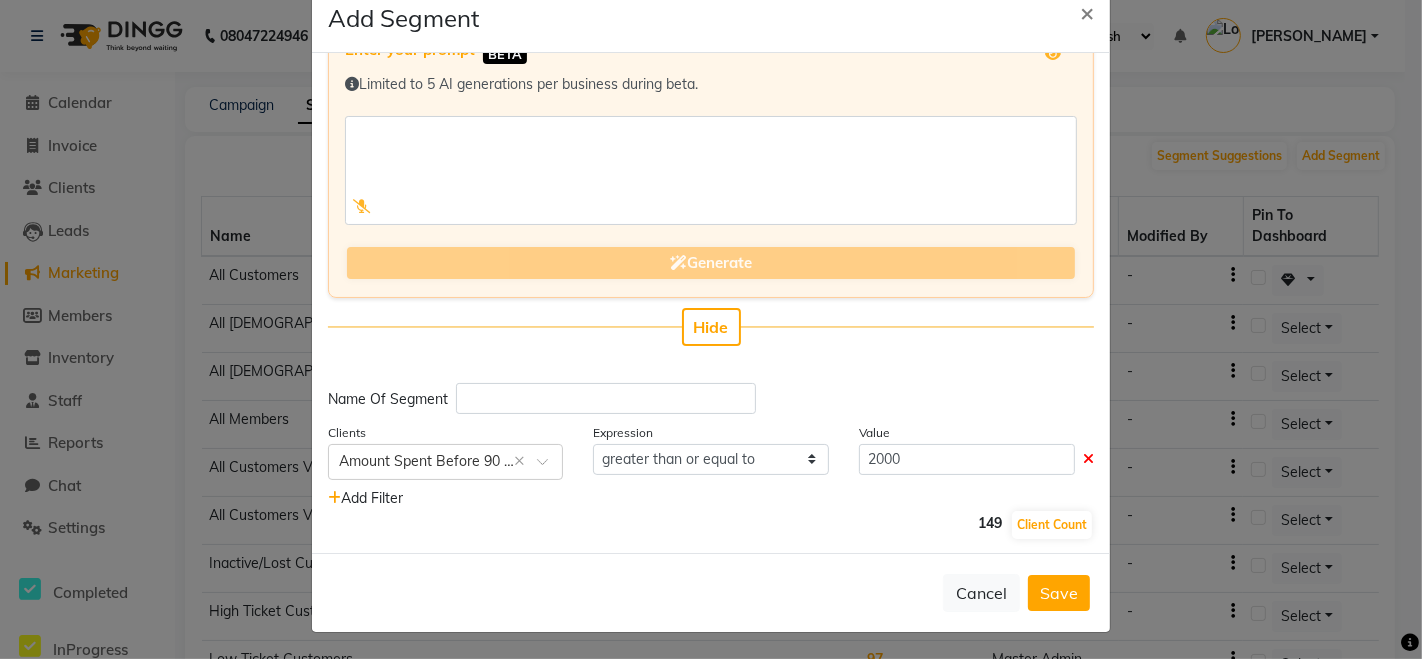 click on "Add Filter" 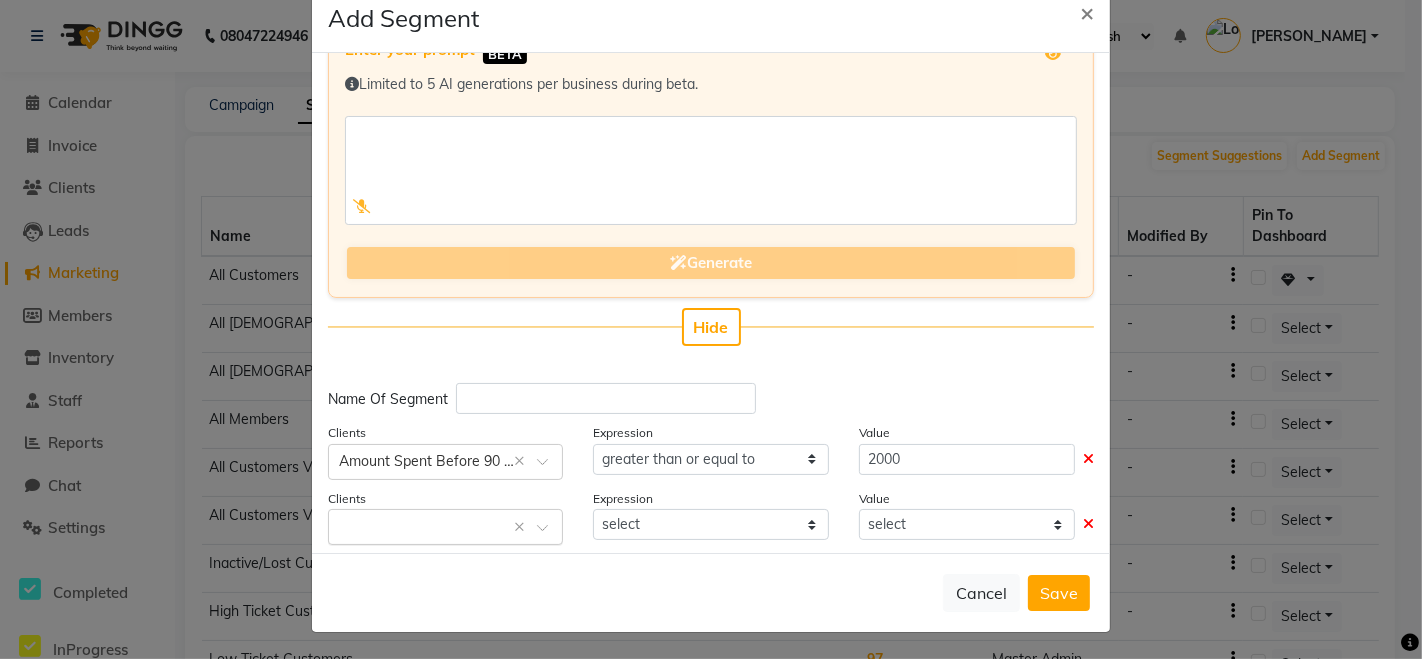 click 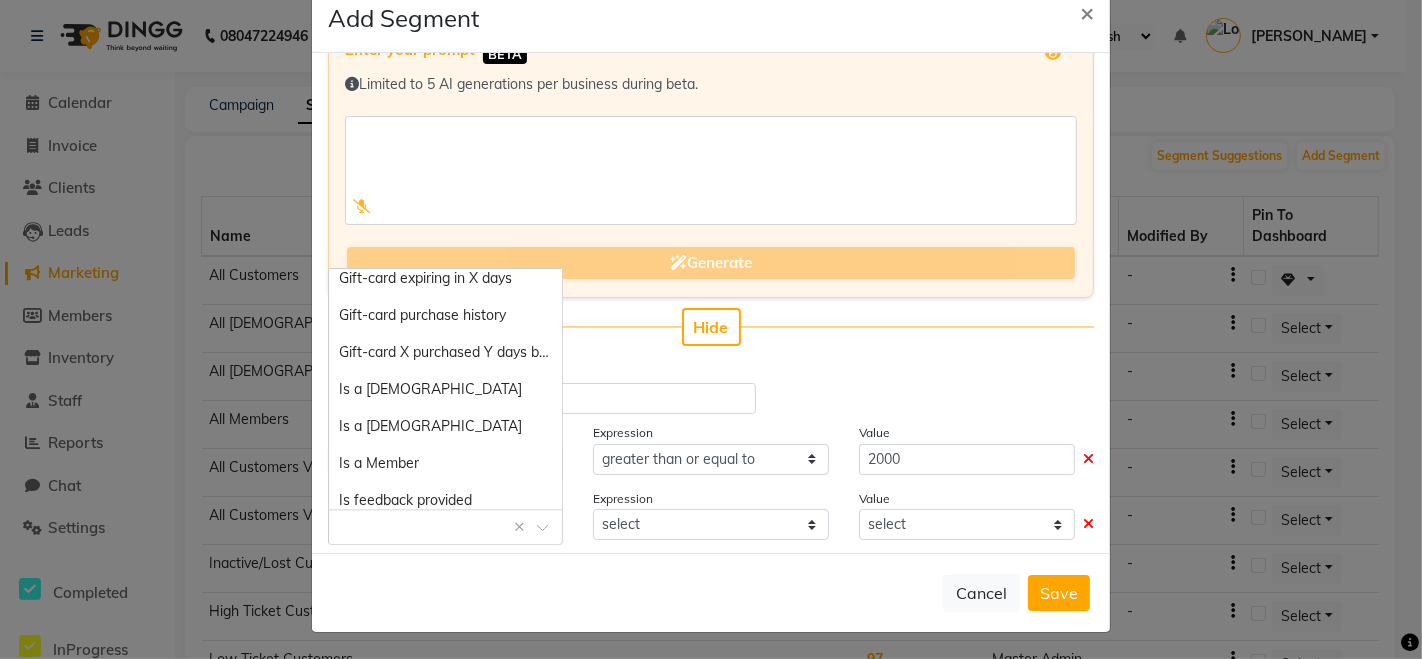 scroll, scrollTop: 656, scrollLeft: 0, axis: vertical 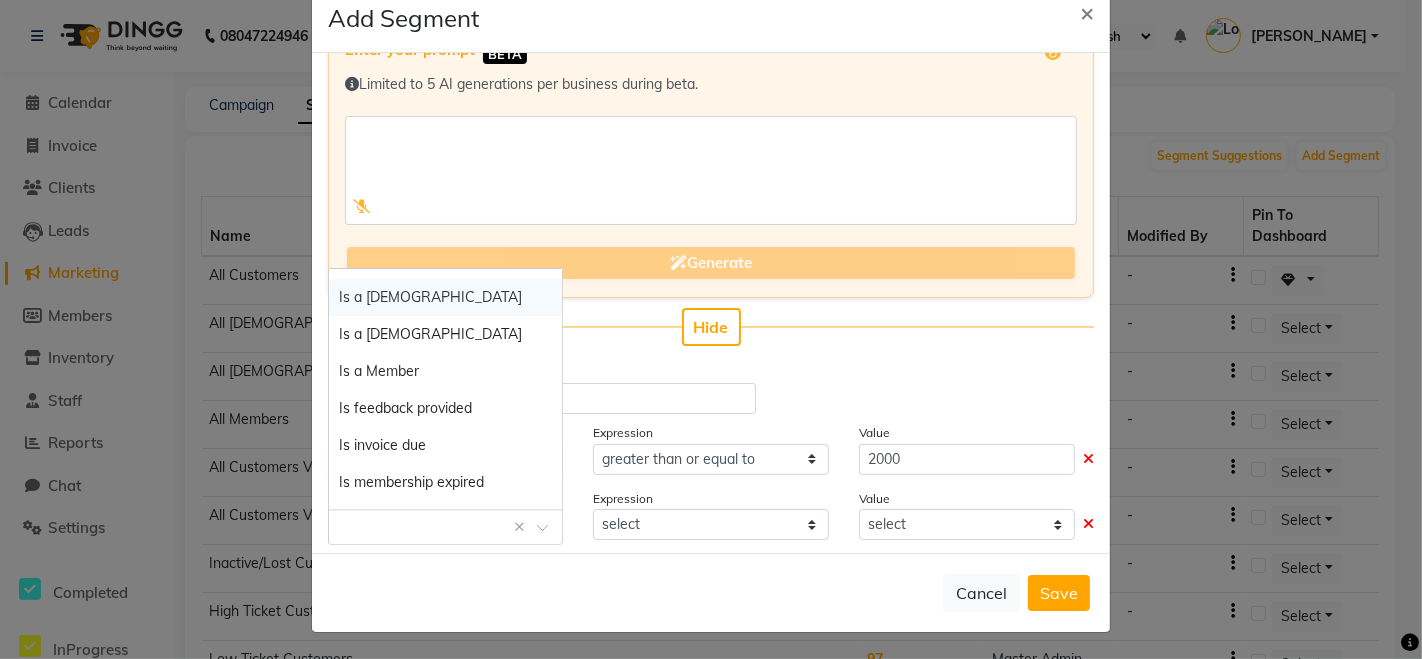 click on "Is a [DEMOGRAPHIC_DATA]" at bounding box center [430, 297] 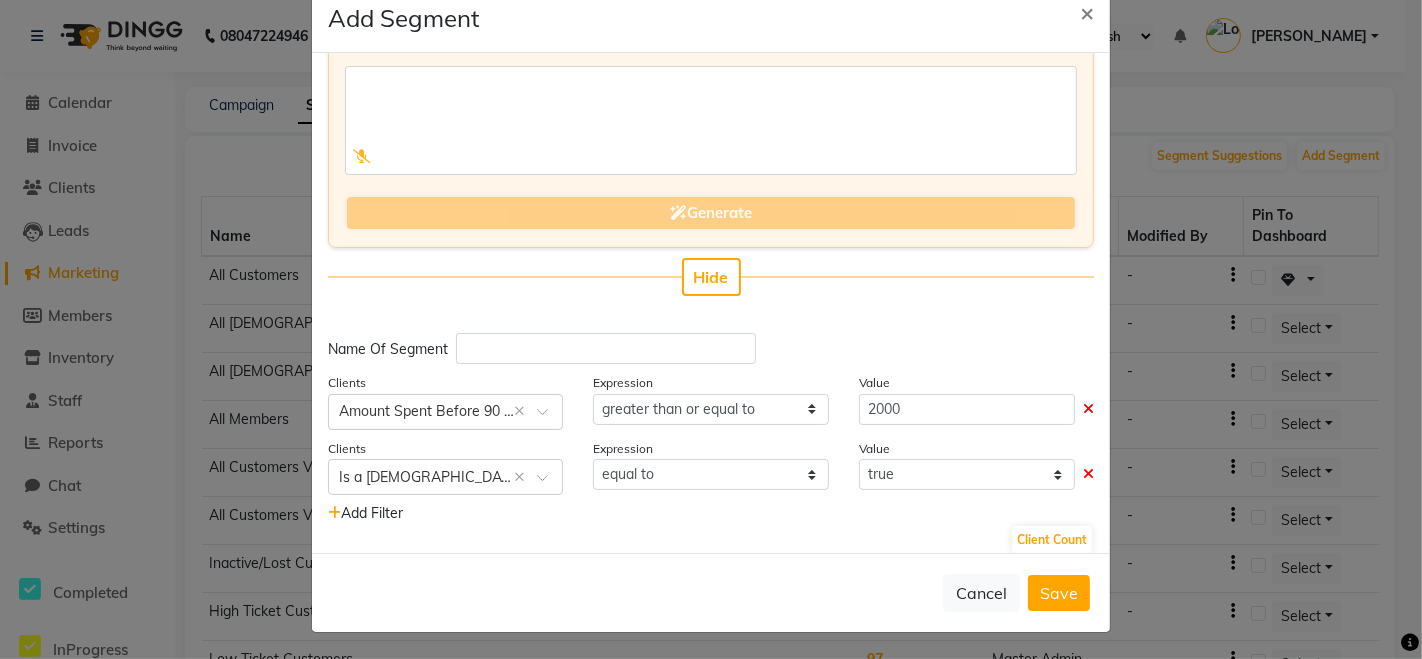 scroll, scrollTop: 114, scrollLeft: 0, axis: vertical 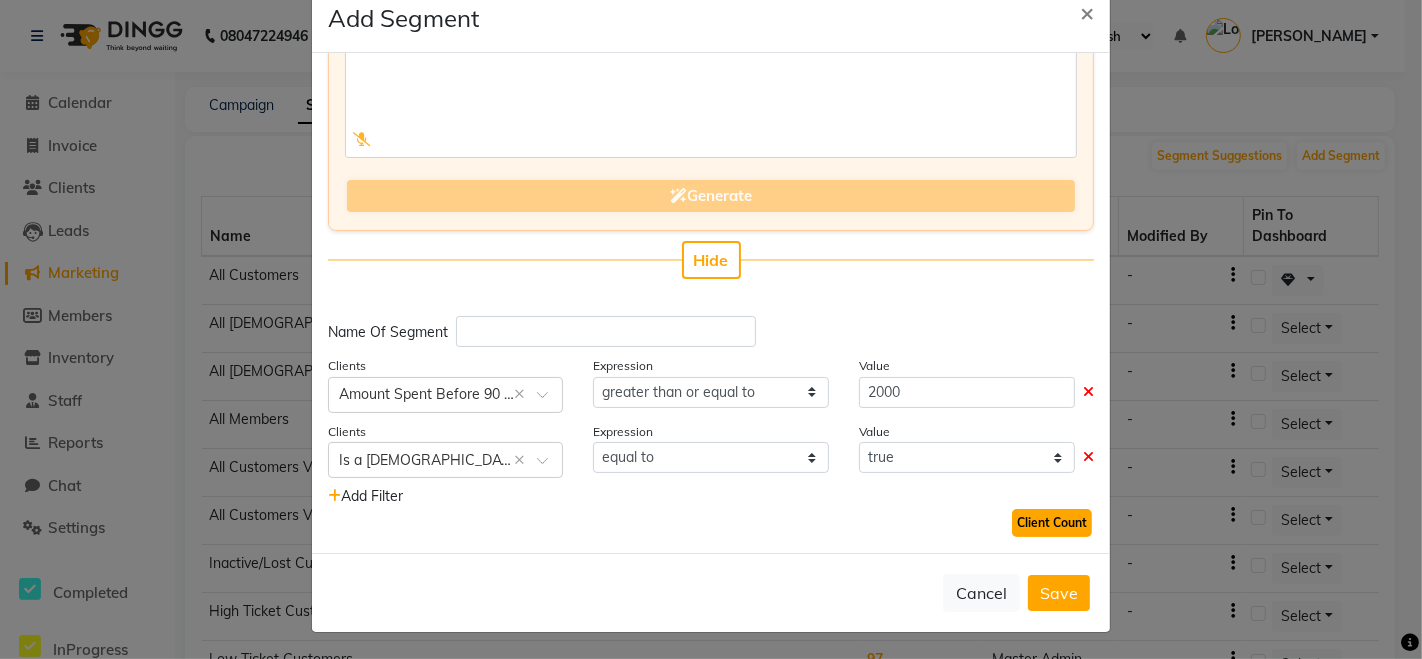 click on "Client Count" 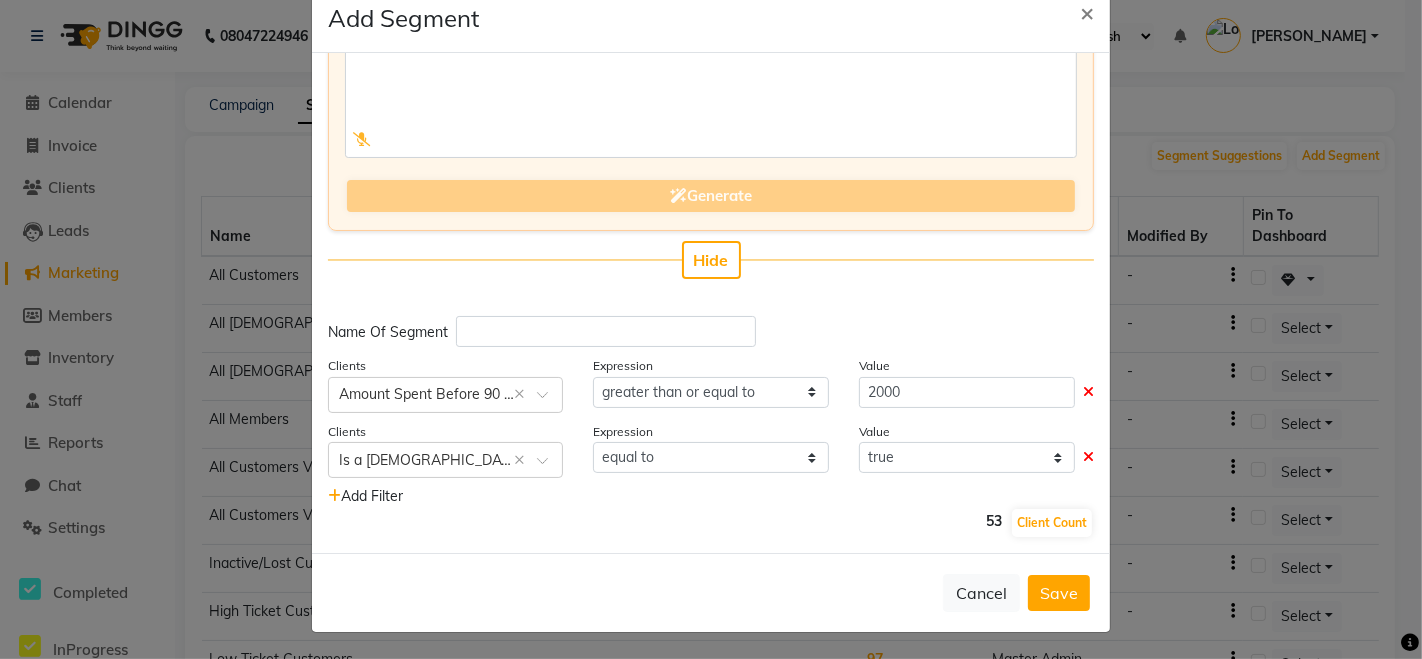 scroll, scrollTop: 0, scrollLeft: 0, axis: both 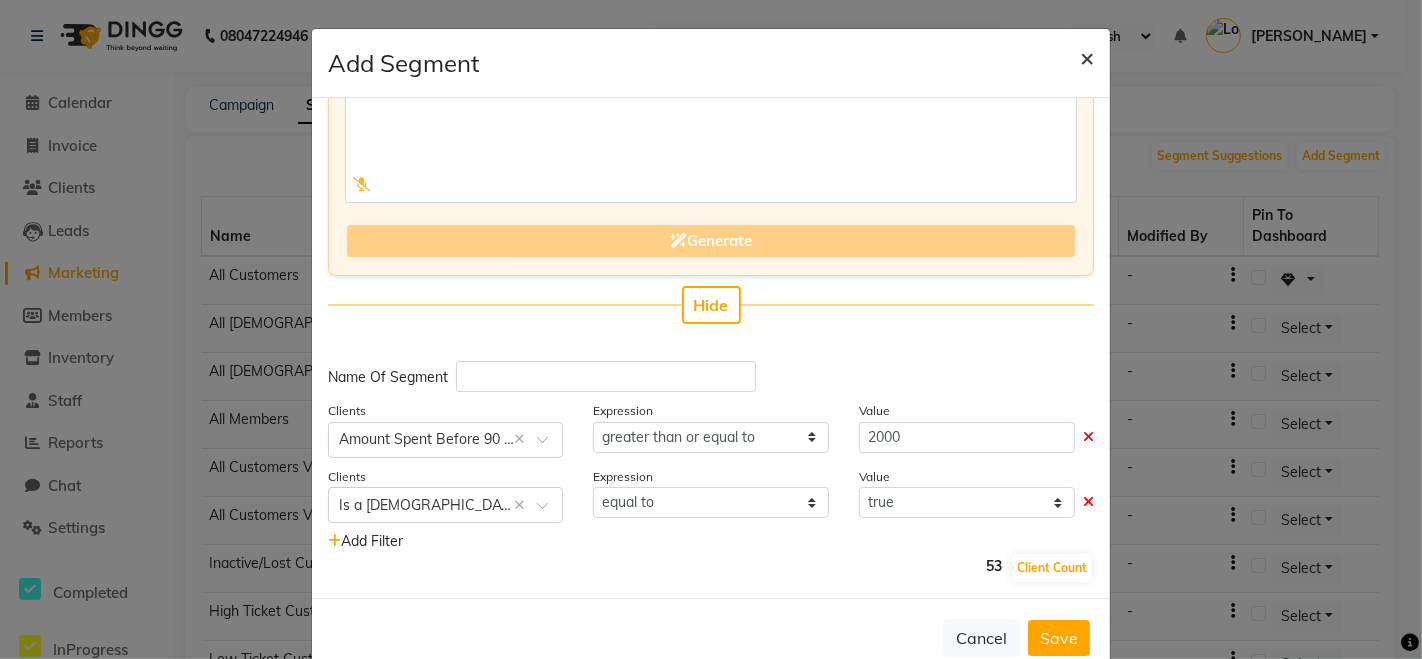 click on "×" 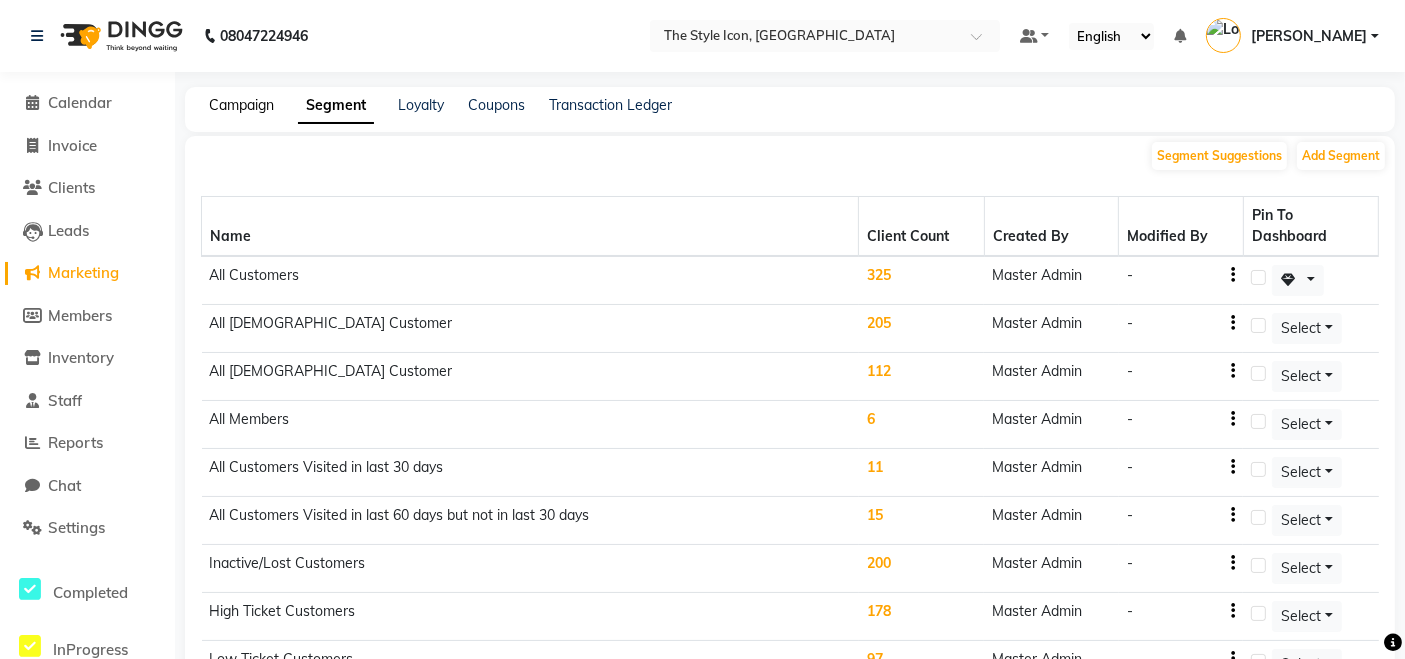 click on "Campaign" 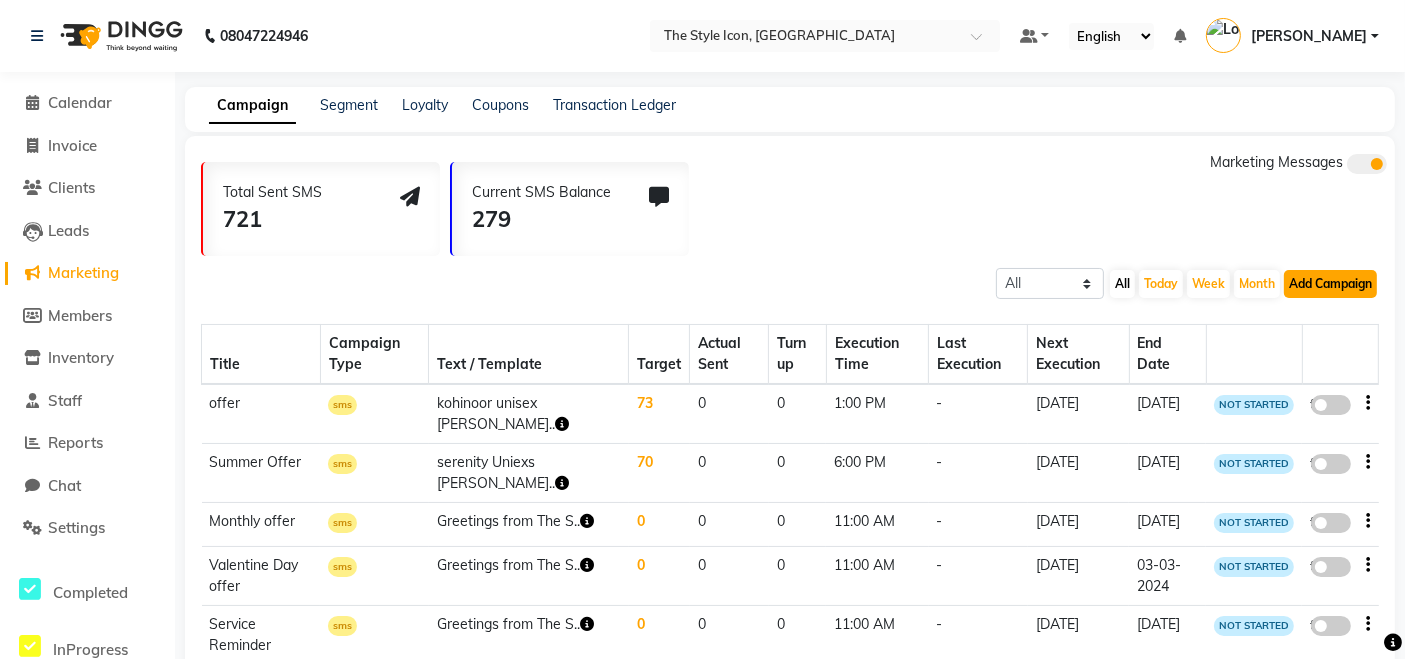 click on "Add Campaign" at bounding box center (1330, 284) 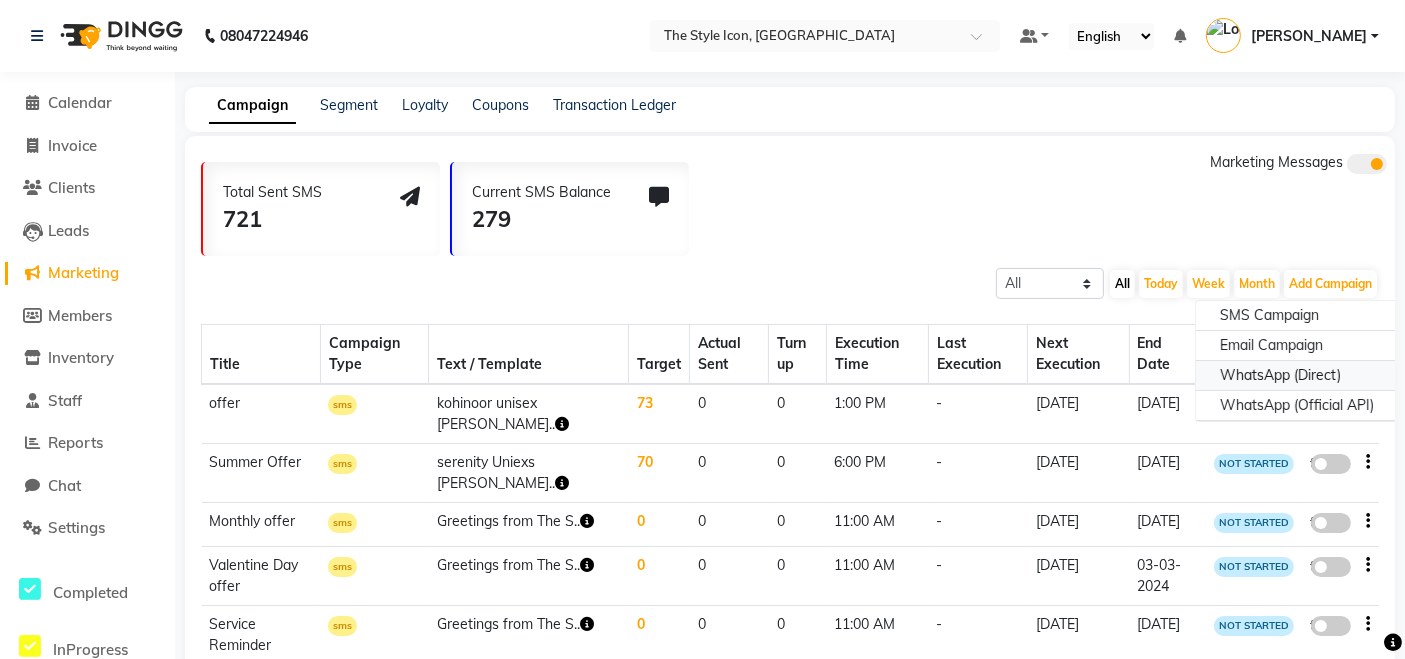 click on "WhatsApp (Direct)" 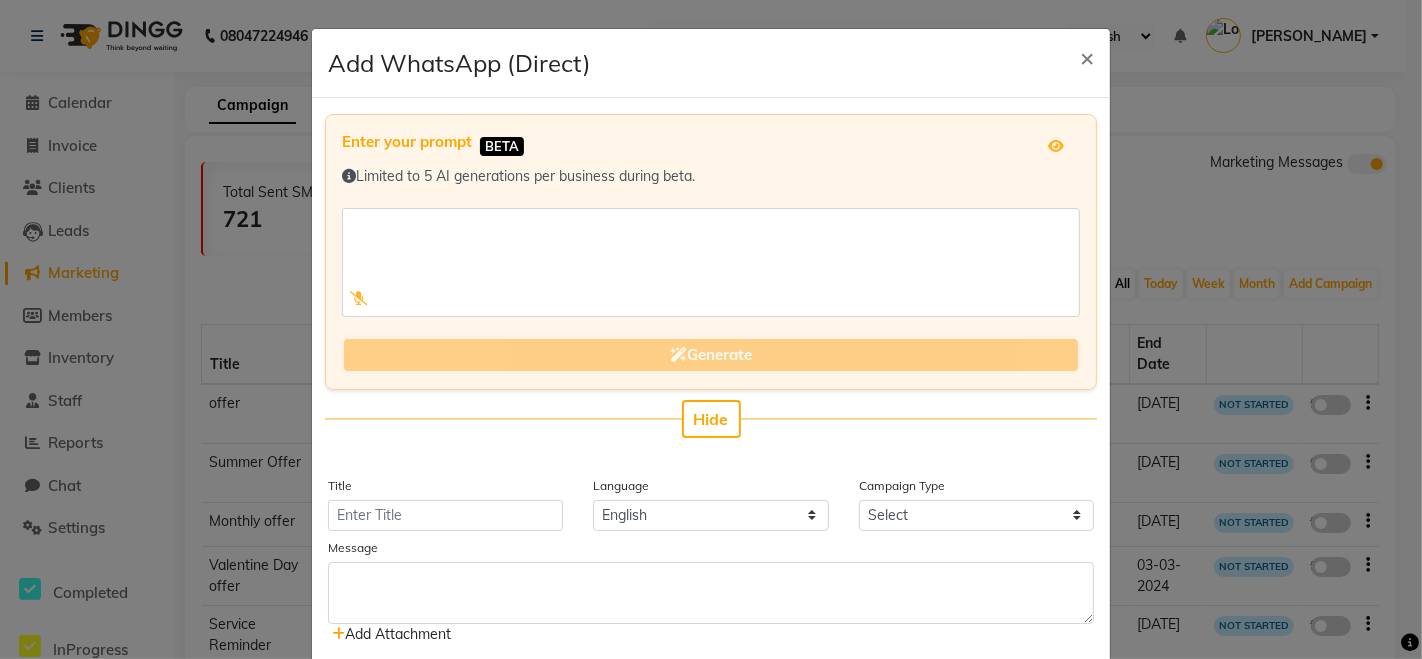 scroll, scrollTop: 165, scrollLeft: 0, axis: vertical 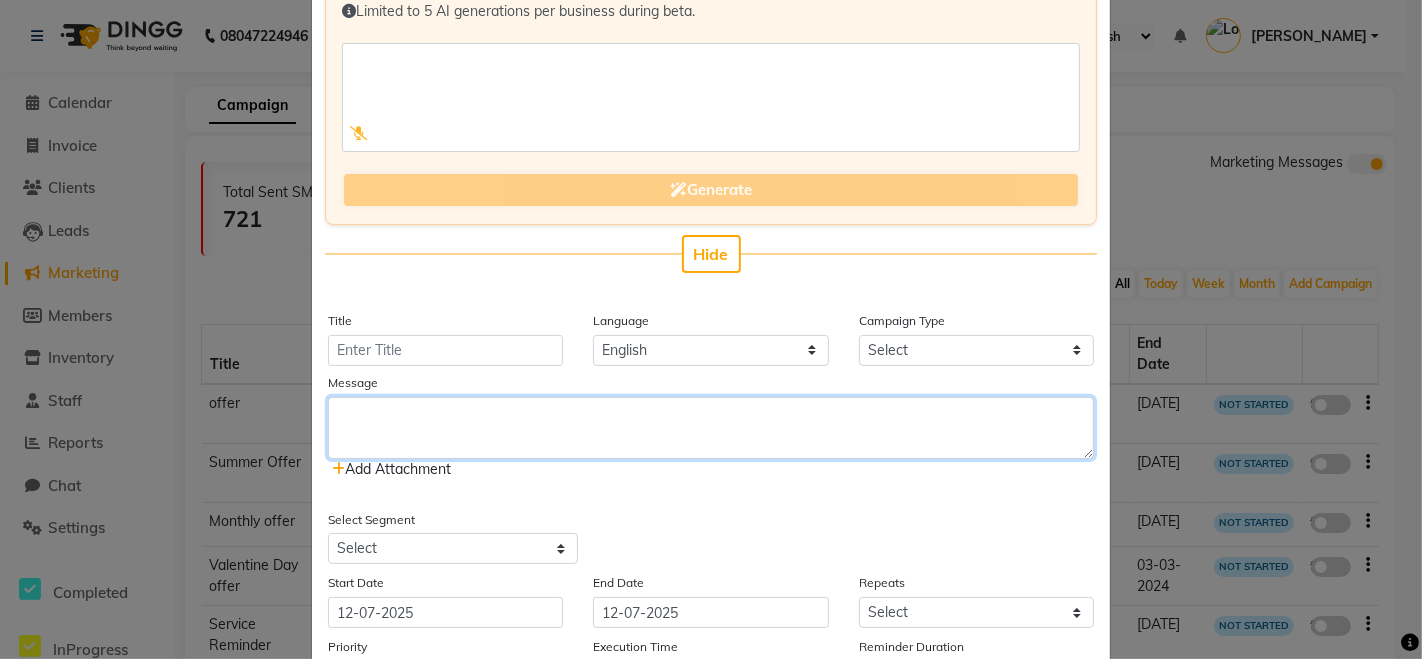 click at bounding box center [711, 428] 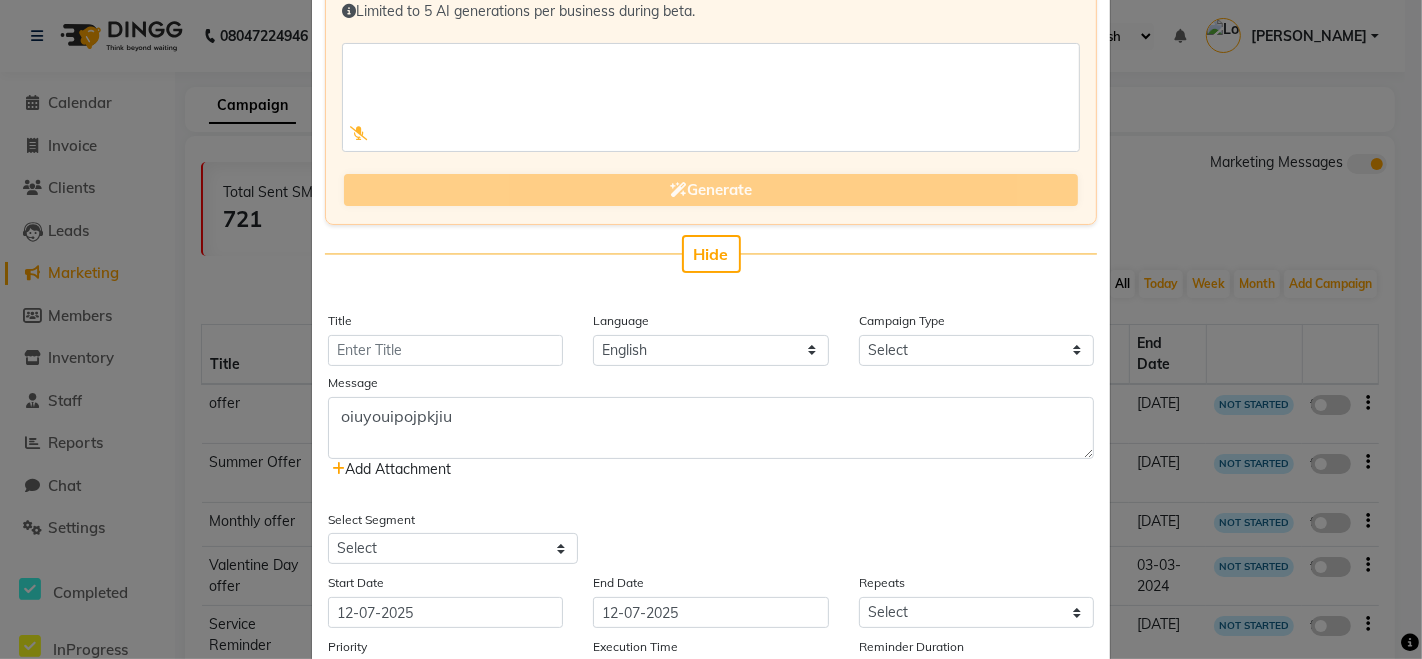 click on "Add Attachment" 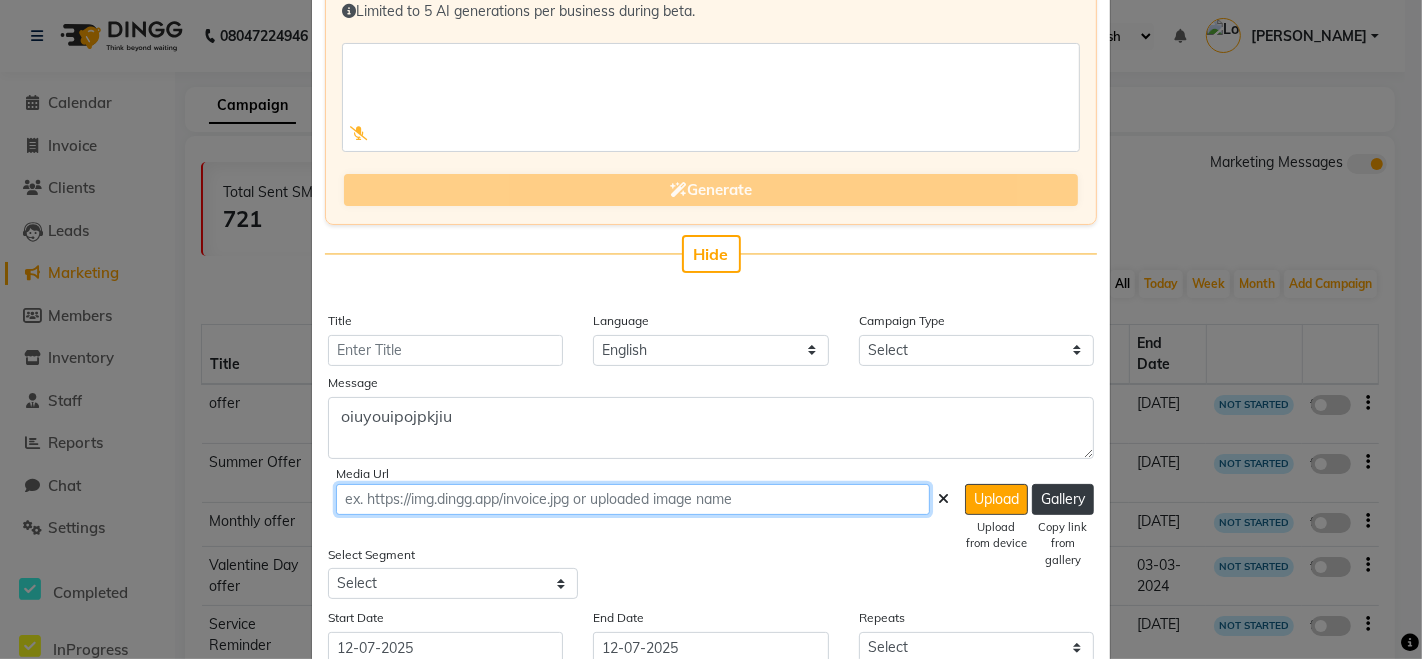 click 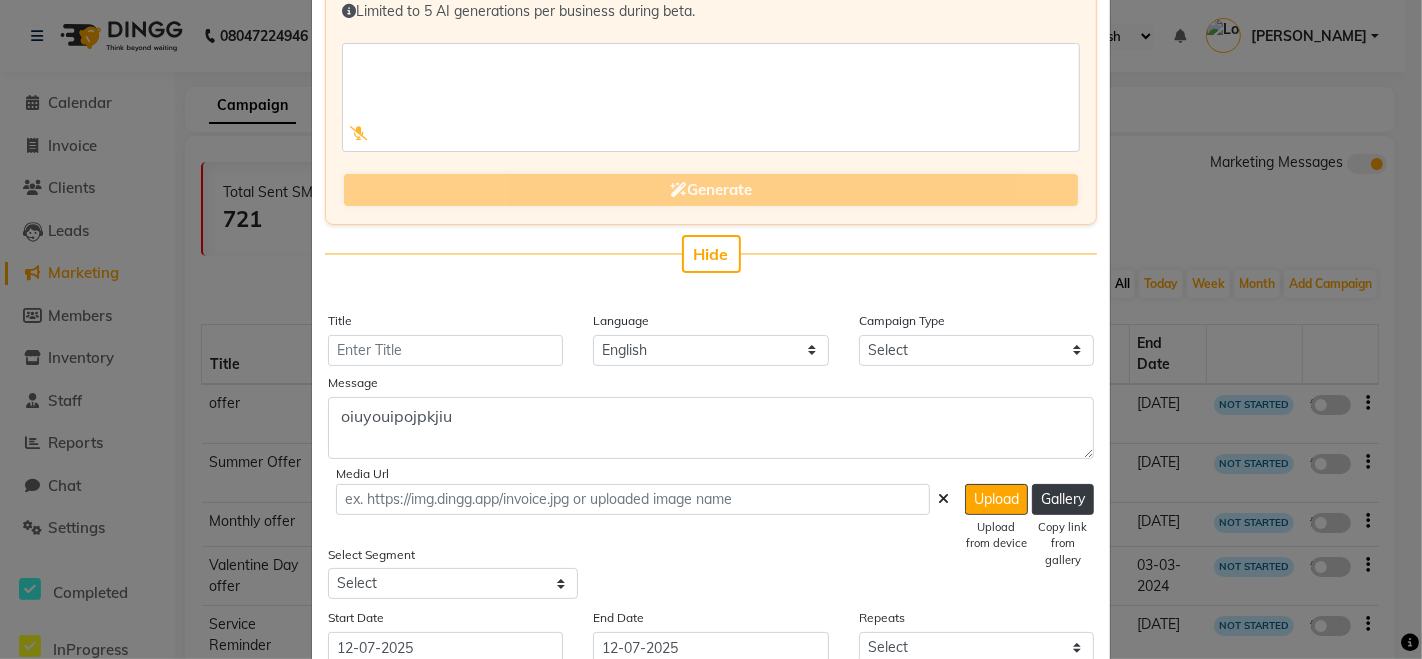 scroll, scrollTop: 340, scrollLeft: 0, axis: vertical 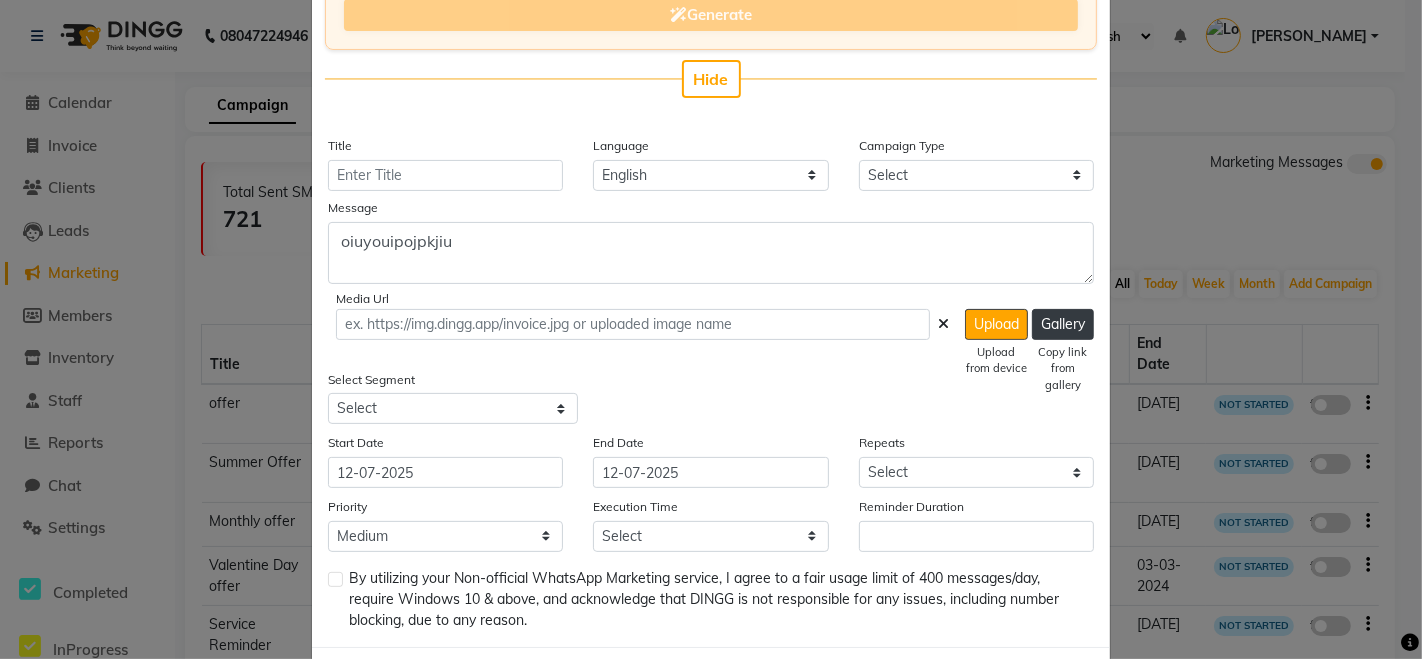 click on "Select Segment" 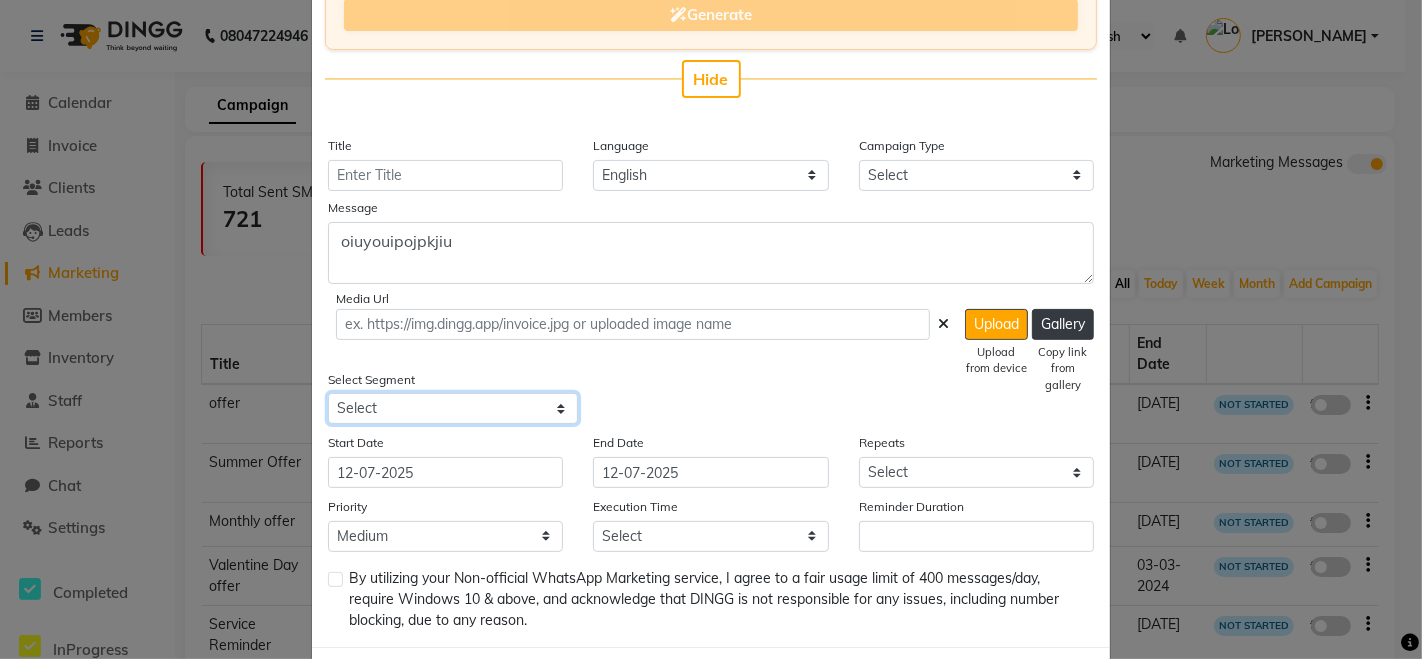 click on "Select All Customers All [DEMOGRAPHIC_DATA] Customer All [DEMOGRAPHIC_DATA] Customer All Members All Customers Visited in last 30 days All Customers Visited in last 60 days but not in last 30 days Inactive/Lost Customers High Ticket Customers Low Ticket Customers Frequent Customers Regular Customers New Customers All Customers with Valid Birthdays All Customers with Valid Anniversary All Customer Visited in [DATE] 90 days 2k 1 visit 90 days 1 visit jkl jkl 90 days spent >= 4k [DEMOGRAPHIC_DATA] Prepaid Keratin Less Than 180 Days Keratin Less Than 180 Days >= 60 Dyas [DEMOGRAPHIC_DATA] hair cut >= 1000 Membership 2k Spent [DATE] [DEMOGRAPHIC_DATA] [DEMOGRAPHIC_DATA] spent 2k before 90 days Hair cut [DEMOGRAPHIC_DATA] 60 days <= Hair cut [DEMOGRAPHIC_DATA] >=1k with 2 visit Hair cut [DEMOGRAPHIC_DATA] >= 30days spent >= 1500 [DEMOGRAPHIC_DATA] haircut spent 3k before 90 days  [DEMOGRAPHIC_DATA] Customers Inactive 90days Spent 10000 Haircut [DEMOGRAPHIC_DATA] Customers Single Visit Low Spend Last Two Months [DEMOGRAPHIC_DATA] Customers Haircut 1000 Last 90days Low Spending [DEMOGRAPHIC_DATA] With Haircut [DEMOGRAPHIC_DATA] Customers Low Spend Recent Haircut High Spenders Since June" at bounding box center [453, 408] 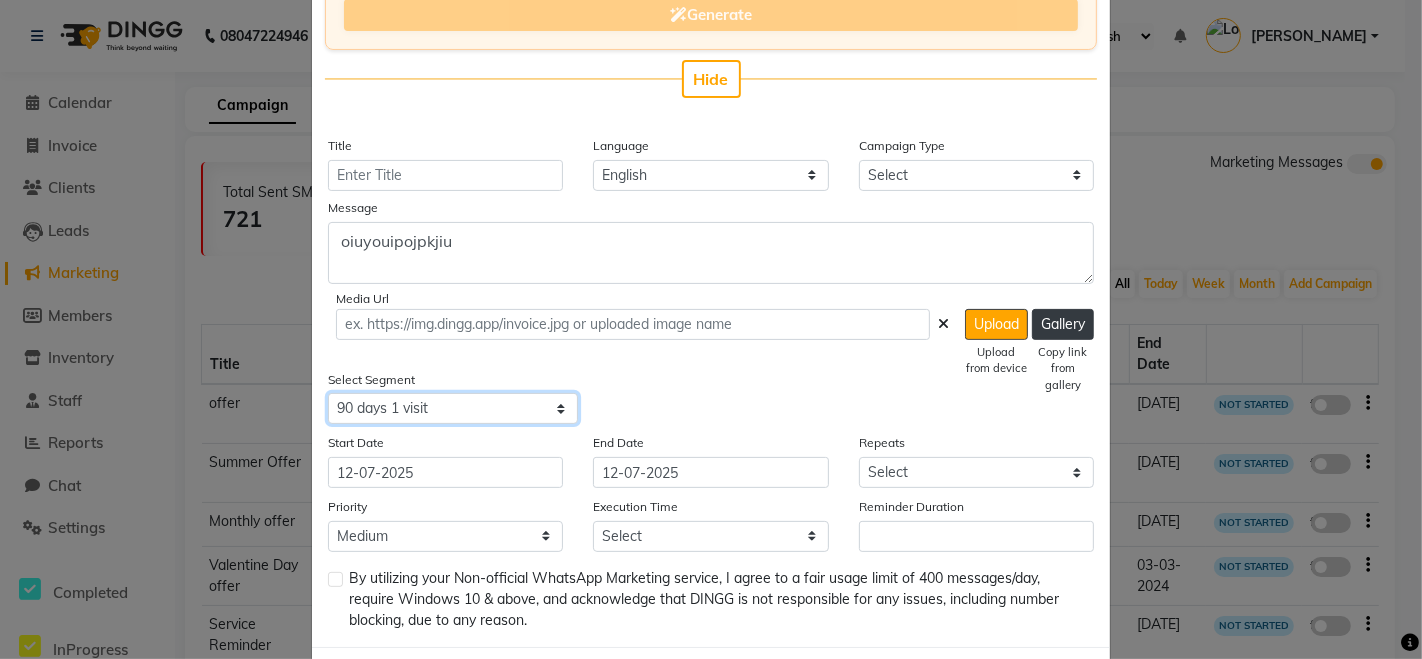 click on "Select All Customers All [DEMOGRAPHIC_DATA] Customer All [DEMOGRAPHIC_DATA] Customer All Members All Customers Visited in last 30 days All Customers Visited in last 60 days but not in last 30 days Inactive/Lost Customers High Ticket Customers Low Ticket Customers Frequent Customers Regular Customers New Customers All Customers with Valid Birthdays All Customers with Valid Anniversary All Customer Visited in [DATE] 90 days 2k 1 visit 90 days 1 visit jkl jkl 90 days spent >= 4k [DEMOGRAPHIC_DATA] Prepaid Keratin Less Than 180 Days Keratin Less Than 180 Days >= 60 Dyas [DEMOGRAPHIC_DATA] hair cut >= 1000 Membership 2k Spent [DATE] [DEMOGRAPHIC_DATA] [DEMOGRAPHIC_DATA] spent 2k before 90 days Hair cut [DEMOGRAPHIC_DATA] 60 days <= Hair cut [DEMOGRAPHIC_DATA] >=1k with 2 visit Hair cut [DEMOGRAPHIC_DATA] >= 30days spent >= 1500 [DEMOGRAPHIC_DATA] haircut spent 3k before 90 days  [DEMOGRAPHIC_DATA] Customers Inactive 90days Spent 10000 Haircut [DEMOGRAPHIC_DATA] Customers Single Visit Low Spend Last Two Months [DEMOGRAPHIC_DATA] Customers Haircut 1000 Last 90days Low Spending [DEMOGRAPHIC_DATA] With Haircut [DEMOGRAPHIC_DATA] Customers Low Spend Recent Haircut High Spenders Since June" at bounding box center [453, 408] 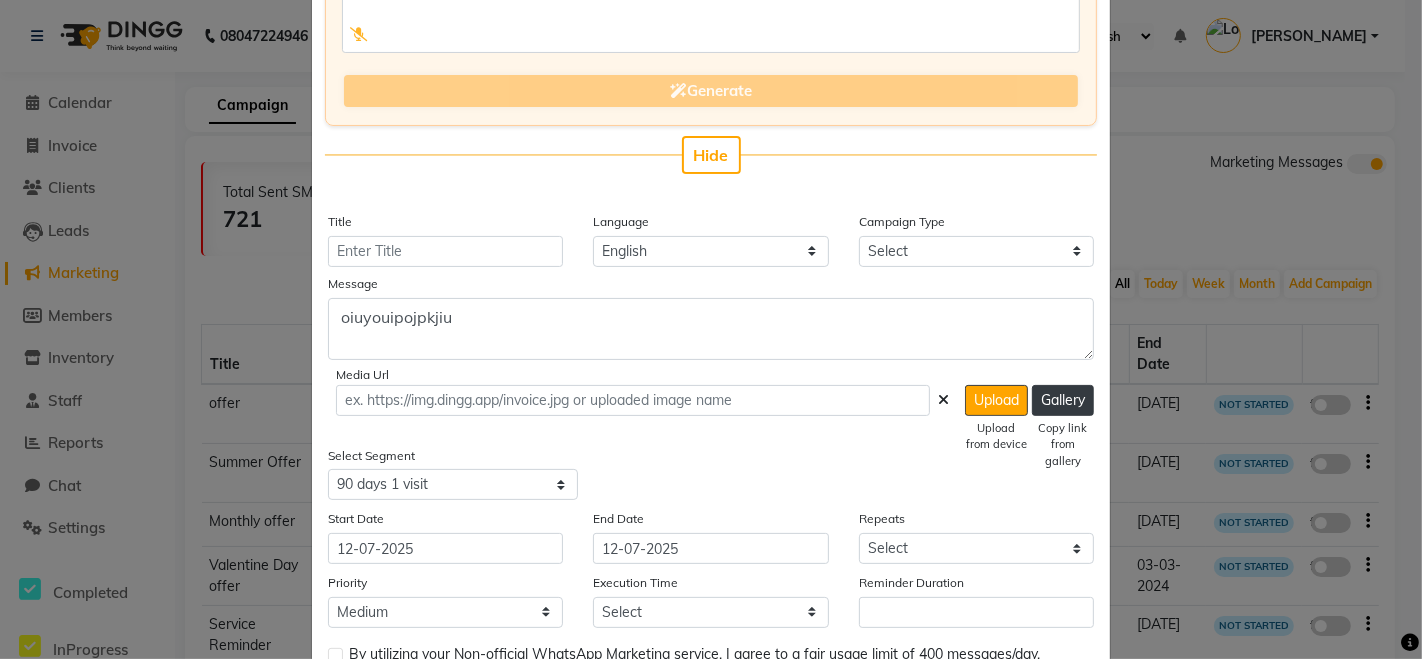 scroll, scrollTop: 305, scrollLeft: 0, axis: vertical 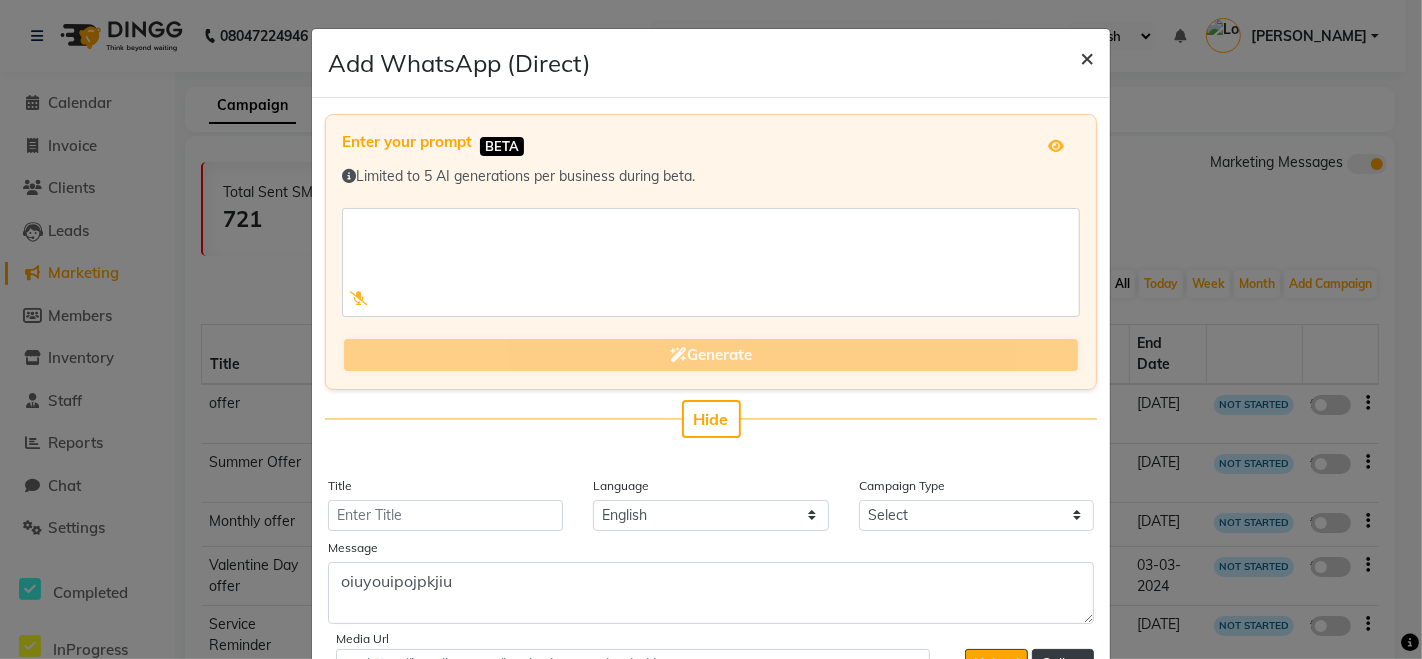 click on "×" 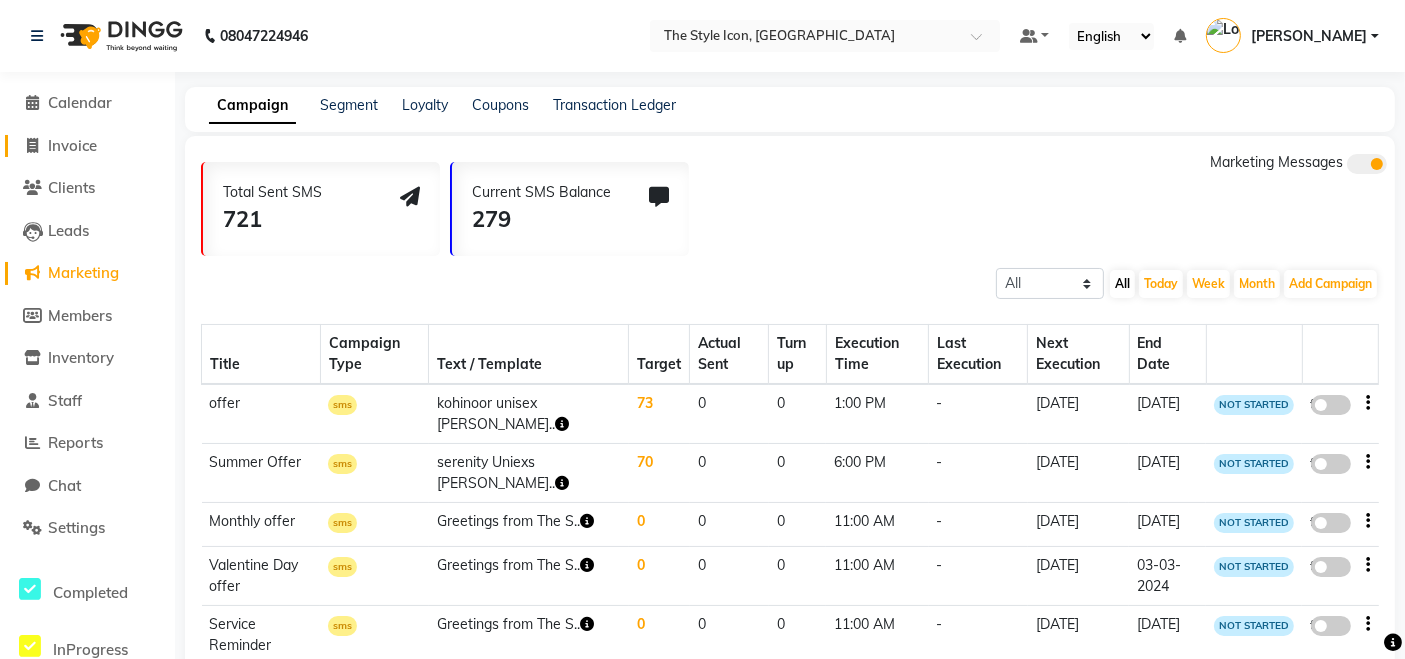 click on "Invoice" 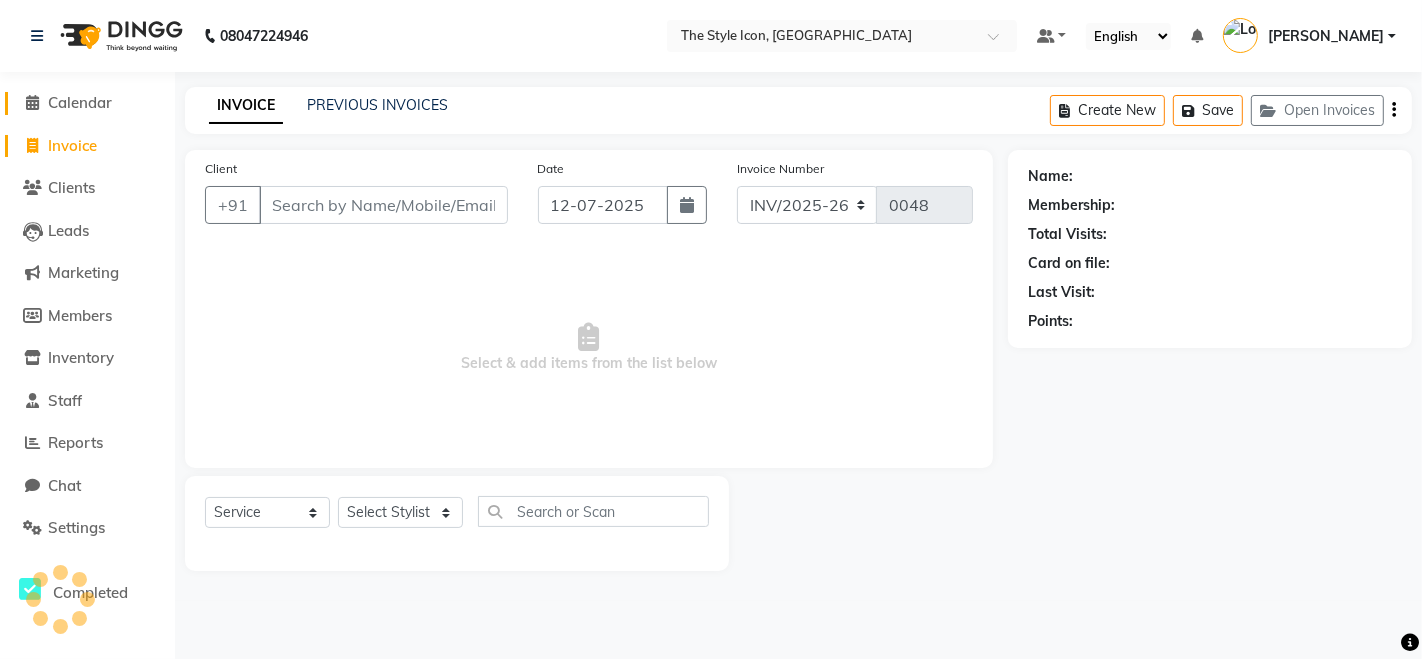 click on "Calendar" 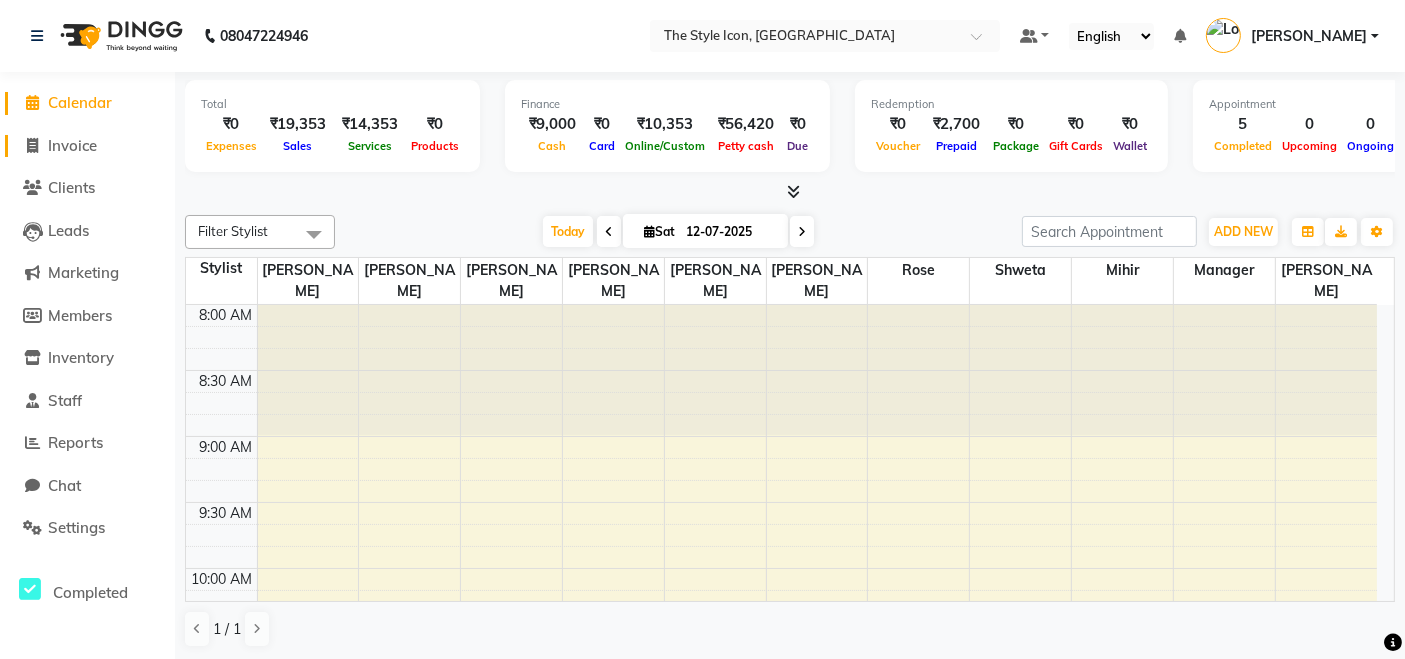 click on "Invoice" 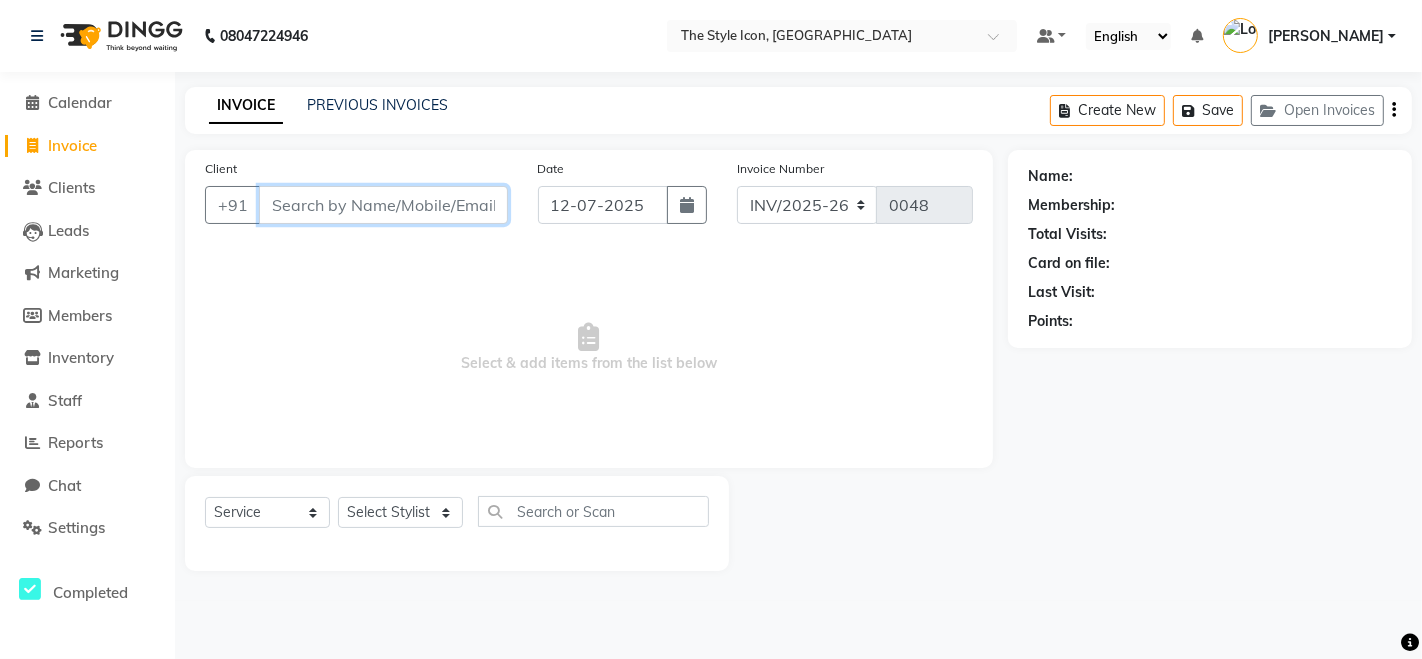click on "Client" at bounding box center (383, 205) 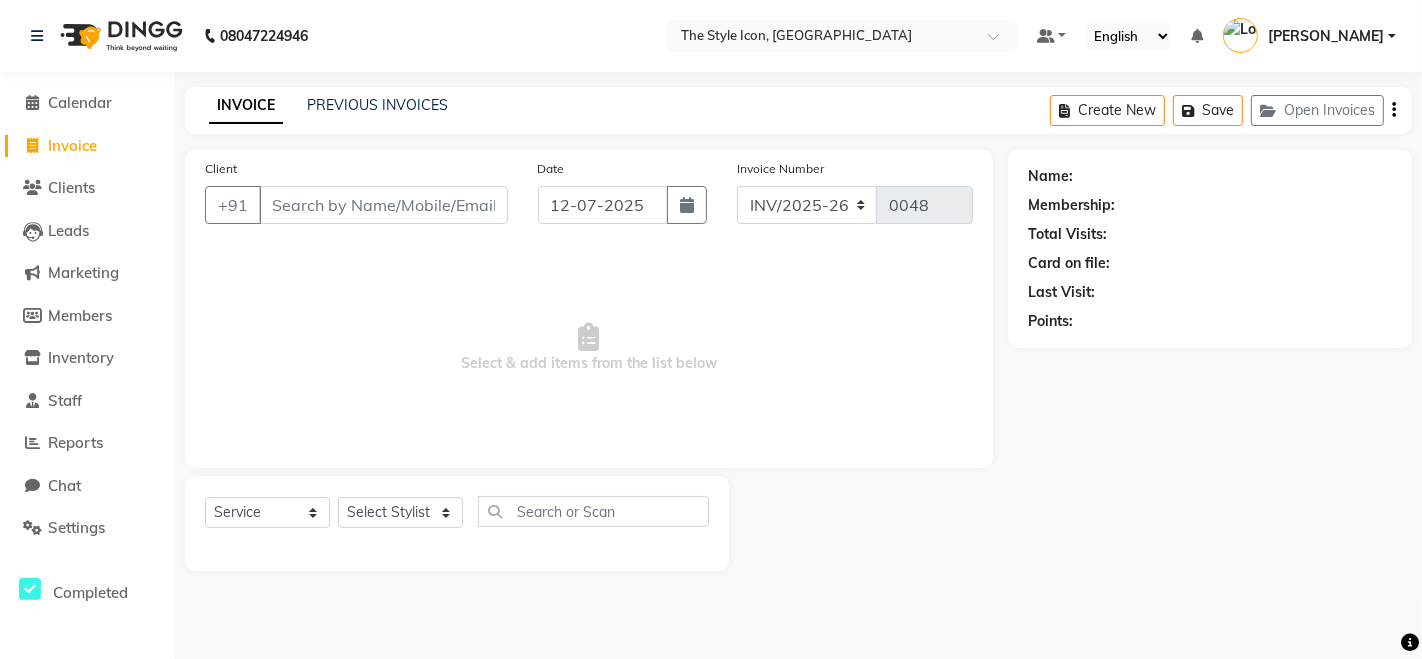 click on "[PERSON_NAME]" at bounding box center [1326, 36] 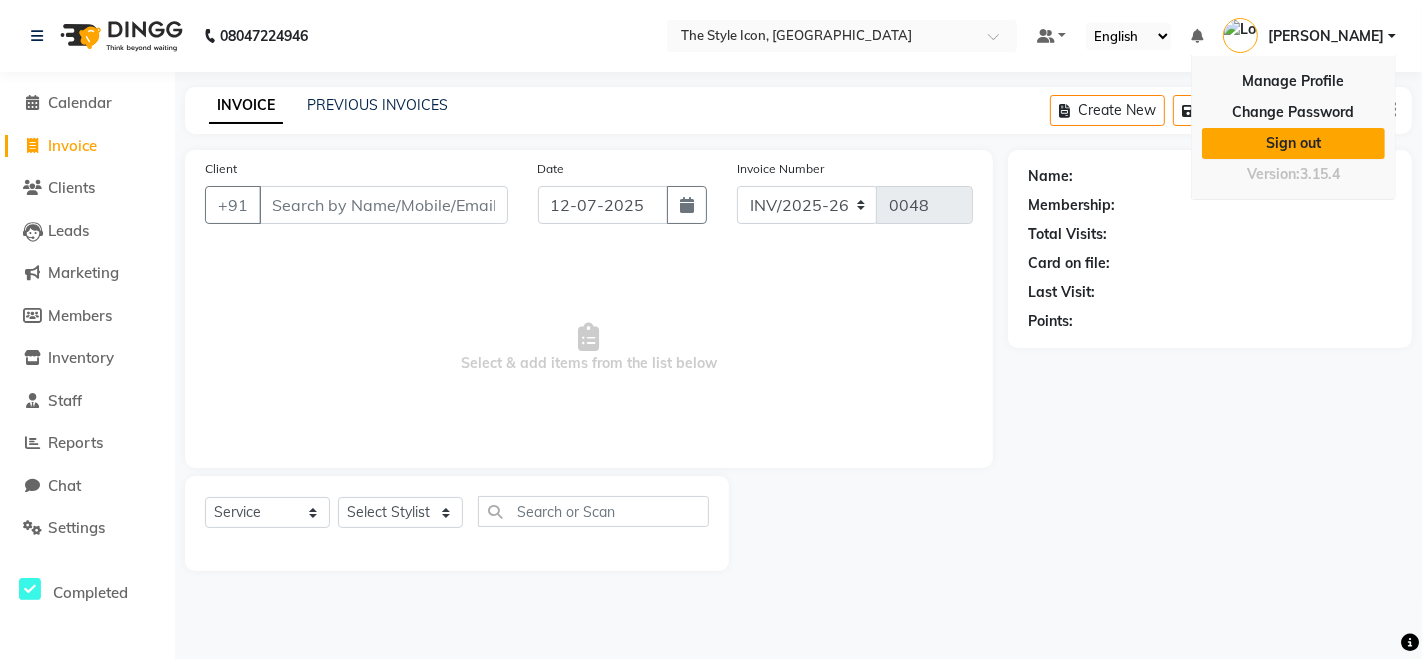 click on "Sign out" at bounding box center [1293, 143] 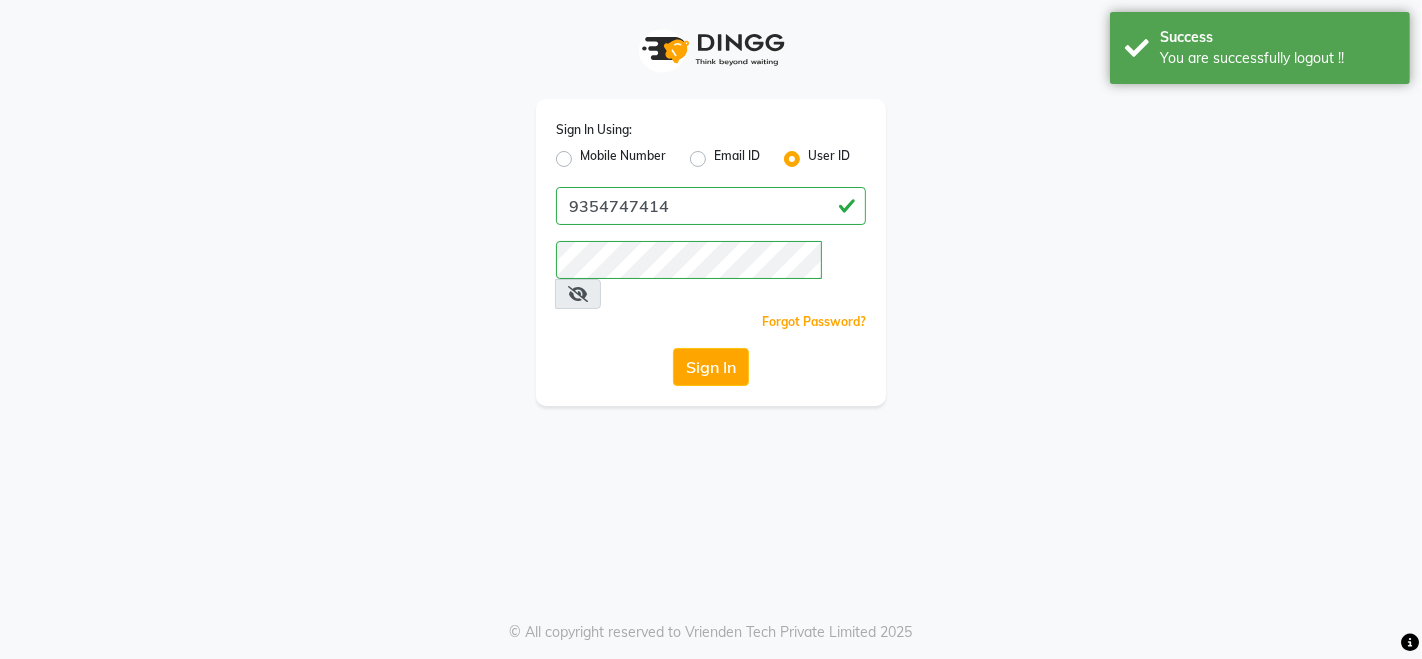 click on "Mobile Number" 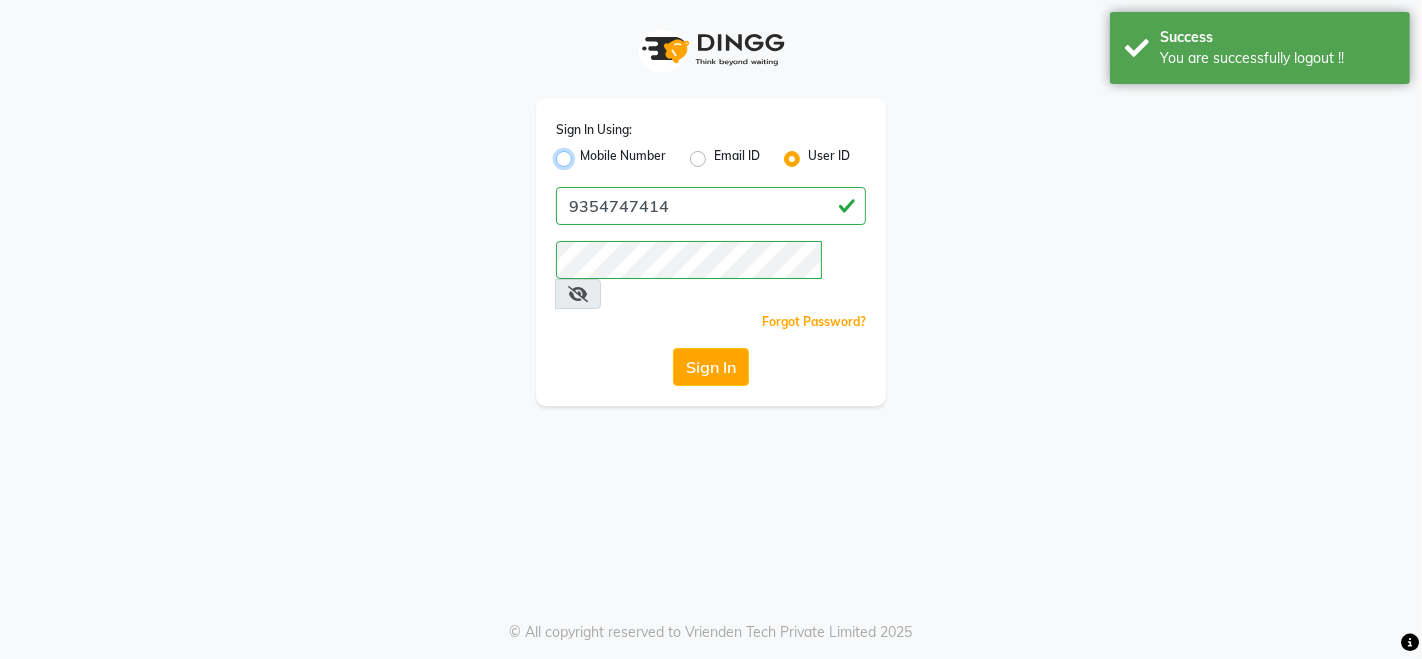 click on "Mobile Number" at bounding box center [586, 153] 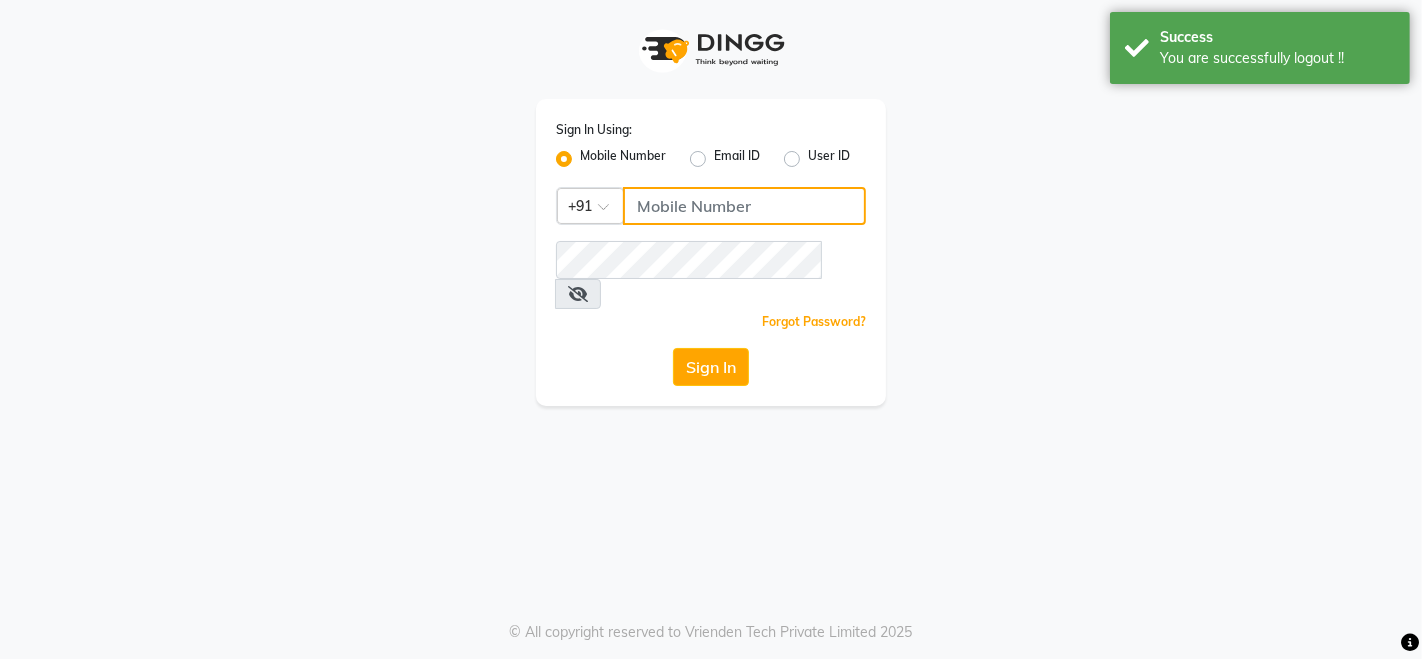 click 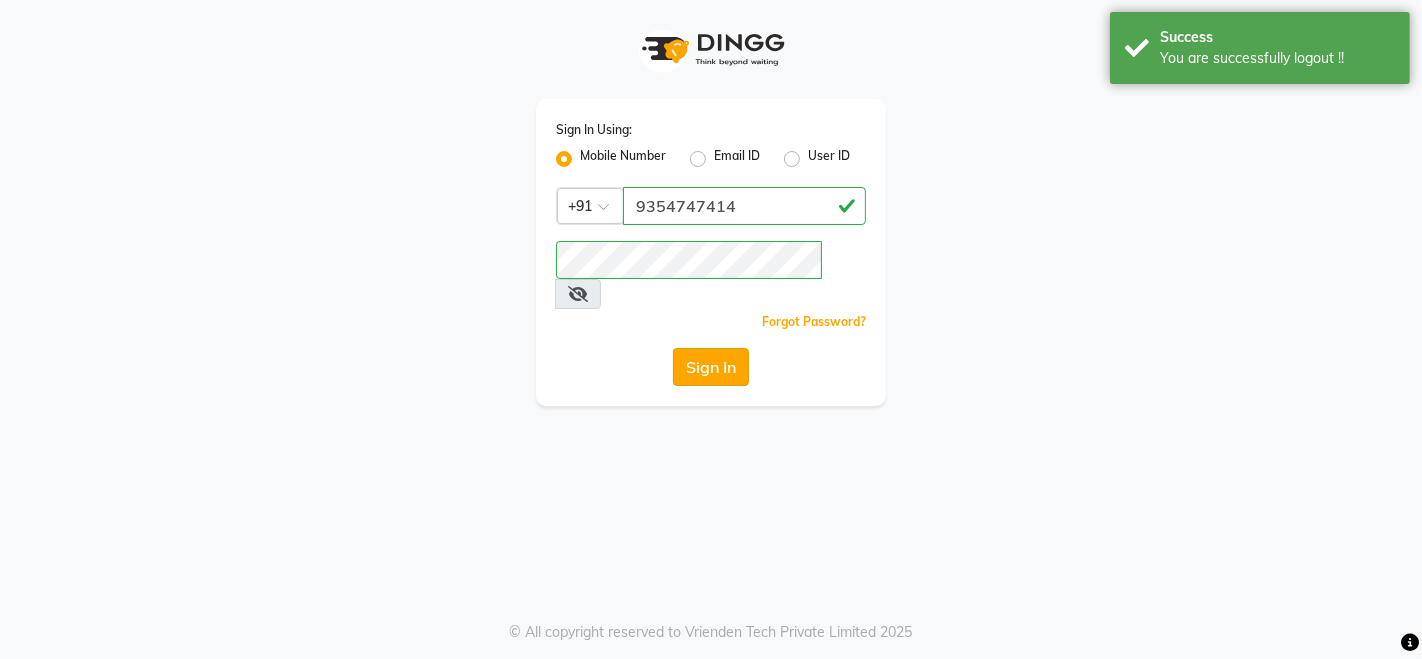 click on "Sign In" 